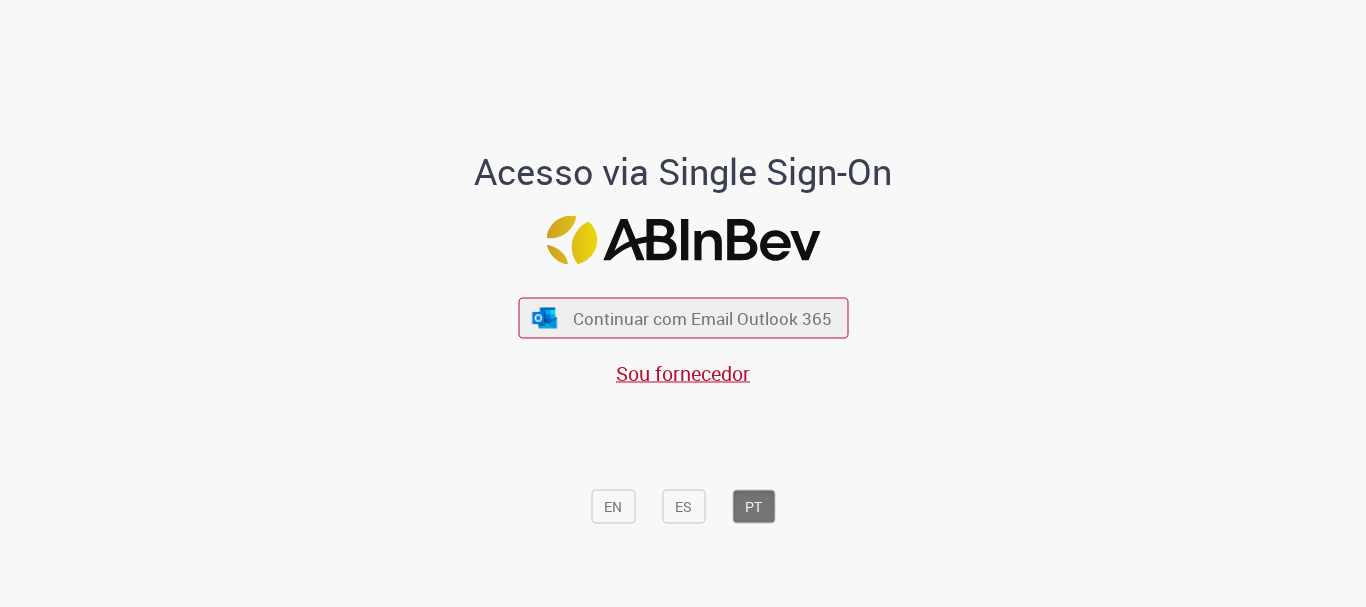 scroll, scrollTop: 0, scrollLeft: 0, axis: both 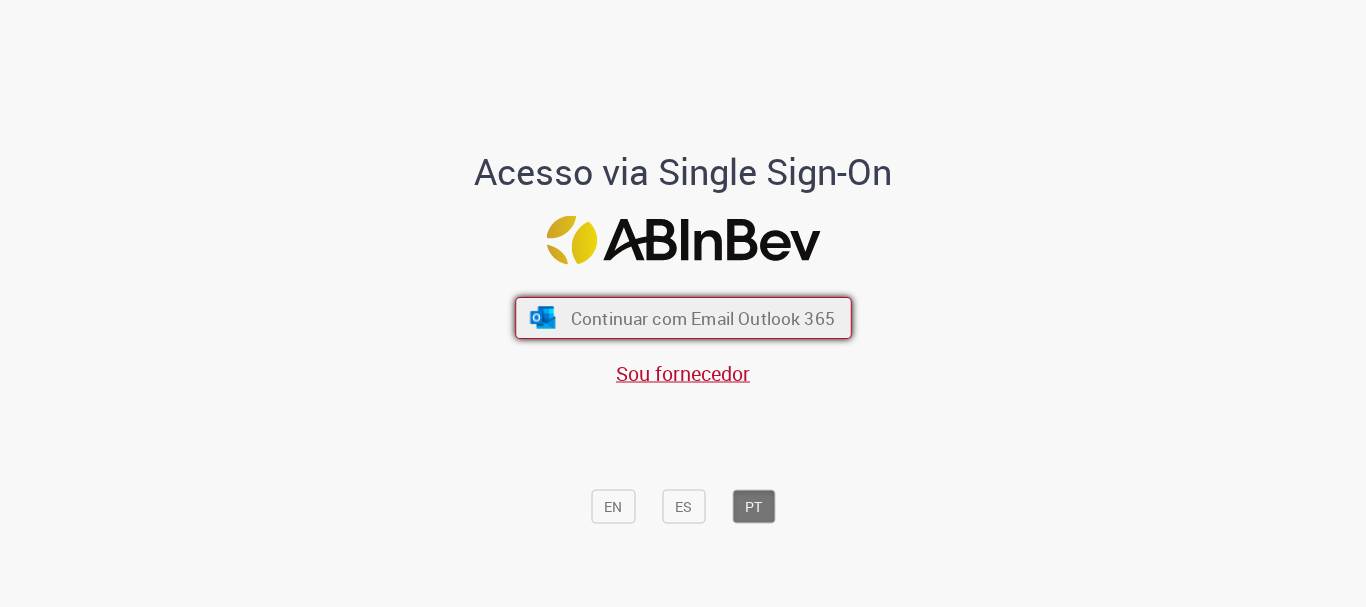 click on "Continuar com Email Outlook 365" at bounding box center (702, 318) 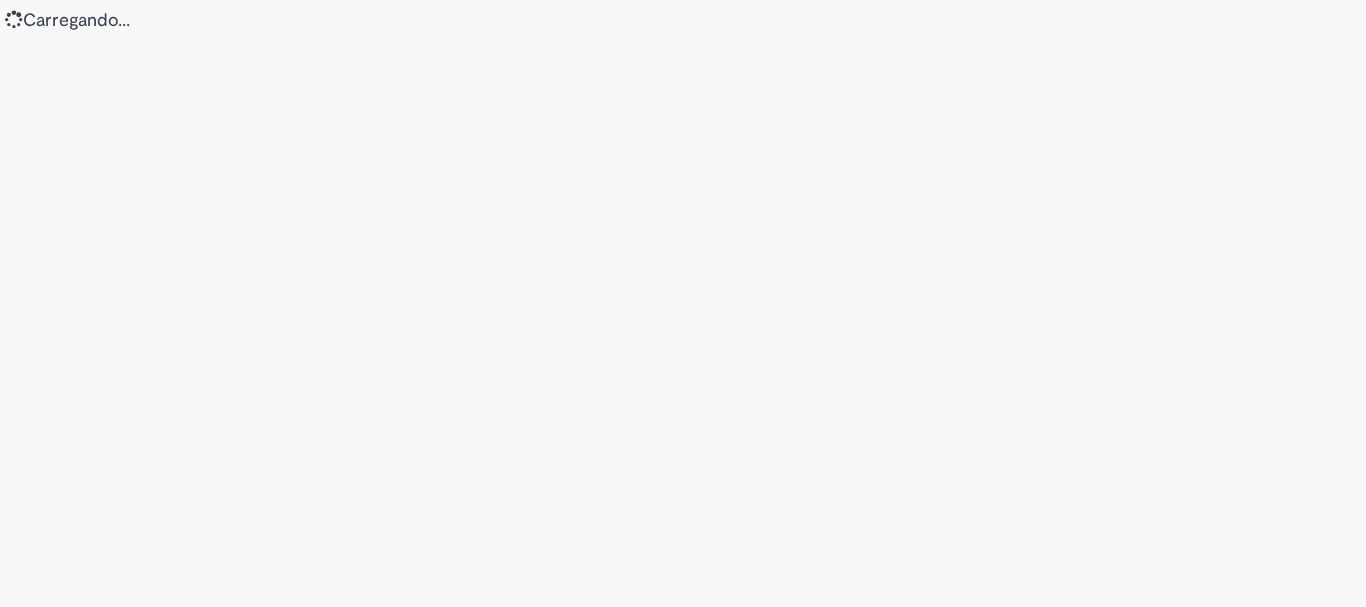 scroll, scrollTop: 0, scrollLeft: 0, axis: both 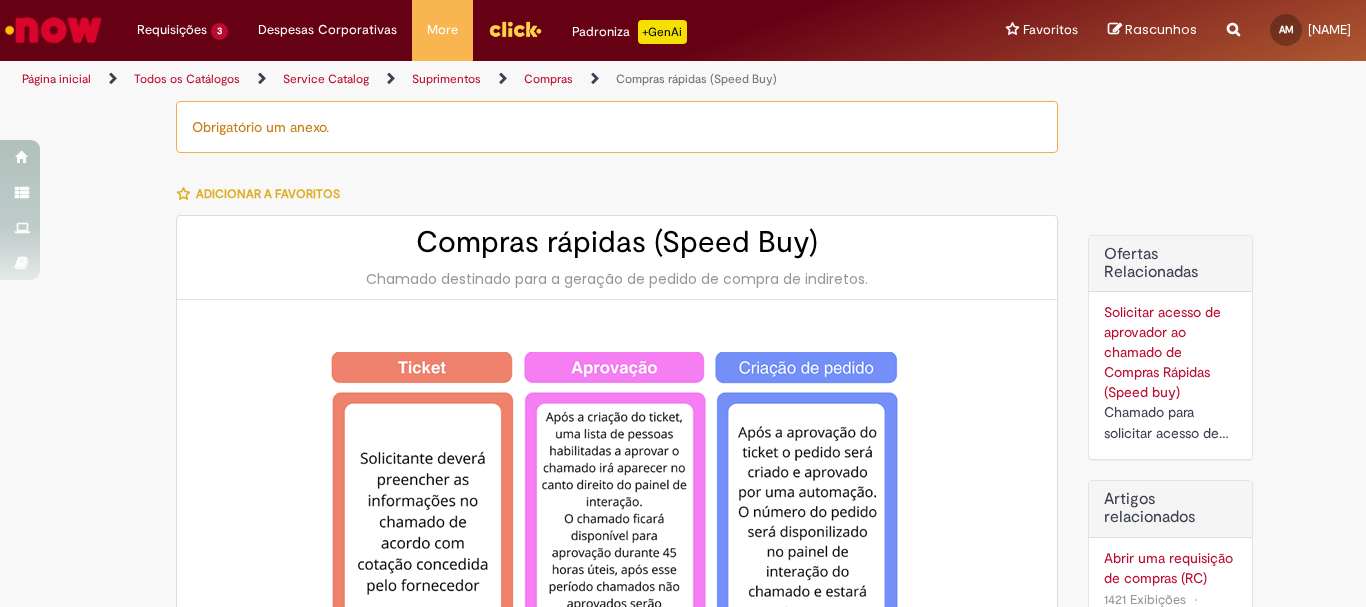 type on "********" 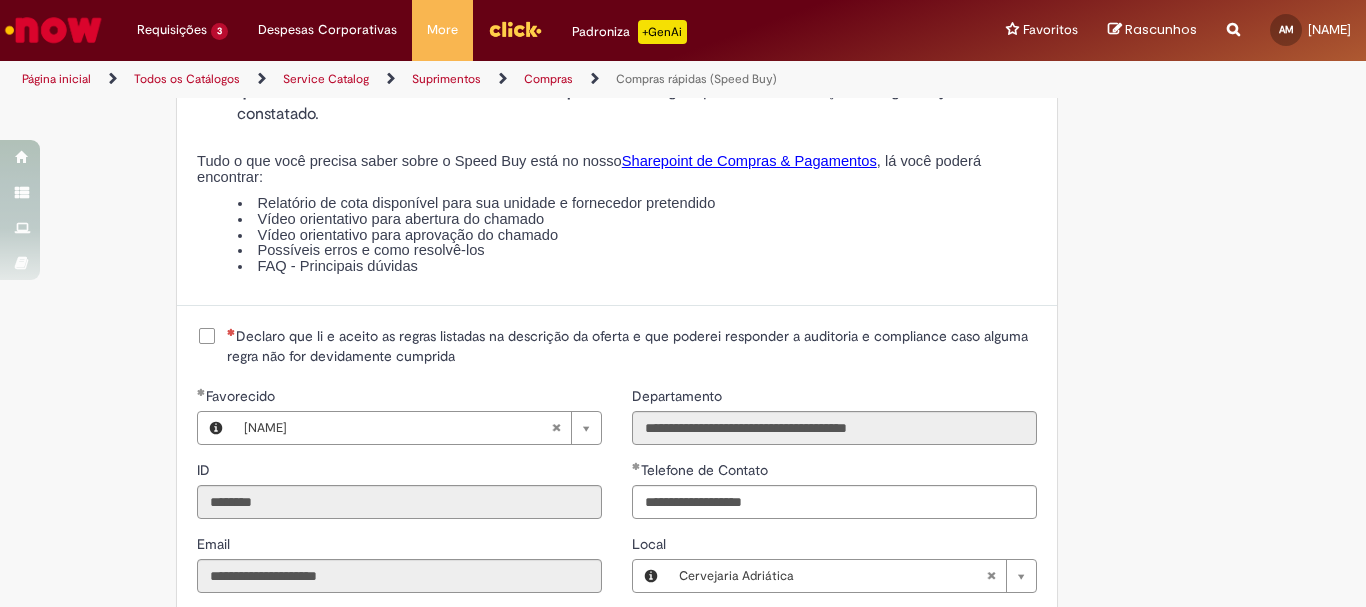 scroll, scrollTop: 2400, scrollLeft: 0, axis: vertical 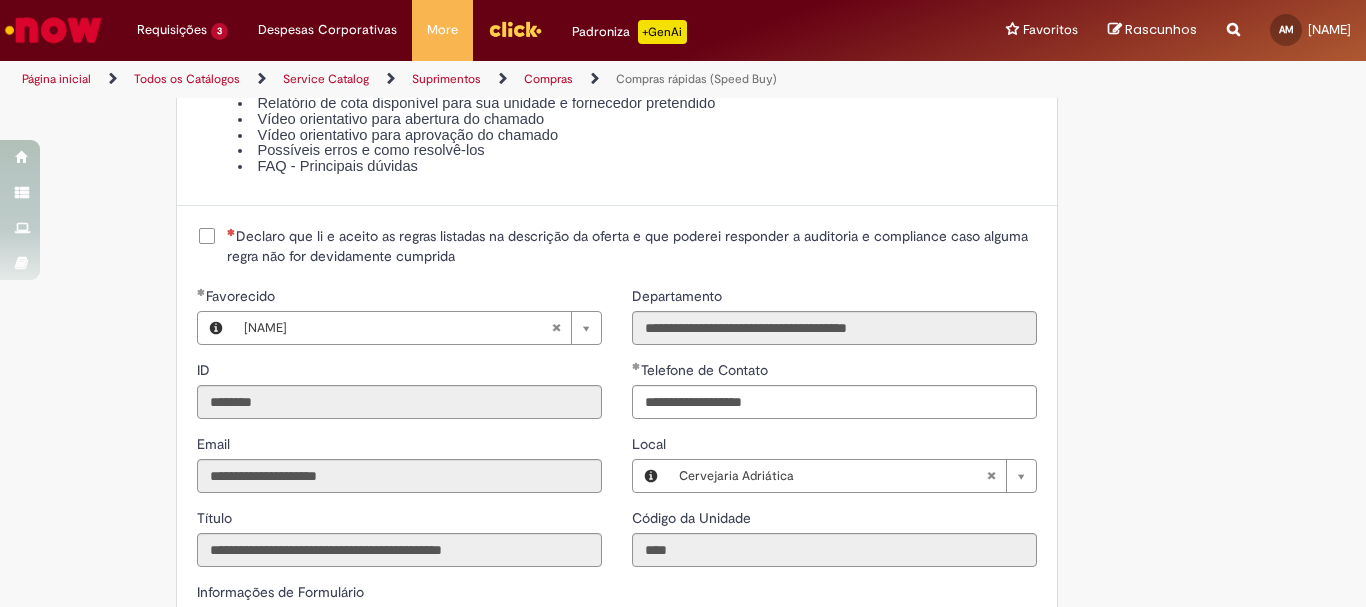 click on "Declaro que li e aceito as regras listadas na descrição da oferta e que poderei responder a auditoria e compliance caso alguma regra não for devidamente cumprida" at bounding box center [632, 246] 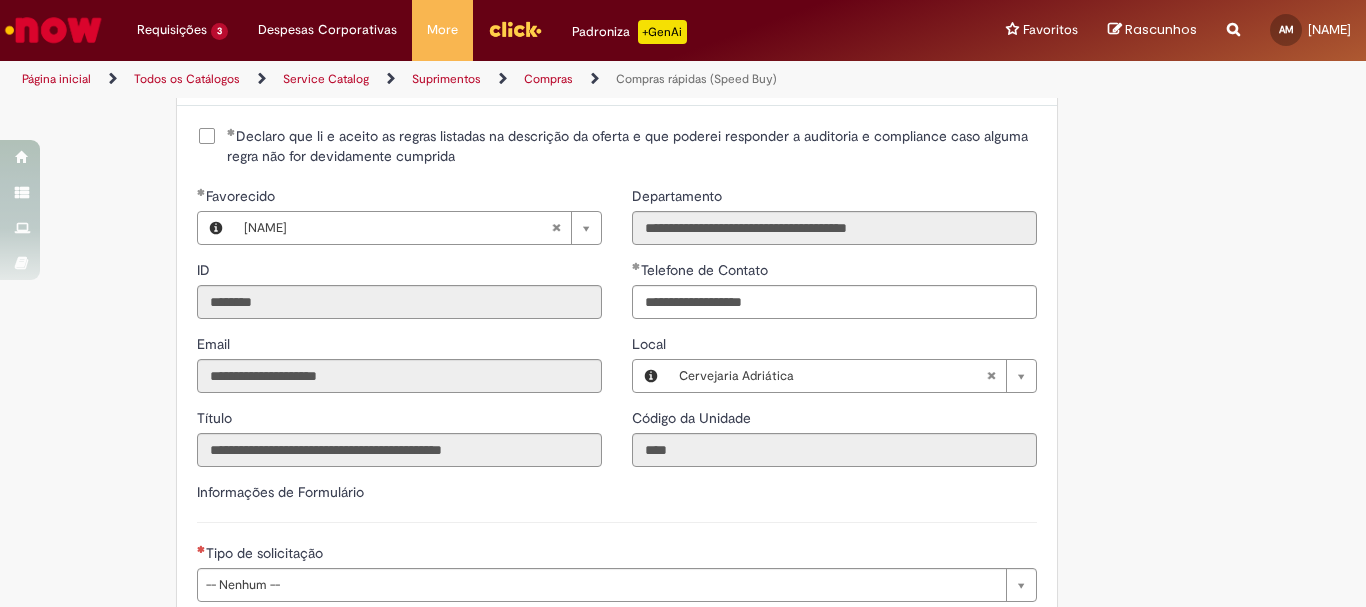 scroll, scrollTop: 2600, scrollLeft: 0, axis: vertical 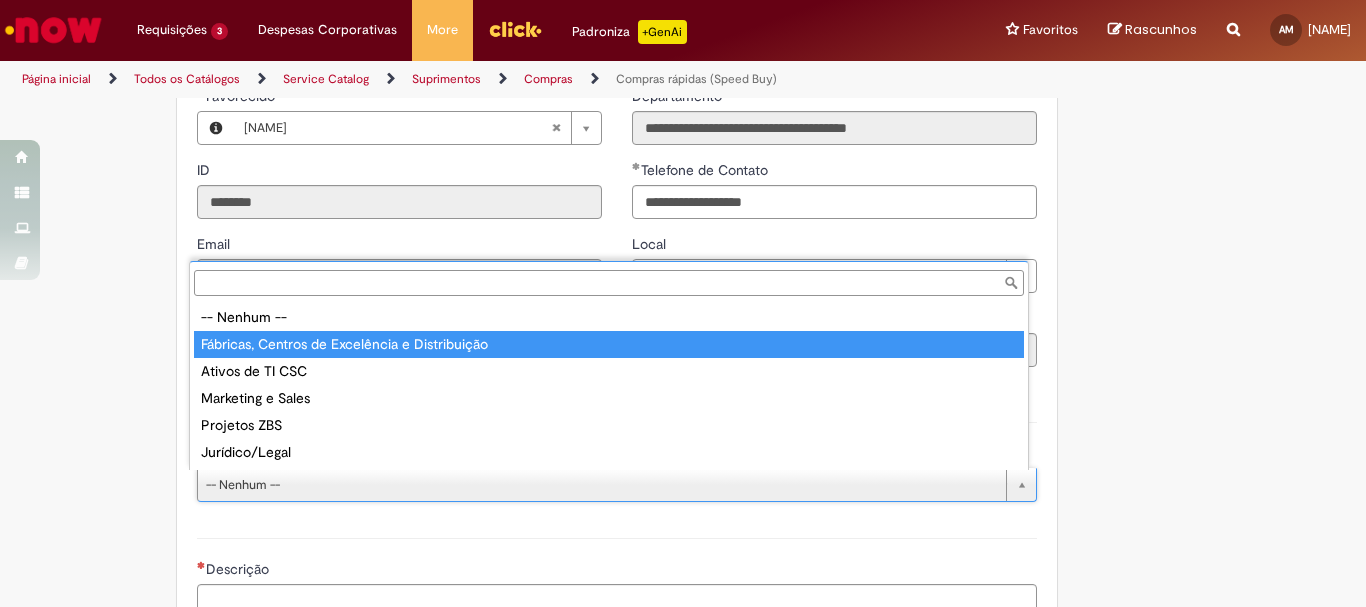 type on "**********" 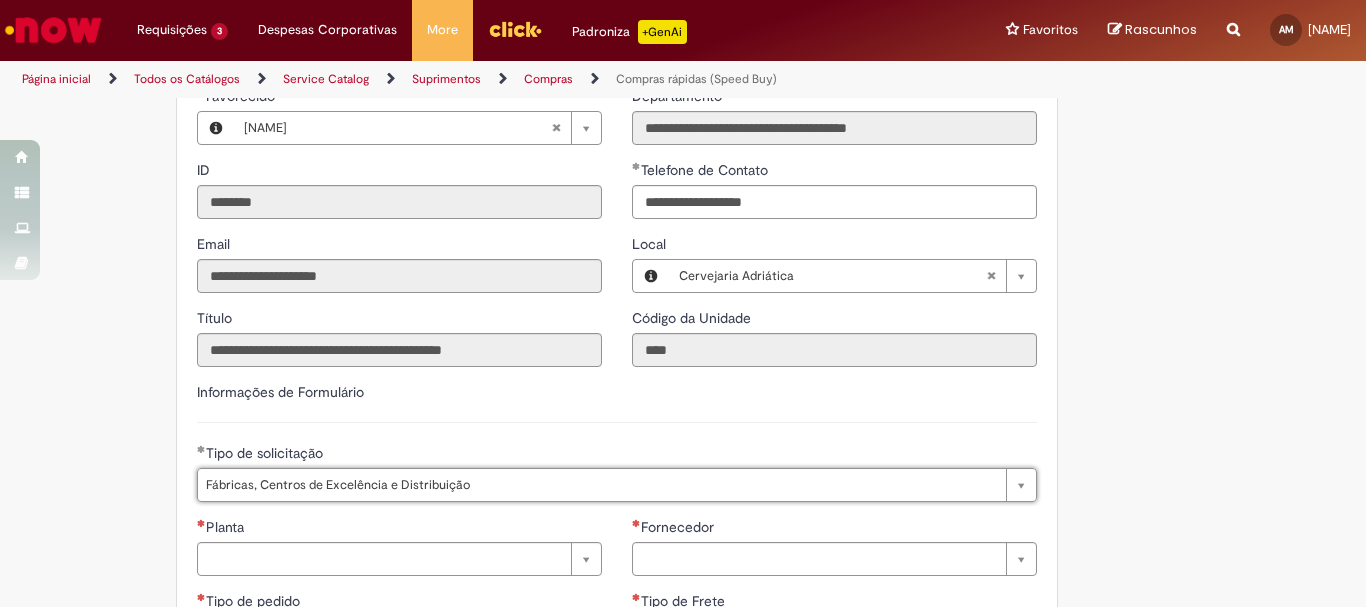 click on "Obrigatório um anexo.
Adicionar a Favoritos
Compras rápidas (Speed Buy)
Chamado destinado para a geração de pedido de compra de indiretos.
O Speed buy é a ferramenta oficial para a geração de pedidos de compra que atenda aos seguintes requisitos:
Compras de material e serviço indiretos
Compras inferiores a R$13.000 *
Compras com fornecedores nacionais
Compras de material sem contrato ativo no SAP para o centro solicitado
* Essa cota é referente ao tipo de solicitação padrão de Speed buy. Os chamados com cotas especiais podem possuir valores divergentes.
Regras de Utilização
No campo “Tipo de Solicitação” selecionar a opção correspondente a sua unidade de negócio.
Solicitação Padrão de Speed buy:
Fábricas, centros de Excelência e de Distribuição:  habilitado para todos usuários ambev
Ativos   de TI:" at bounding box center (683, -544) 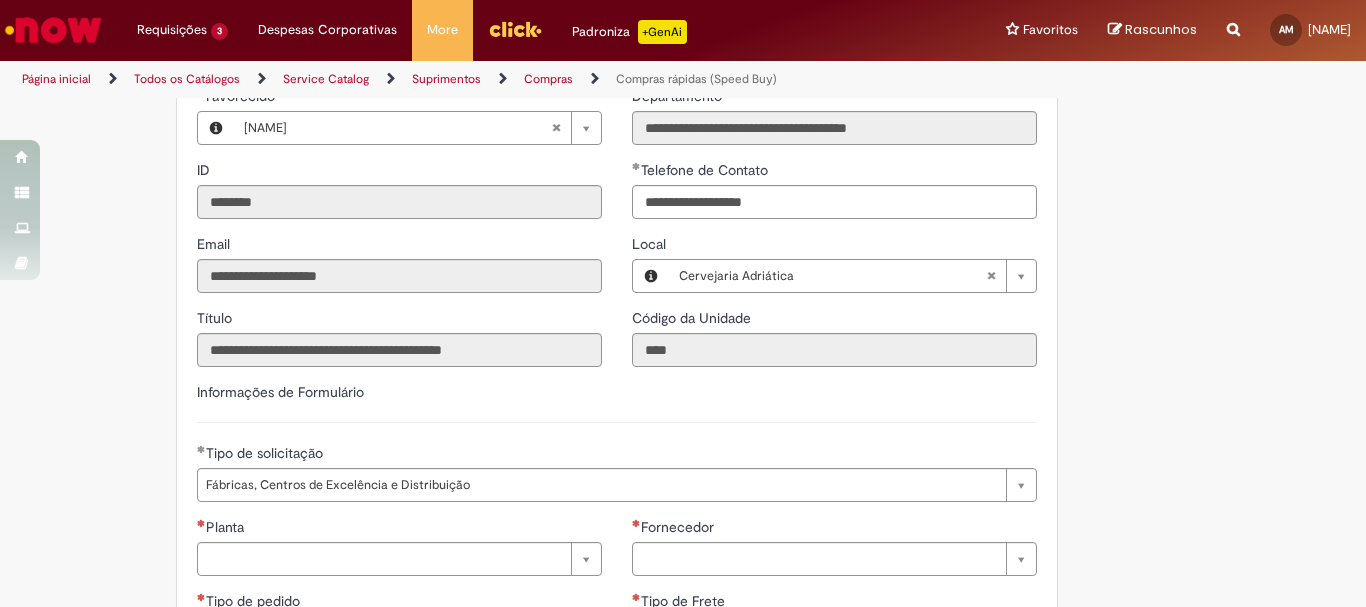 scroll, scrollTop: 2700, scrollLeft: 0, axis: vertical 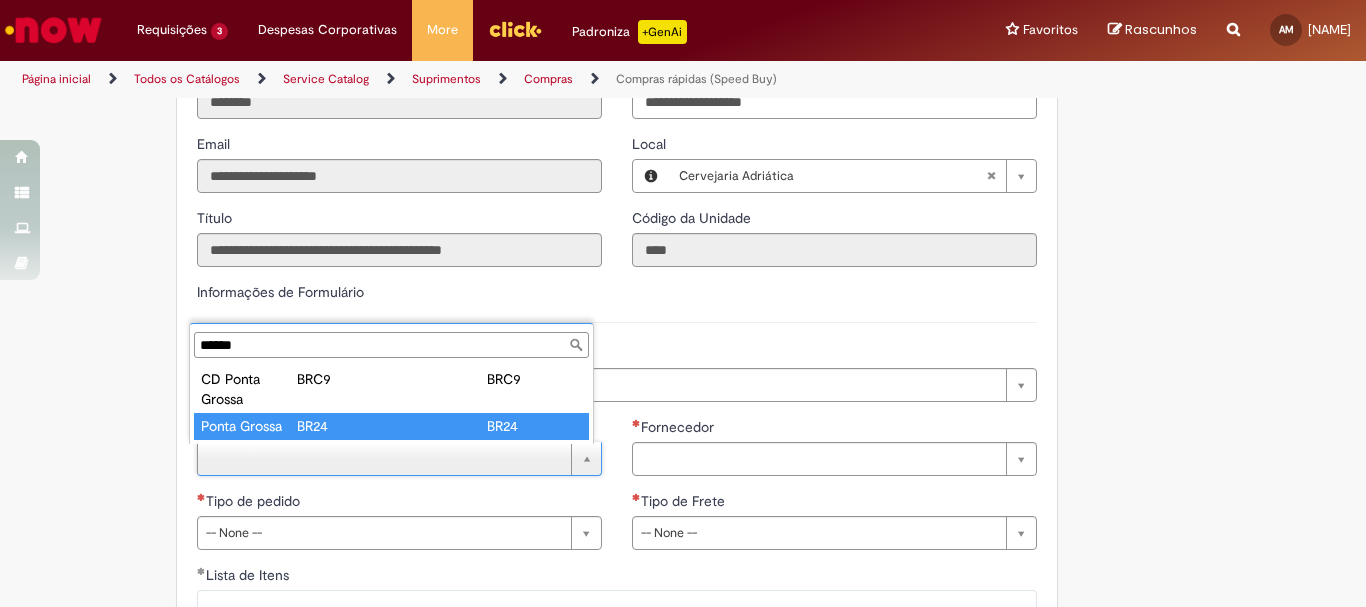 type on "*****" 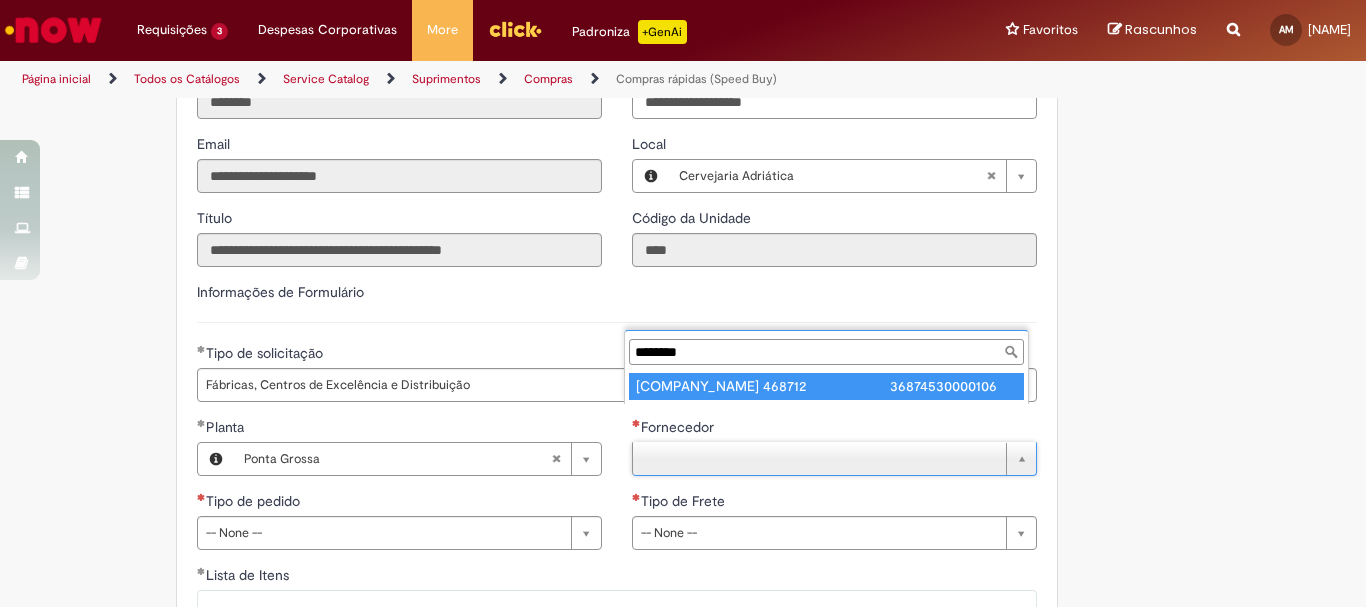 type on "********" 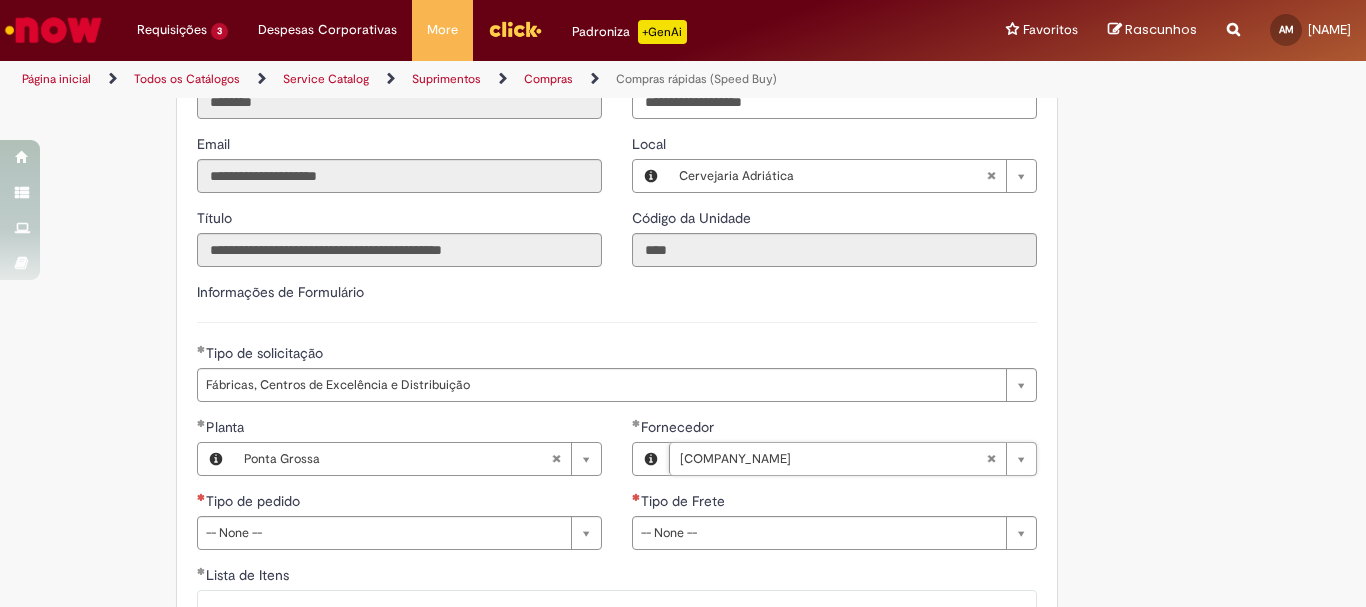 click on "Obrigatório um anexo.
Adicionar a Favoritos
Compras rápidas (Speed Buy)
Chamado destinado para a geração de pedido de compra de indiretos.
O Speed buy é a ferramenta oficial para a geração de pedidos de compra que atenda aos seguintes requisitos:
Compras de material e serviço indiretos
Compras inferiores a R$13.000 *
Compras com fornecedores nacionais
Compras de material sem contrato ativo no SAP para o centro solicitado
* Essa cota é referente ao tipo de solicitação padrão de Speed buy. Os chamados com cotas especiais podem possuir valores divergentes.
Regras de Utilização
No campo “Tipo de Solicitação” selecionar a opção correspondente a sua unidade de negócio.
Solicitação Padrão de Speed buy:
Fábricas, centros de Excelência e de Distribuição:  habilitado para todos usuários ambev
Ativos   de TI:" at bounding box center [683, -644] 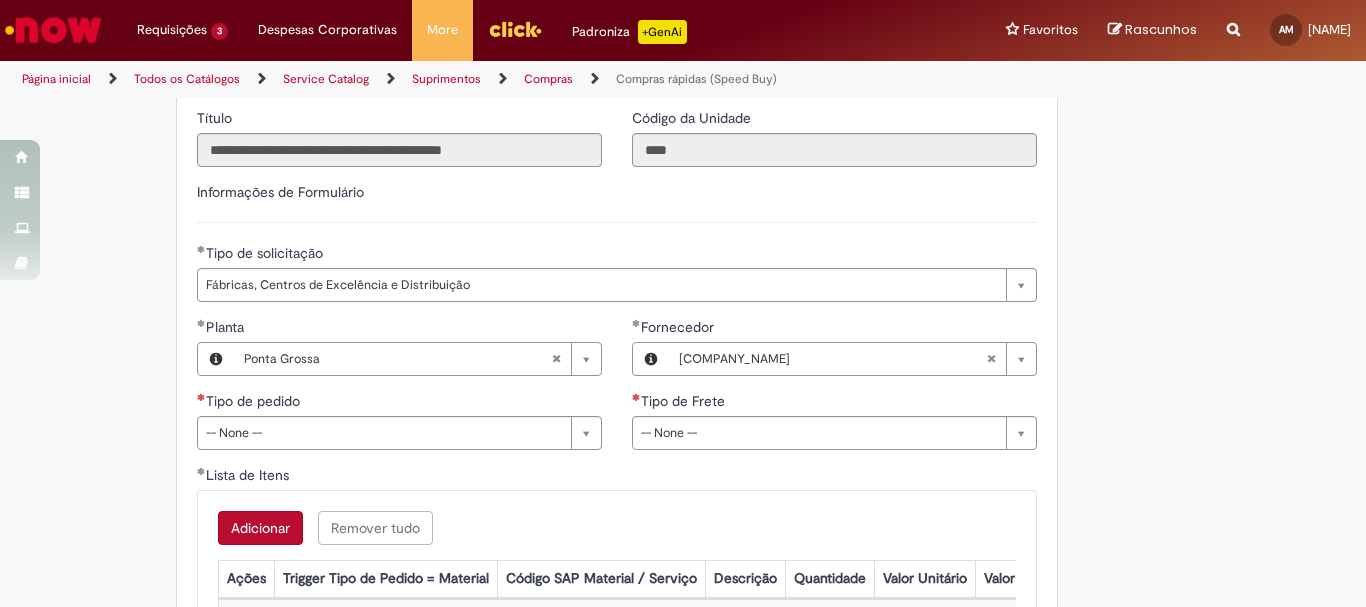 scroll, scrollTop: 2900, scrollLeft: 0, axis: vertical 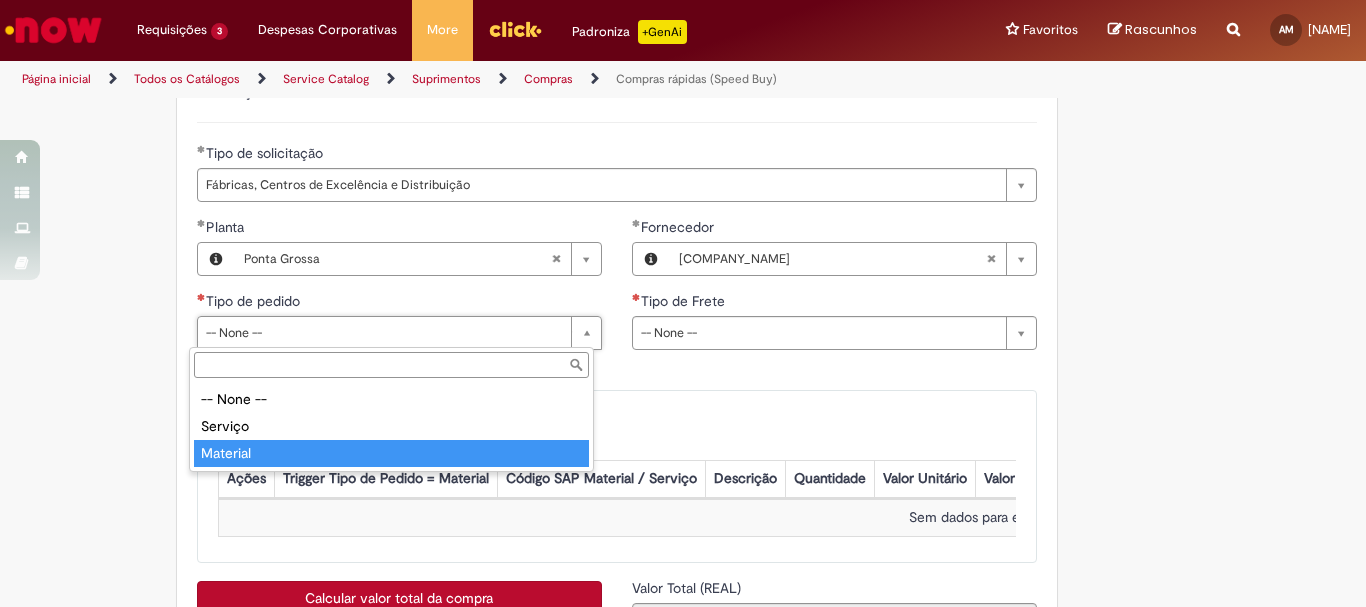 type on "********" 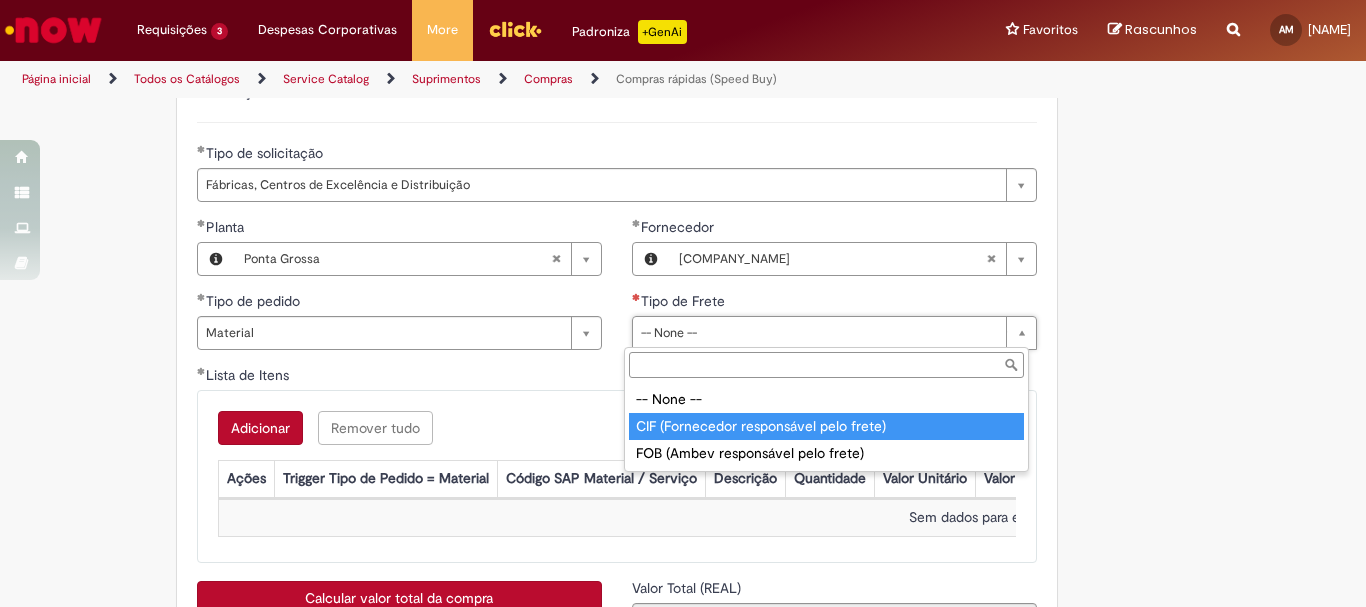type on "**********" 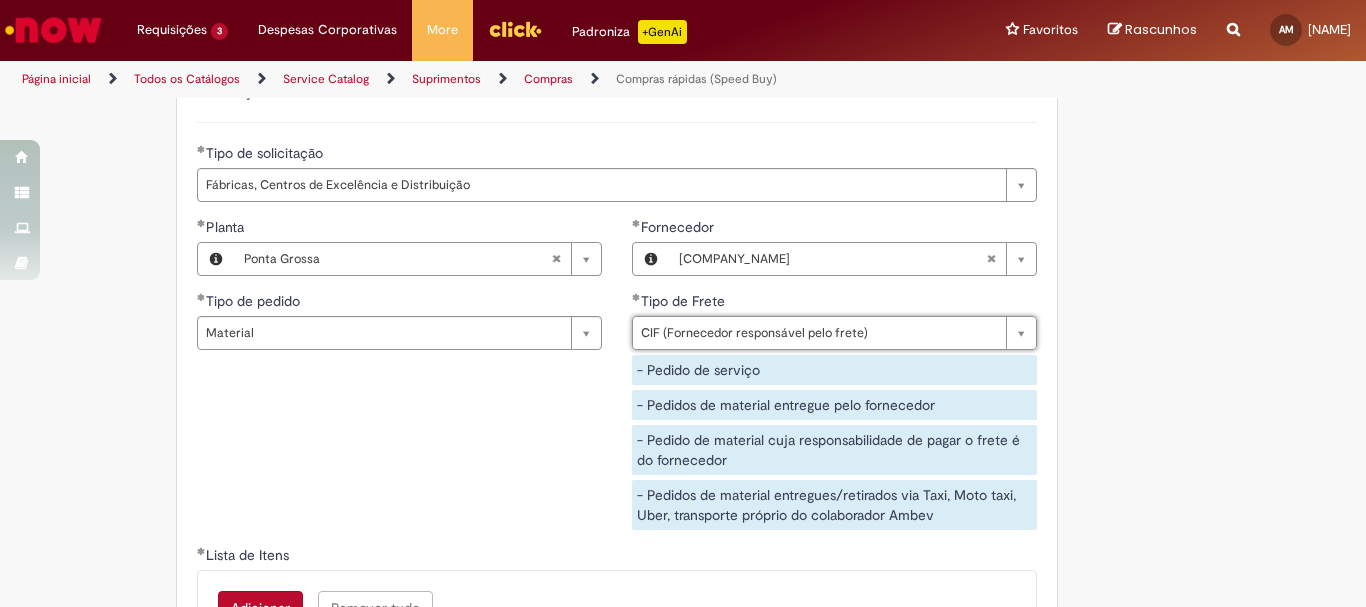 click on "Obrigatório um anexo.
Adicionar a Favoritos
Compras rápidas (Speed Buy)
Chamado destinado para a geração de pedido de compra de indiretos.
O Speed buy é a ferramenta oficial para a geração de pedidos de compra que atenda aos seguintes requisitos:
Compras de material e serviço indiretos
Compras inferiores a R$13.000 *
Compras com fornecedores nacionais
Compras de material sem contrato ativo no SAP para o centro solicitado
* Essa cota é referente ao tipo de solicitação padrão de Speed buy. Os chamados com cotas especiais podem possuir valores divergentes.
Regras de Utilização
No campo “Tipo de Solicitação” selecionar a opção correspondente a sua unidade de negócio.
Solicitação Padrão de Speed buy:
Fábricas, centros de Excelência e de Distribuição:  habilitado para todos usuários ambev
Ativos   de TI:" at bounding box center [683, -754] 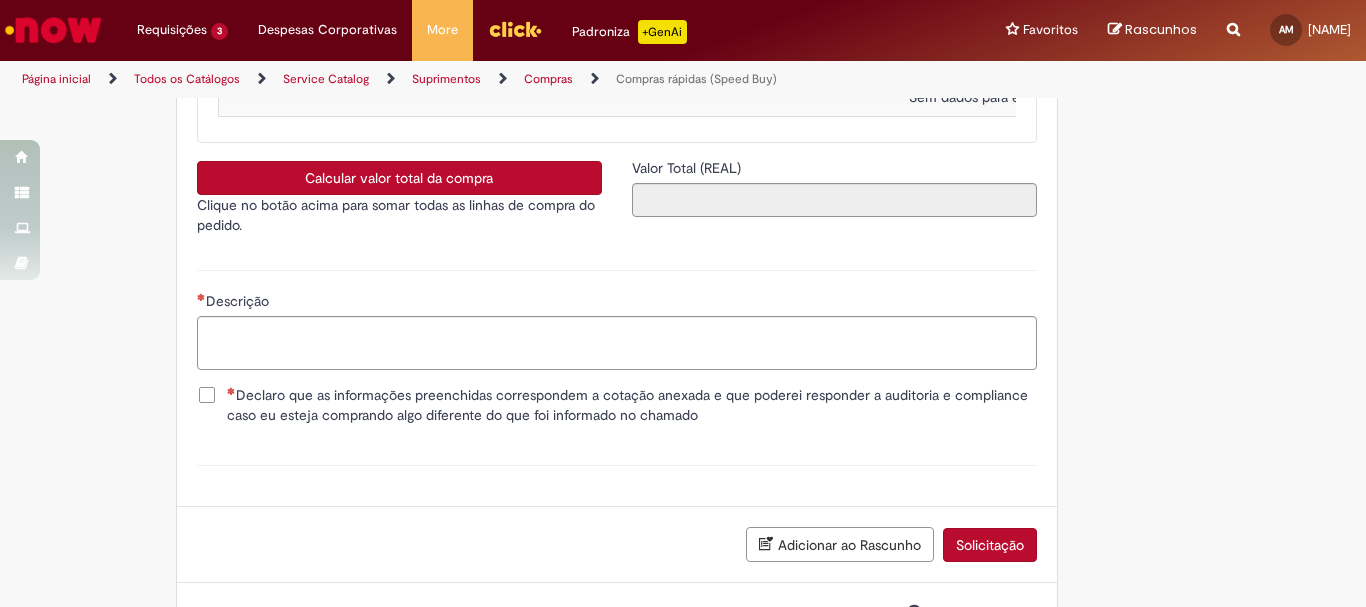 scroll, scrollTop: 3300, scrollLeft: 0, axis: vertical 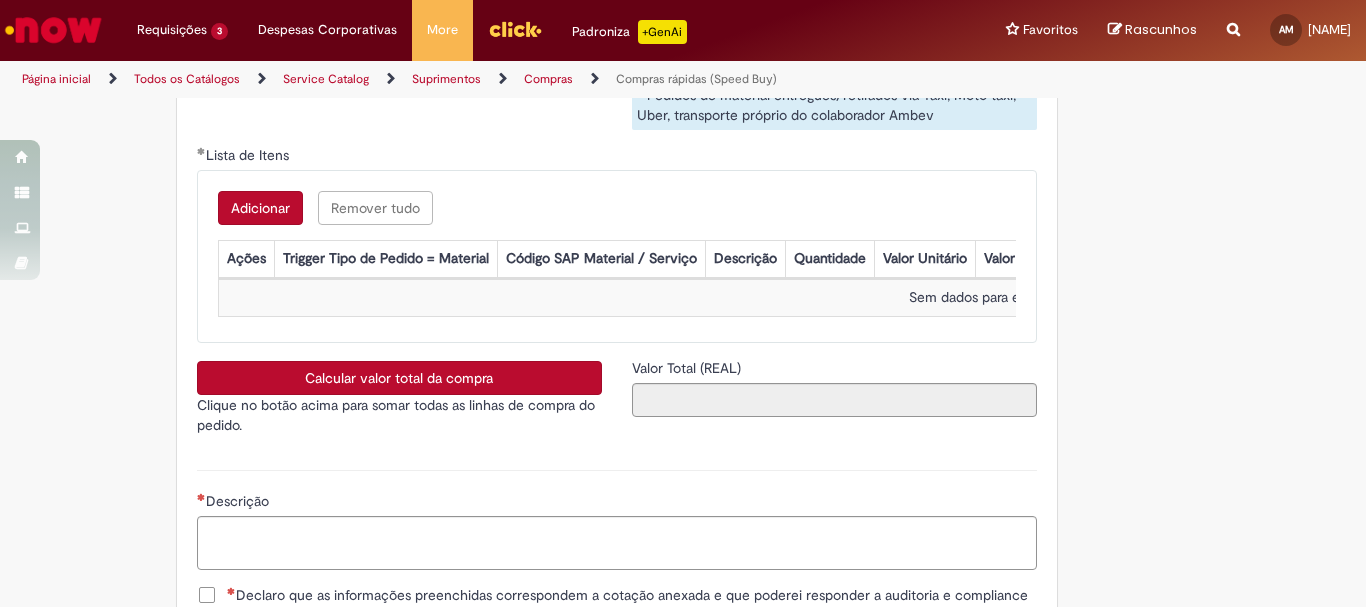 click on "Adicionar" at bounding box center (260, 208) 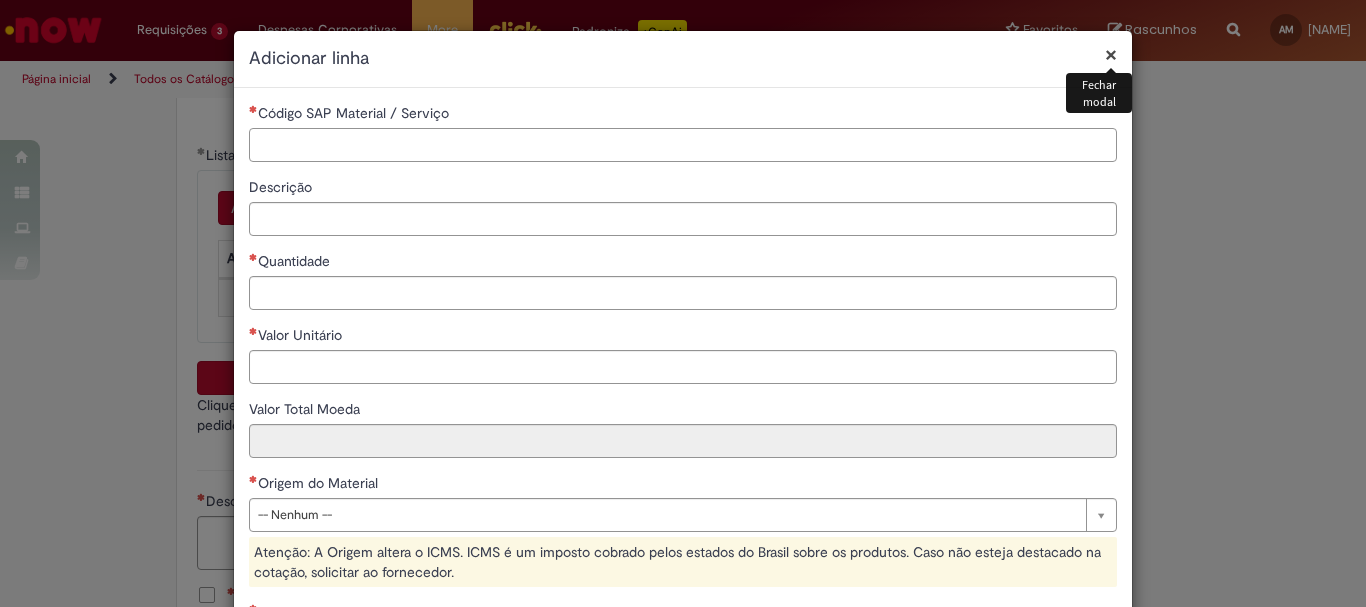 click on "Código SAP Material / Serviço" at bounding box center (683, 145) 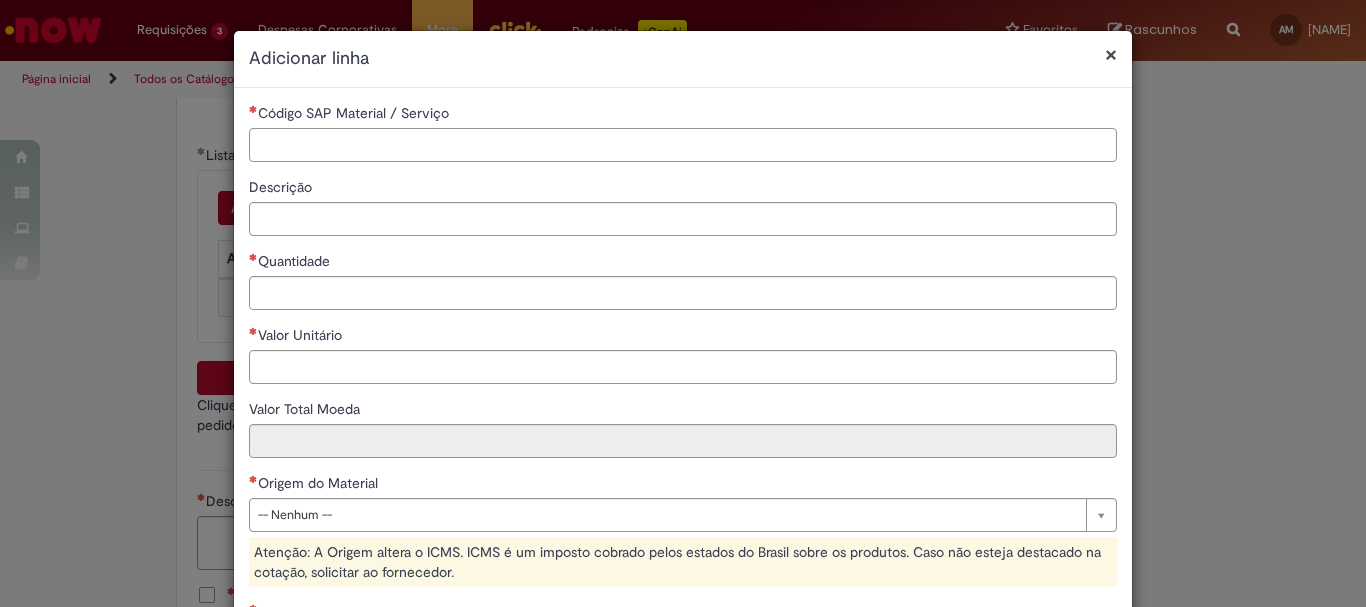 click on "Código SAP Material / Serviço" at bounding box center [683, 145] 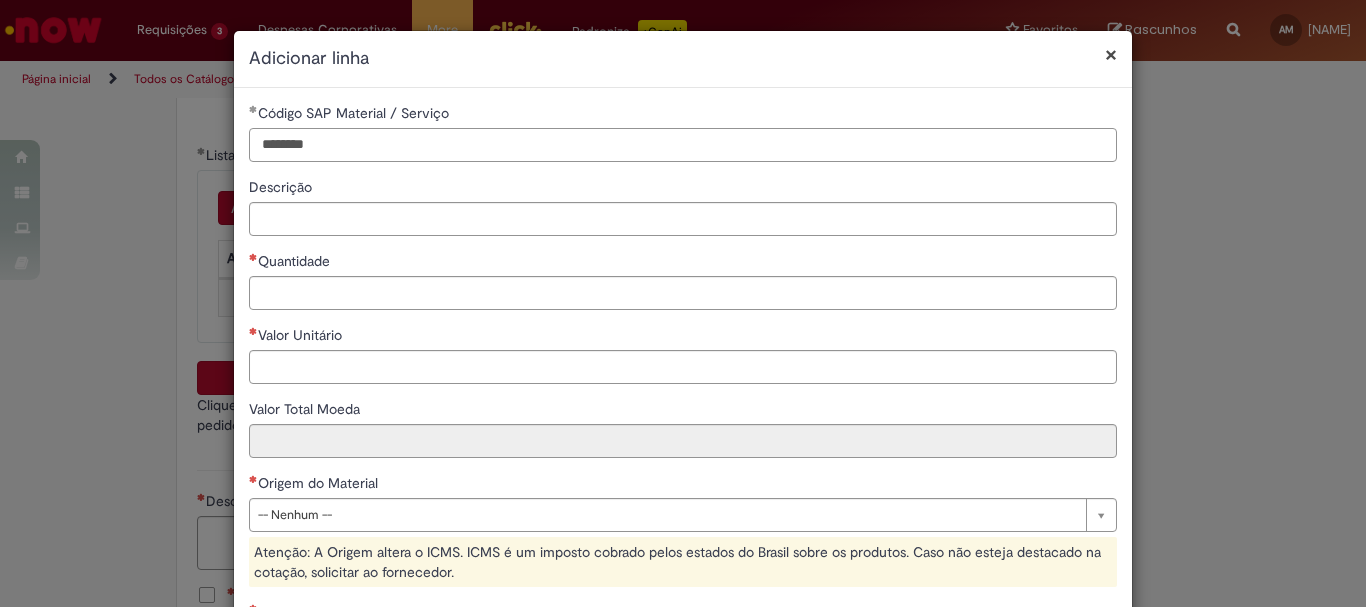 click on "********" at bounding box center (683, 145) 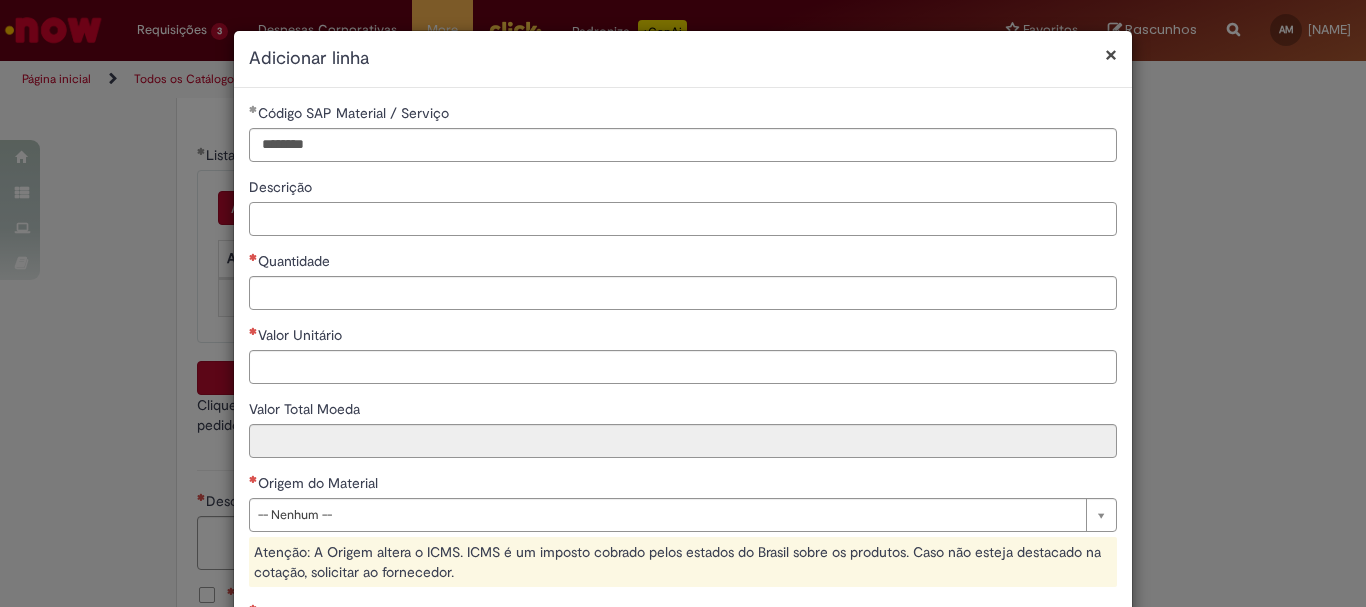click on "Descrição" at bounding box center [683, 219] 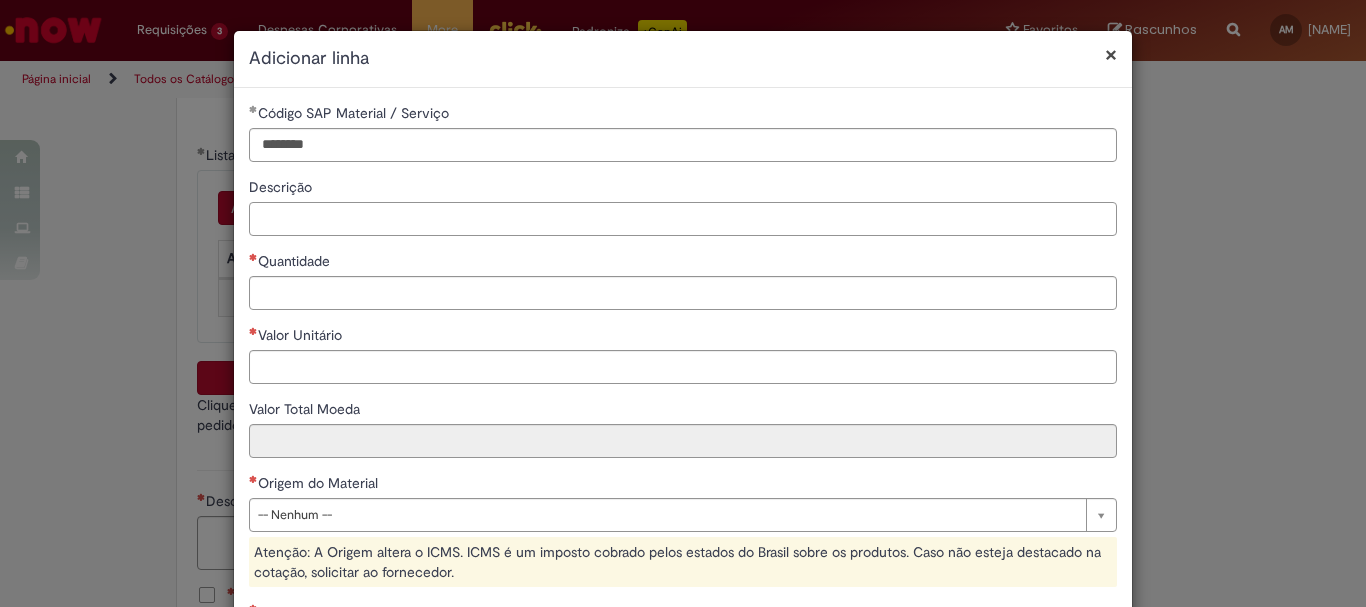 click on "Descrição" at bounding box center (683, 219) 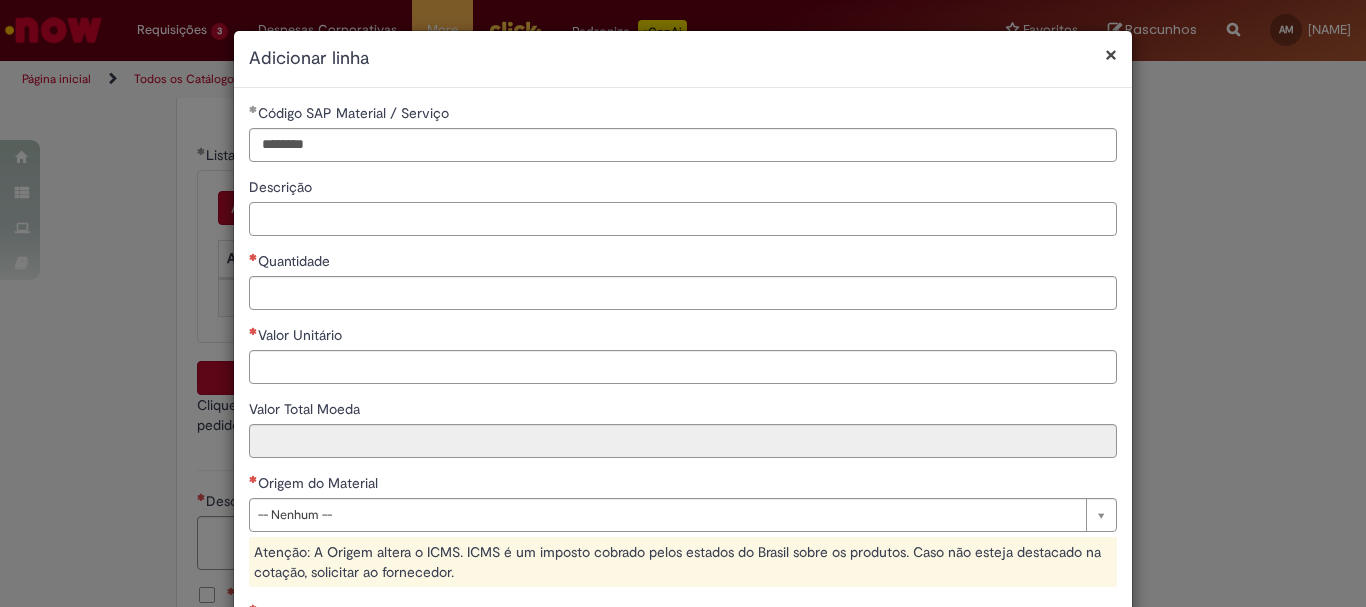 click on "Descrição" at bounding box center (683, 219) 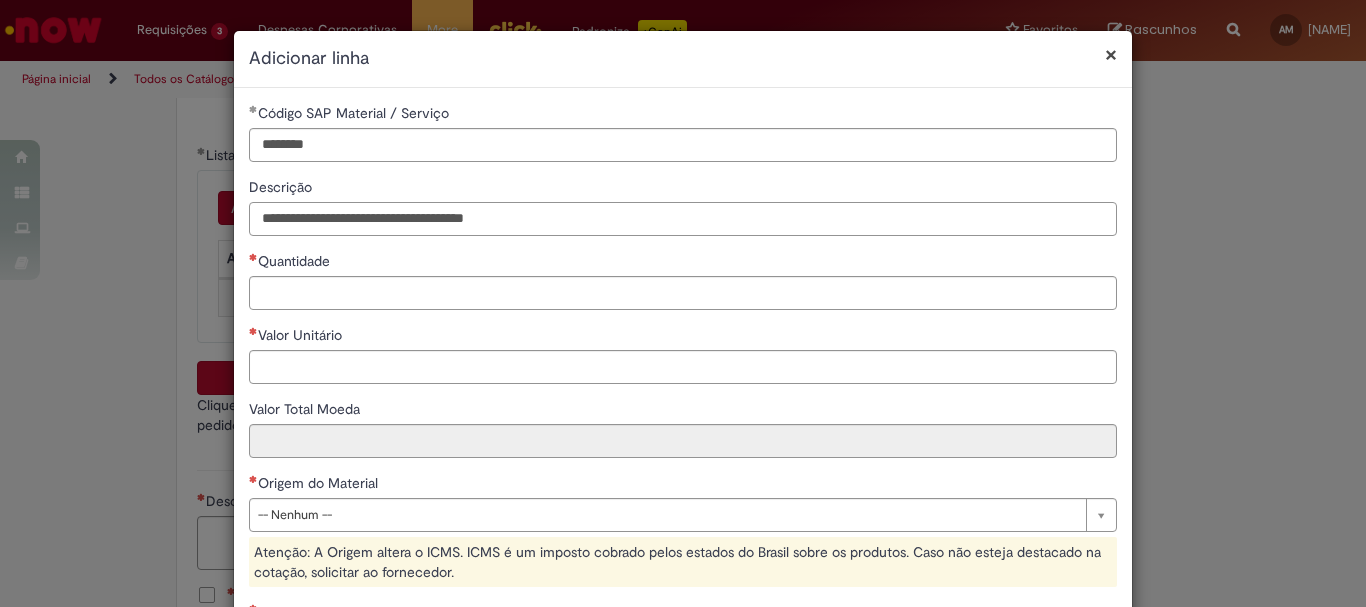 type on "**********" 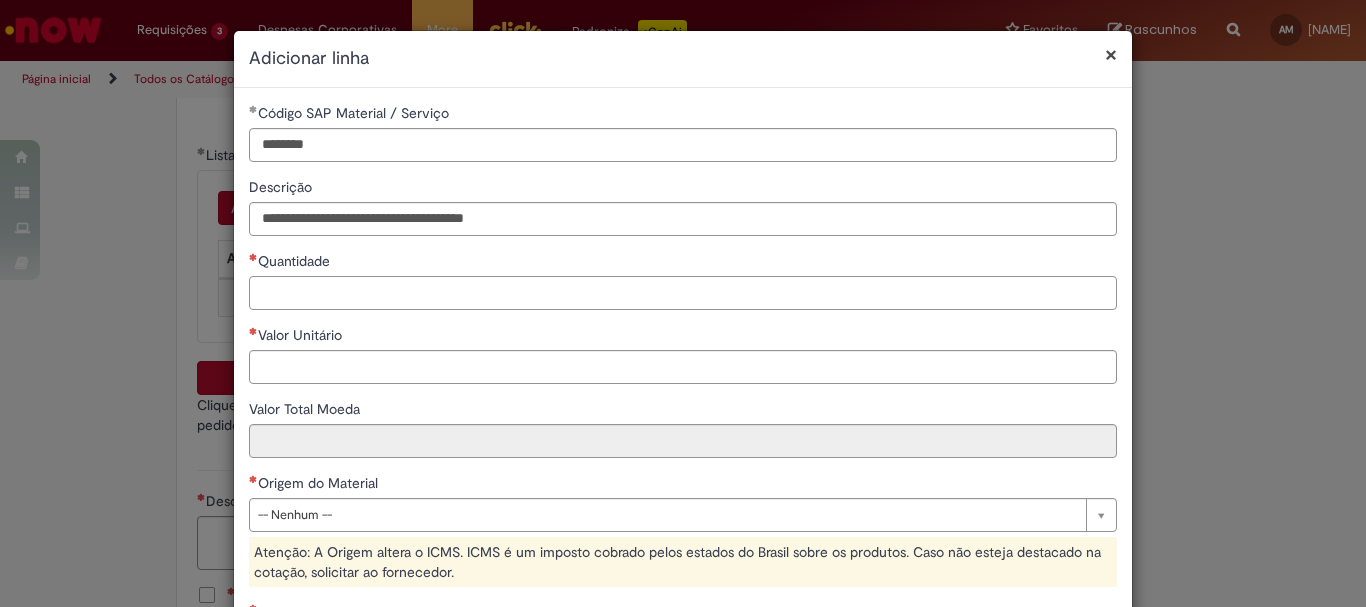 click on "Quantidade" at bounding box center [683, 293] 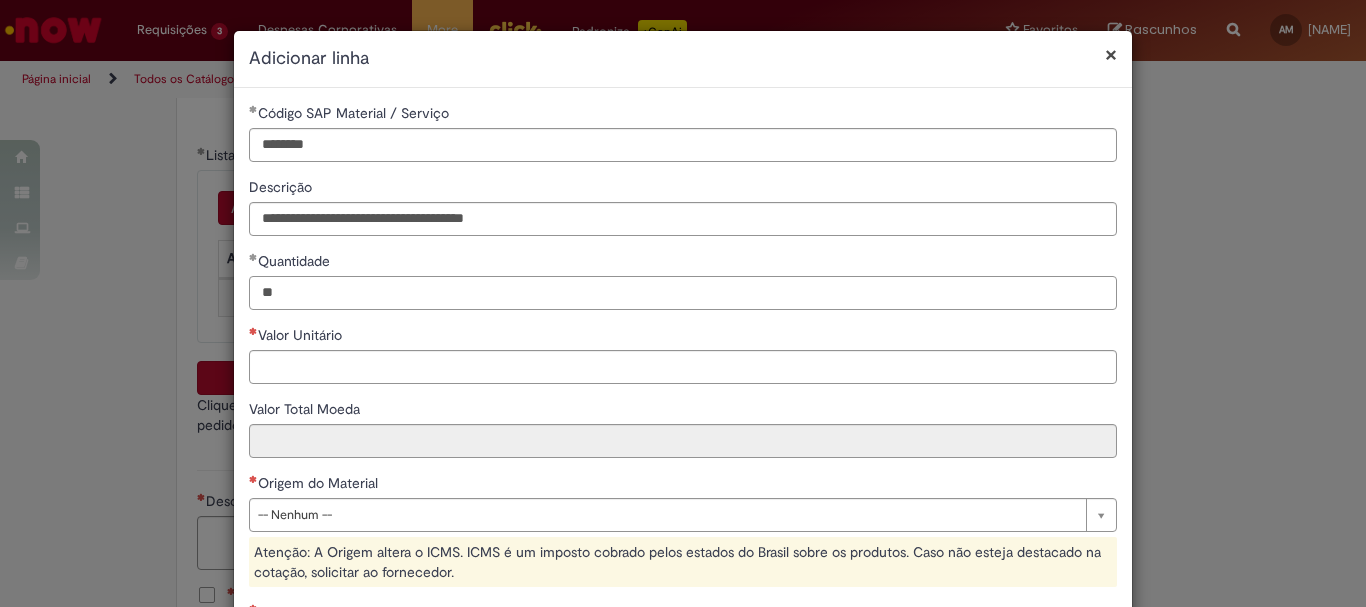 type on "**" 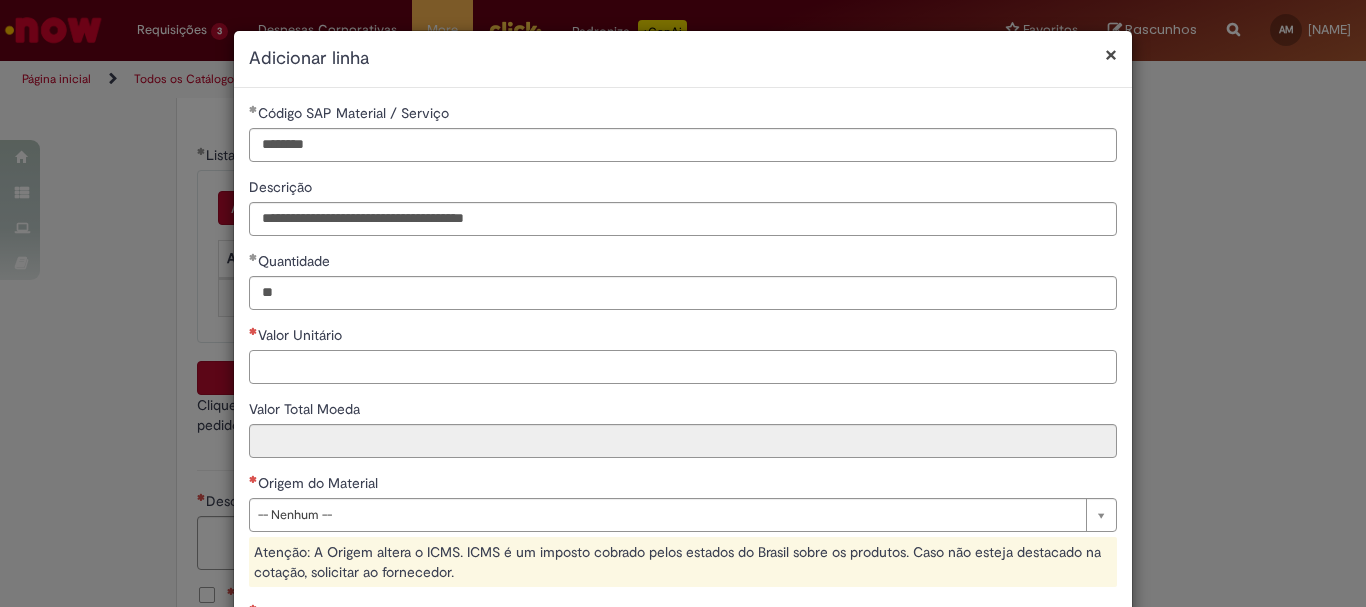 click on "Valor Unitário" at bounding box center [683, 367] 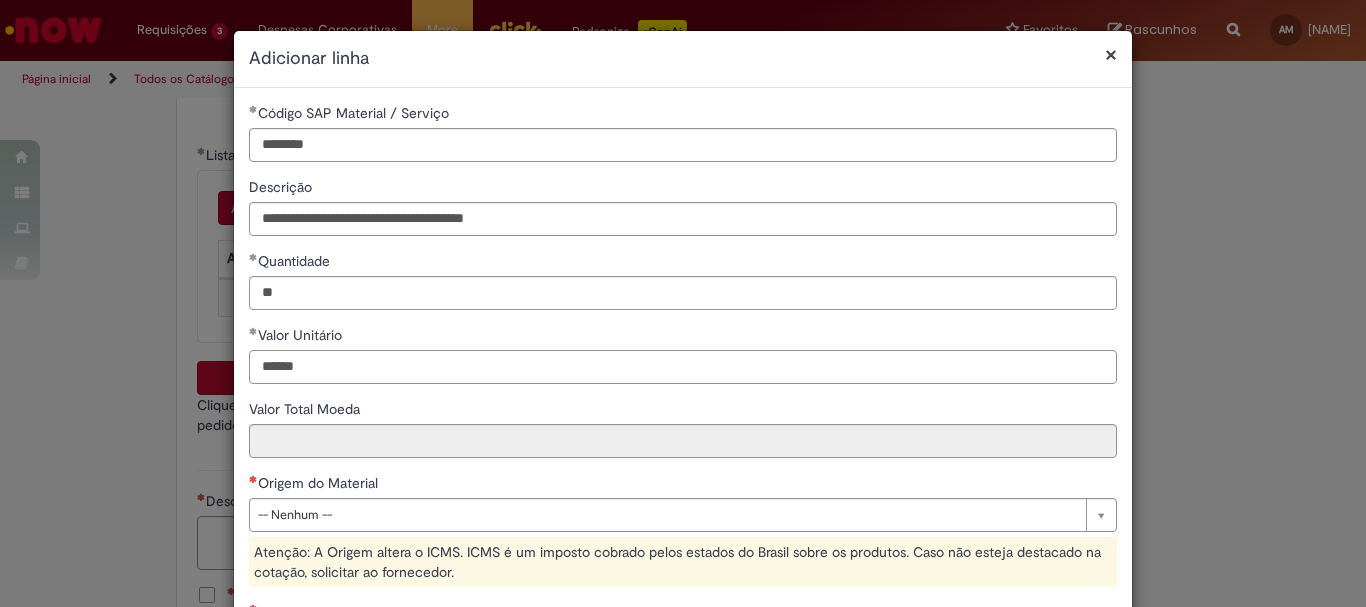 type on "******" 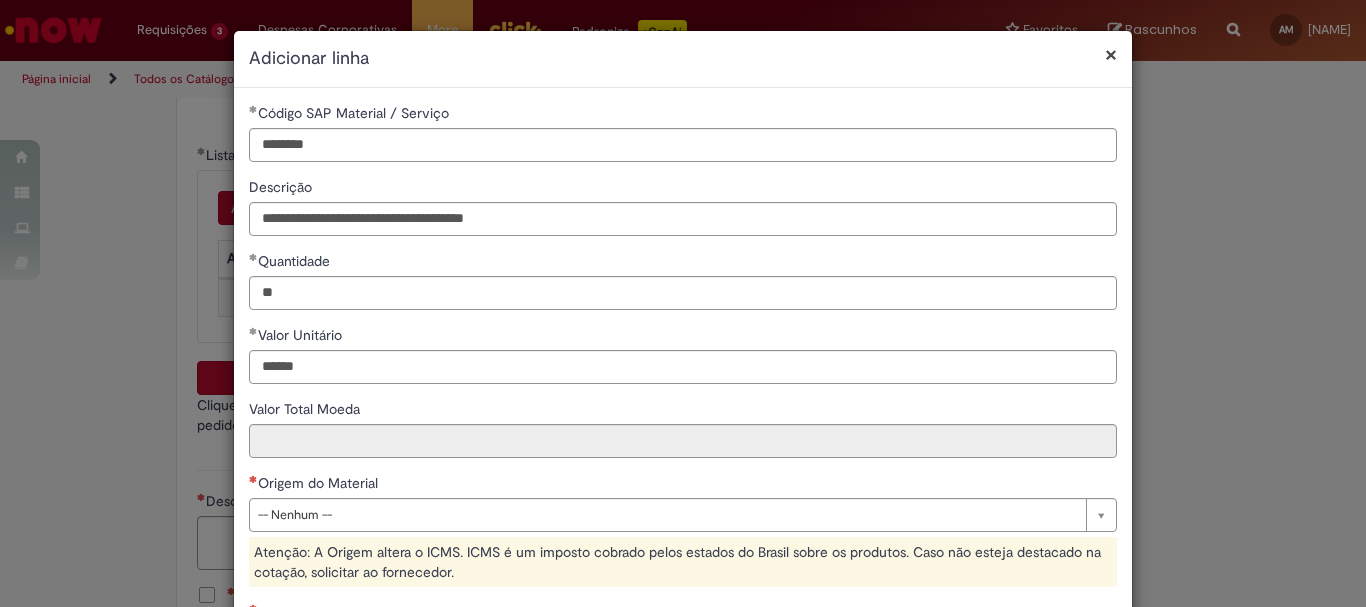 type on "********" 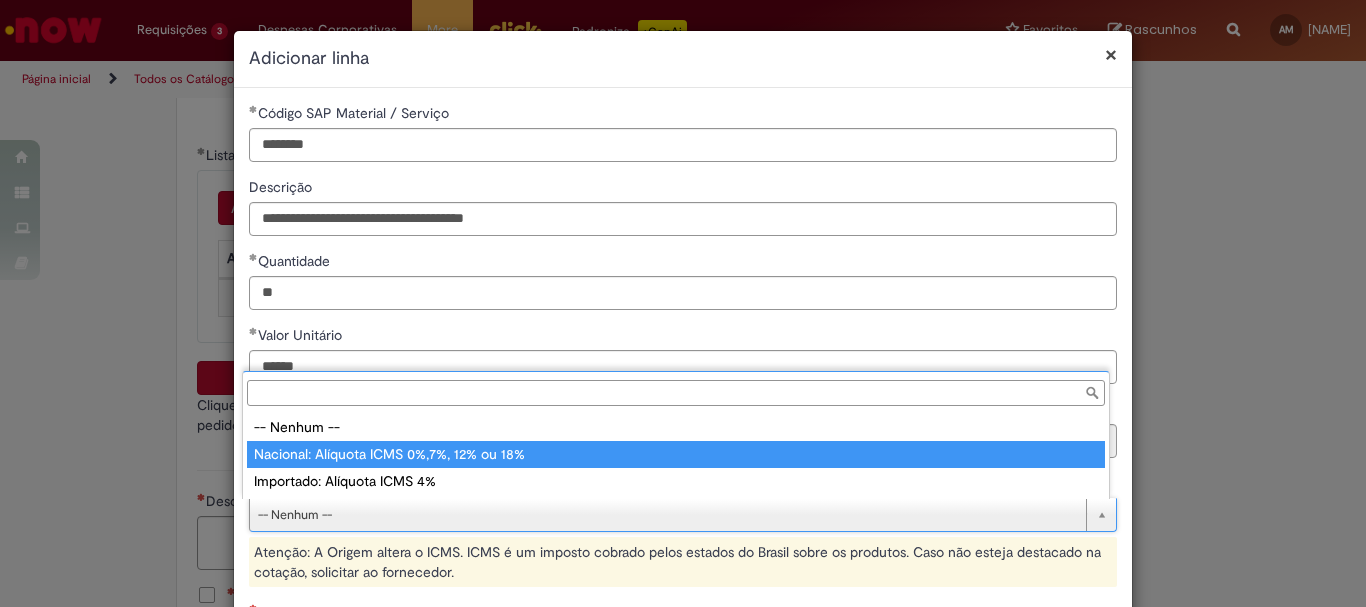 type on "**********" 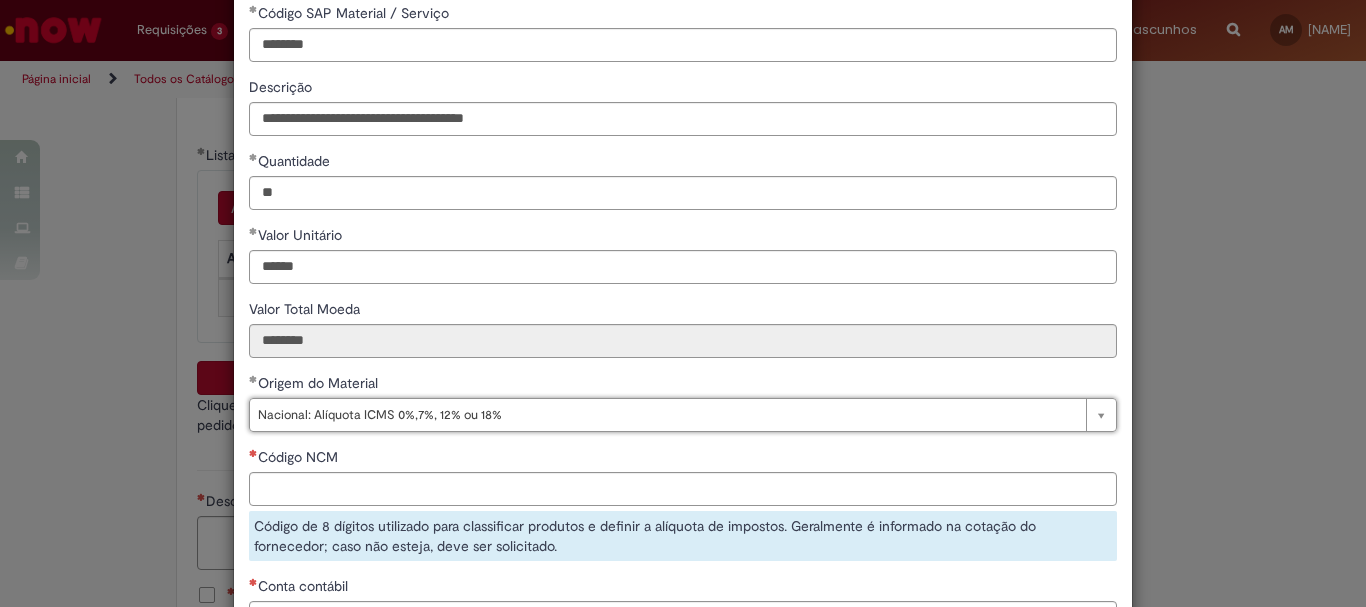 scroll, scrollTop: 0, scrollLeft: 0, axis: both 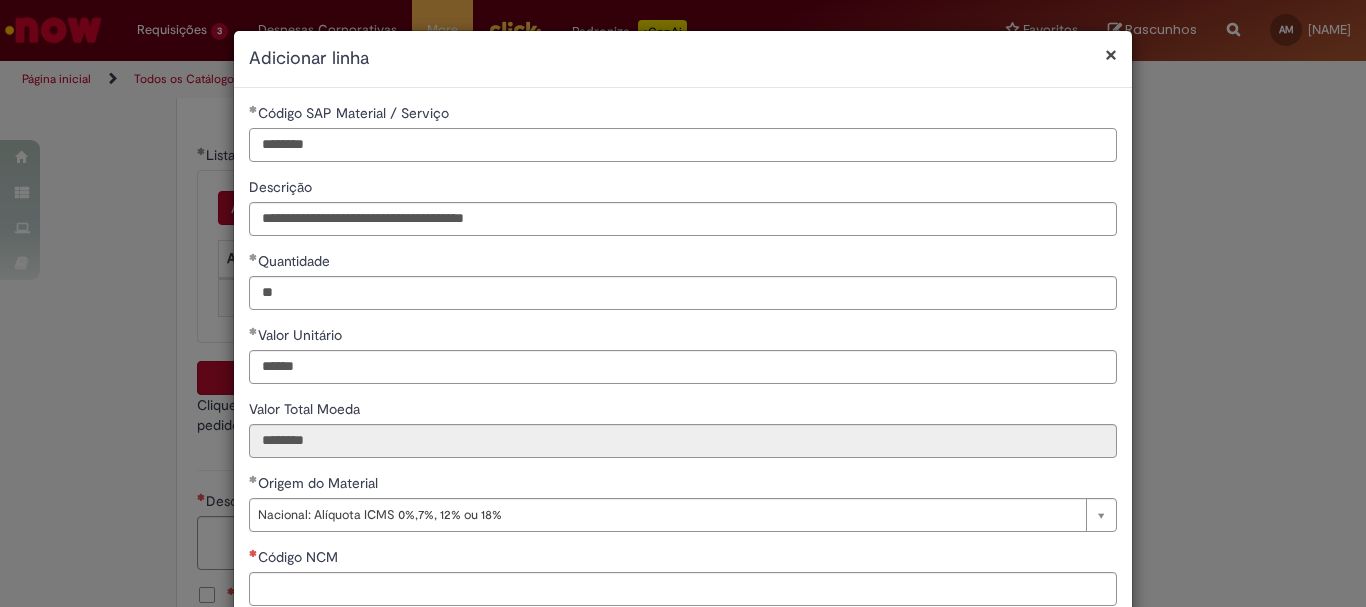 drag, startPoint x: 338, startPoint y: 149, endPoint x: 252, endPoint y: 130, distance: 88.07383 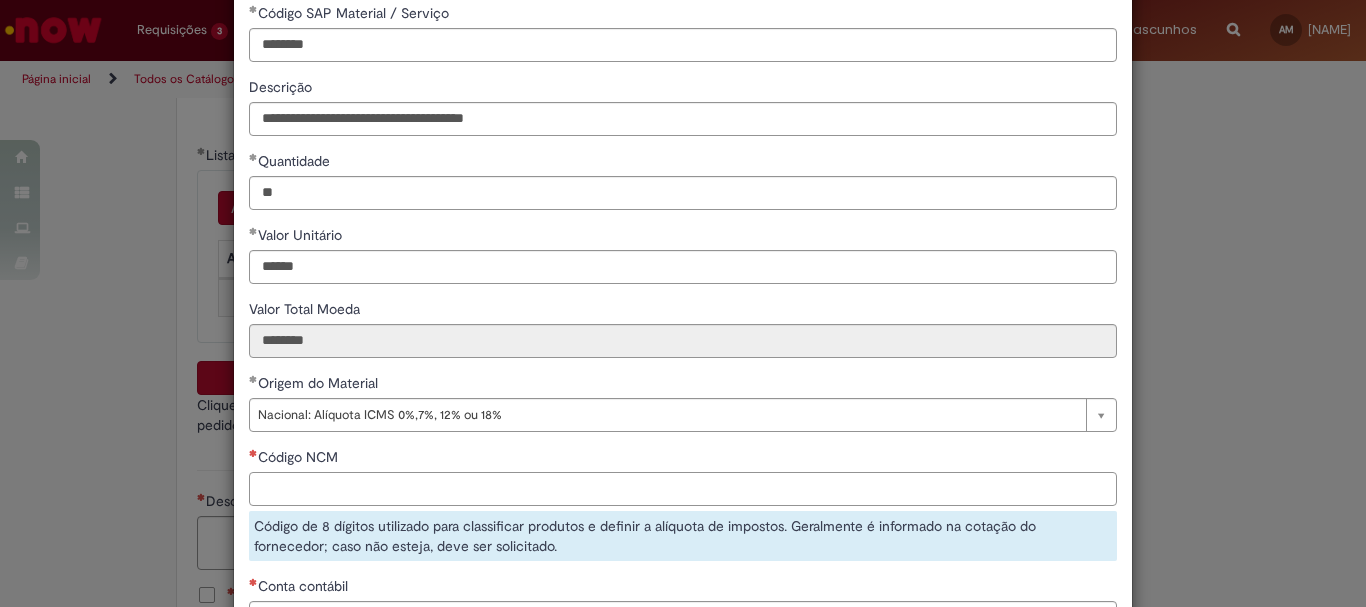 click on "Código NCM" at bounding box center [683, 489] 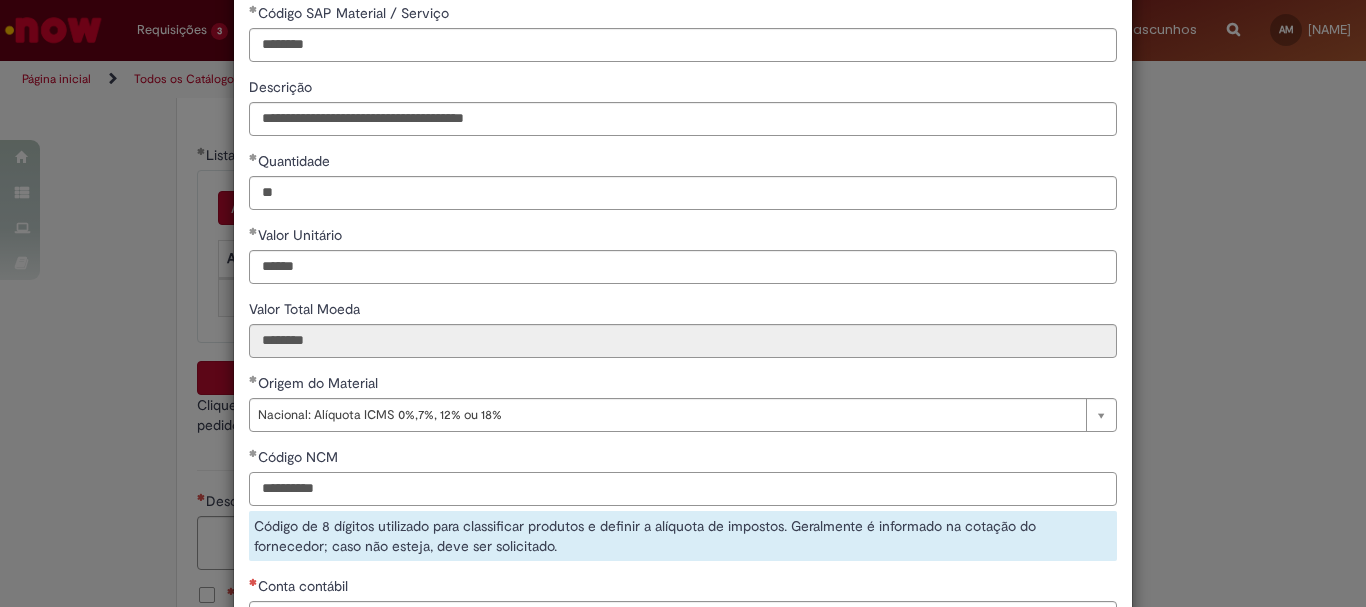 click on "**********" at bounding box center [683, 489] 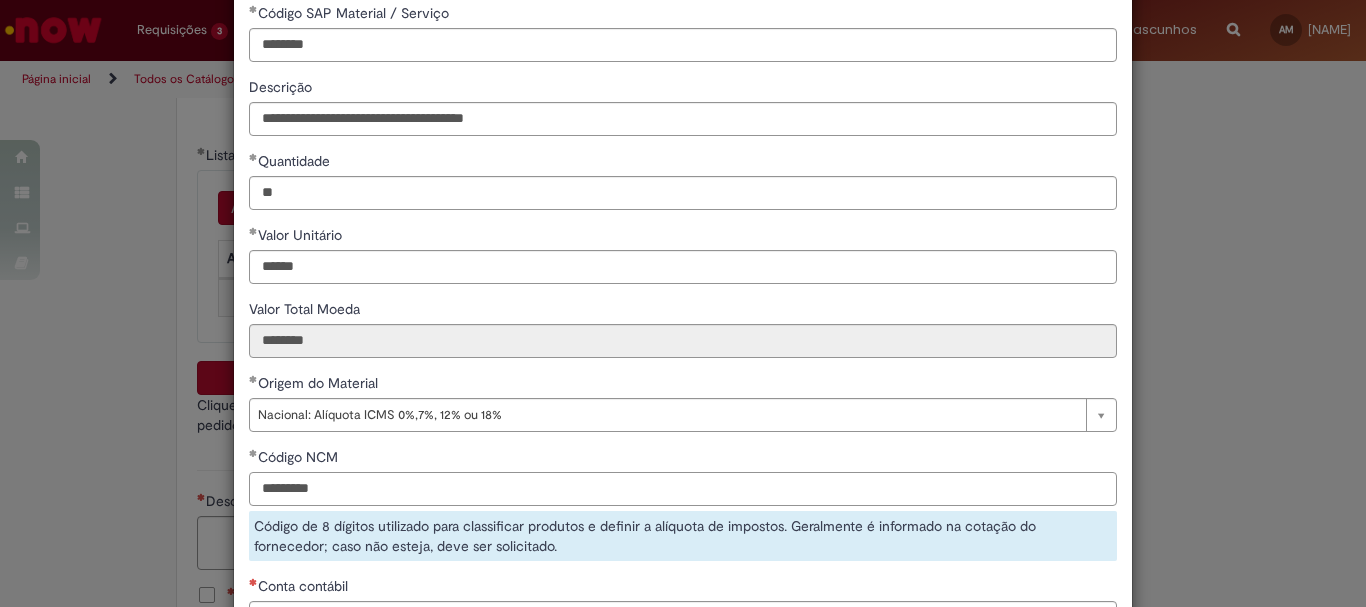 click on "*********" at bounding box center [683, 489] 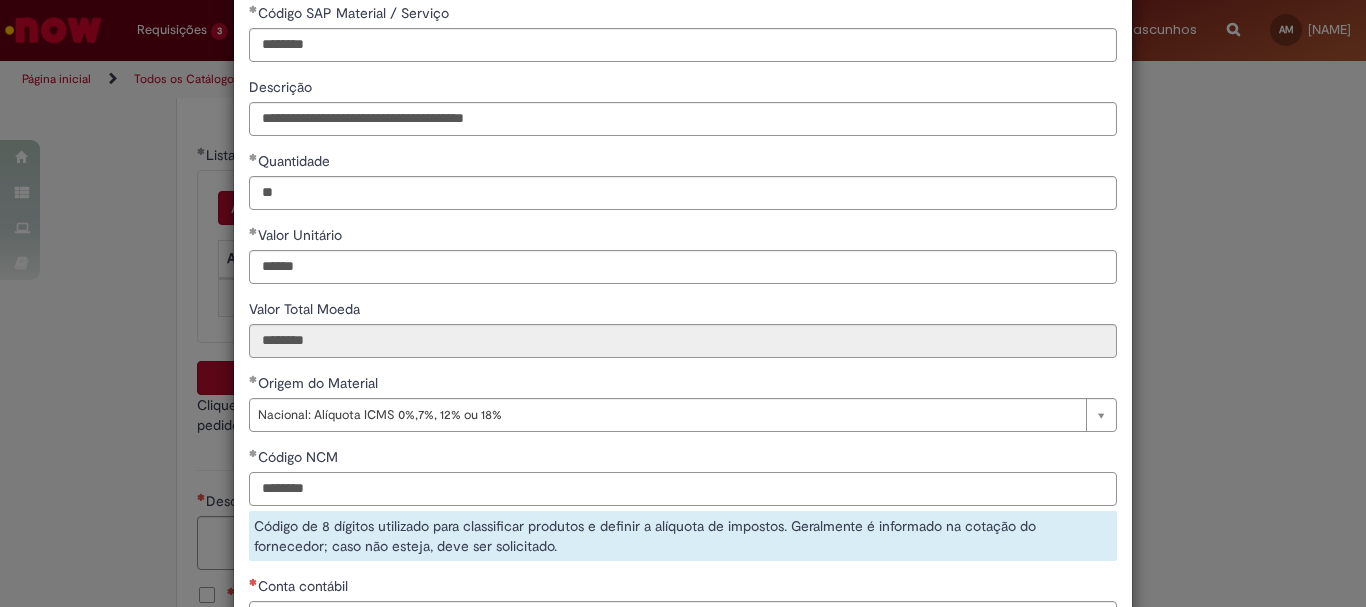 scroll, scrollTop: 300, scrollLeft: 0, axis: vertical 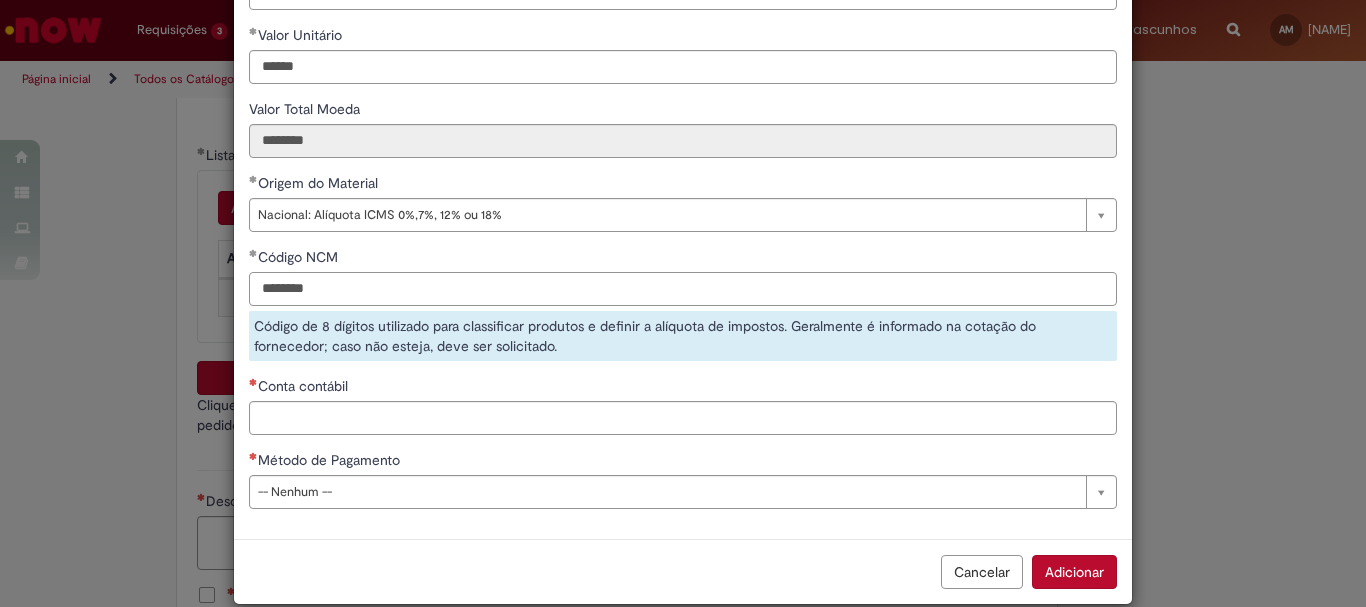 type on "********" 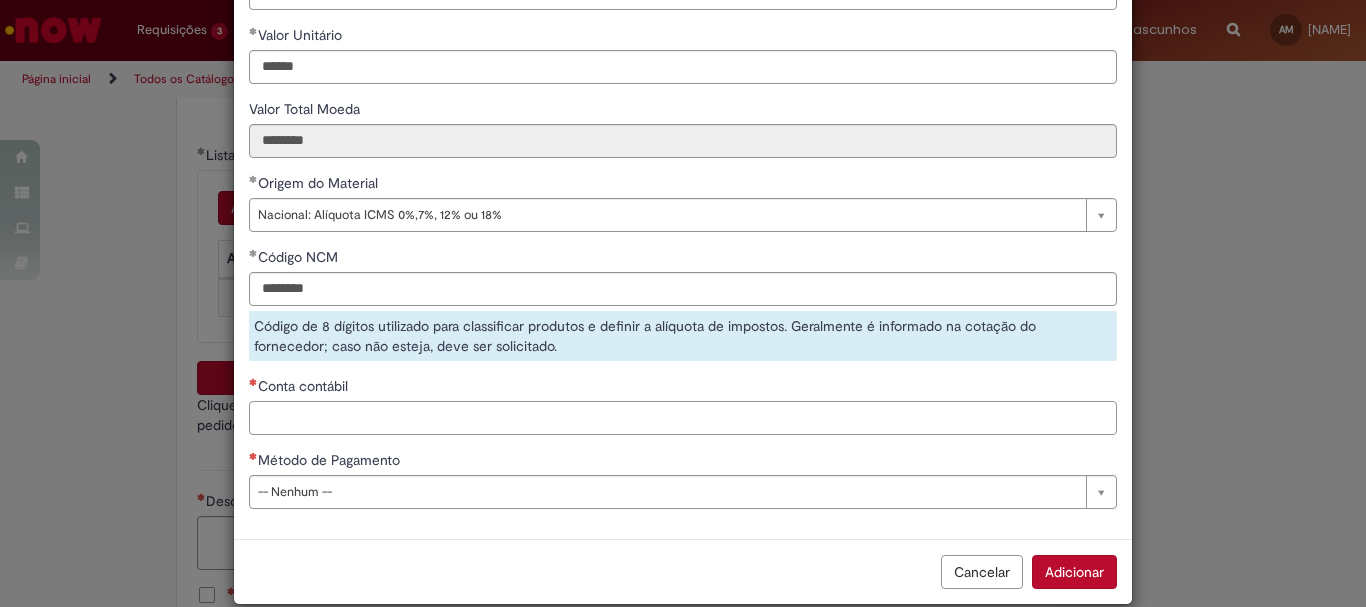 click on "**********" at bounding box center (683, 163) 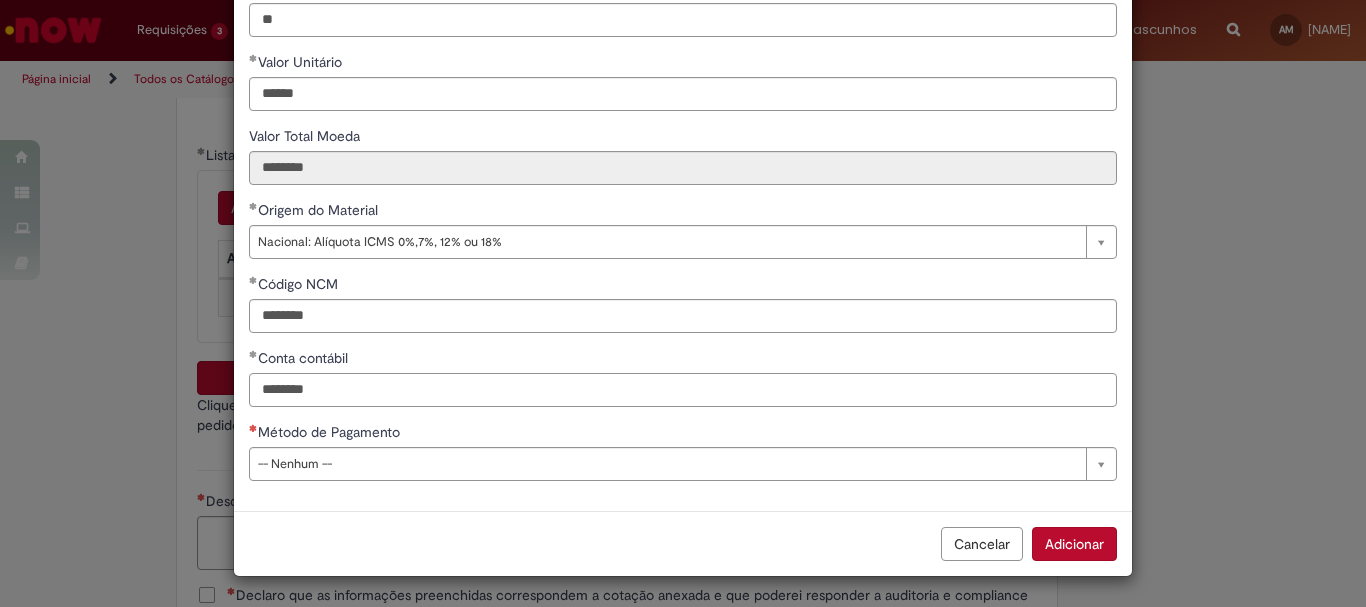 type on "********" 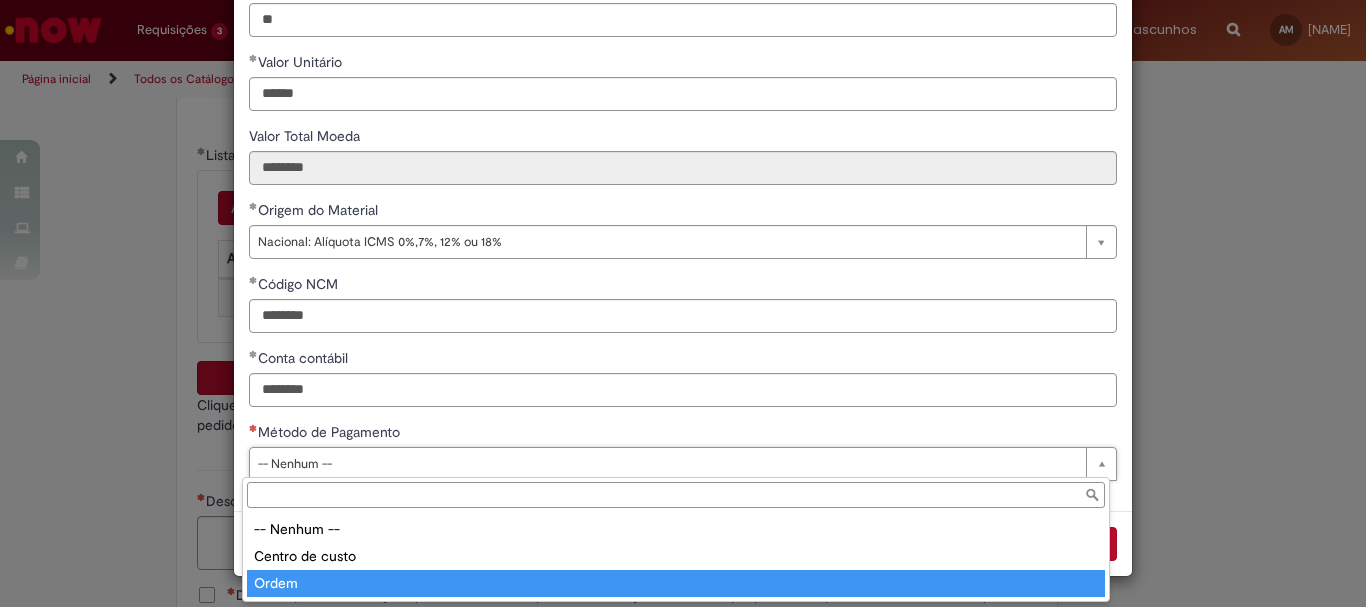 type on "*****" 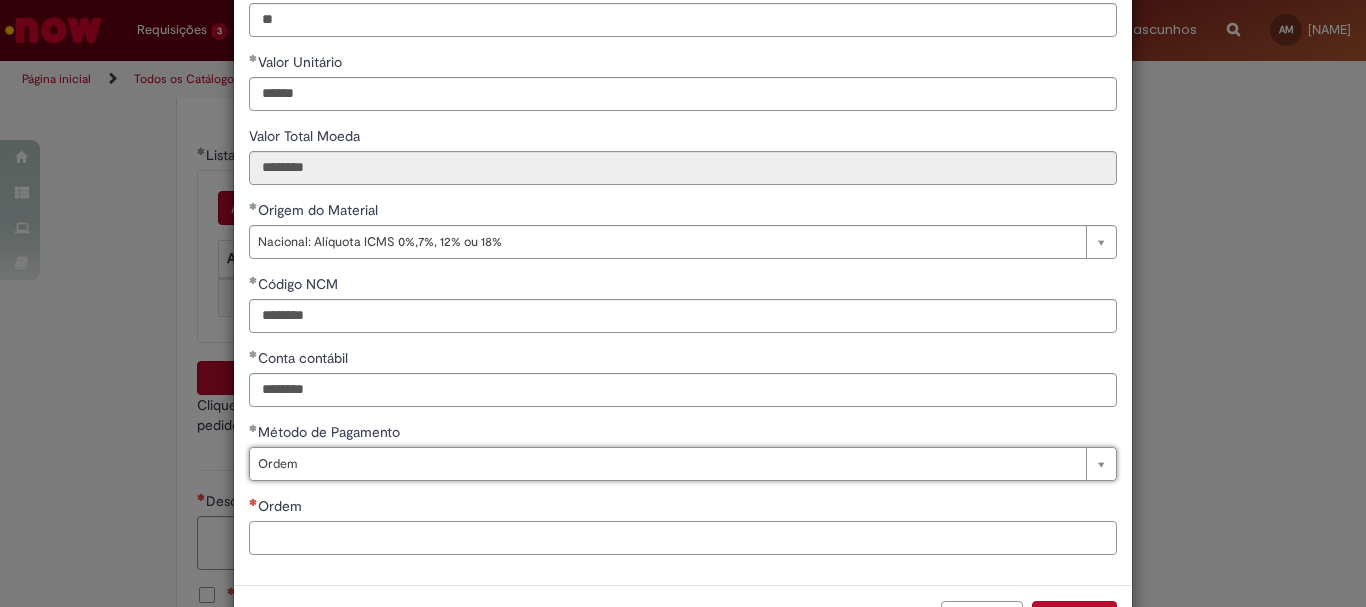 click on "Ordem" at bounding box center (683, 538) 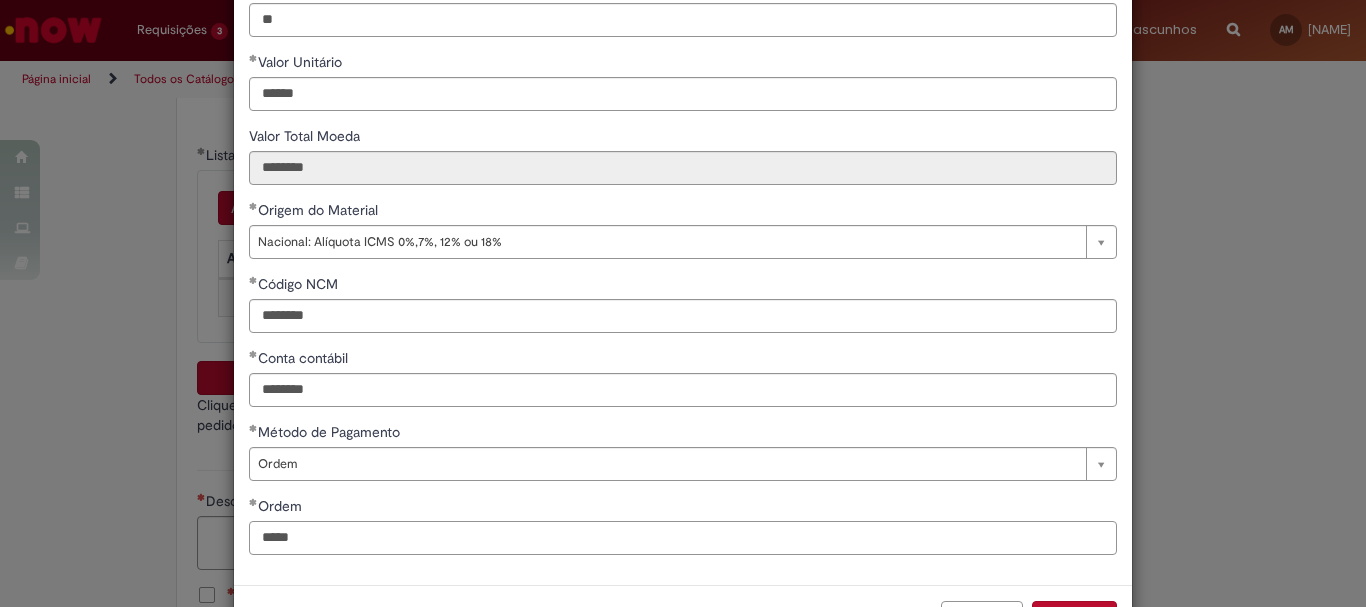 type on "*****" 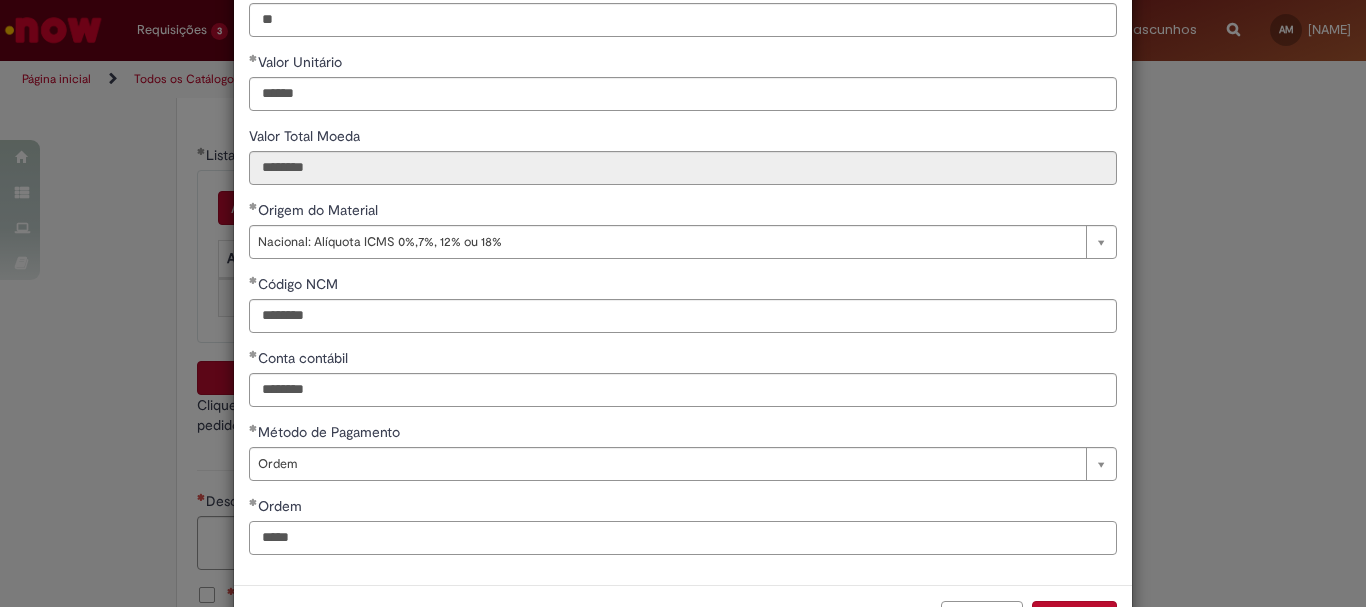 drag, startPoint x: 331, startPoint y: 540, endPoint x: 181, endPoint y: 532, distance: 150.21318 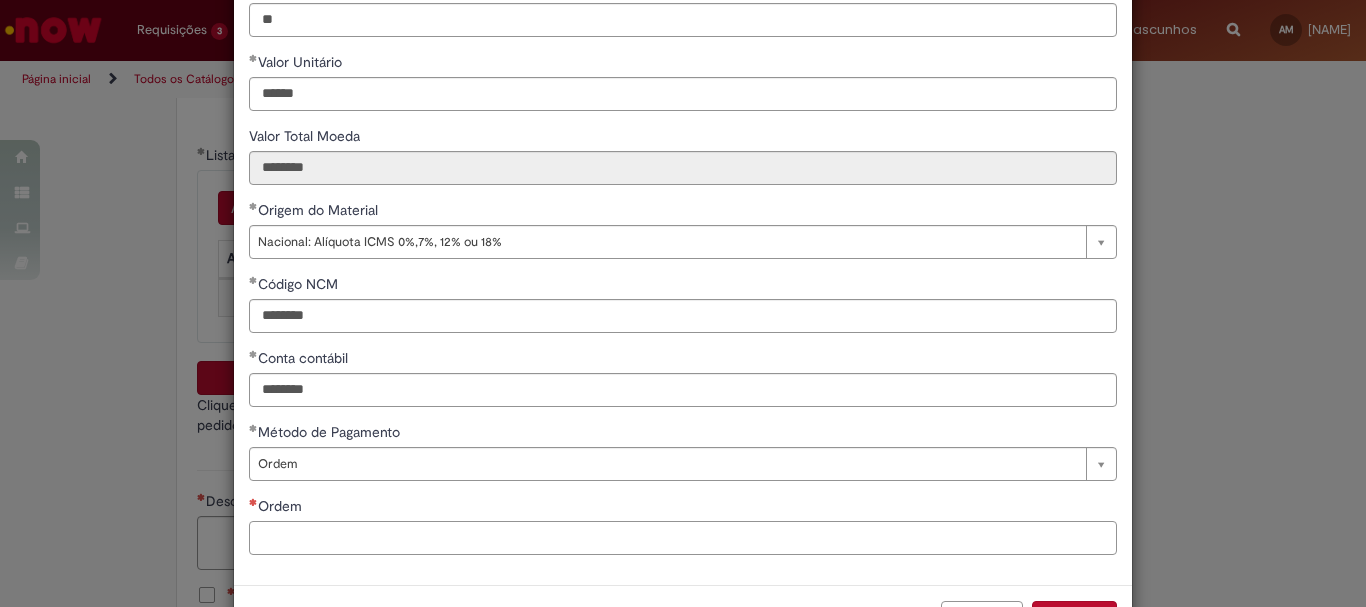 paste on "**********" 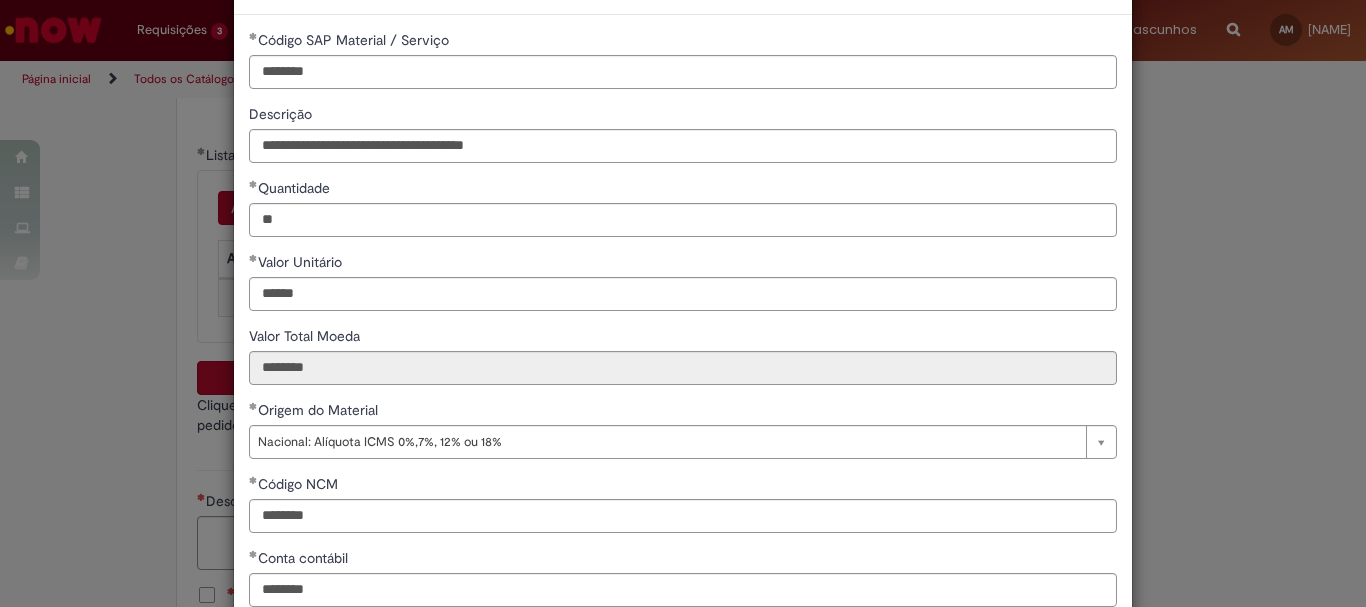 scroll, scrollTop: 0, scrollLeft: 0, axis: both 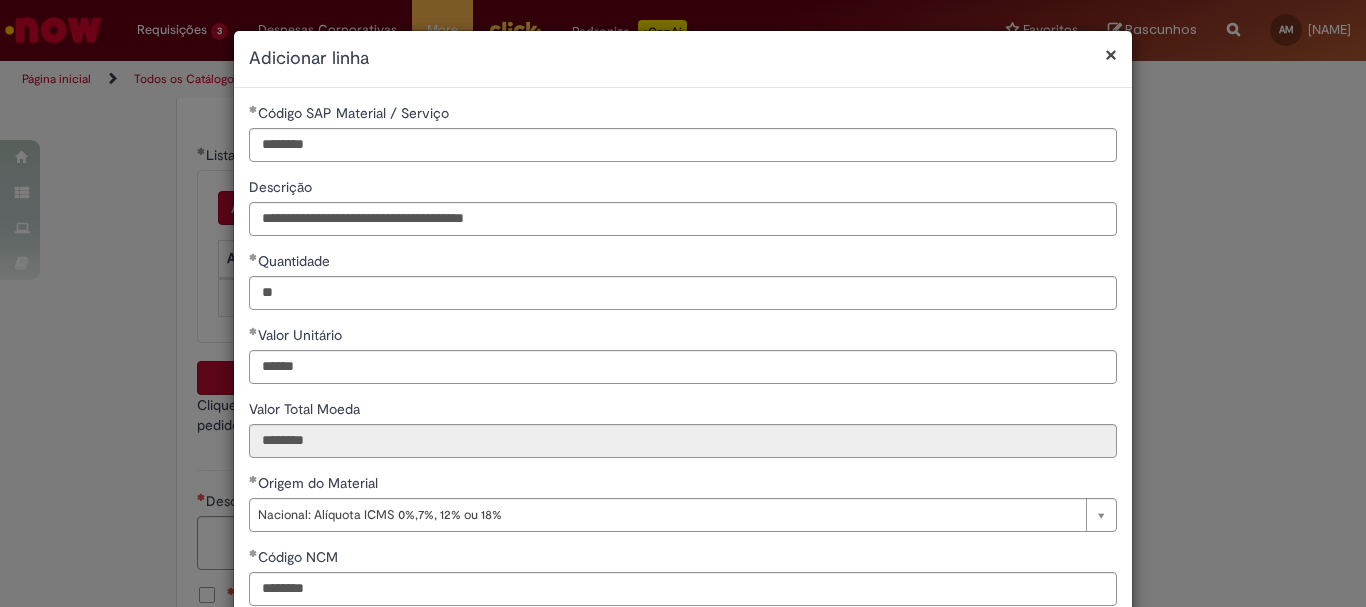 type on "**********" 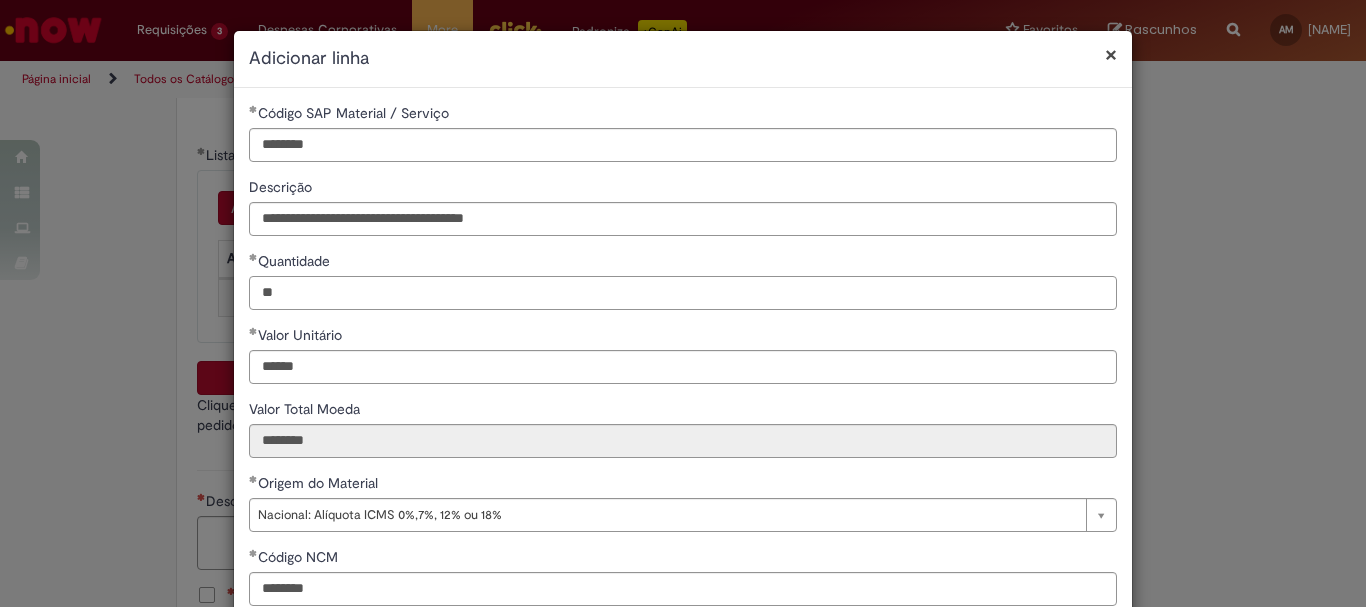 drag, startPoint x: 291, startPoint y: 286, endPoint x: 210, endPoint y: 282, distance: 81.09871 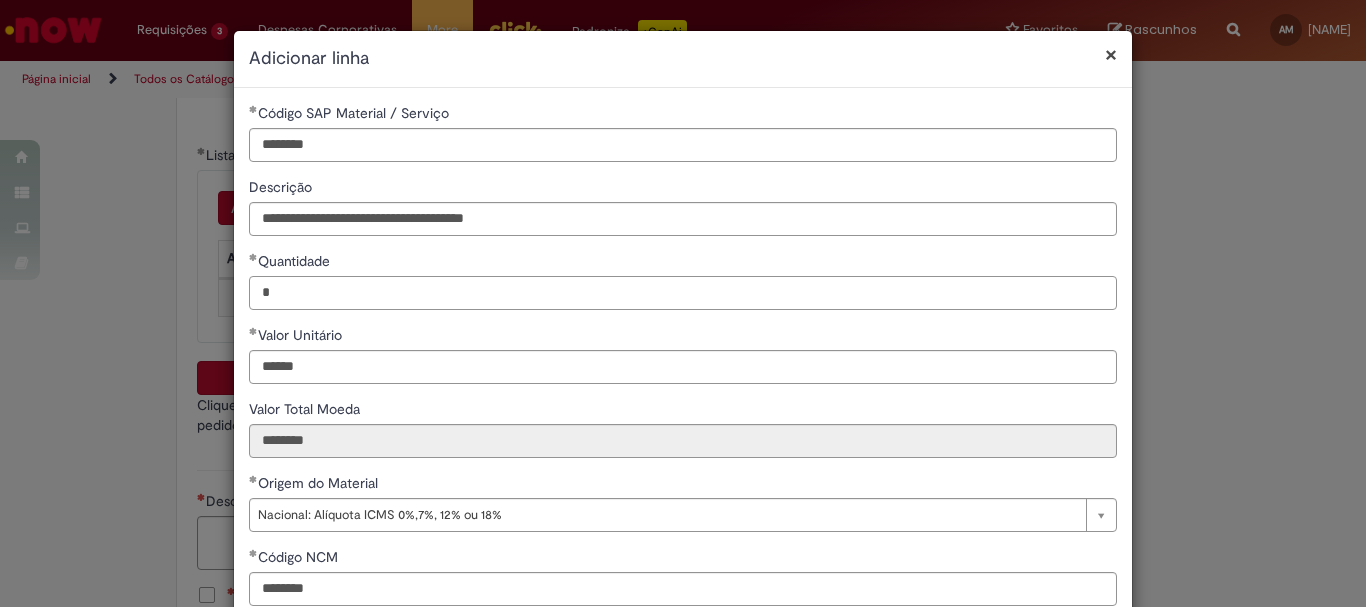type on "*" 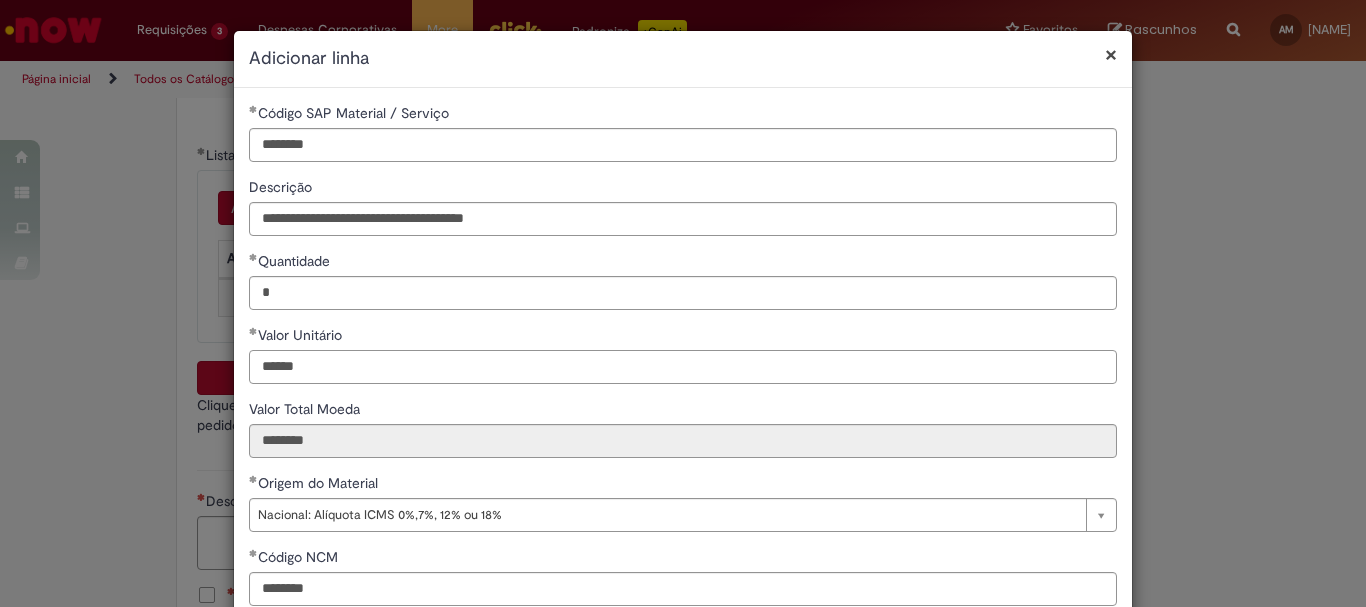 type on "********" 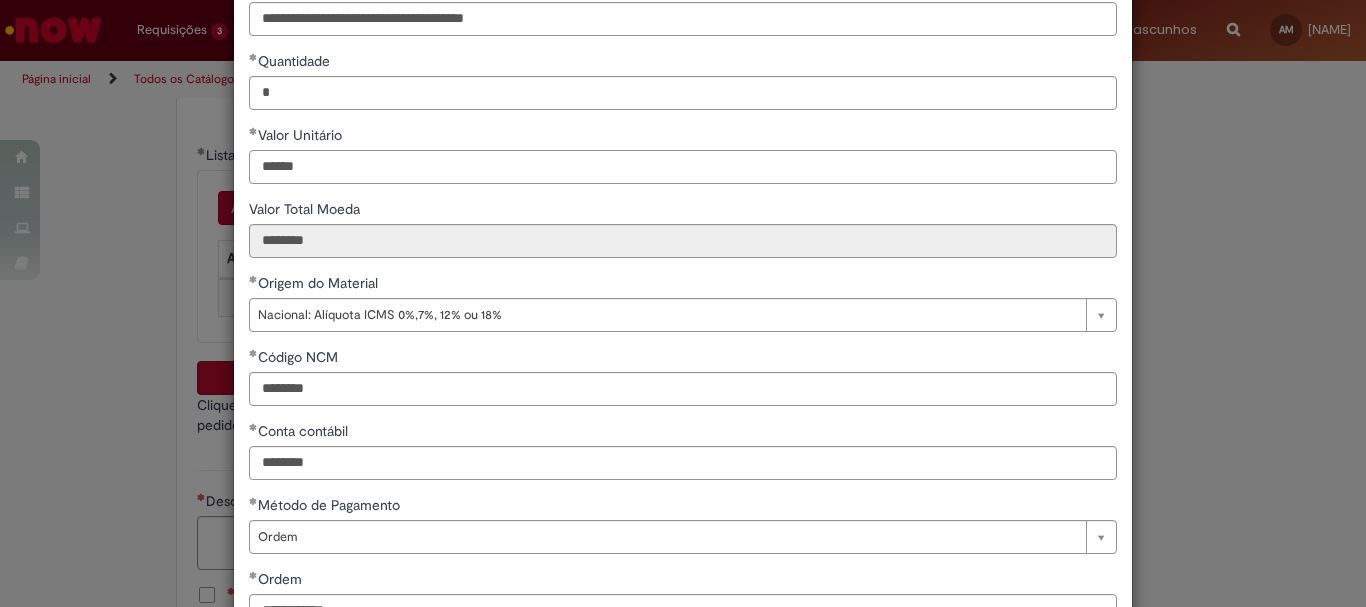 scroll, scrollTop: 347, scrollLeft: 0, axis: vertical 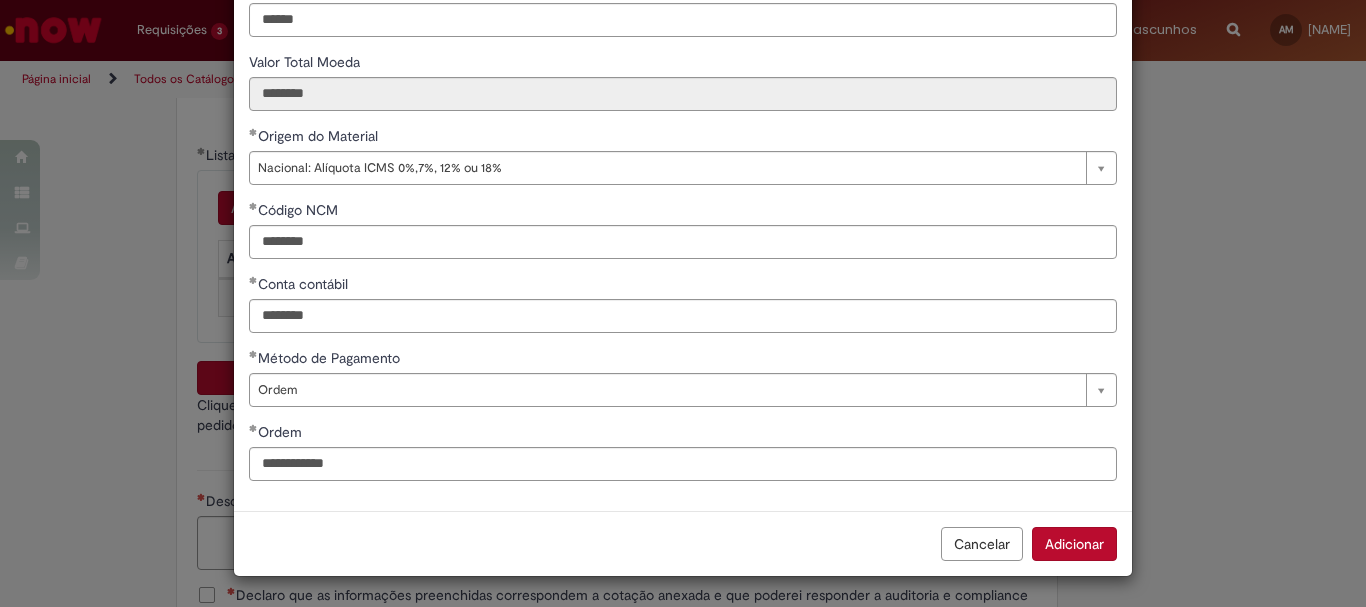 click on "Adicionar" at bounding box center (1074, 544) 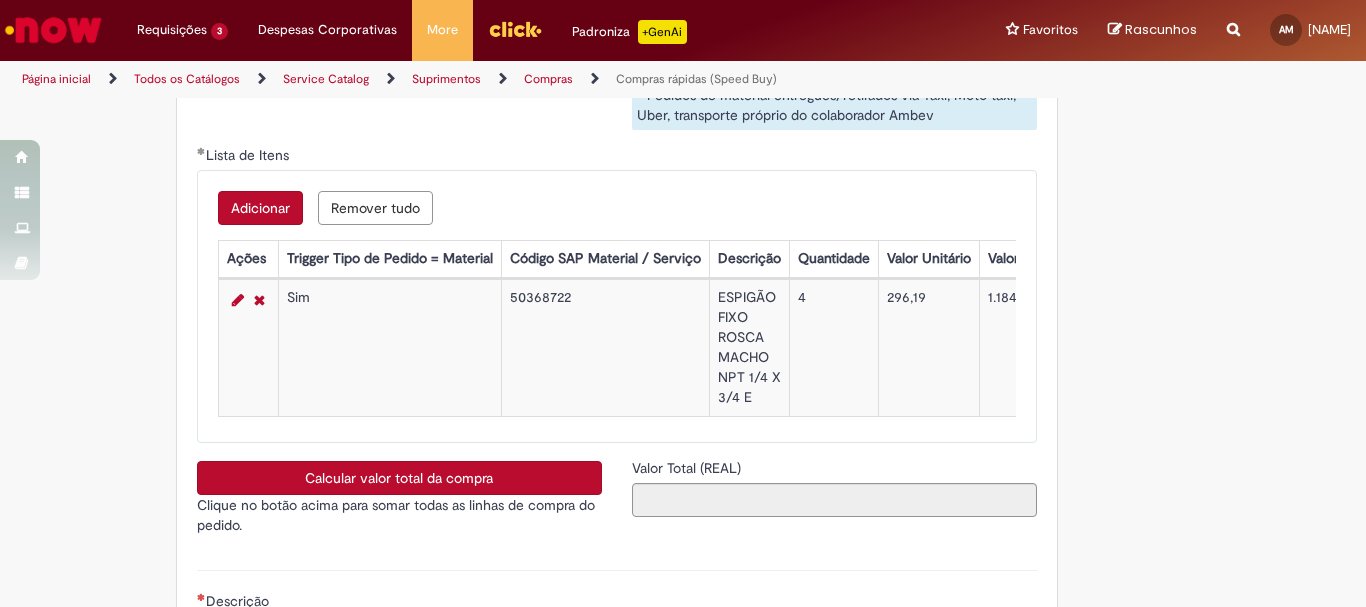 click on "Adicionar" at bounding box center [260, 208] 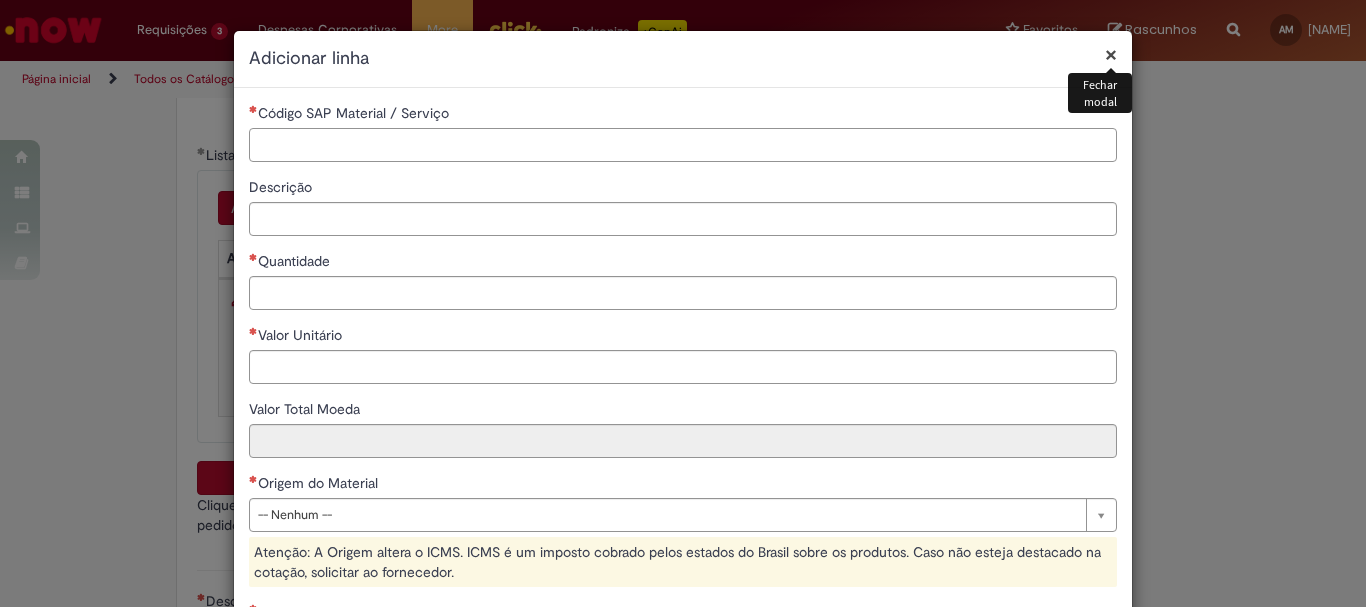 click on "Código SAP Material / Serviço" at bounding box center (683, 145) 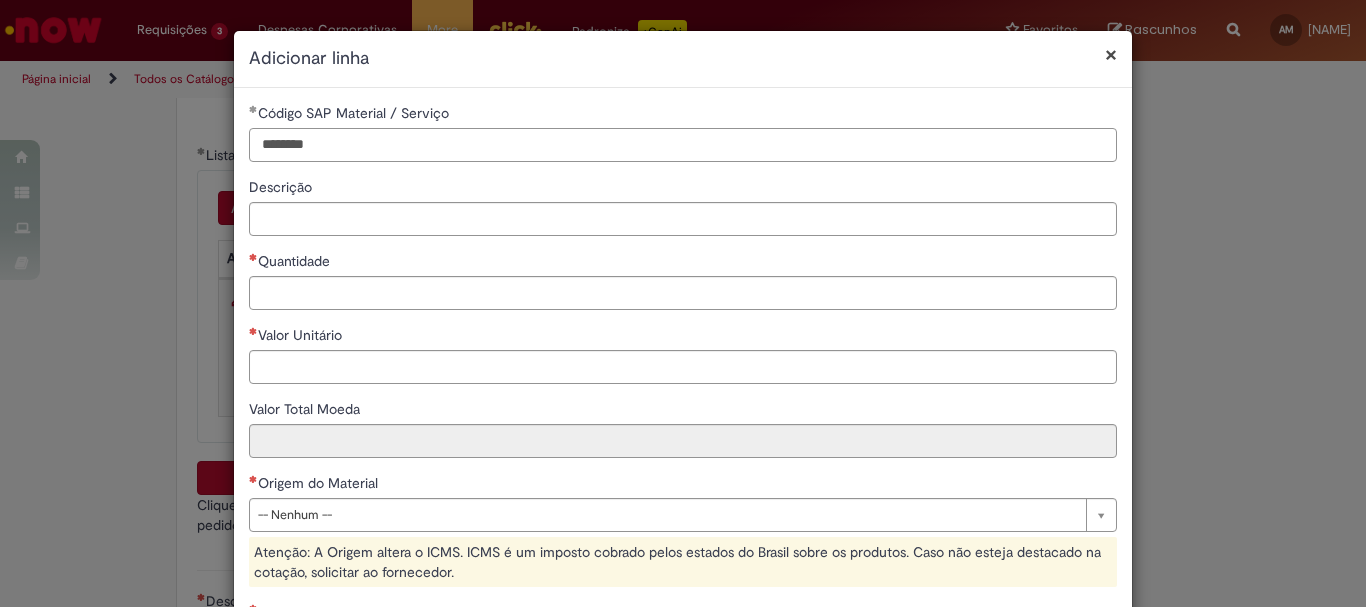 type on "********" 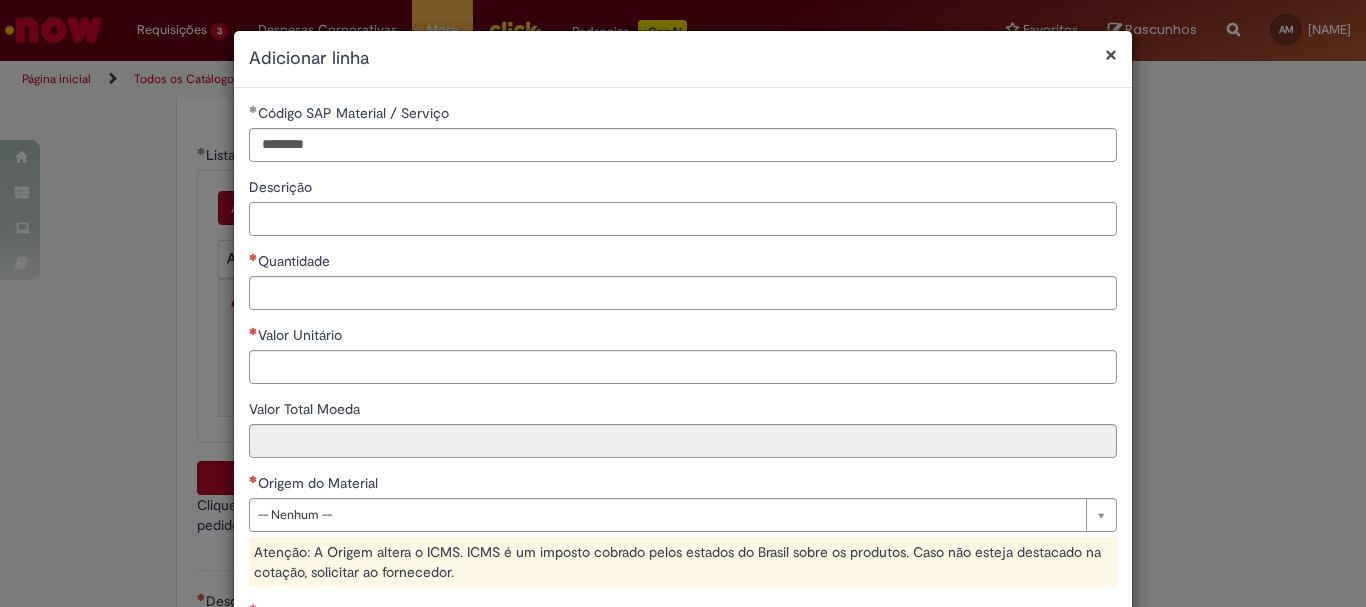 click on "Descrição" at bounding box center [683, 219] 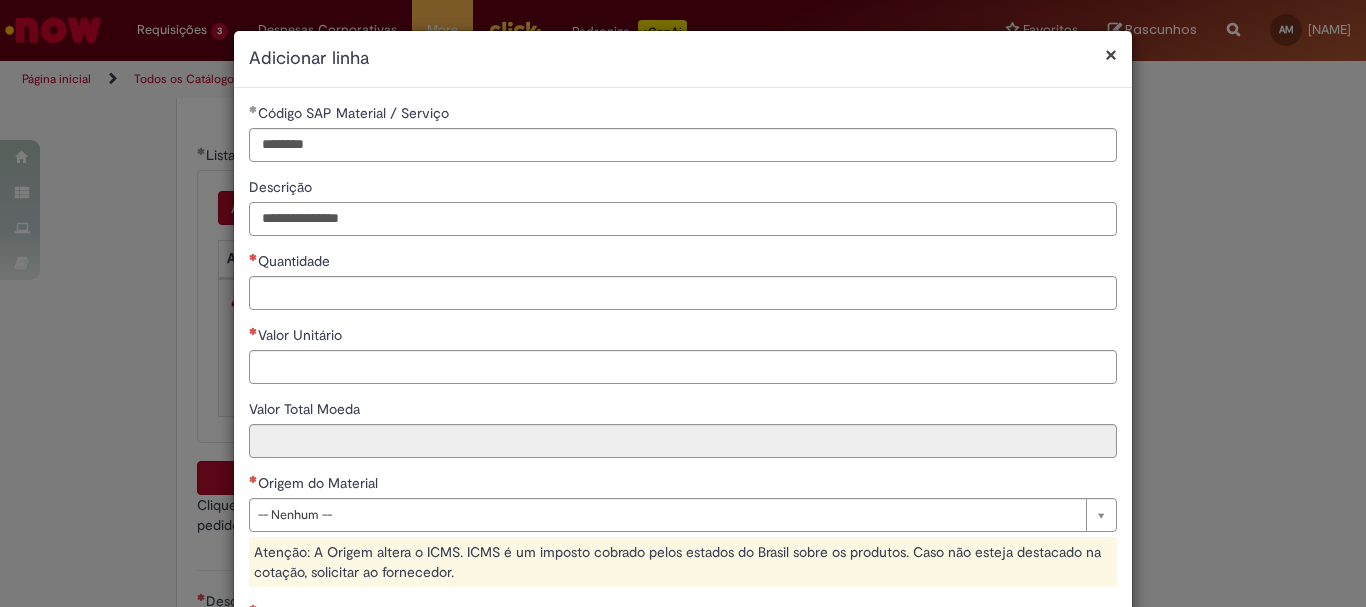 type on "**********" 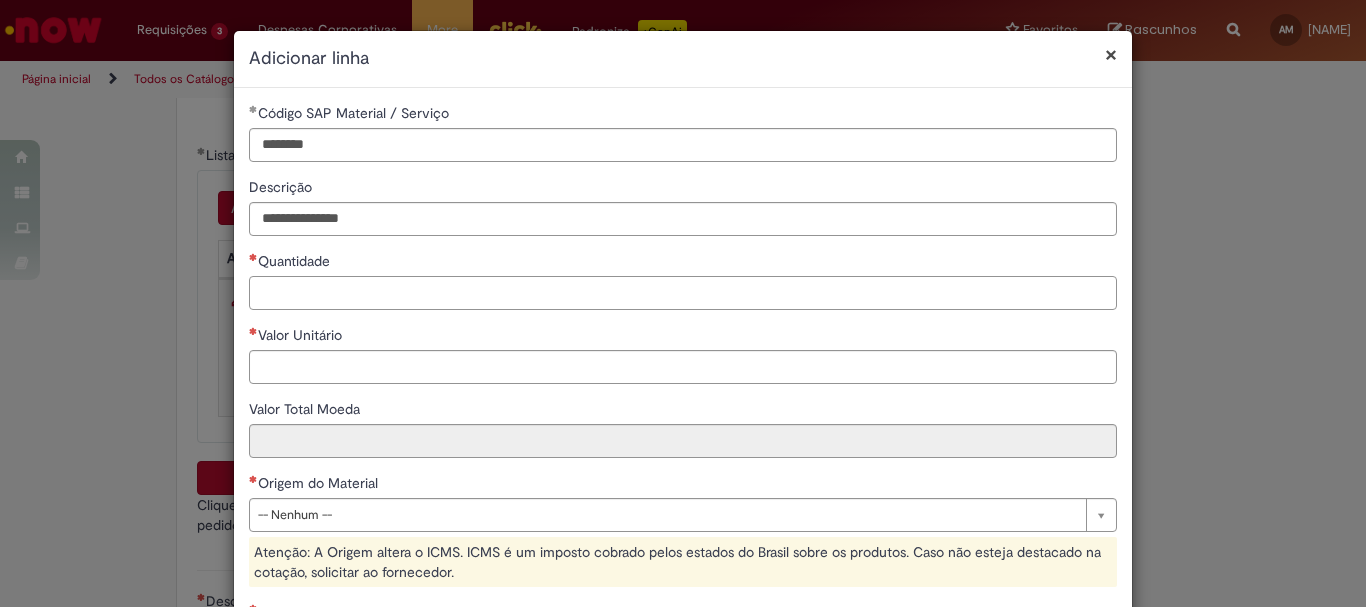 click on "Quantidade" at bounding box center (683, 293) 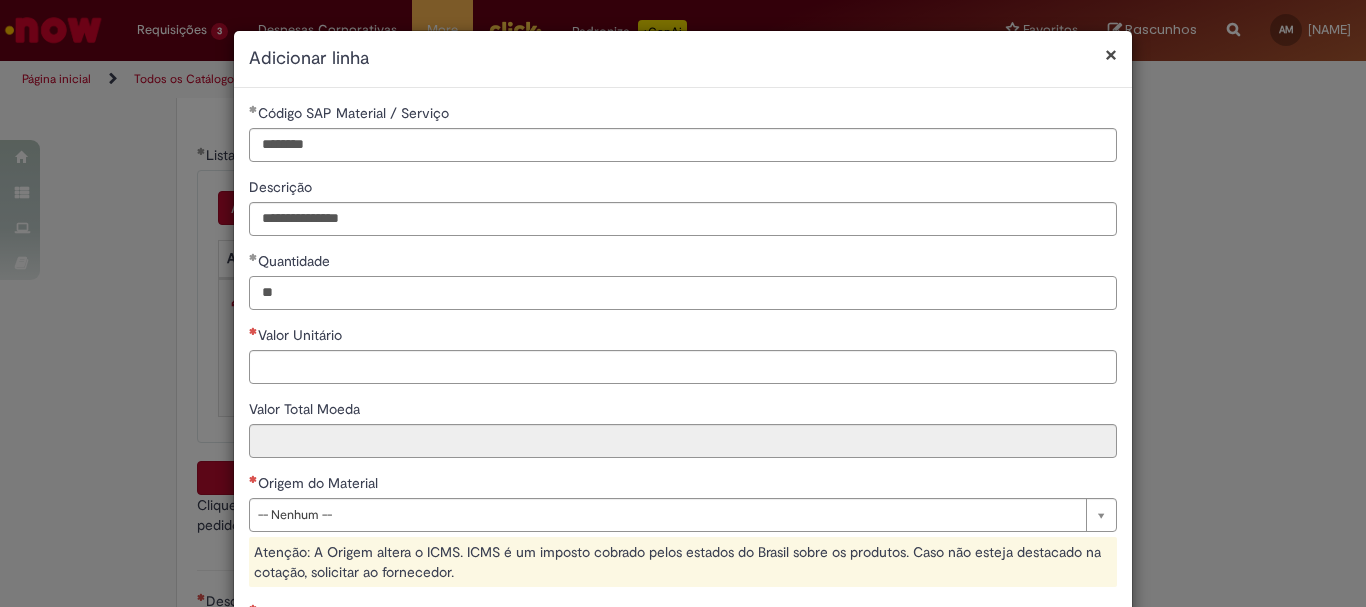 type on "**" 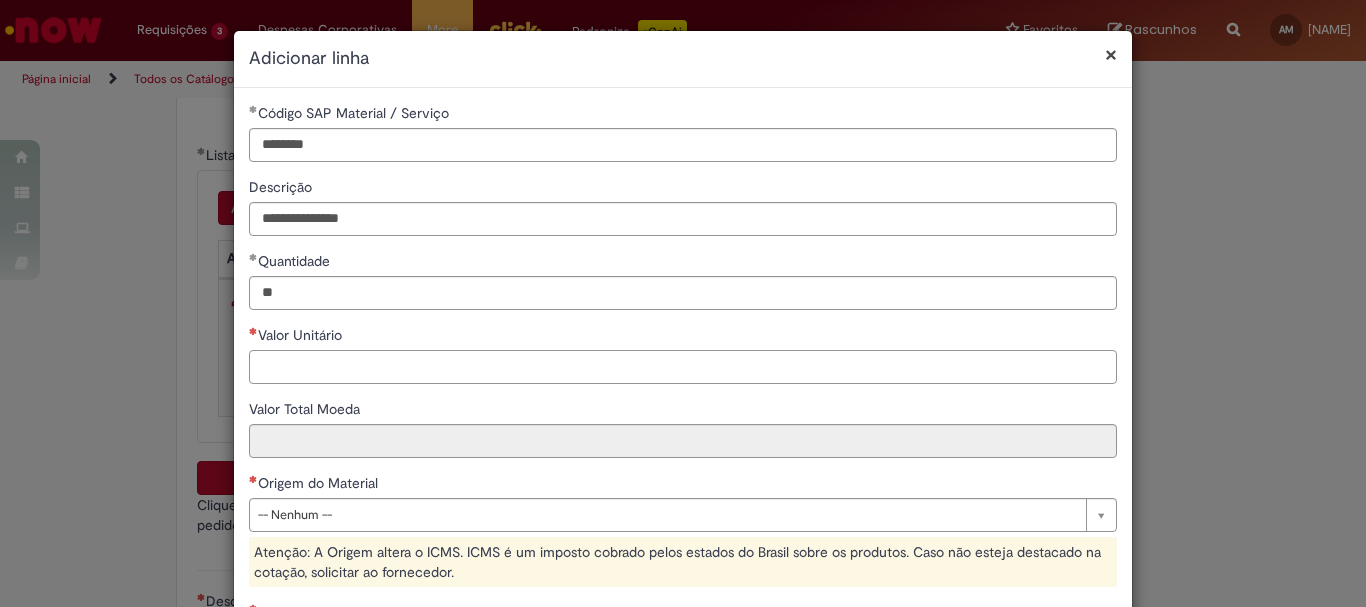 click on "Valor Unitário" at bounding box center [683, 367] 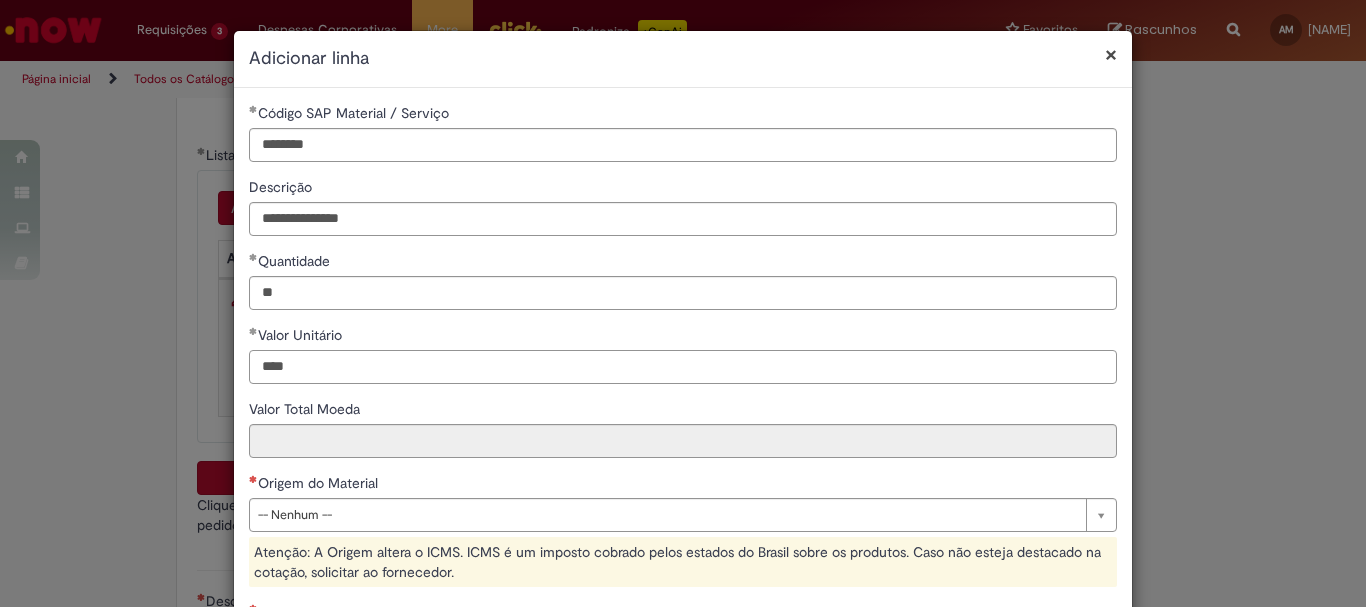 type on "****" 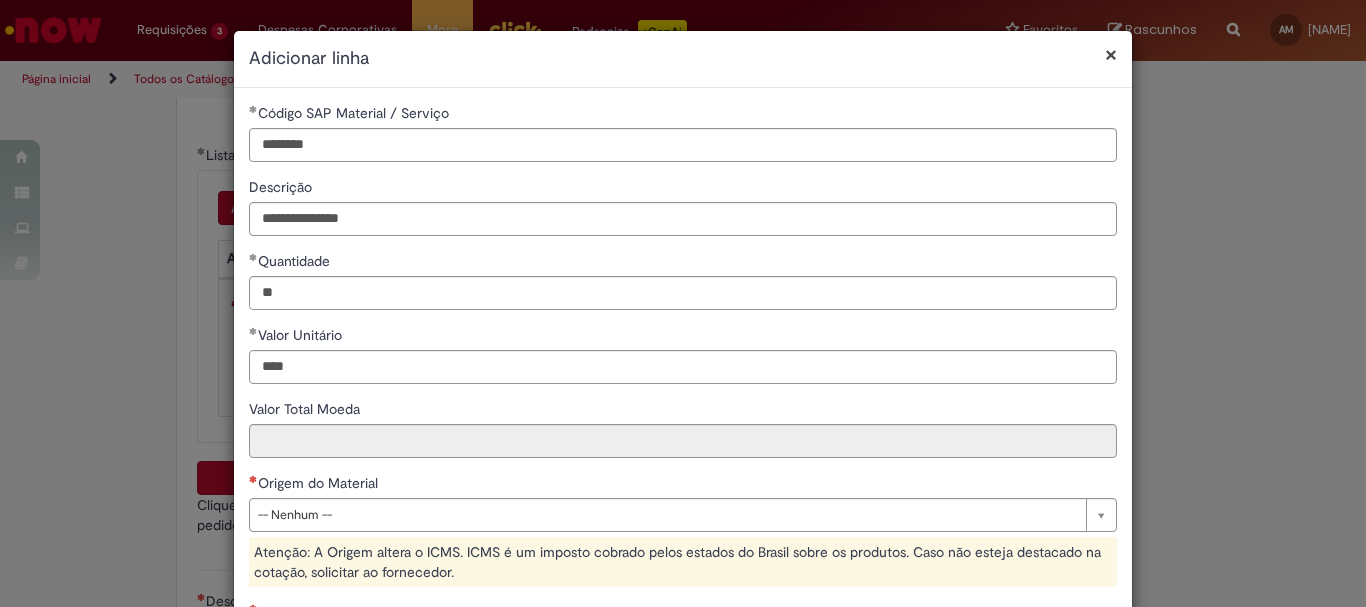 type on "*****" 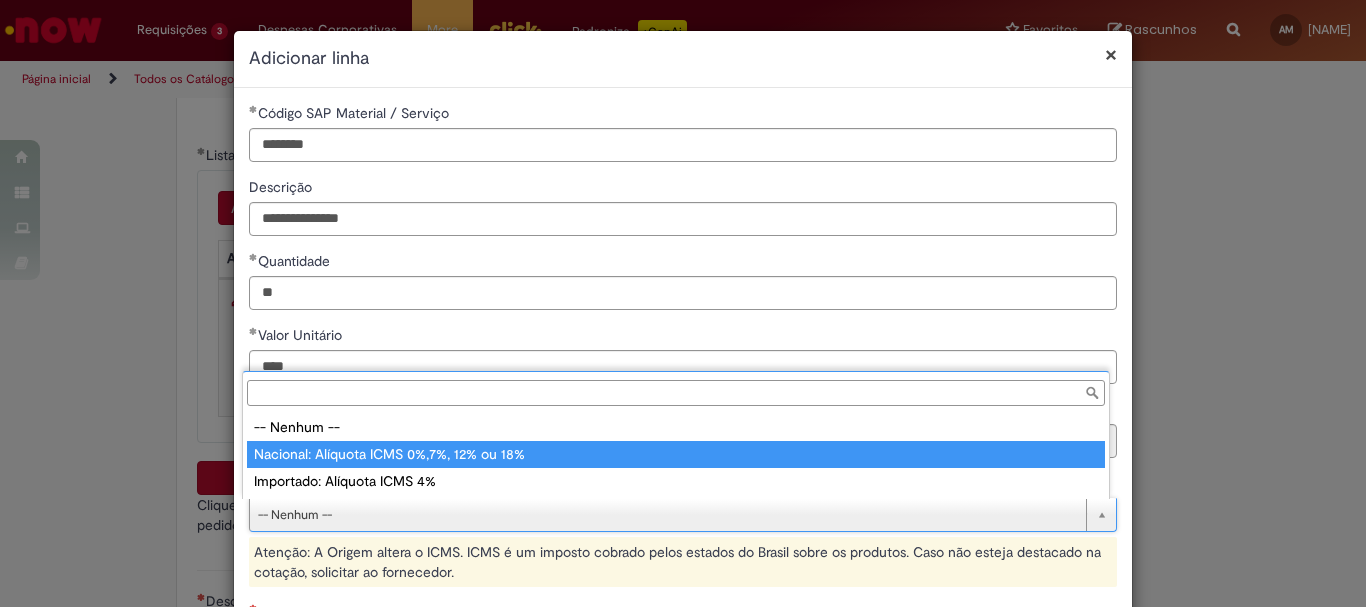 type on "**********" 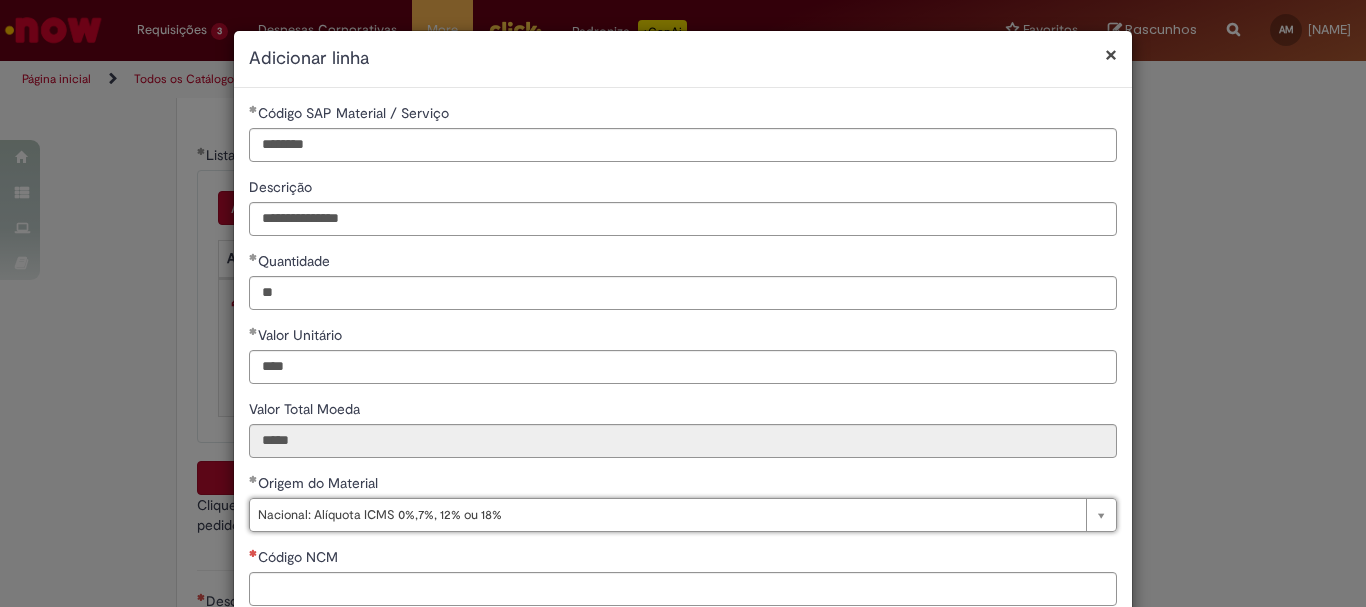 scroll, scrollTop: 100, scrollLeft: 0, axis: vertical 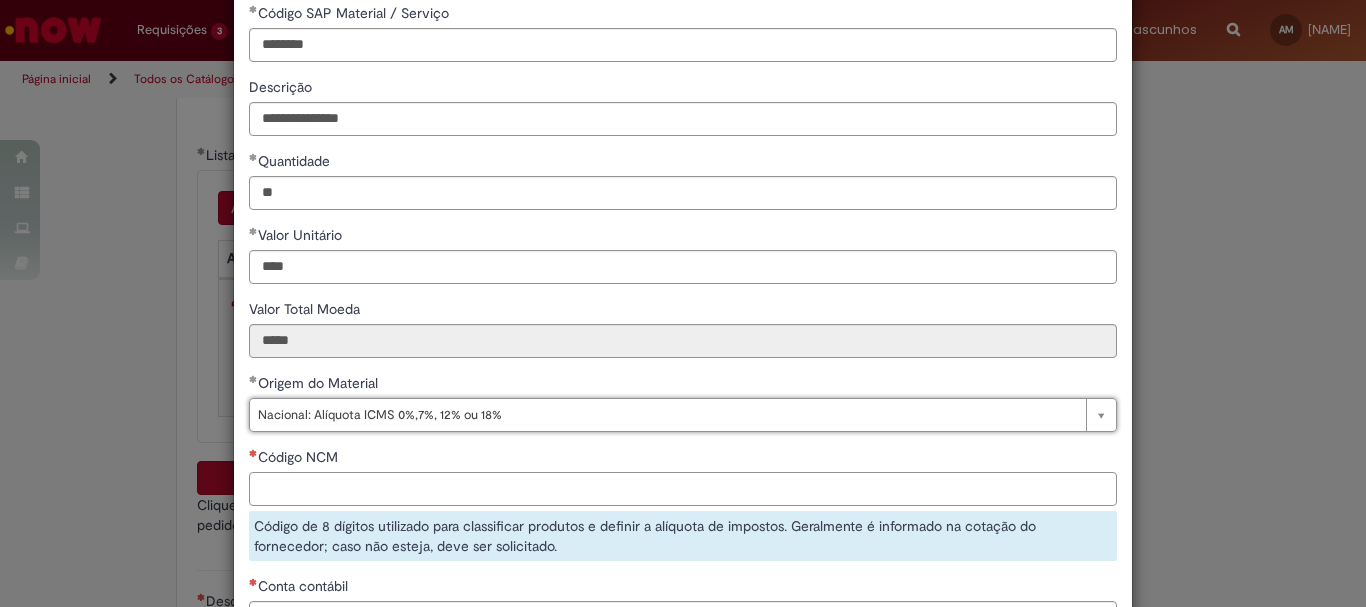 click on "Código NCM" at bounding box center [683, 489] 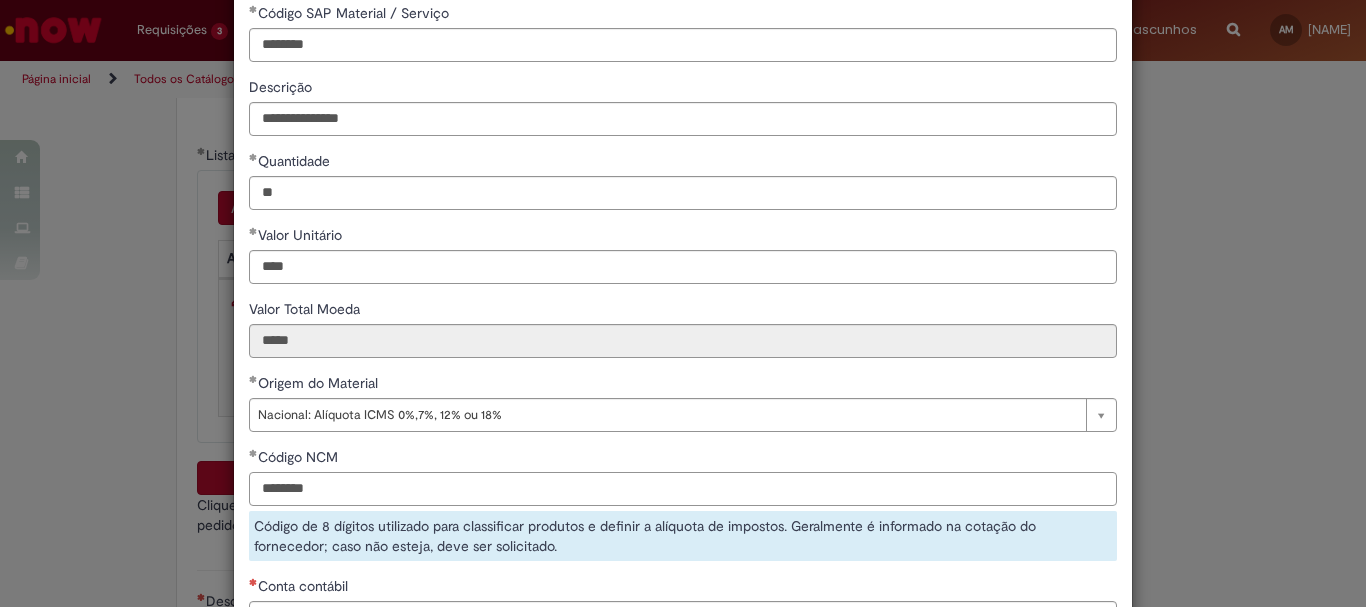 scroll, scrollTop: 200, scrollLeft: 0, axis: vertical 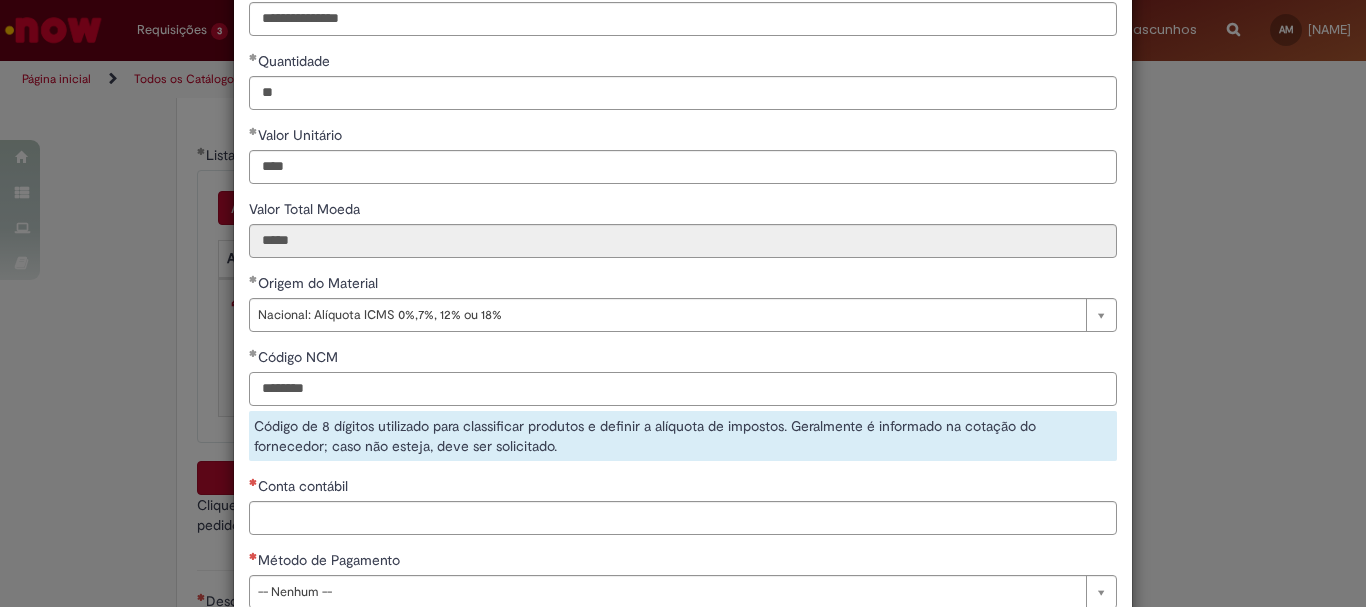 type on "********" 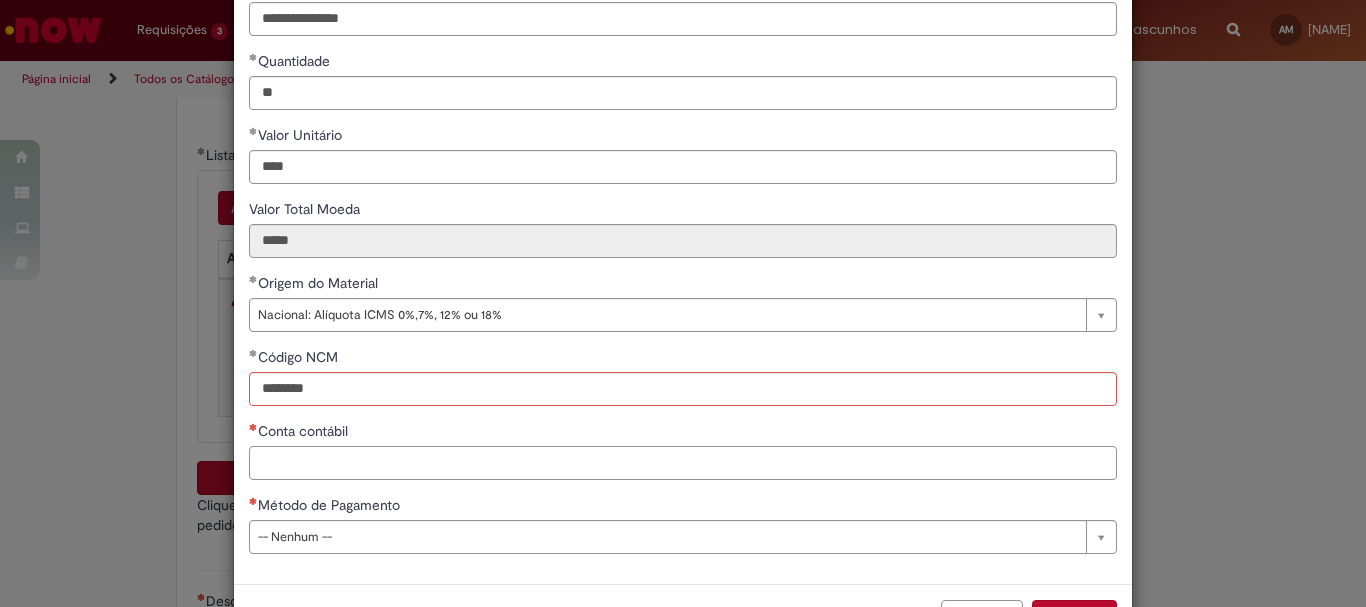 click on "**********" at bounding box center (683, 236) 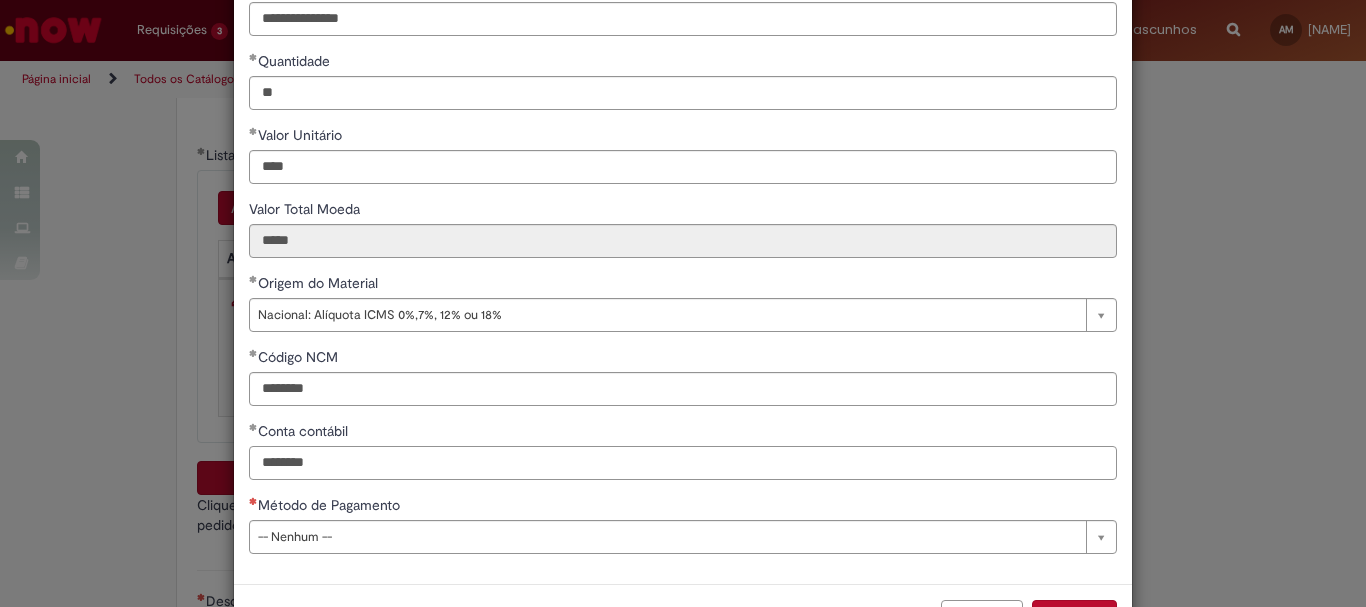 type on "********" 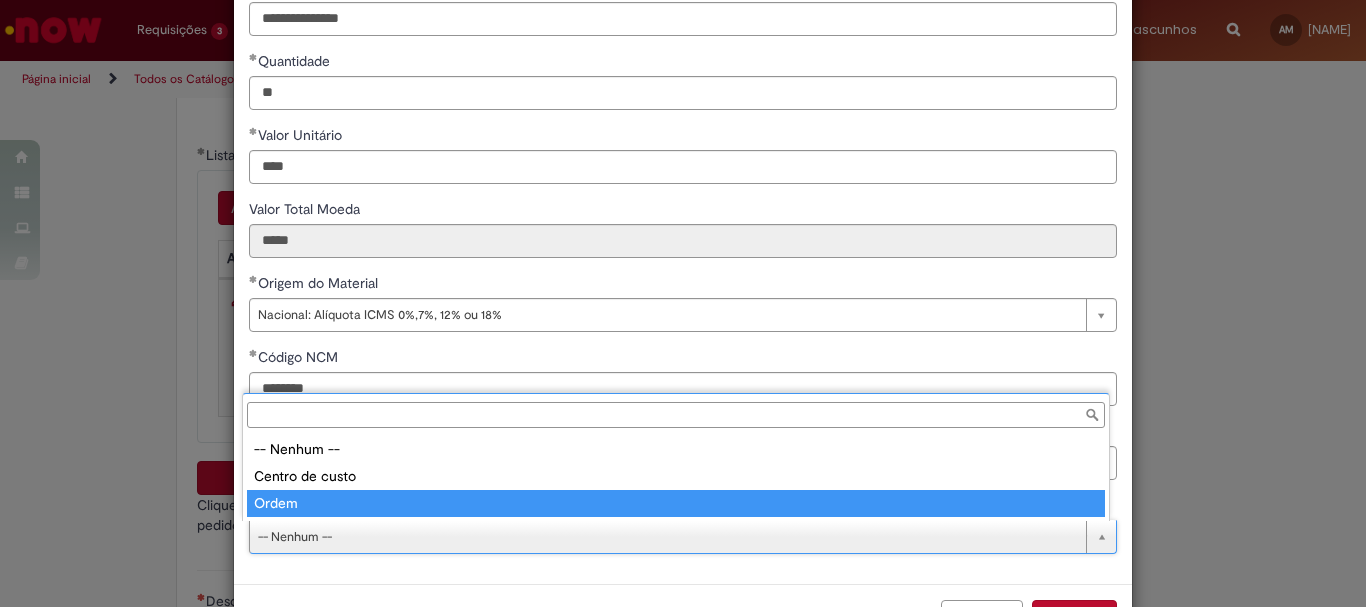 type on "*****" 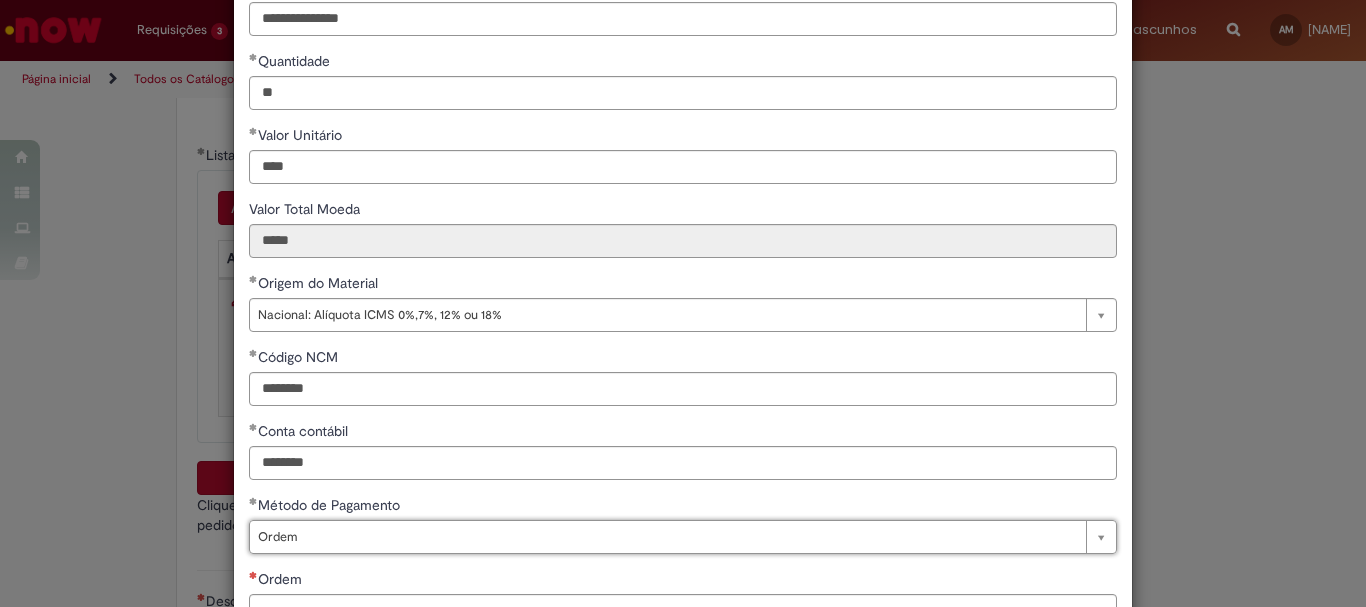 scroll, scrollTop: 347, scrollLeft: 0, axis: vertical 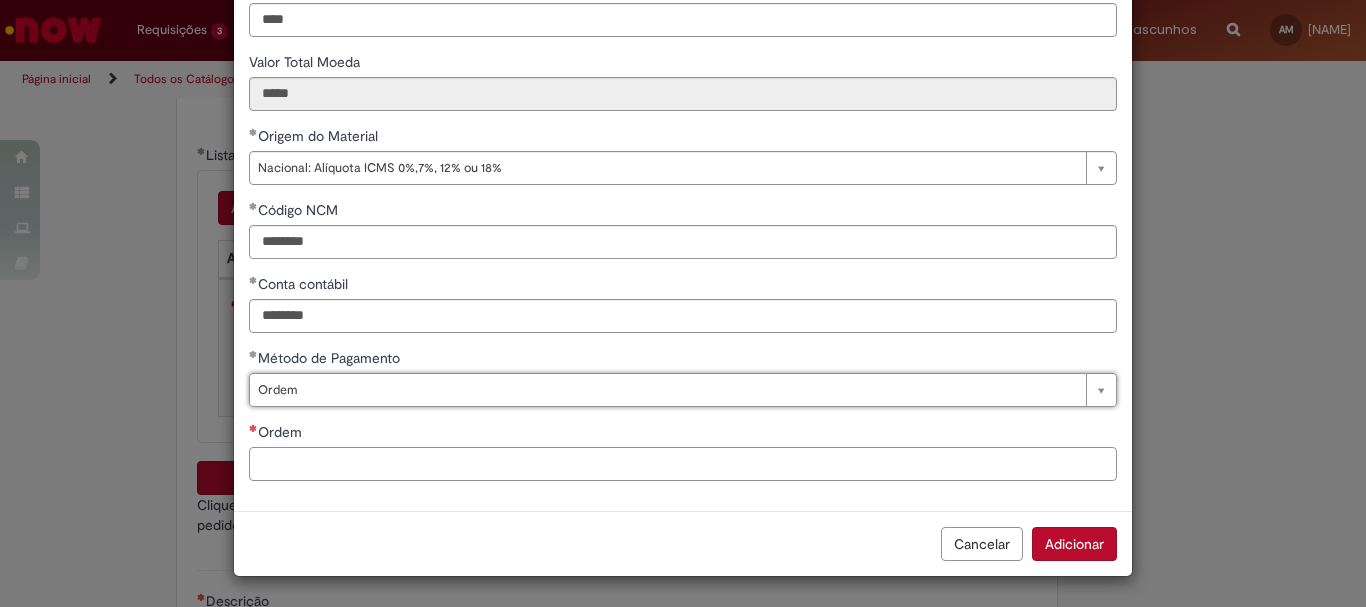 click on "Ordem" at bounding box center [683, 464] 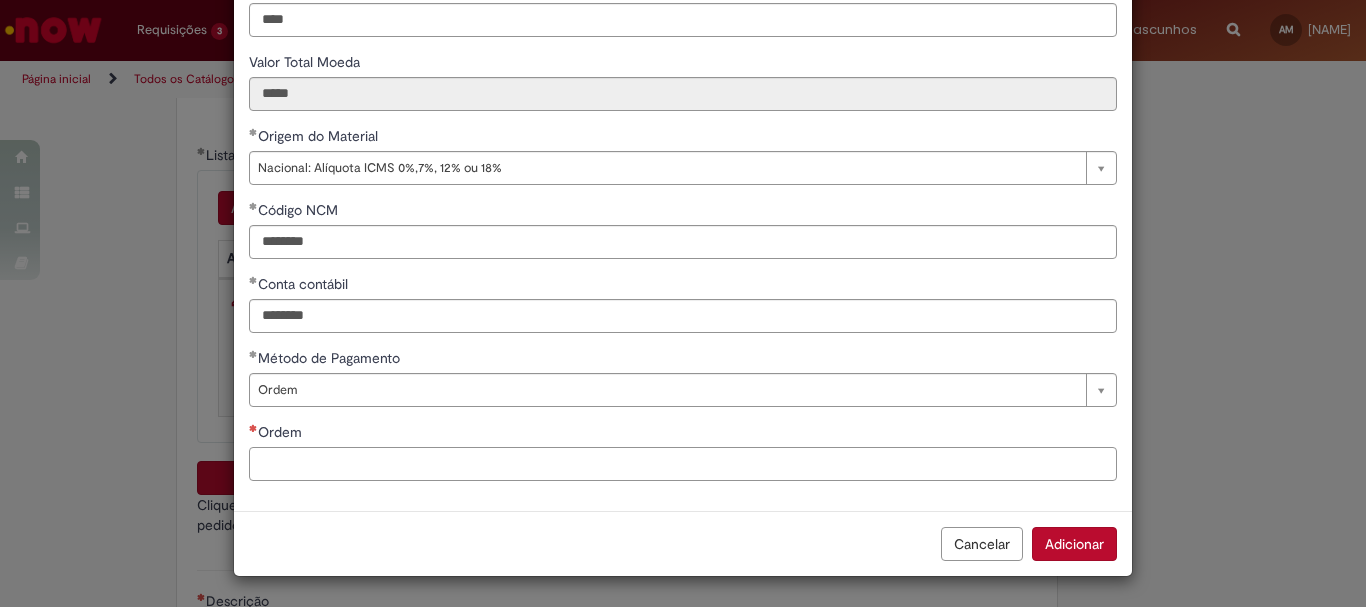 click on "Ordem" at bounding box center (683, 464) 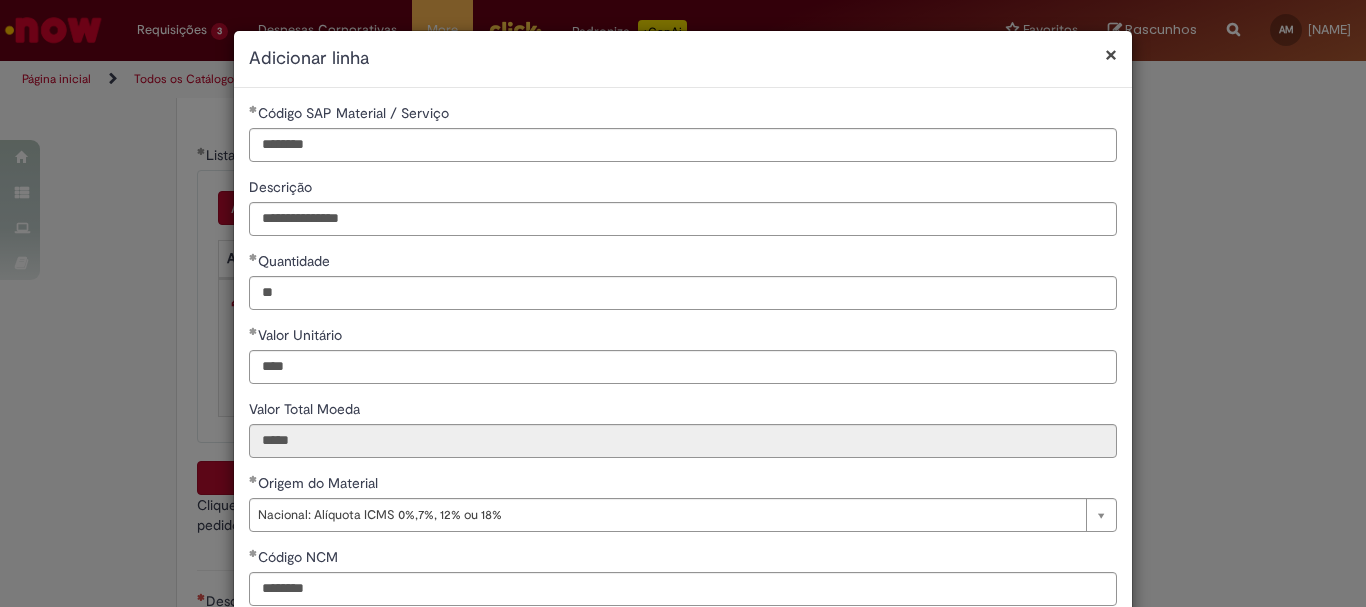 scroll, scrollTop: 300, scrollLeft: 0, axis: vertical 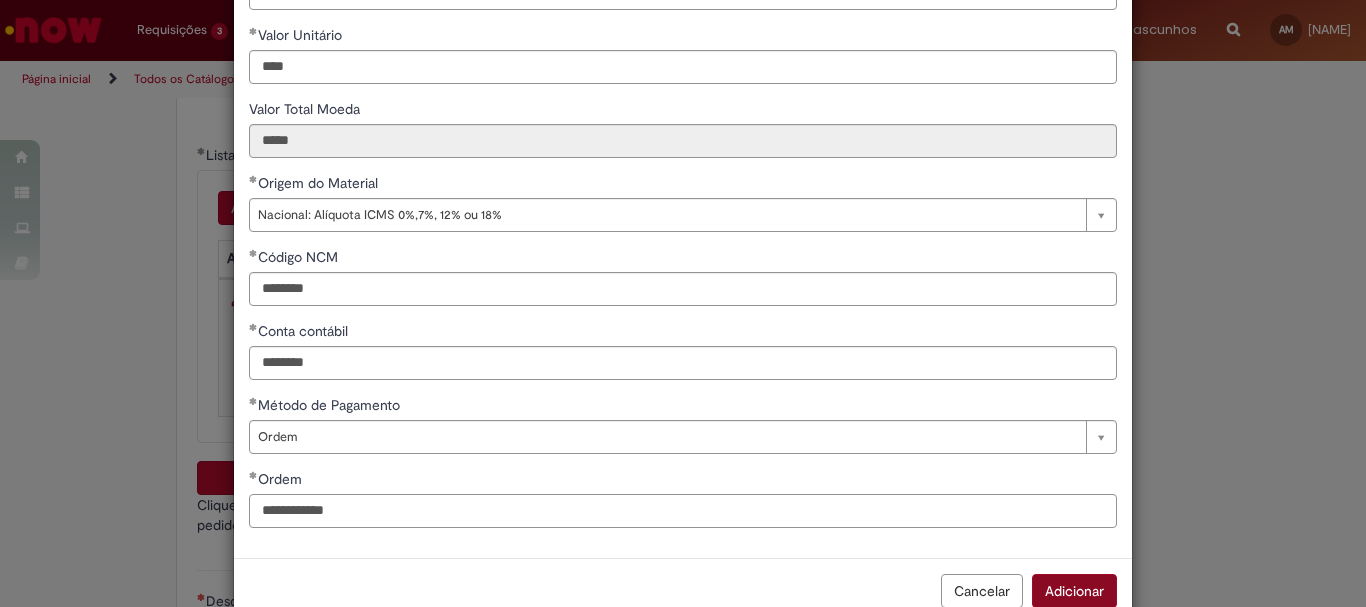 type on "**********" 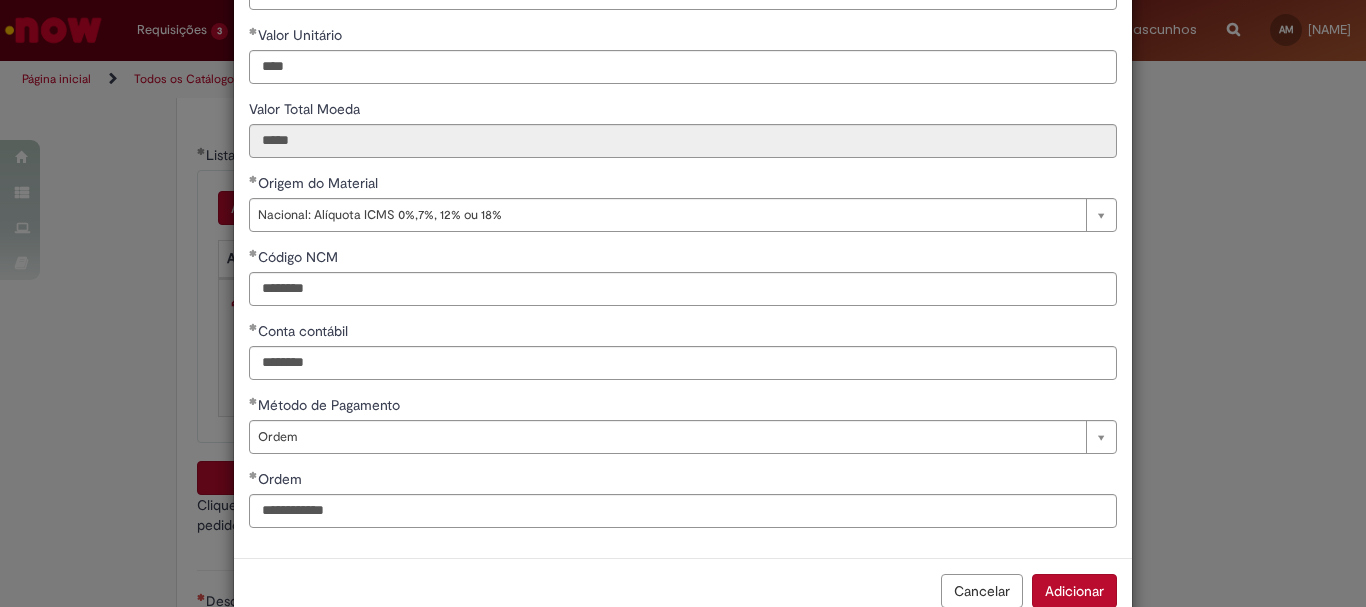 click on "Adicionar" at bounding box center (1074, 591) 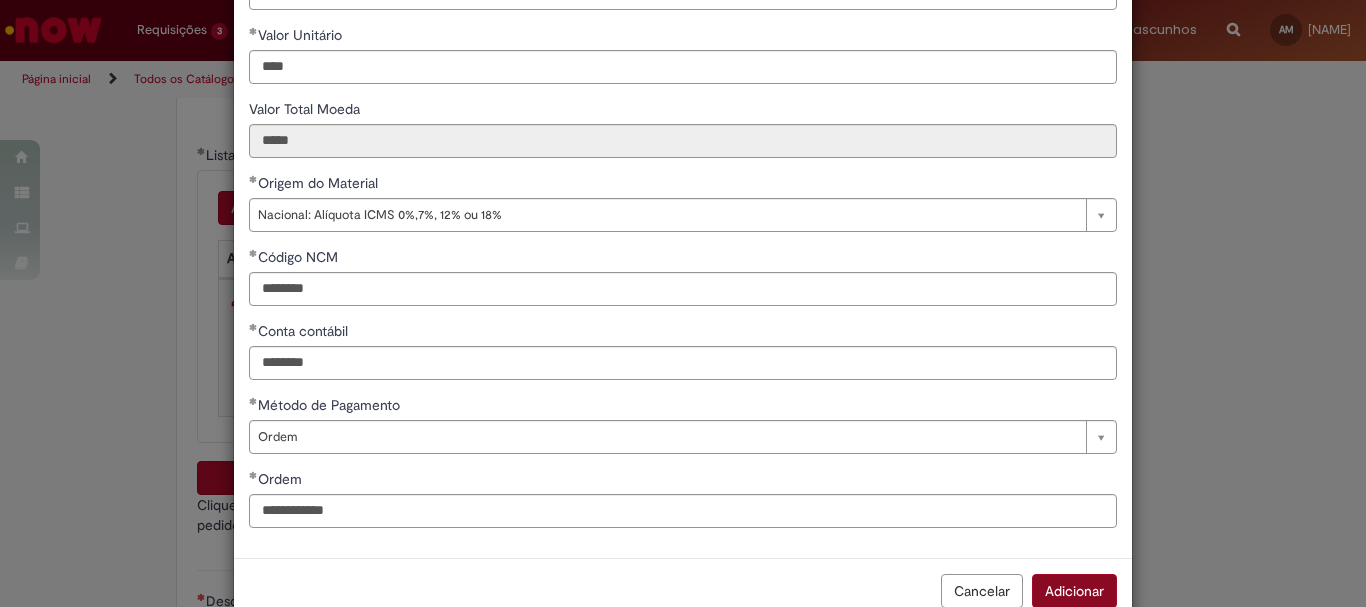 scroll, scrollTop: 301, scrollLeft: 0, axis: vertical 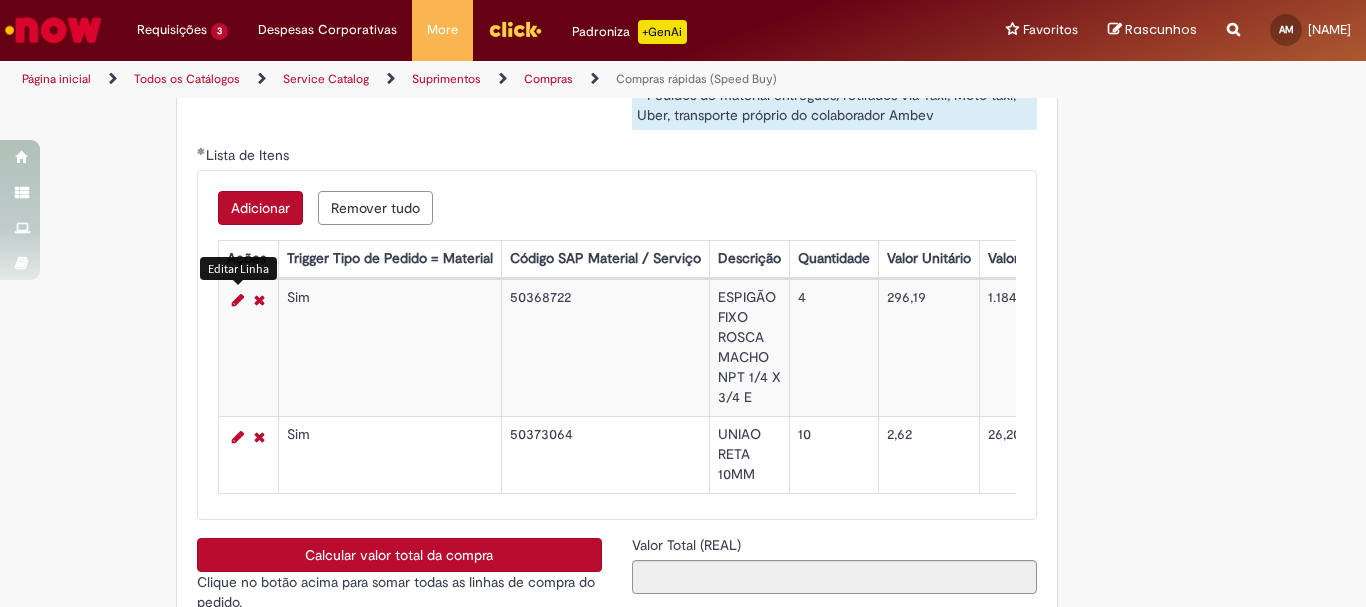 click at bounding box center (238, 300) 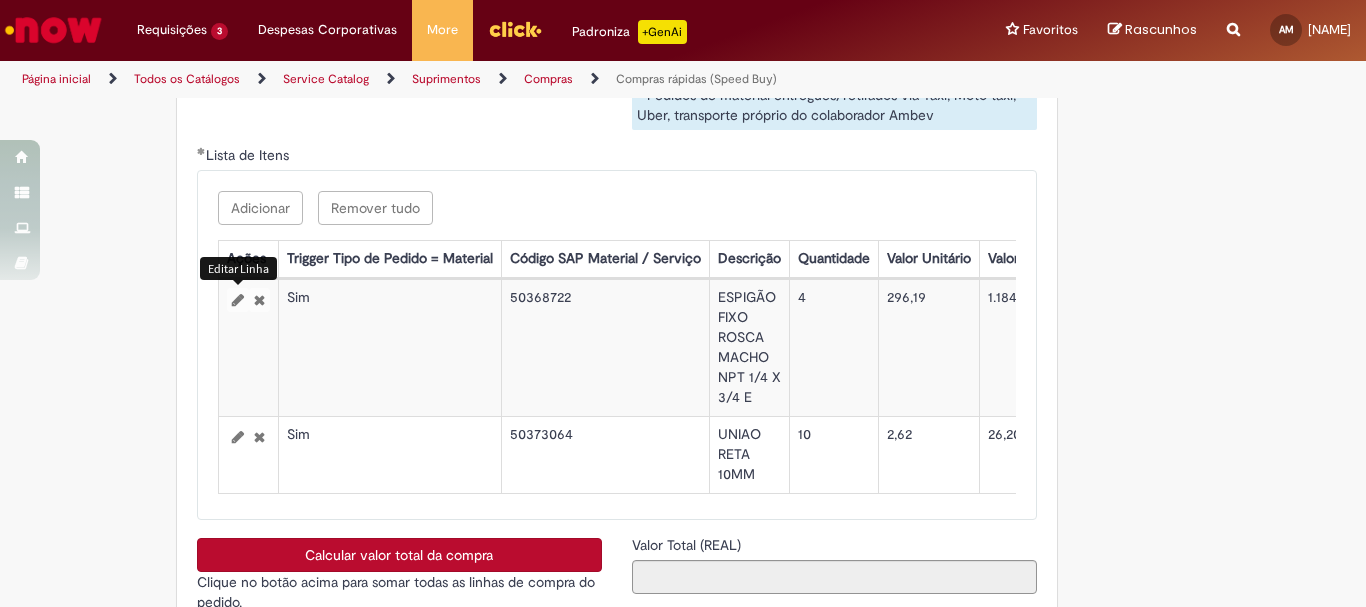 select on "*" 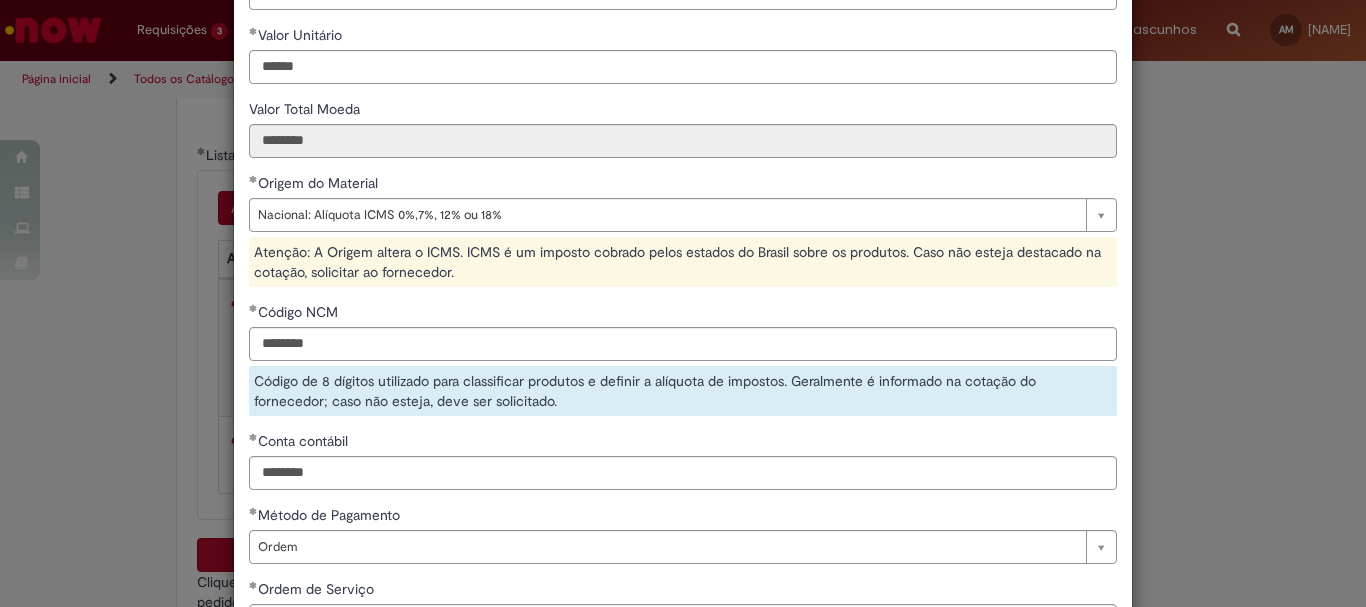 scroll, scrollTop: 400, scrollLeft: 0, axis: vertical 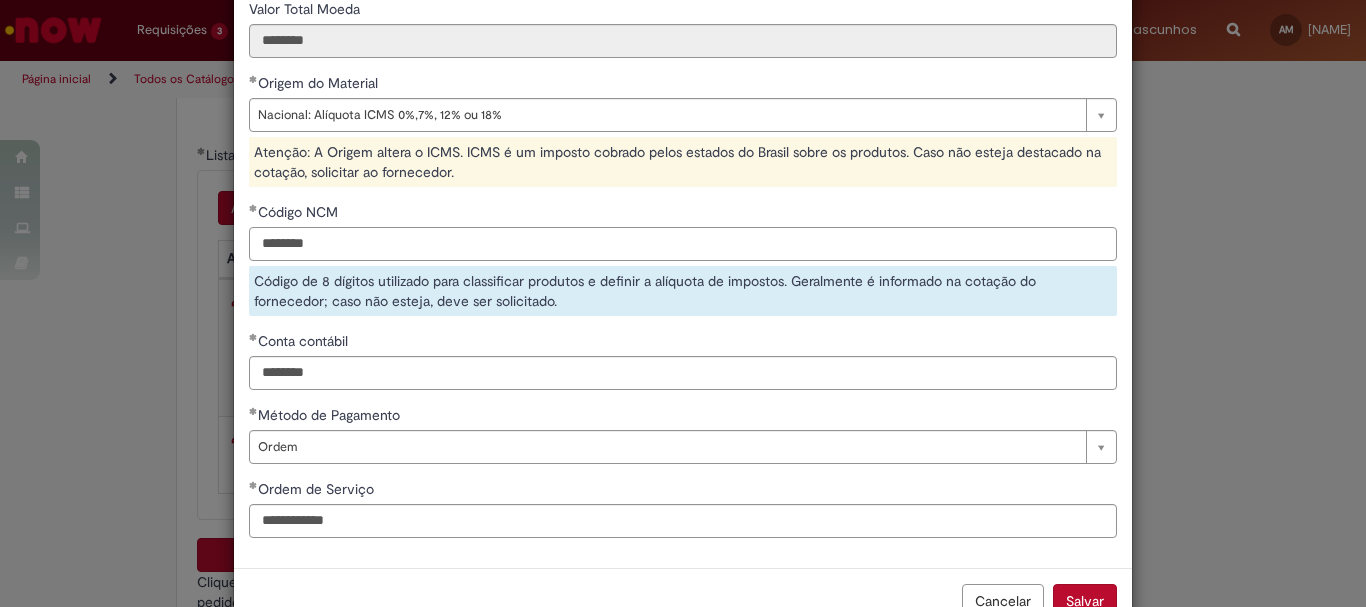 drag, startPoint x: 347, startPoint y: 249, endPoint x: 167, endPoint y: 242, distance: 180.13606 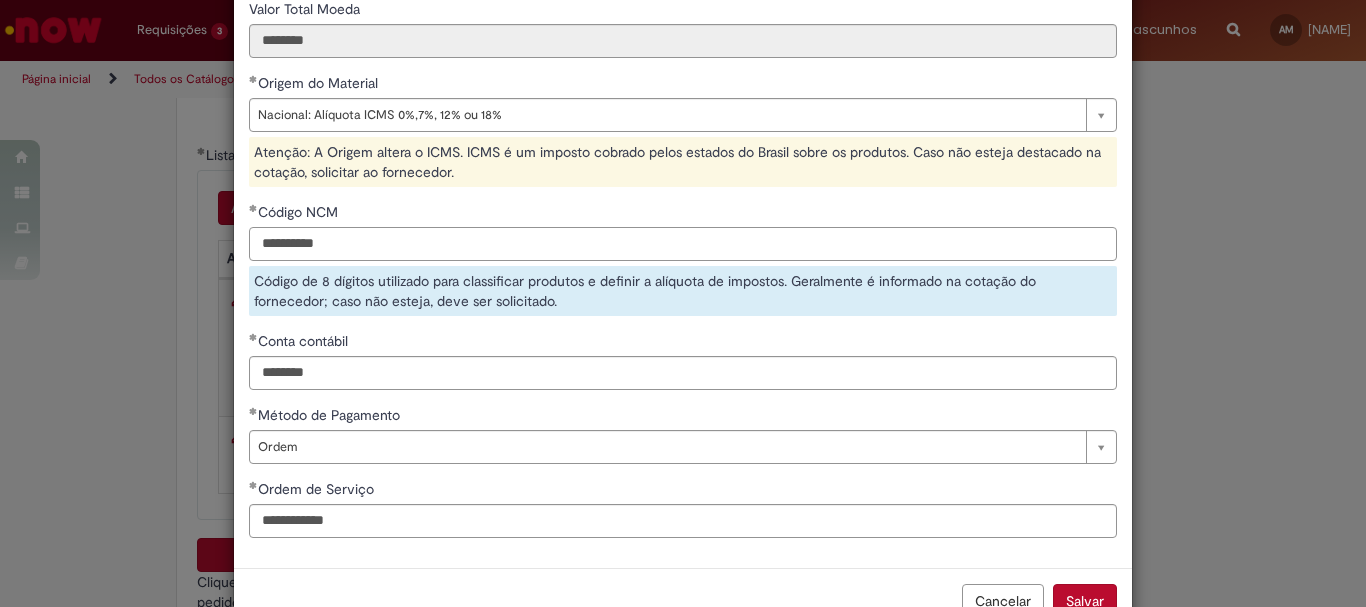 click on "**********" at bounding box center (683, 244) 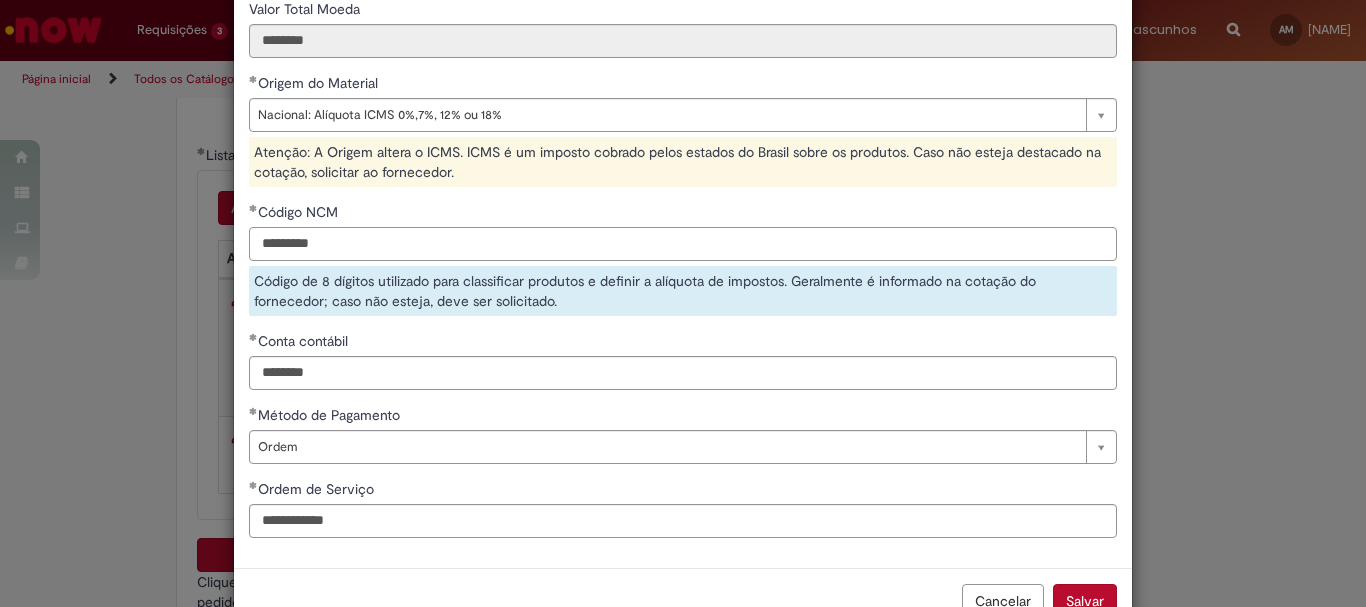 click on "*********" at bounding box center [683, 244] 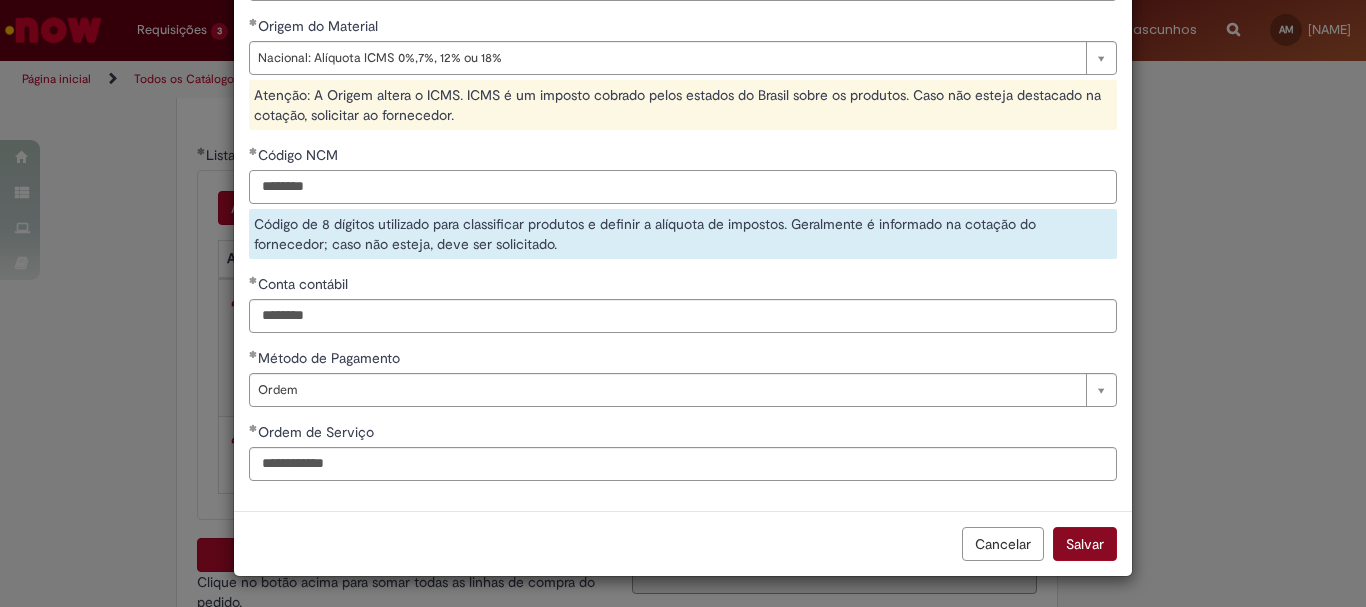 type on "********" 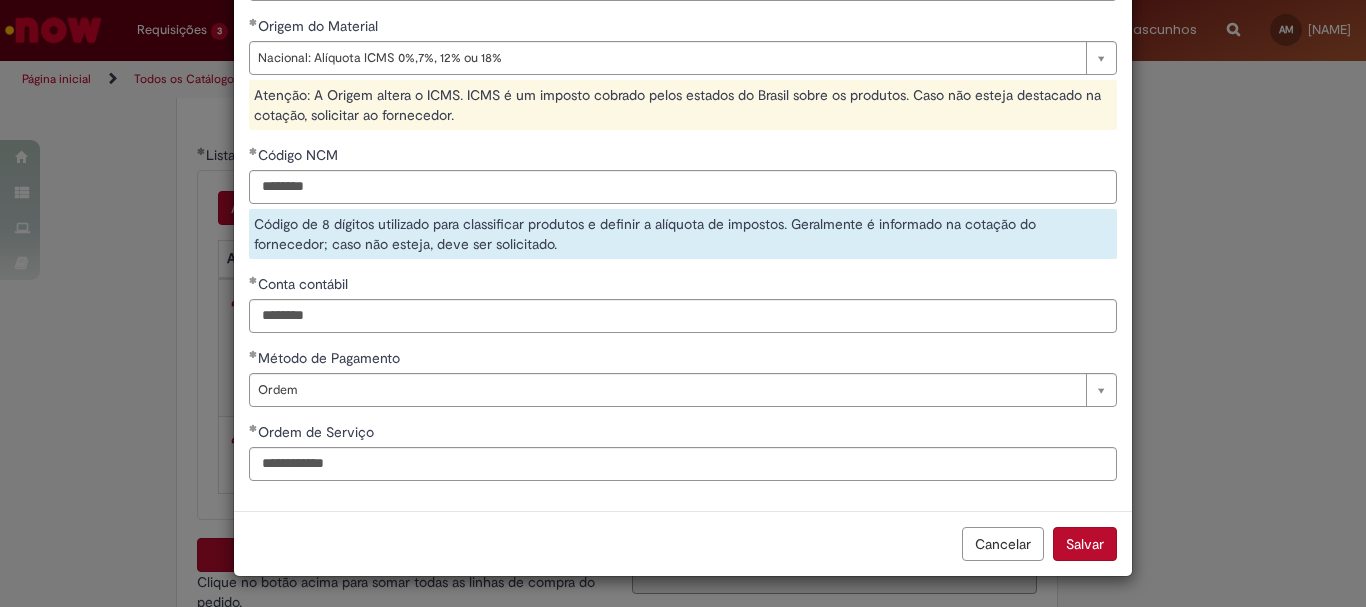 click on "Salvar" at bounding box center [1085, 544] 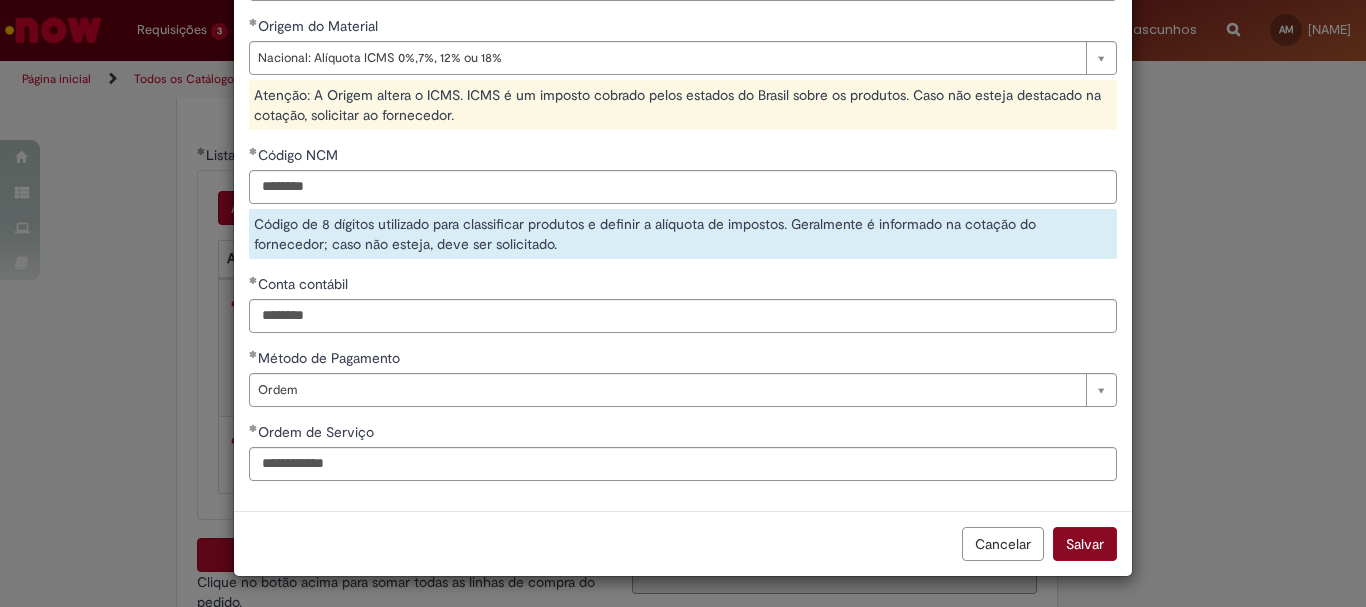 scroll, scrollTop: 402, scrollLeft: 0, axis: vertical 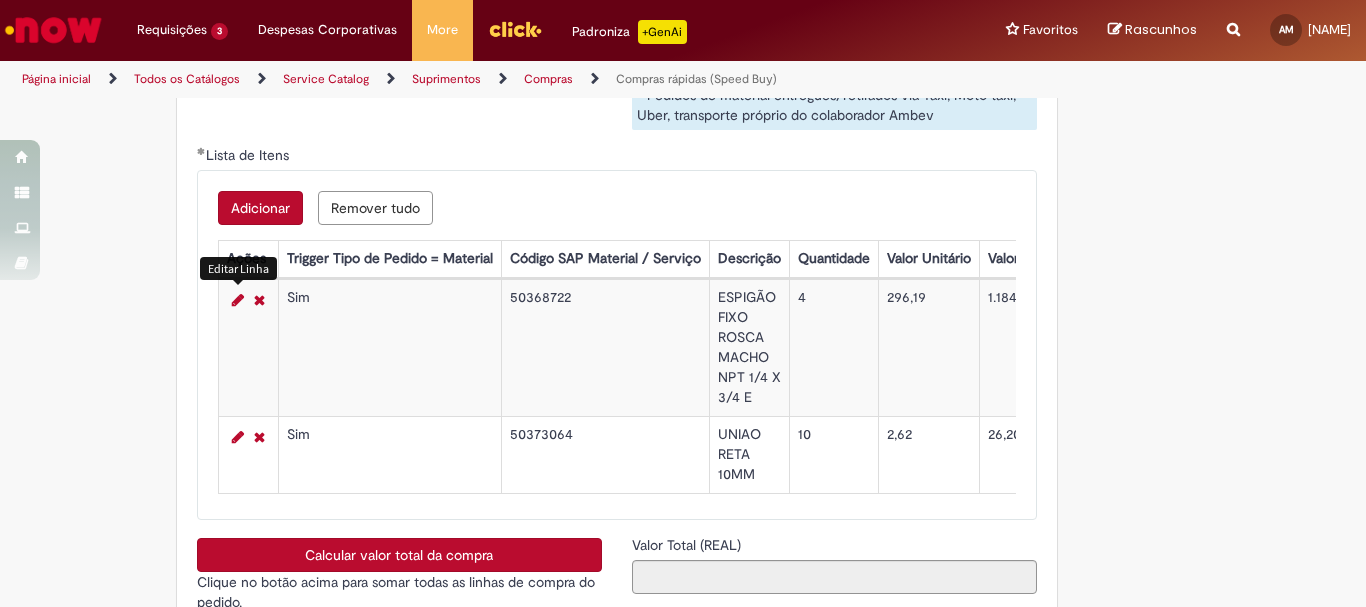 click on "Adicionar" at bounding box center (260, 208) 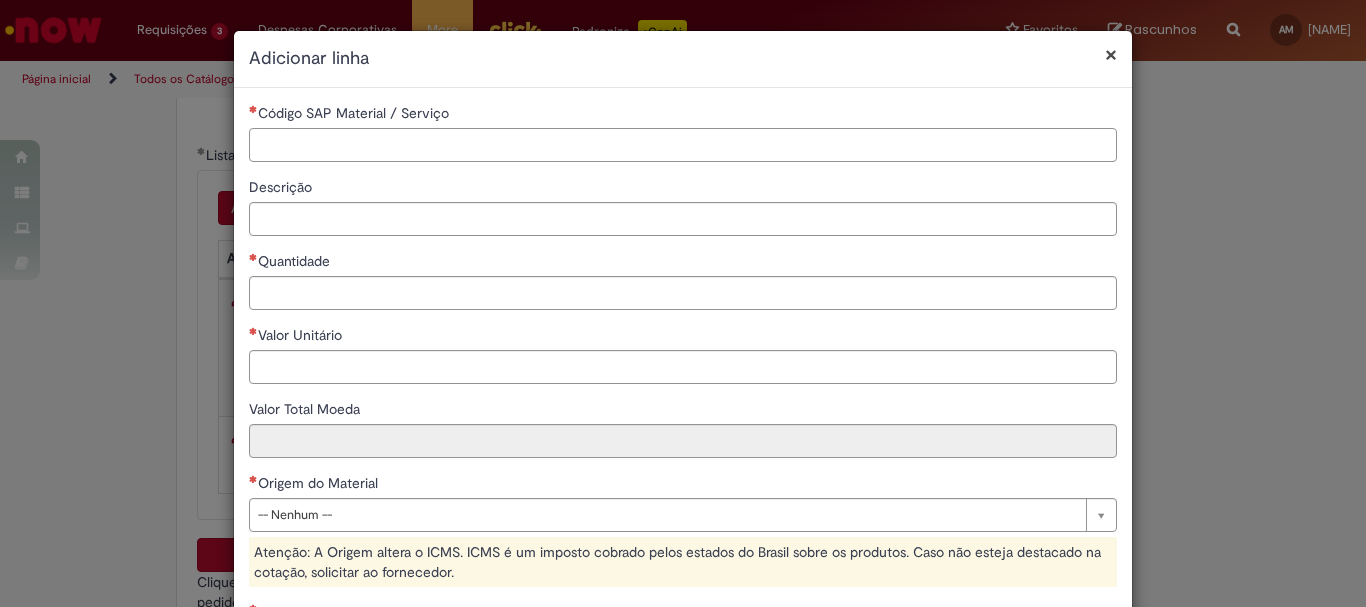 click on "Código SAP Material / Serviço" at bounding box center [683, 145] 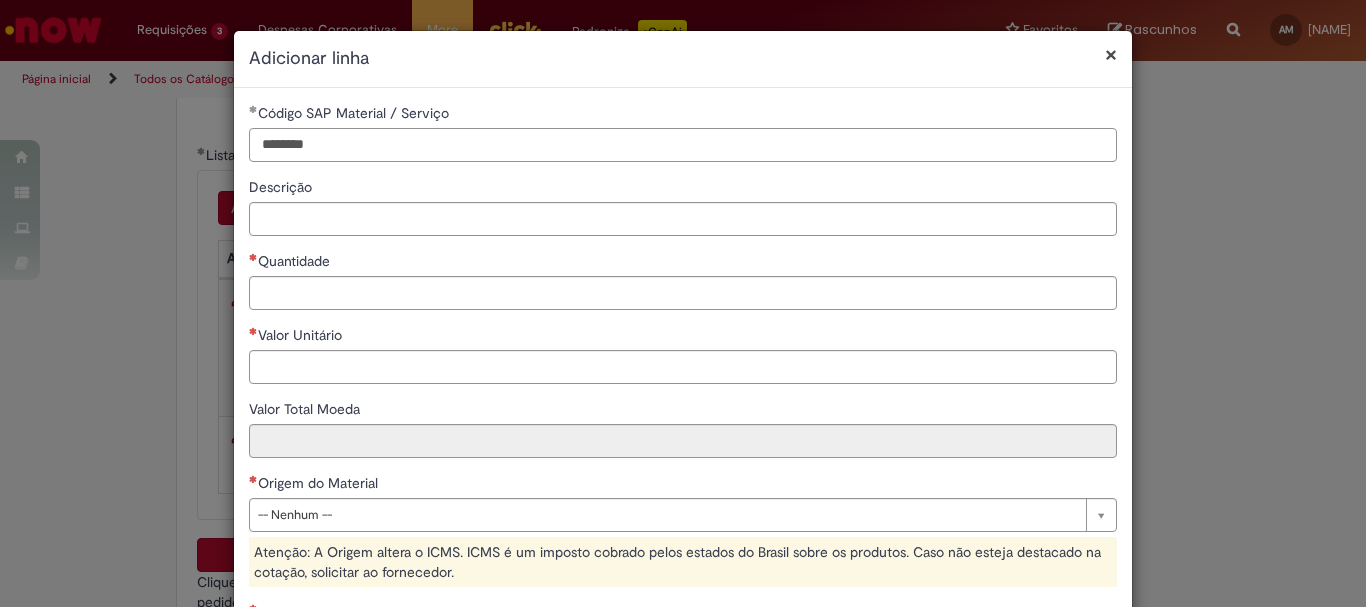 type on "********" 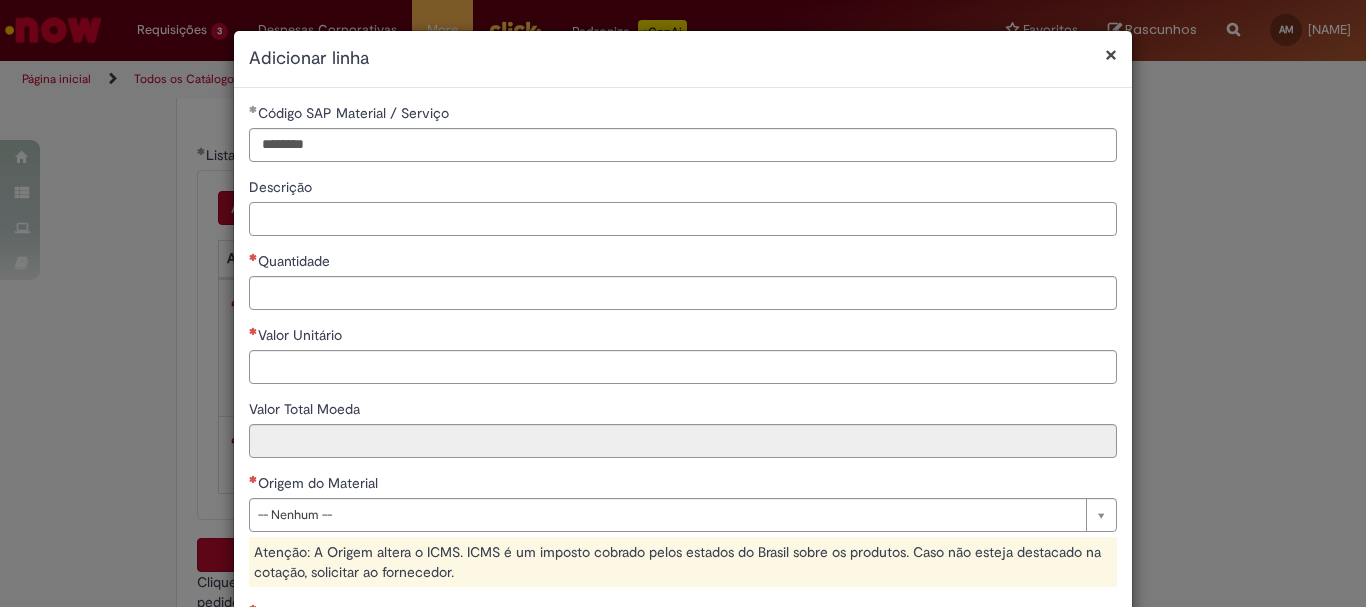 click on "Descrição" at bounding box center (683, 219) 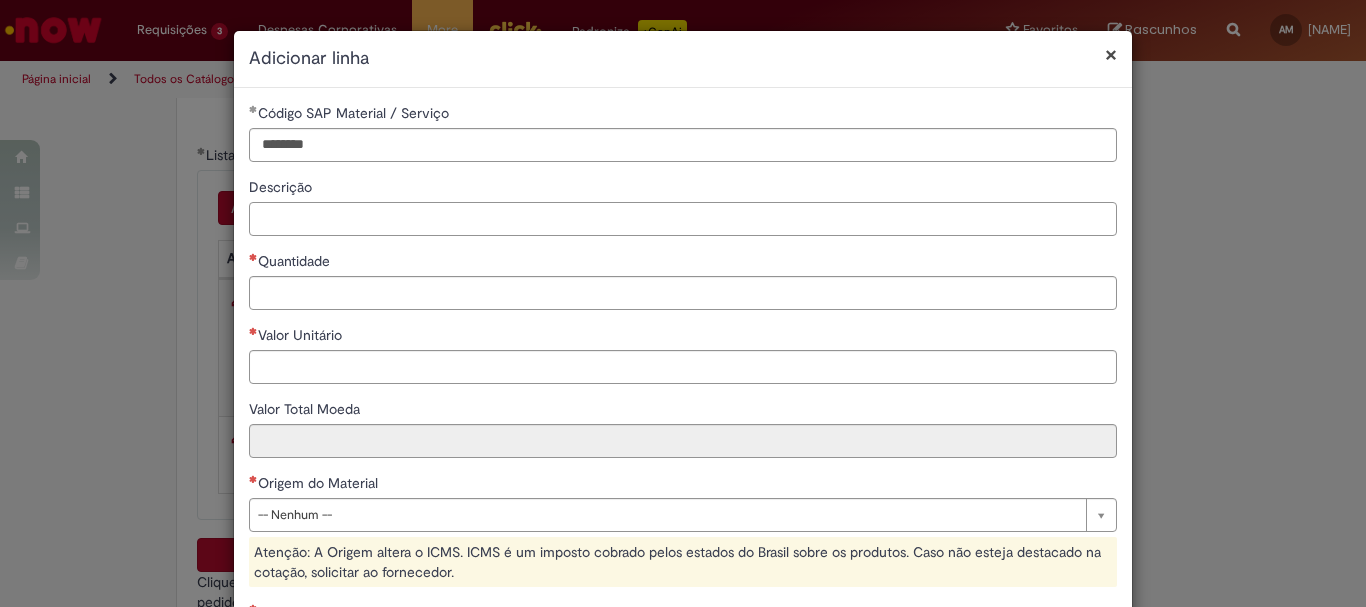 click on "Descrição" at bounding box center (683, 219) 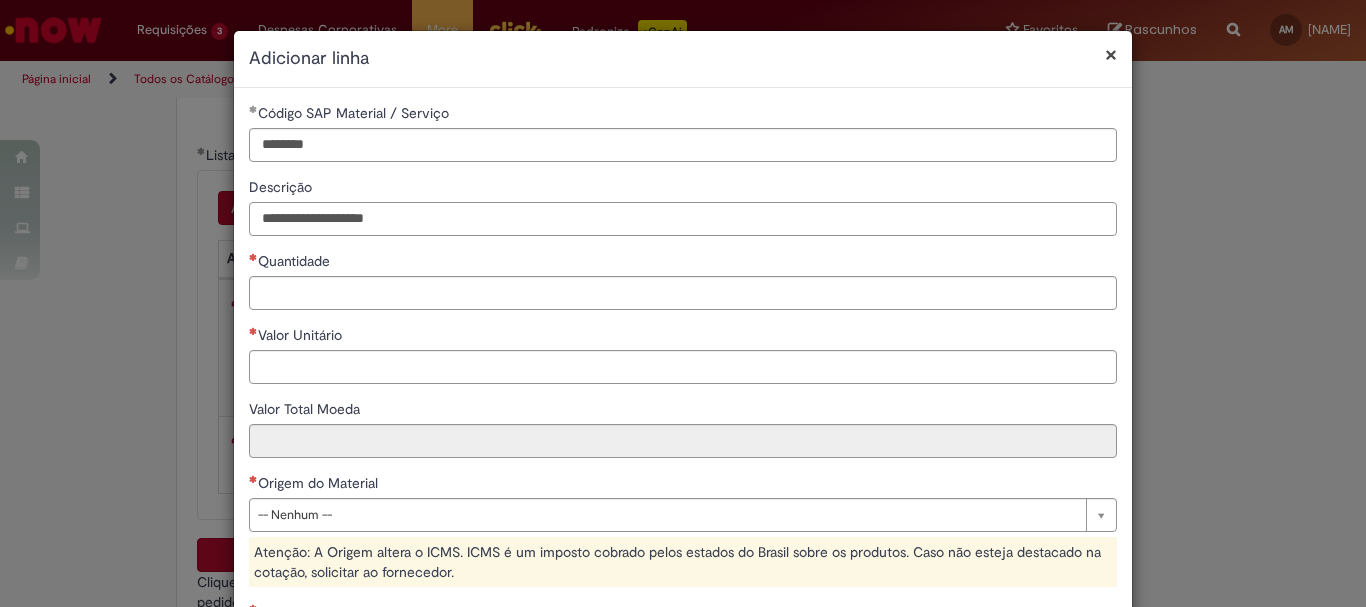 type on "**********" 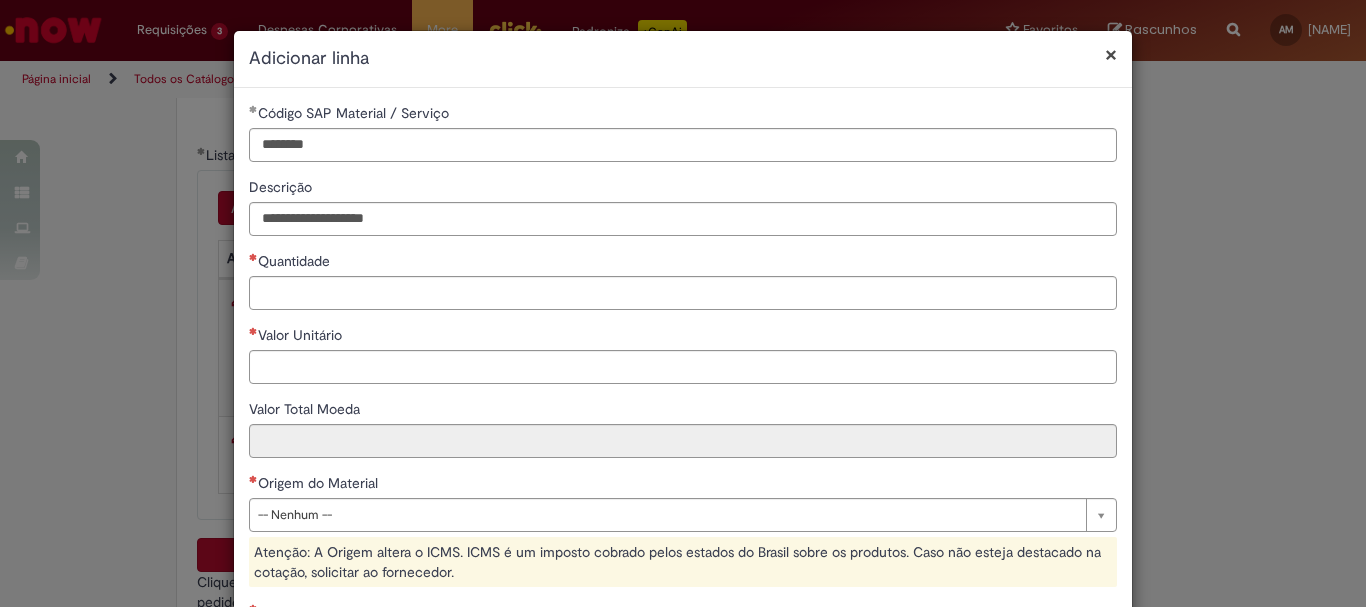 click on "Quantidade" at bounding box center (683, 263) 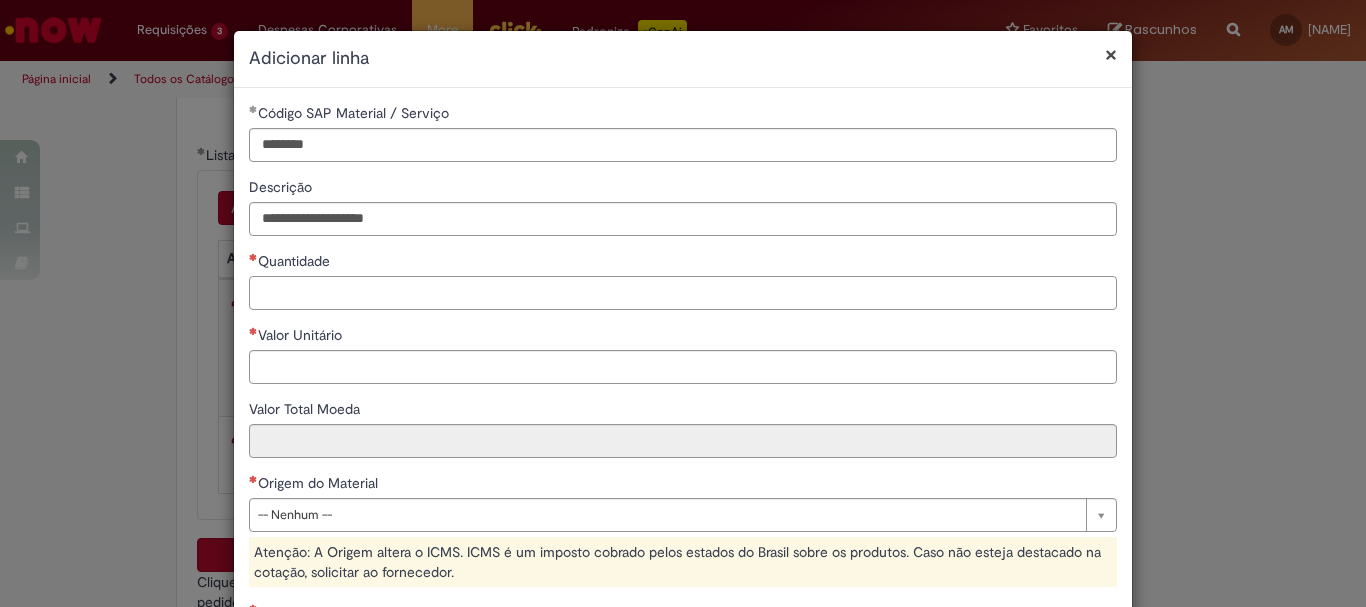 click on "Quantidade" at bounding box center [683, 293] 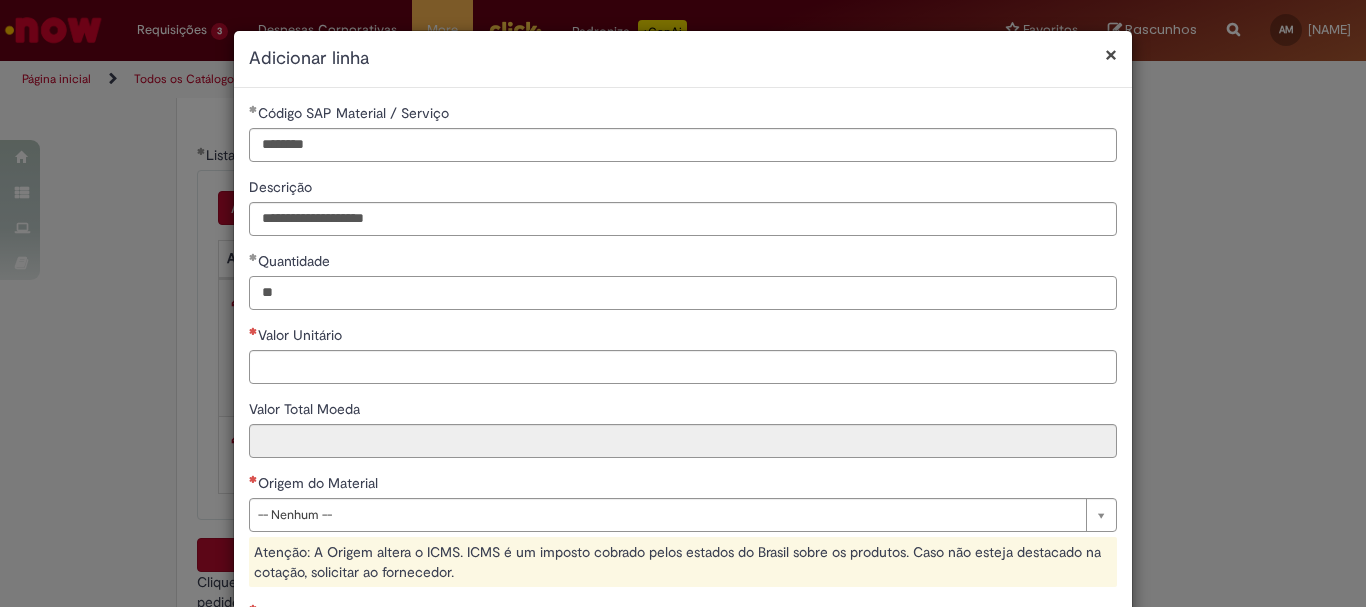 type on "**" 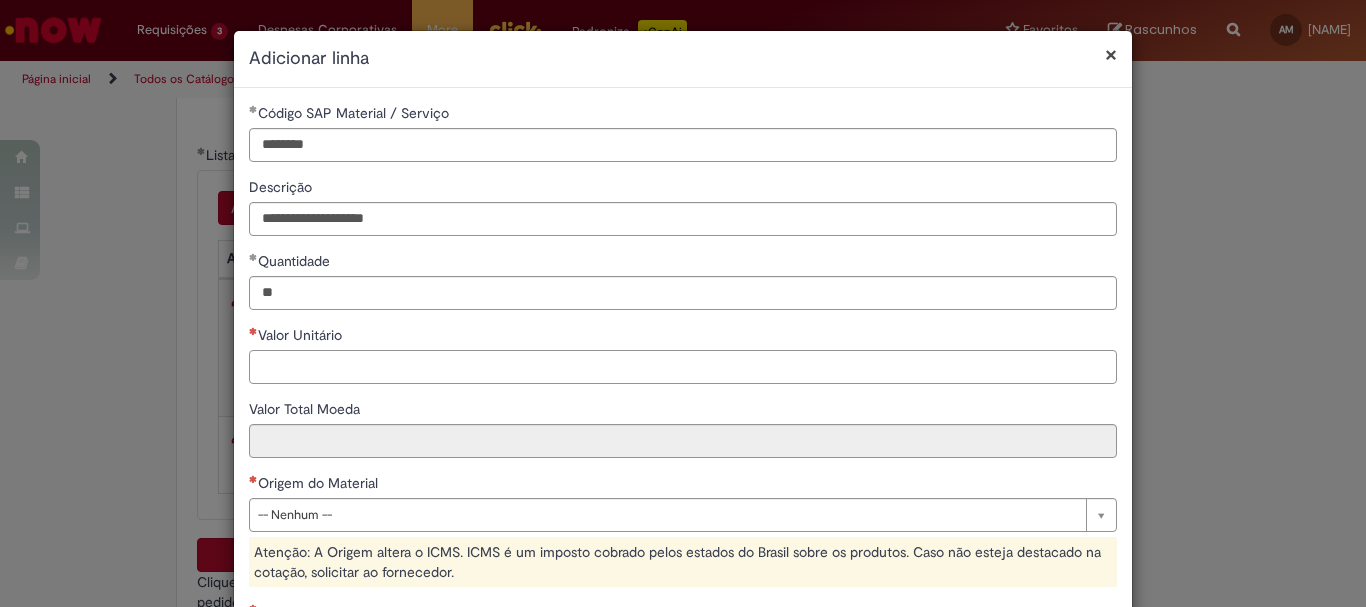 click on "Valor Unitário" at bounding box center [683, 367] 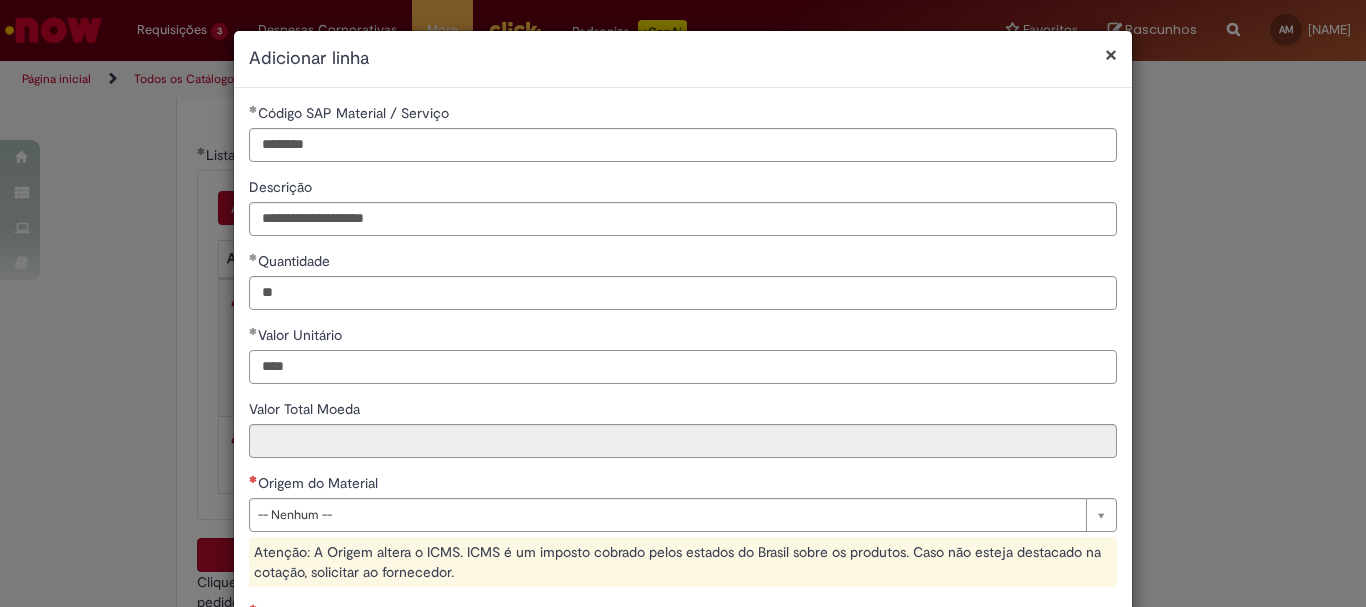 type on "****" 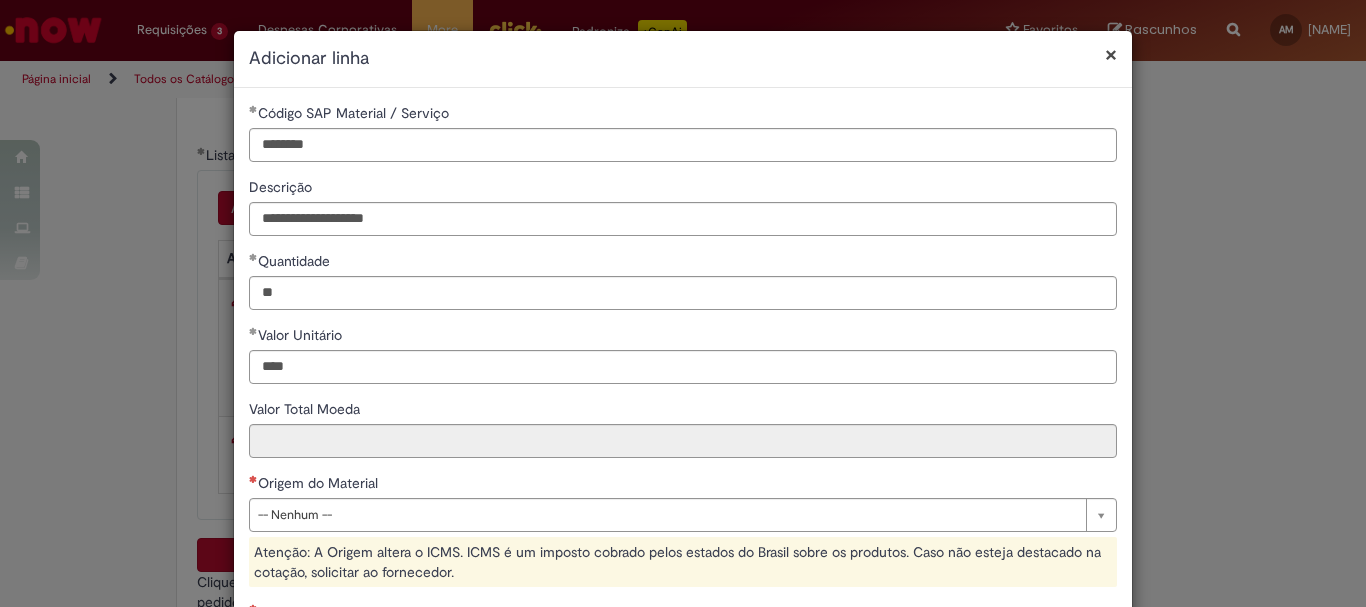 type on "******" 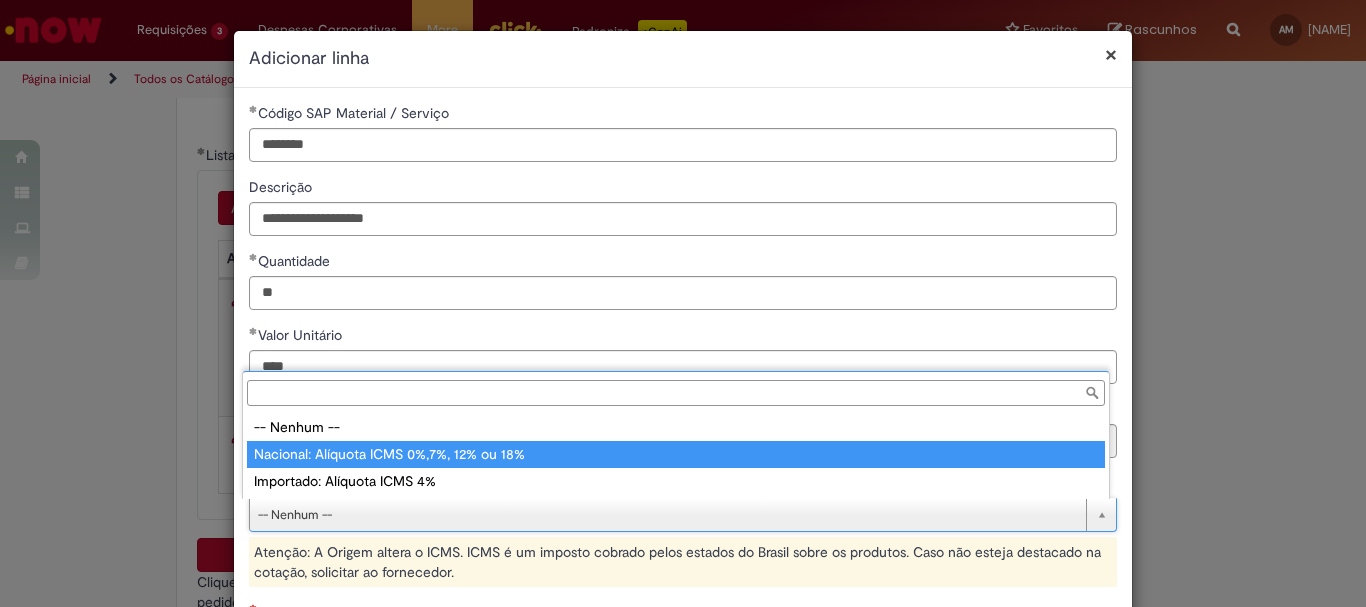 type on "**********" 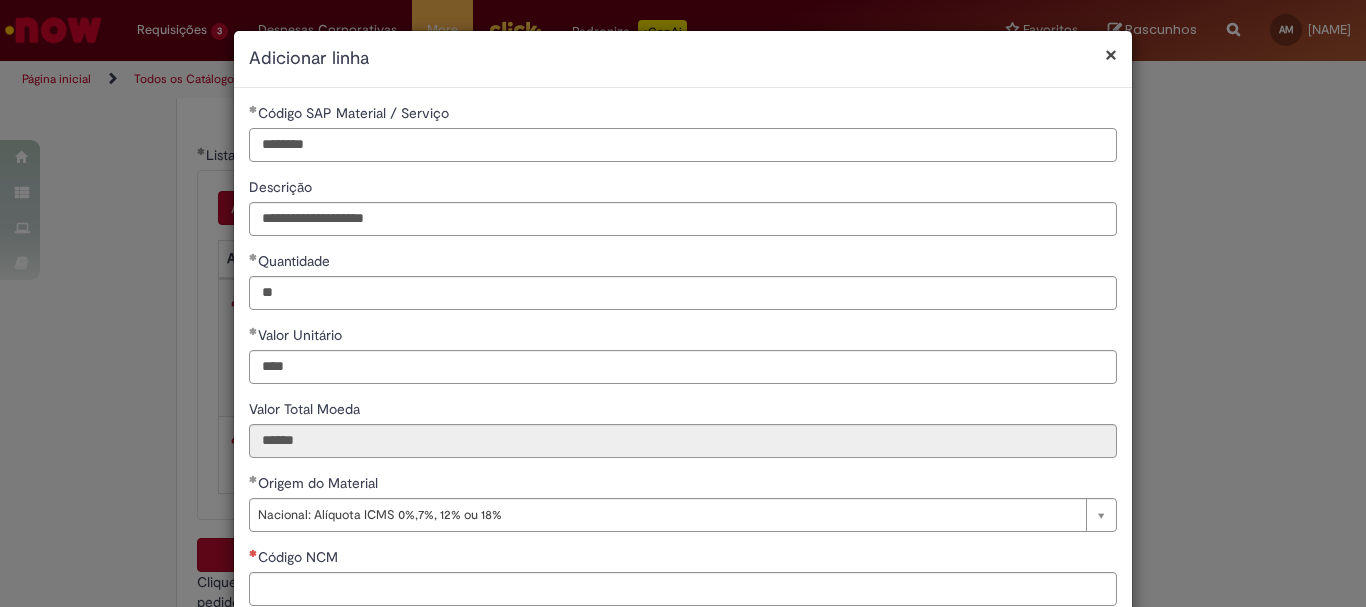 drag, startPoint x: 331, startPoint y: 135, endPoint x: 244, endPoint y: 143, distance: 87.36704 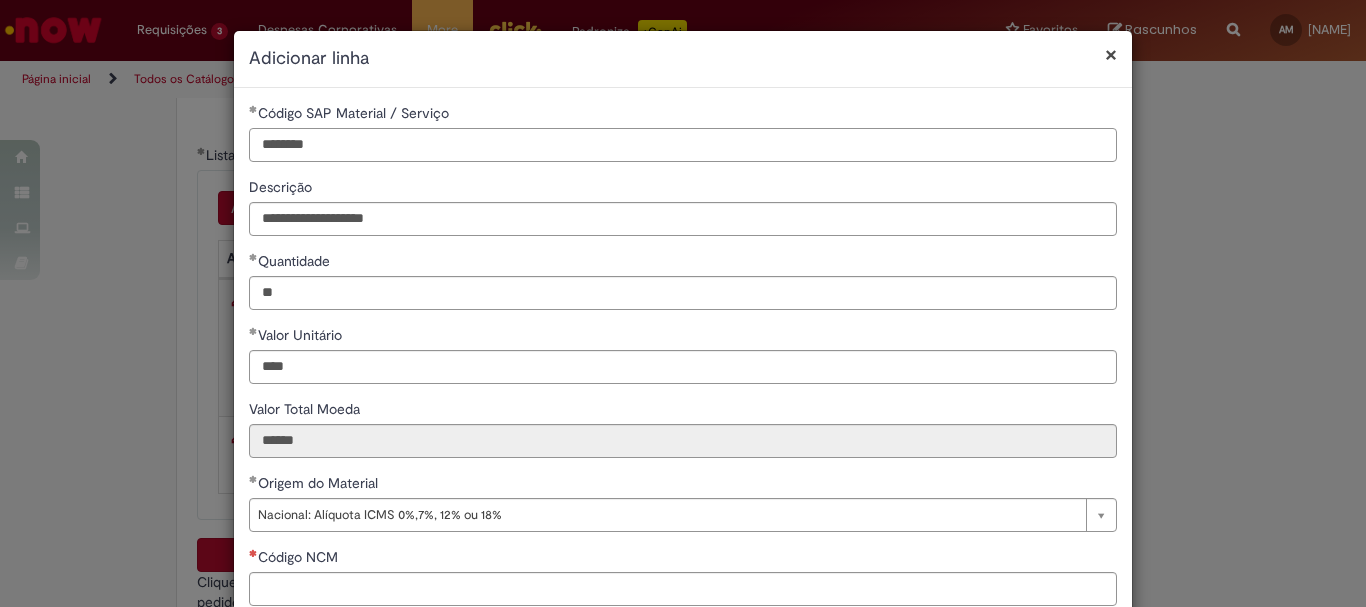scroll, scrollTop: 100, scrollLeft: 0, axis: vertical 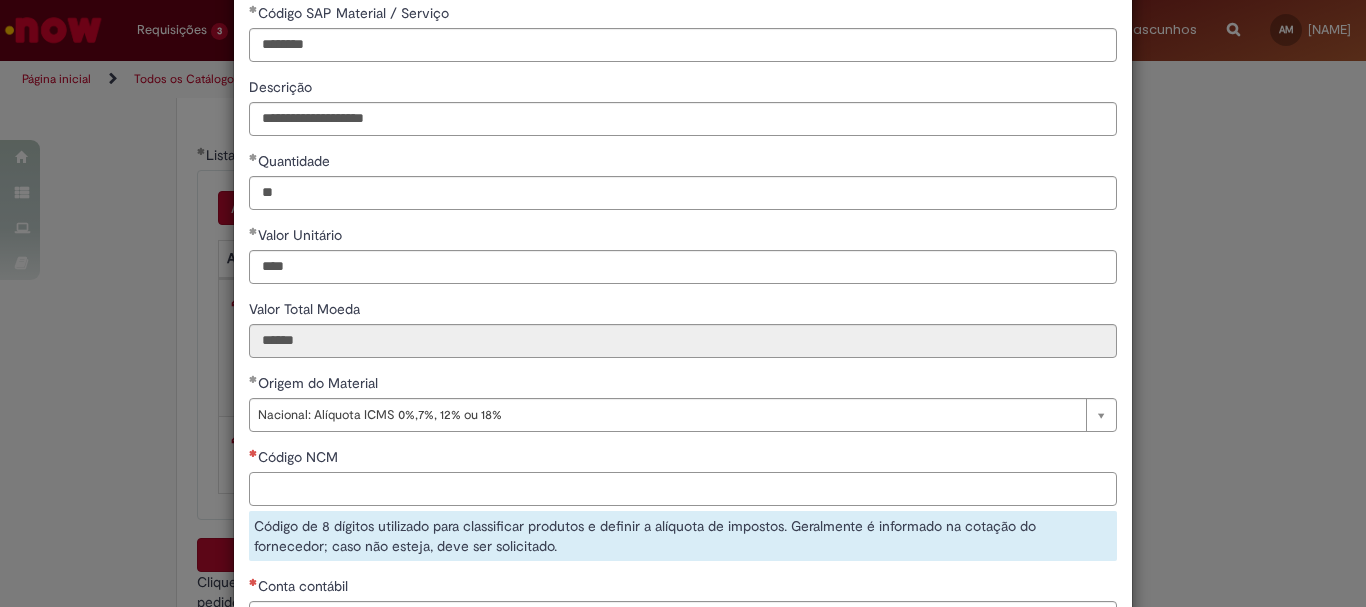 click on "Código NCM" at bounding box center (683, 489) 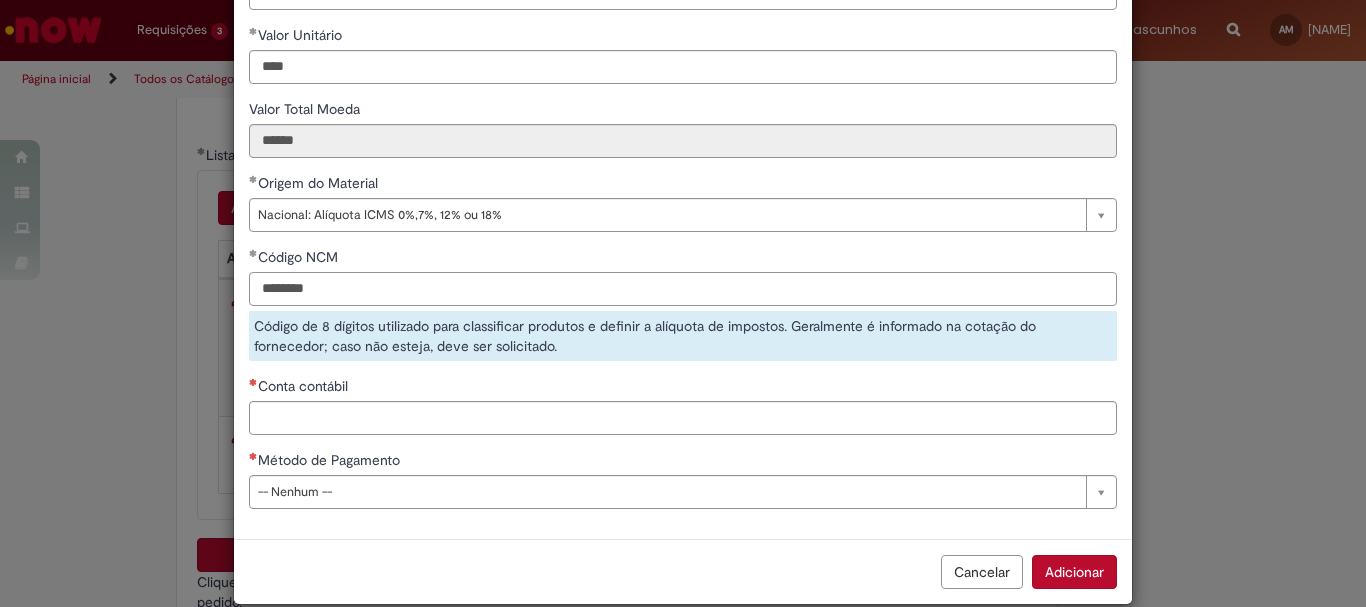 type on "********" 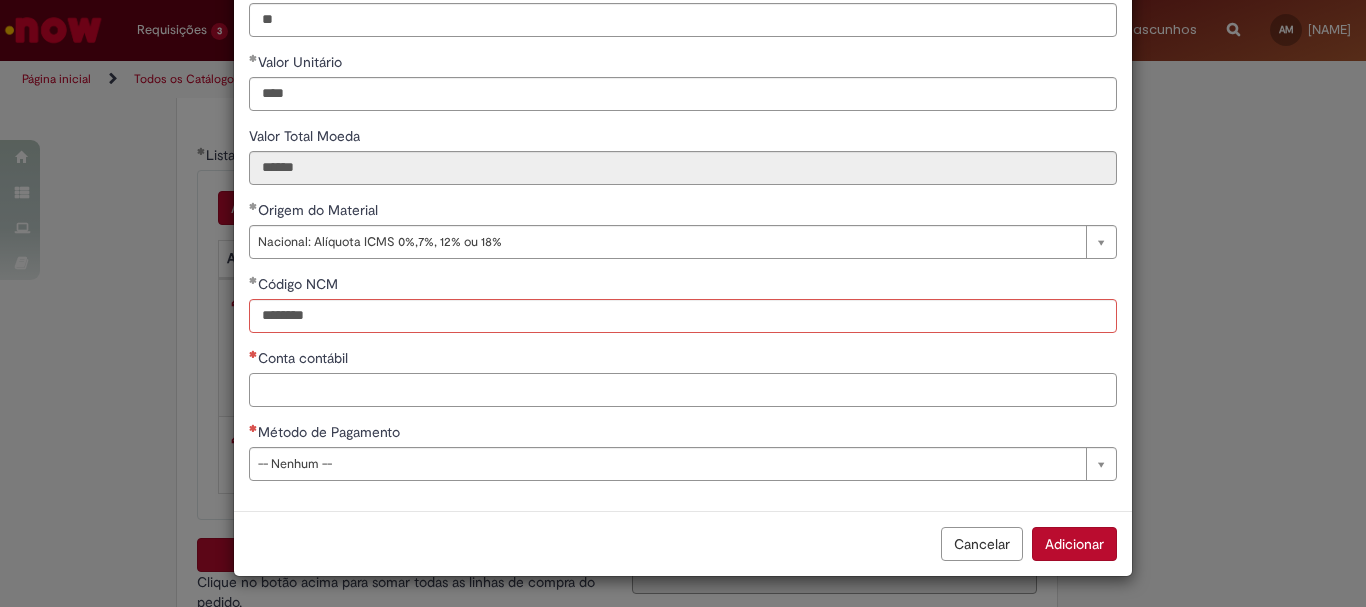 click on "**********" at bounding box center (683, 163) 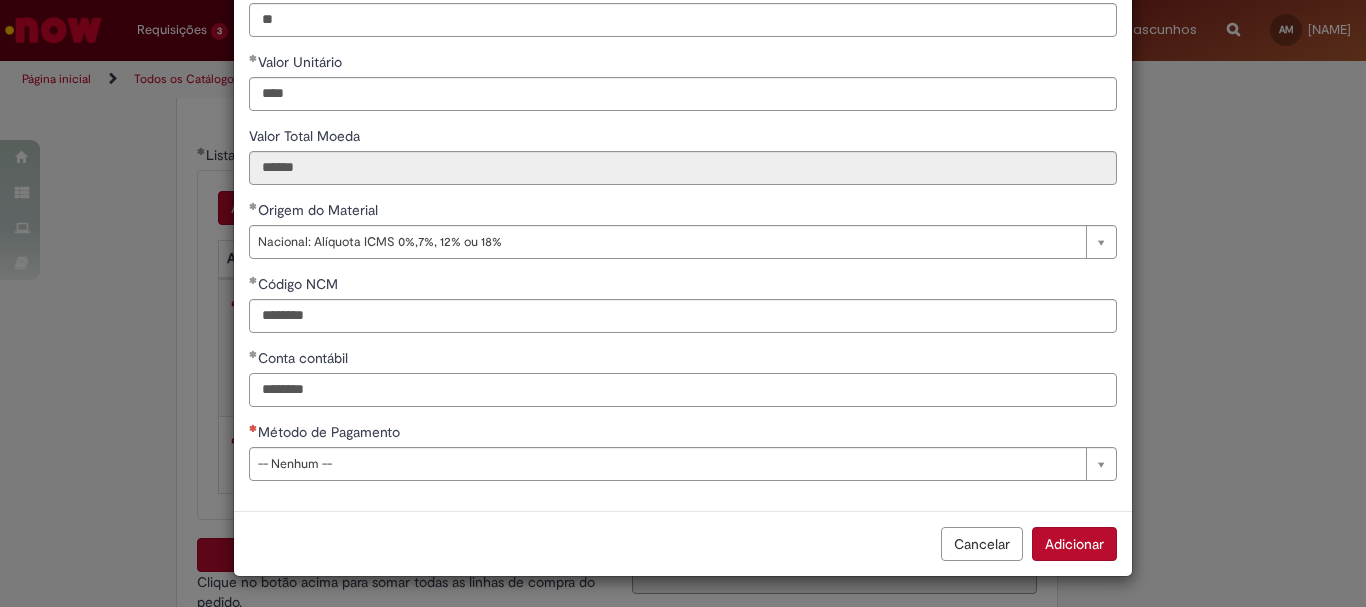 type on "********" 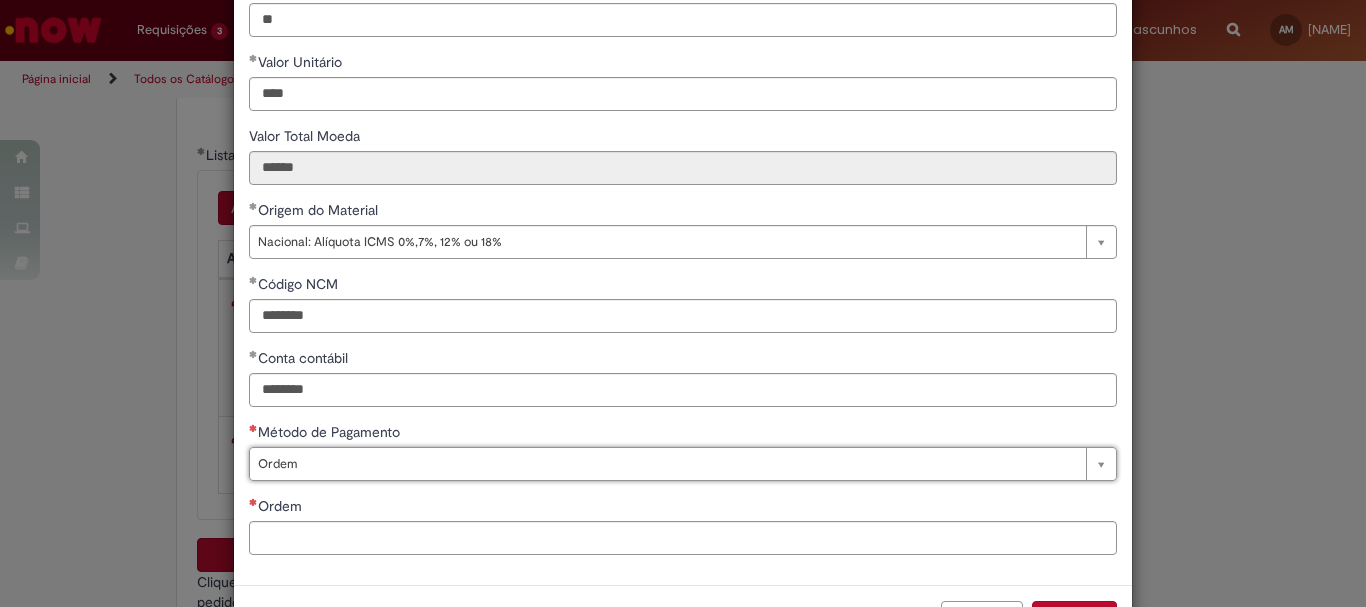 type on "*****" 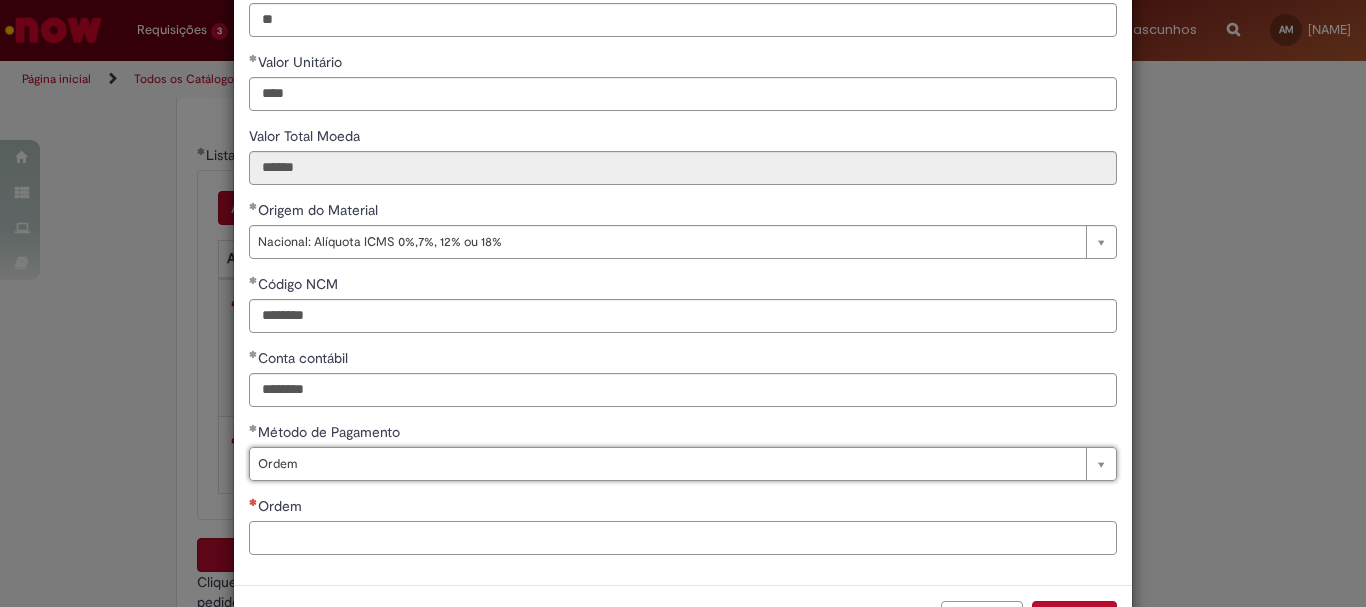 click on "Ordem" at bounding box center (683, 538) 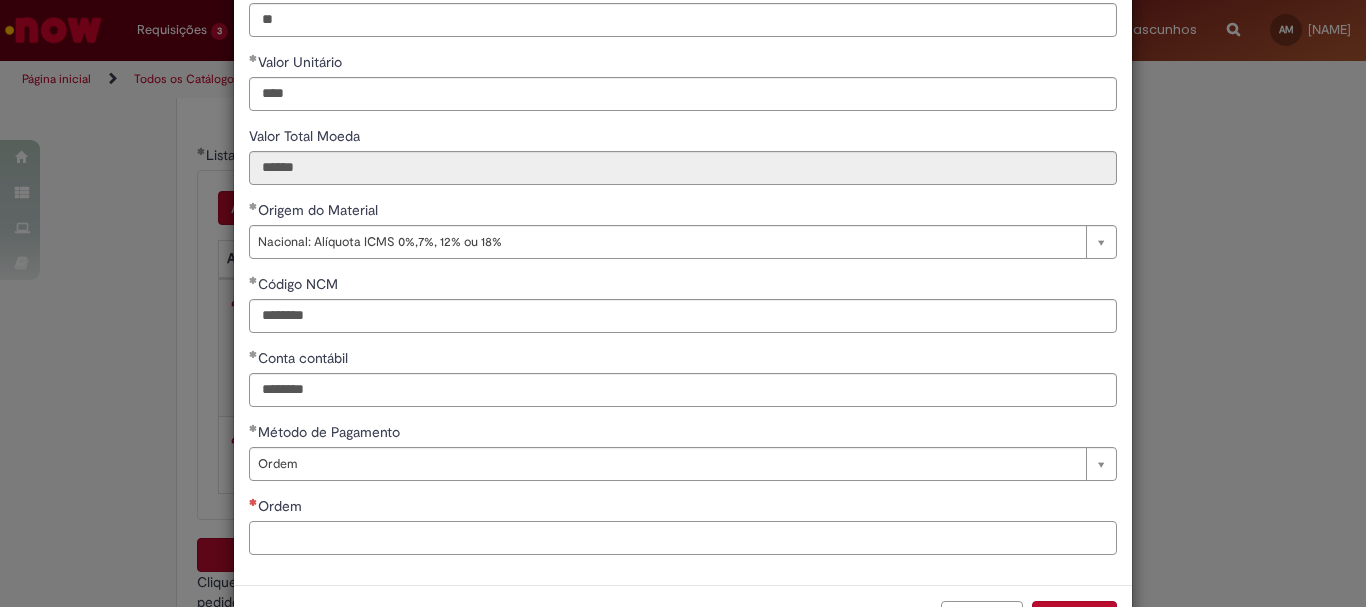 click on "Ordem" at bounding box center [683, 538] 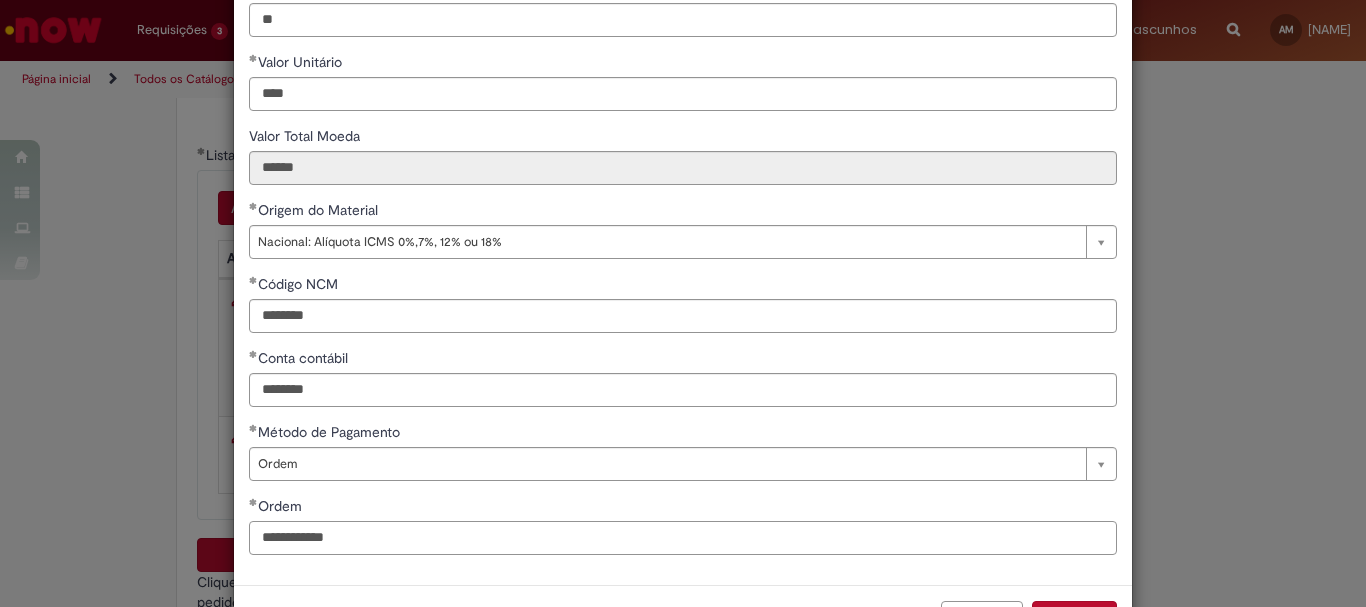 scroll, scrollTop: 347, scrollLeft: 0, axis: vertical 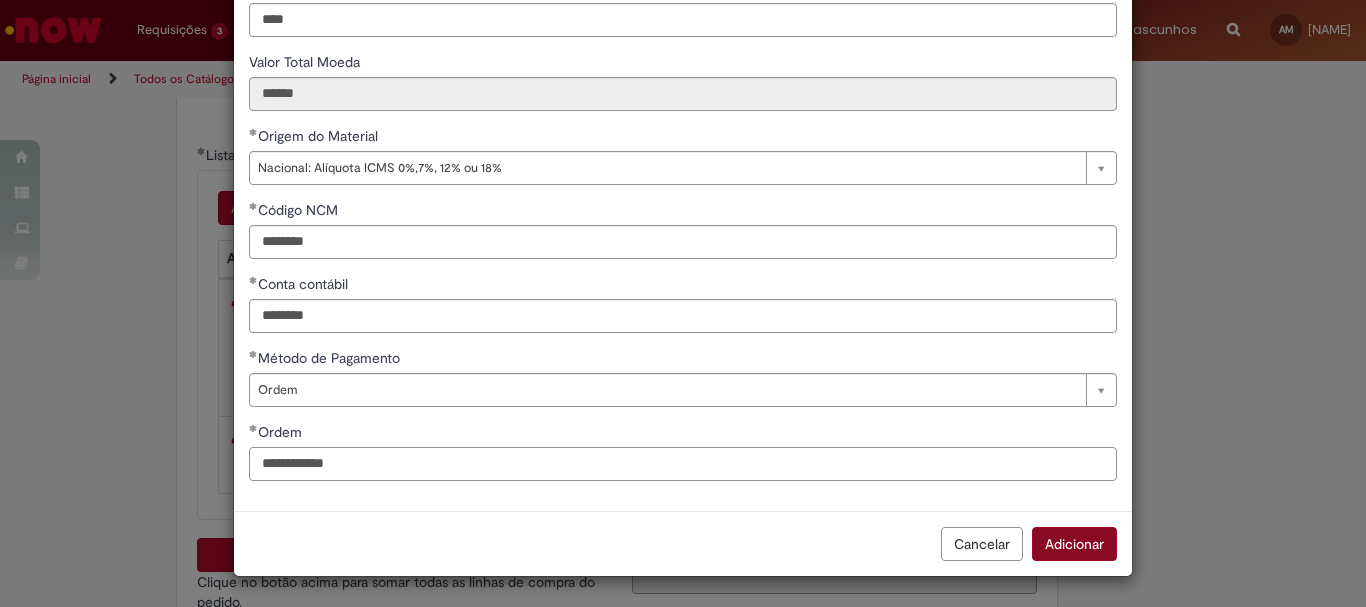 type on "**********" 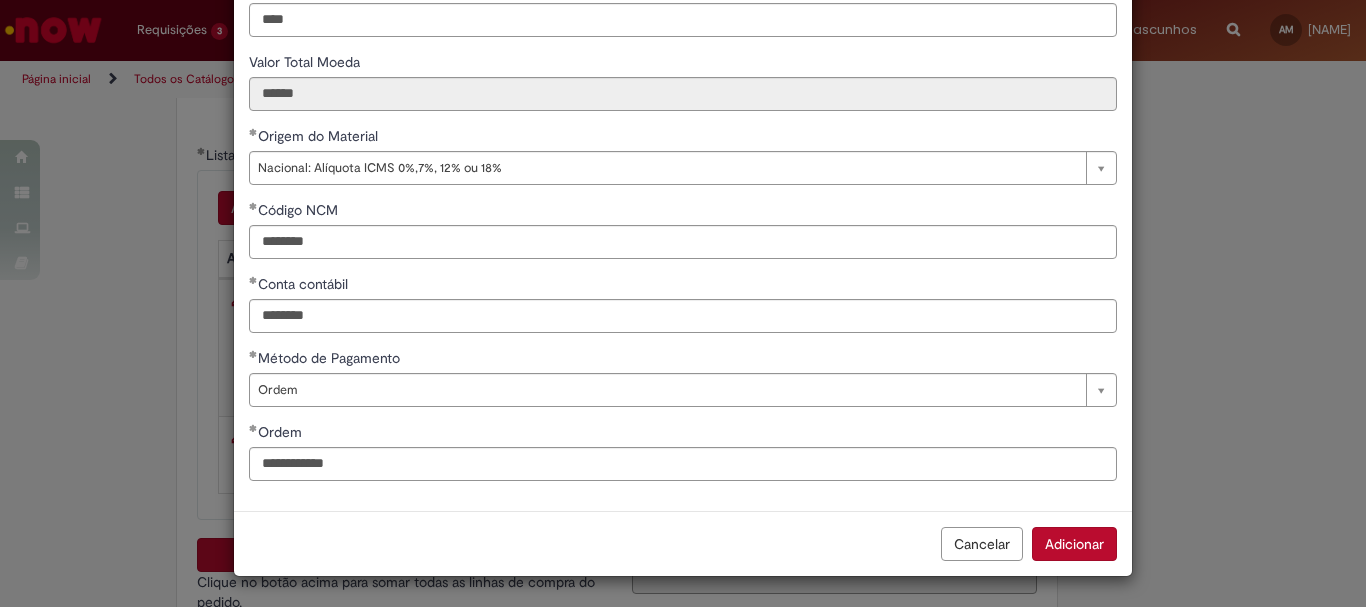 click on "Adicionar" at bounding box center [1074, 544] 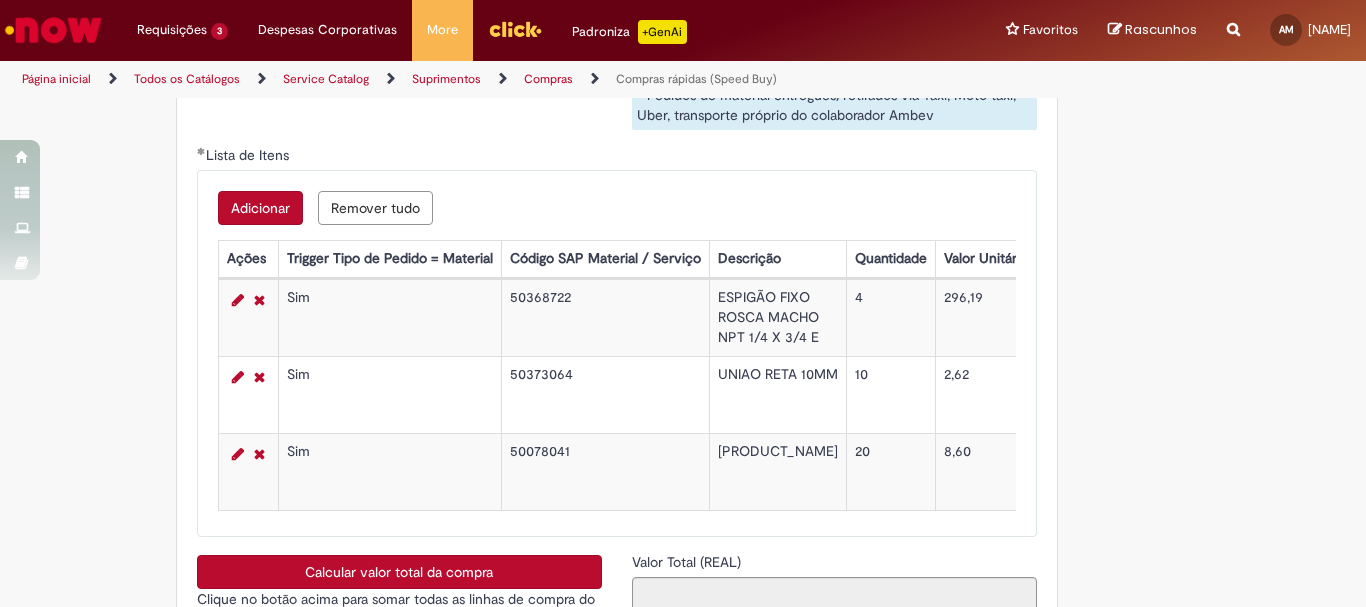 click on "Adicionar" at bounding box center (260, 208) 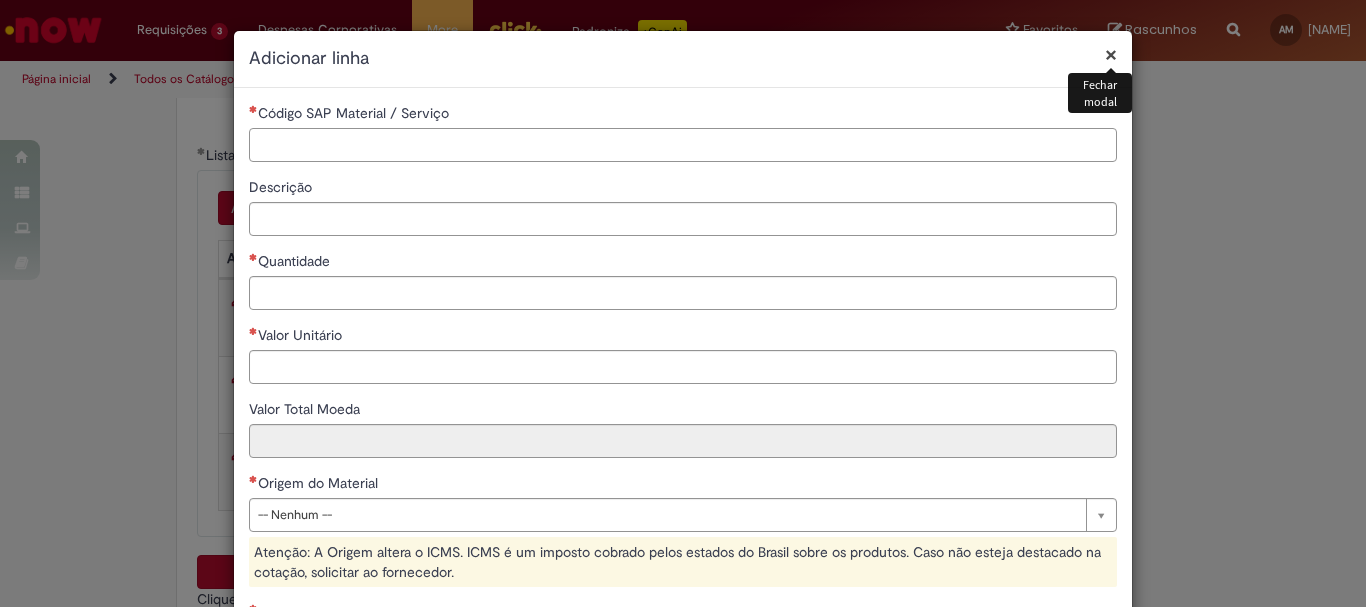 click on "Código SAP Material / Serviço" at bounding box center [683, 145] 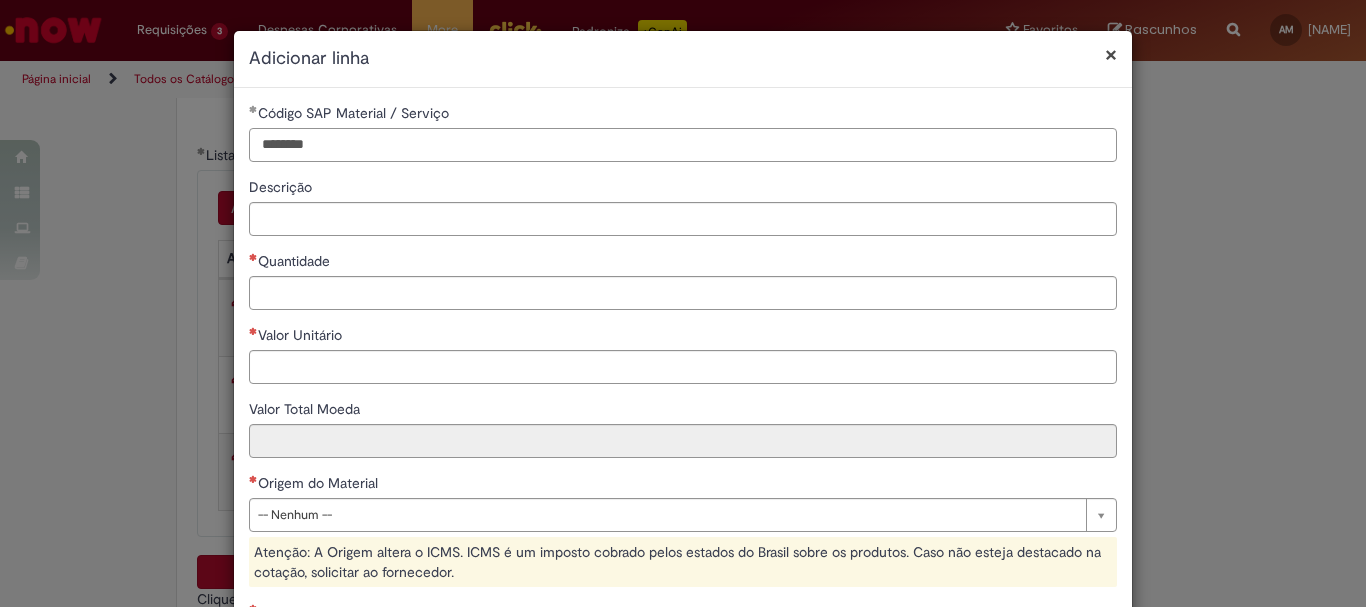 type on "********" 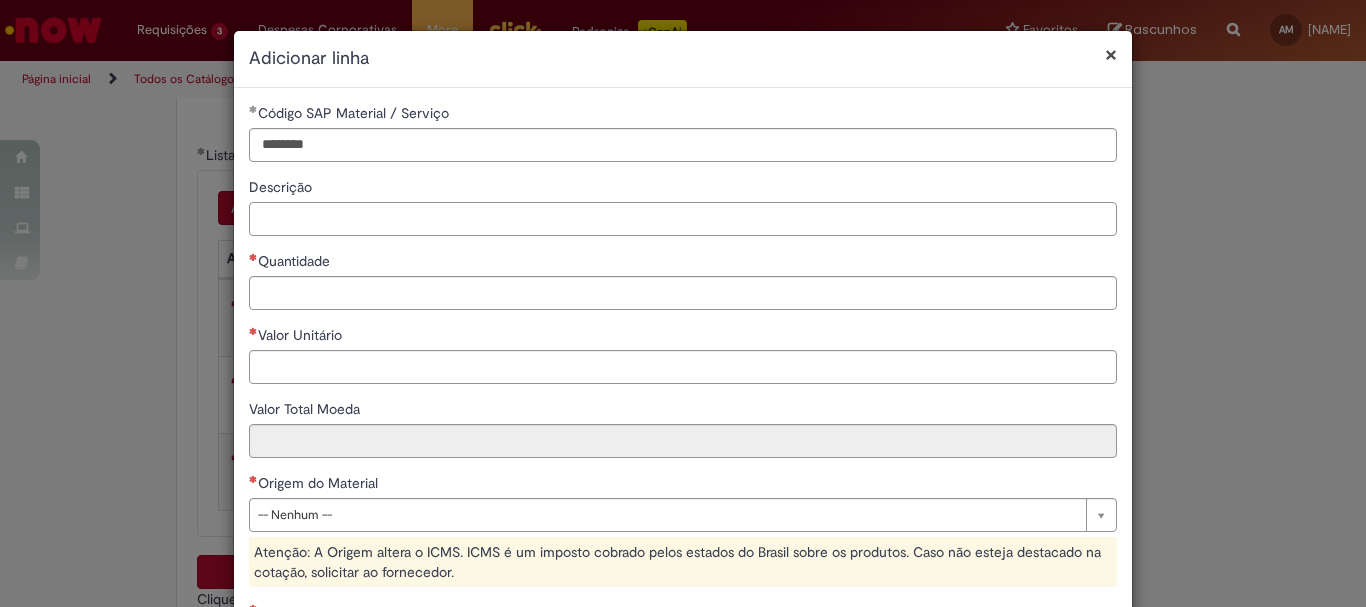 click on "Descrição" at bounding box center [683, 219] 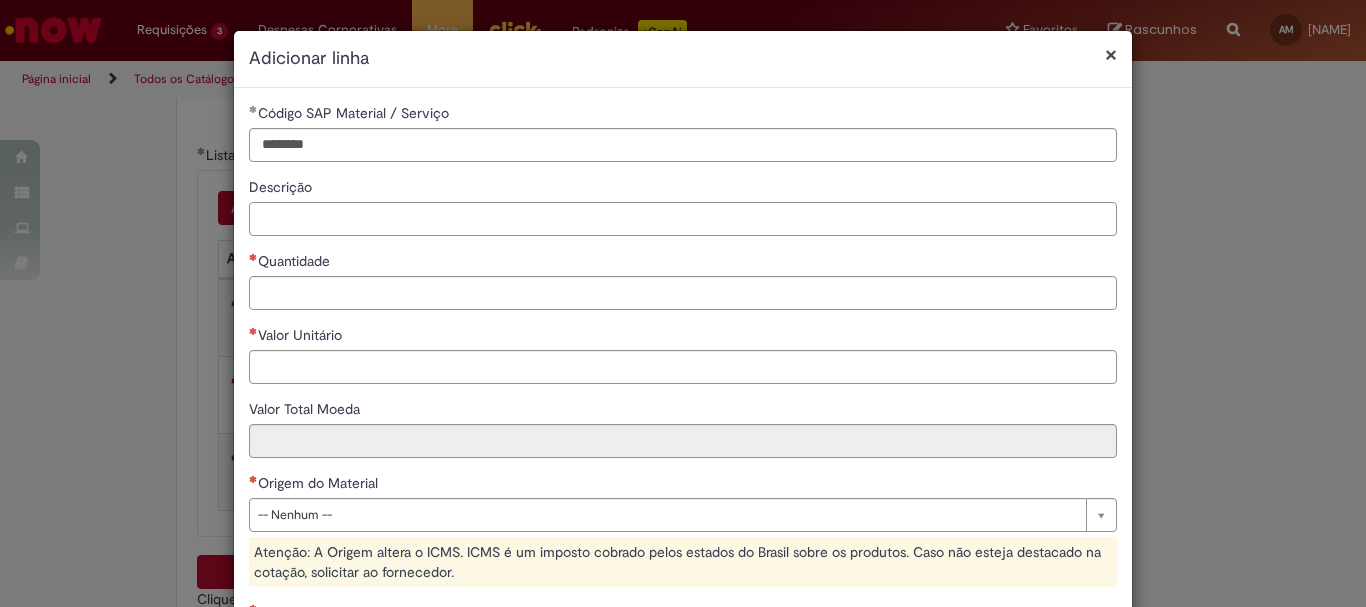 click on "Descrição" at bounding box center (683, 219) 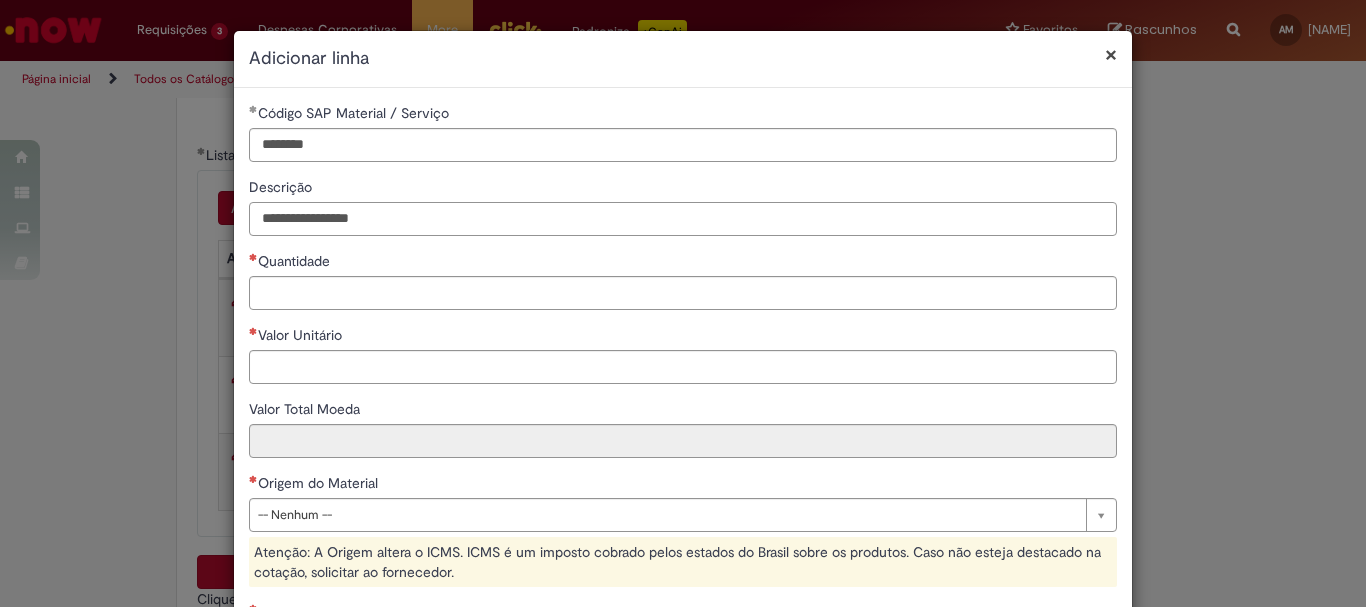 type on "**********" 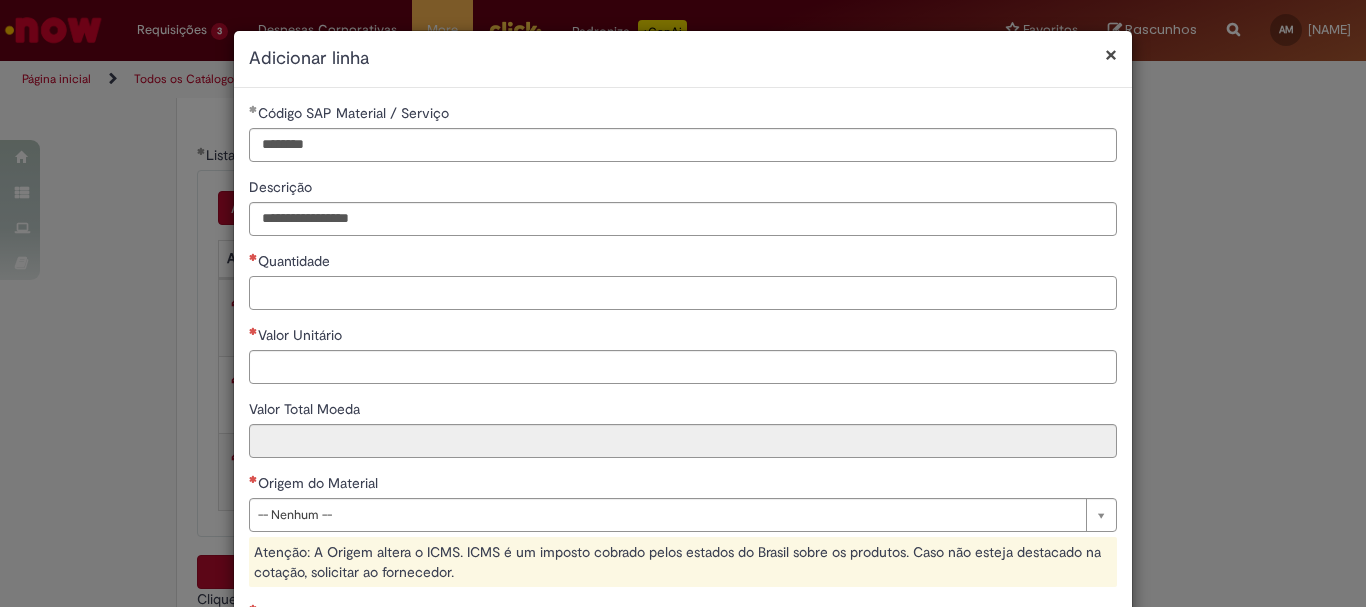 click on "Quantidade" at bounding box center [683, 293] 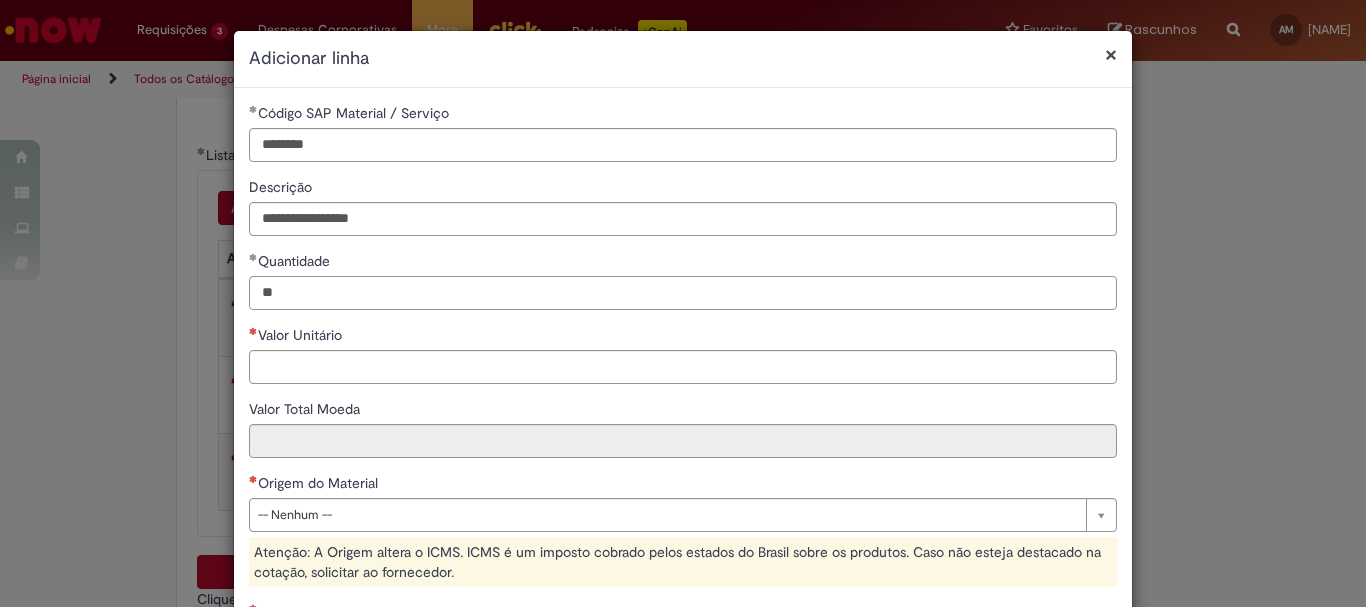 type on "**" 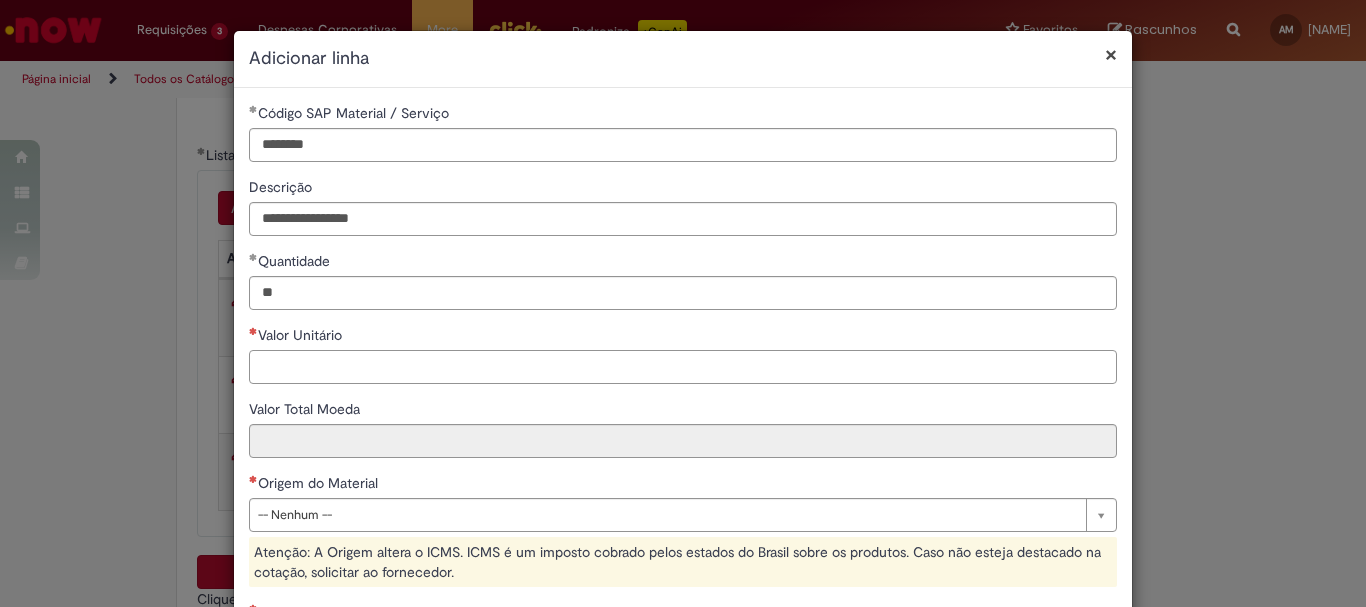 click on "Valor Unitário" at bounding box center [683, 367] 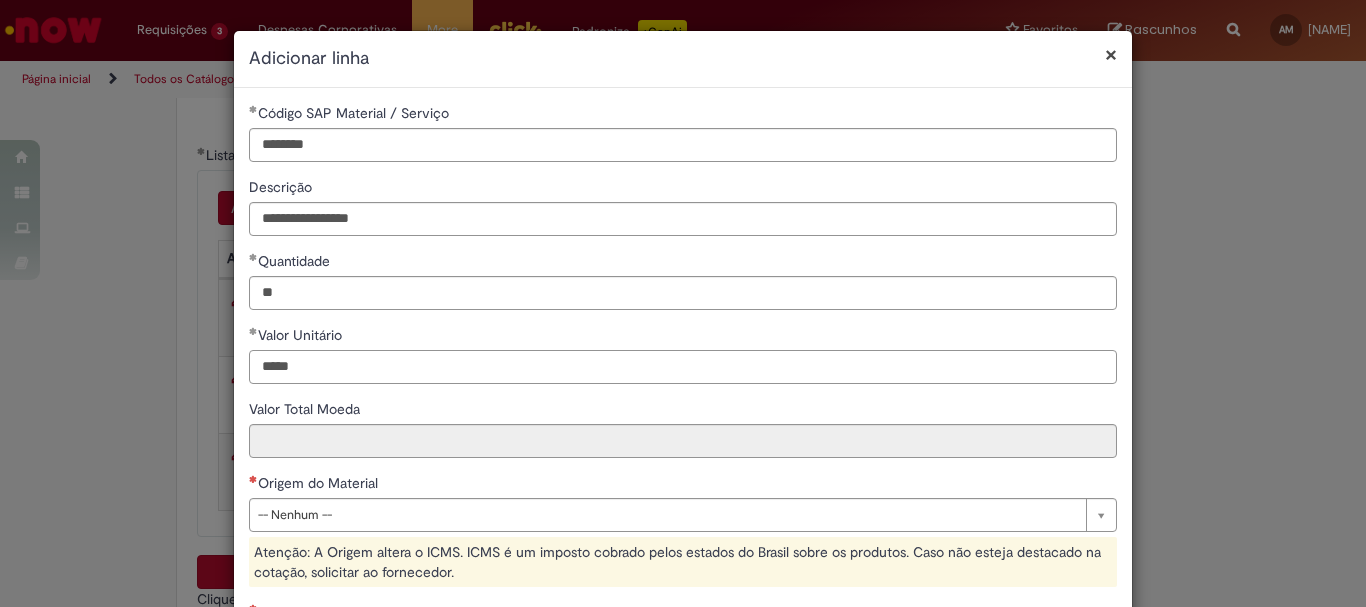 type on "*****" 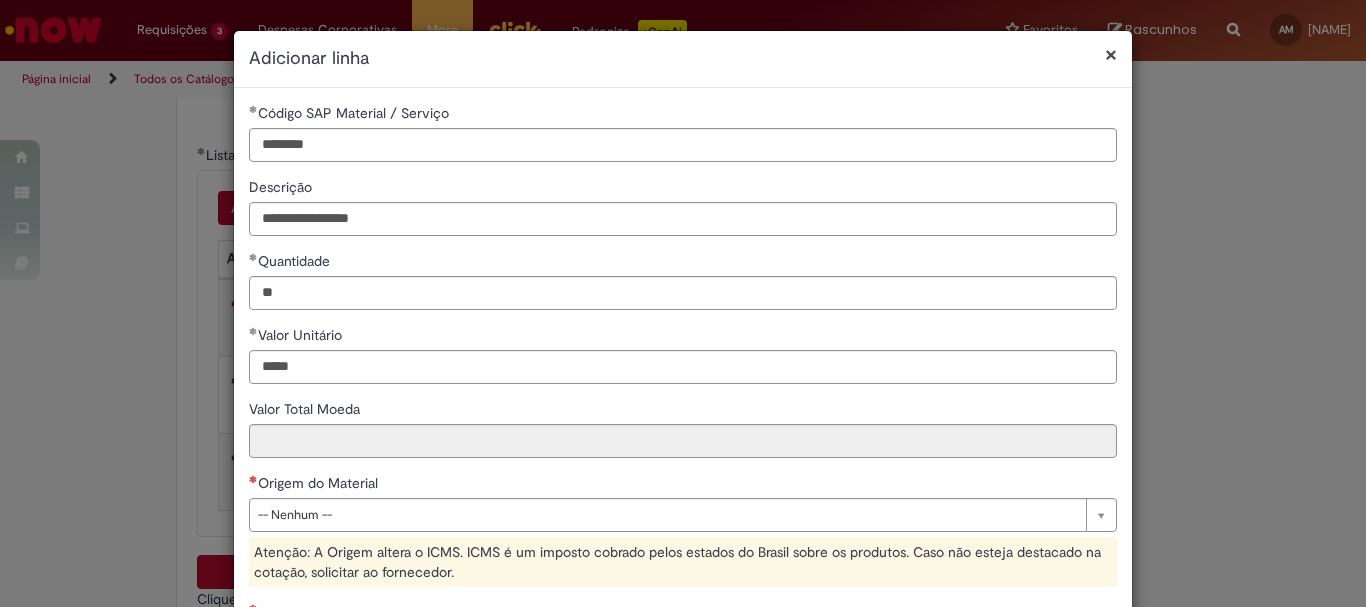 type on "******" 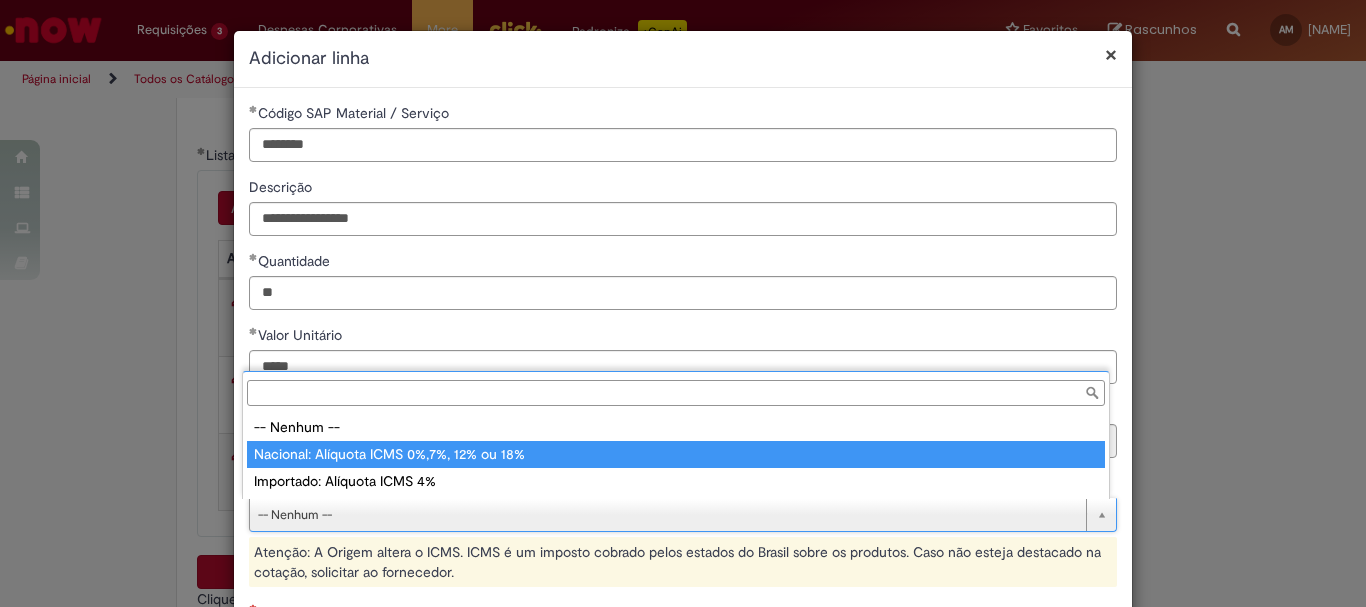 type on "**********" 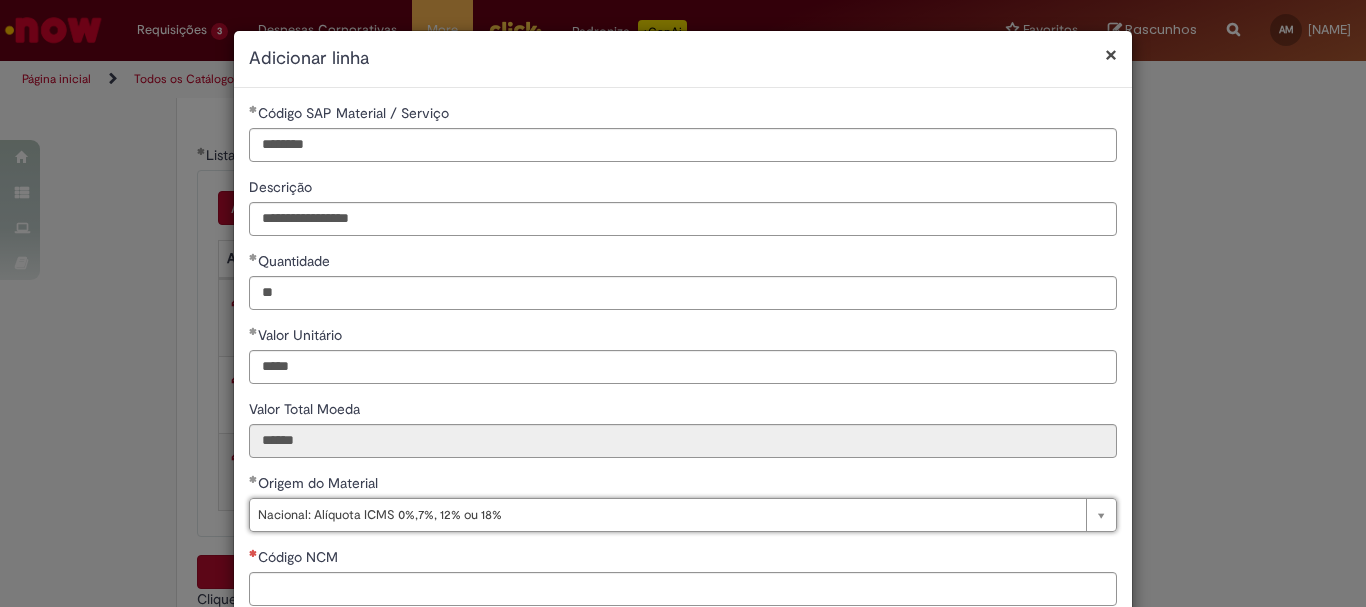 scroll, scrollTop: 100, scrollLeft: 0, axis: vertical 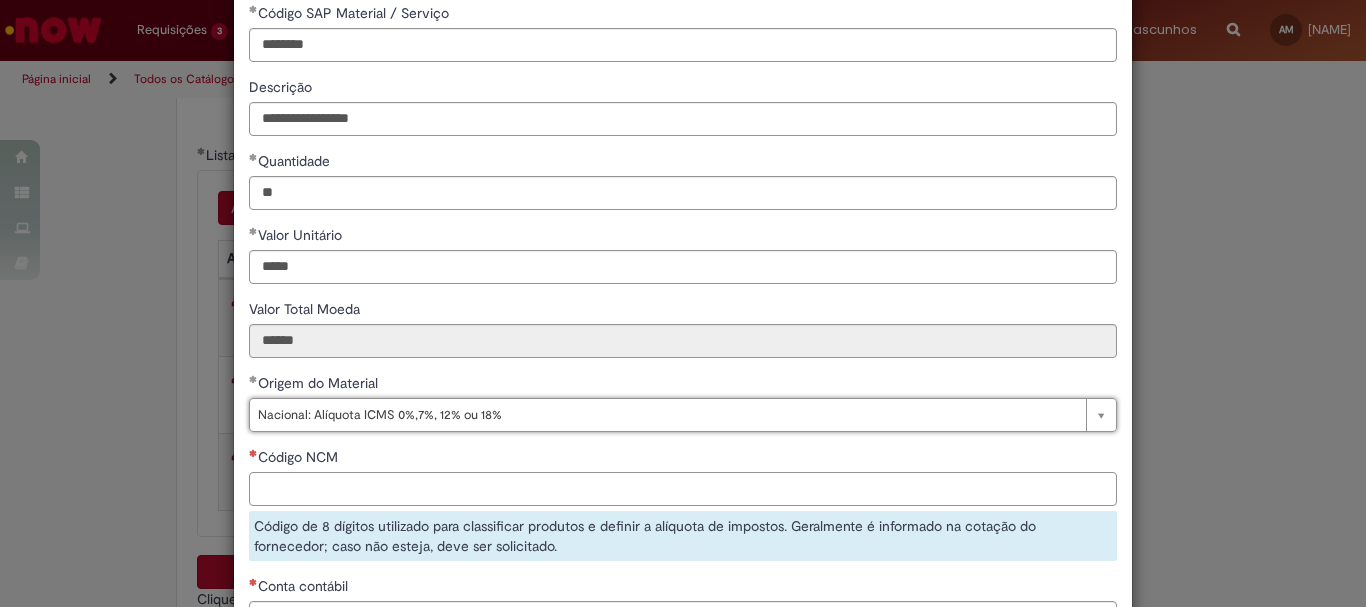 click on "Código NCM" at bounding box center (683, 489) 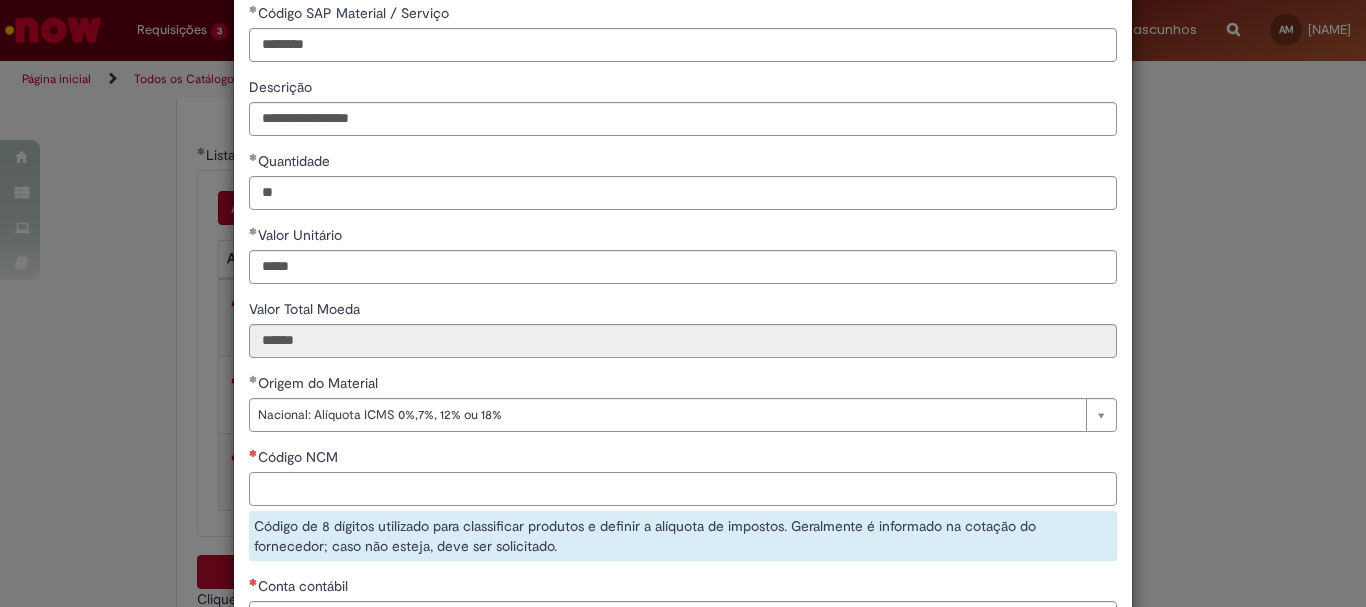 click on "Código NCM" at bounding box center (683, 489) 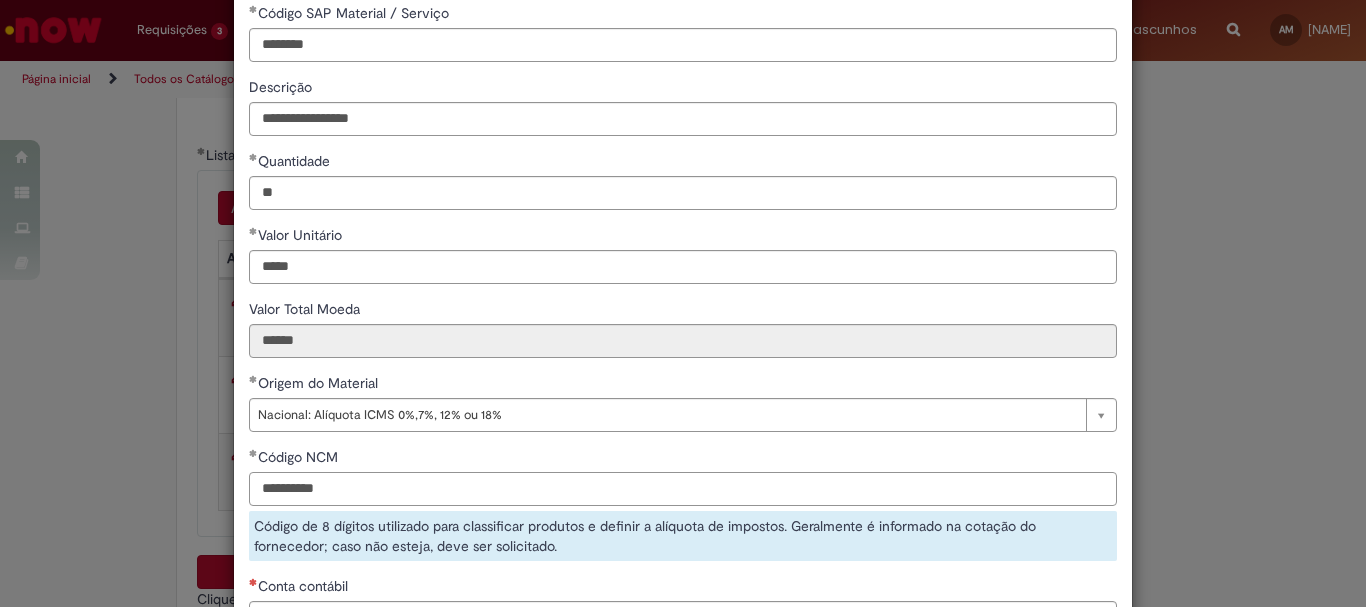 click on "**********" at bounding box center [683, 489] 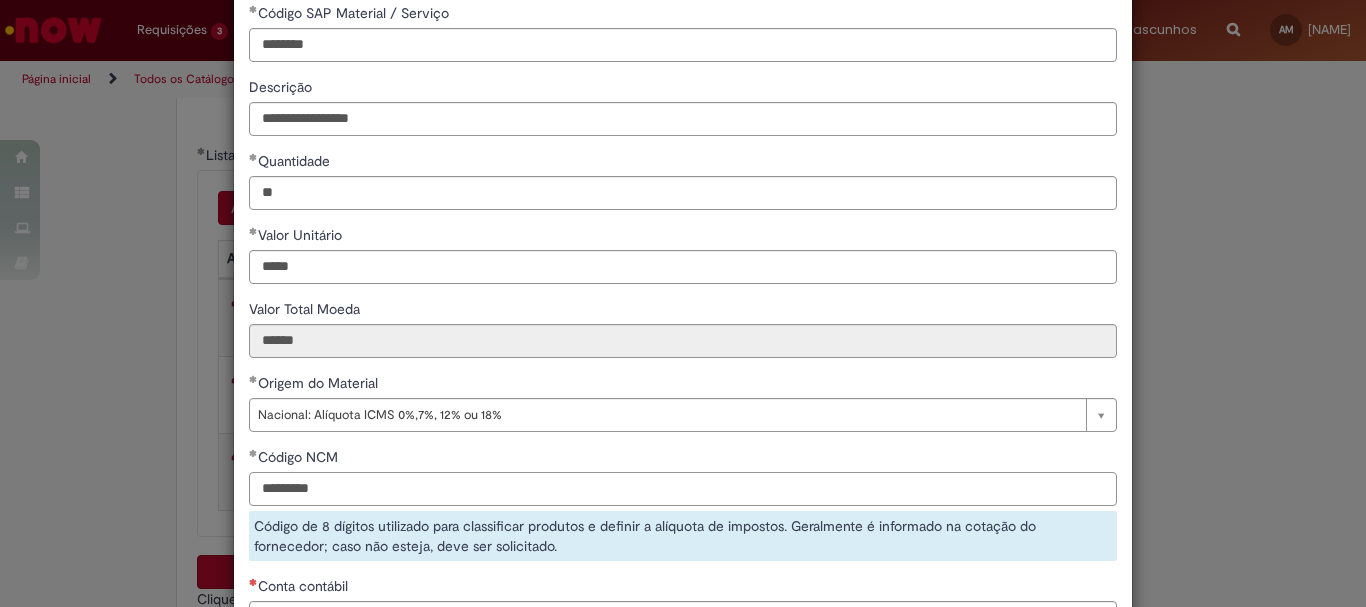 click on "*********" at bounding box center (683, 489) 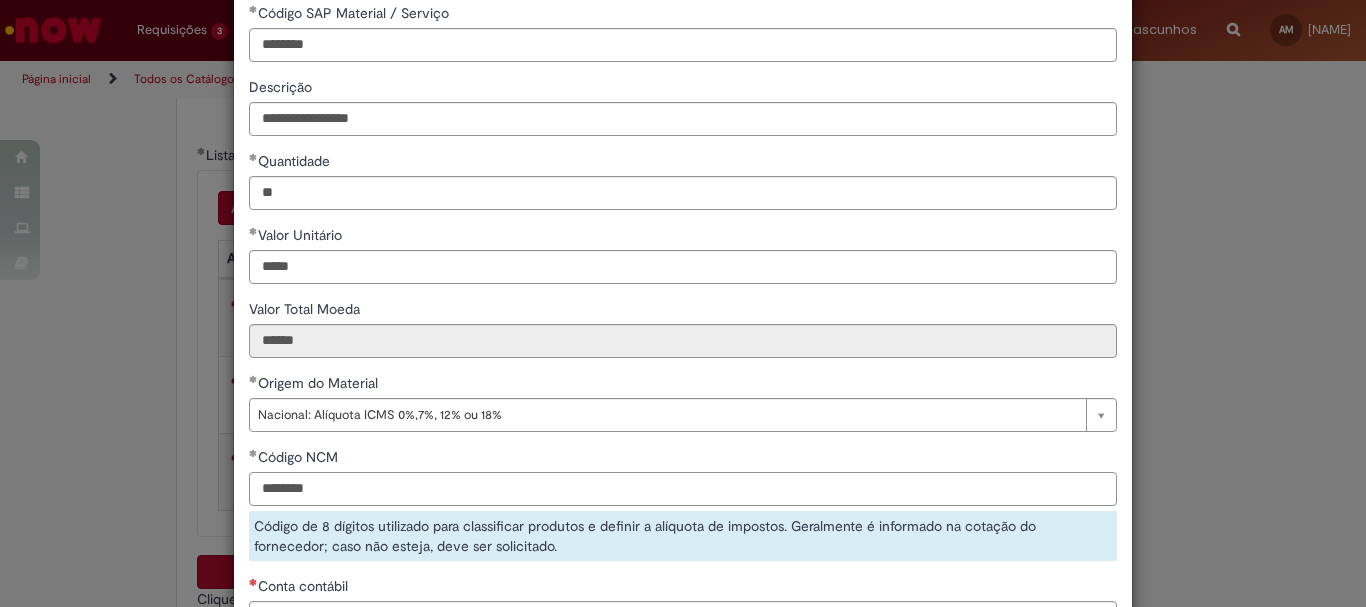 scroll, scrollTop: 328, scrollLeft: 0, axis: vertical 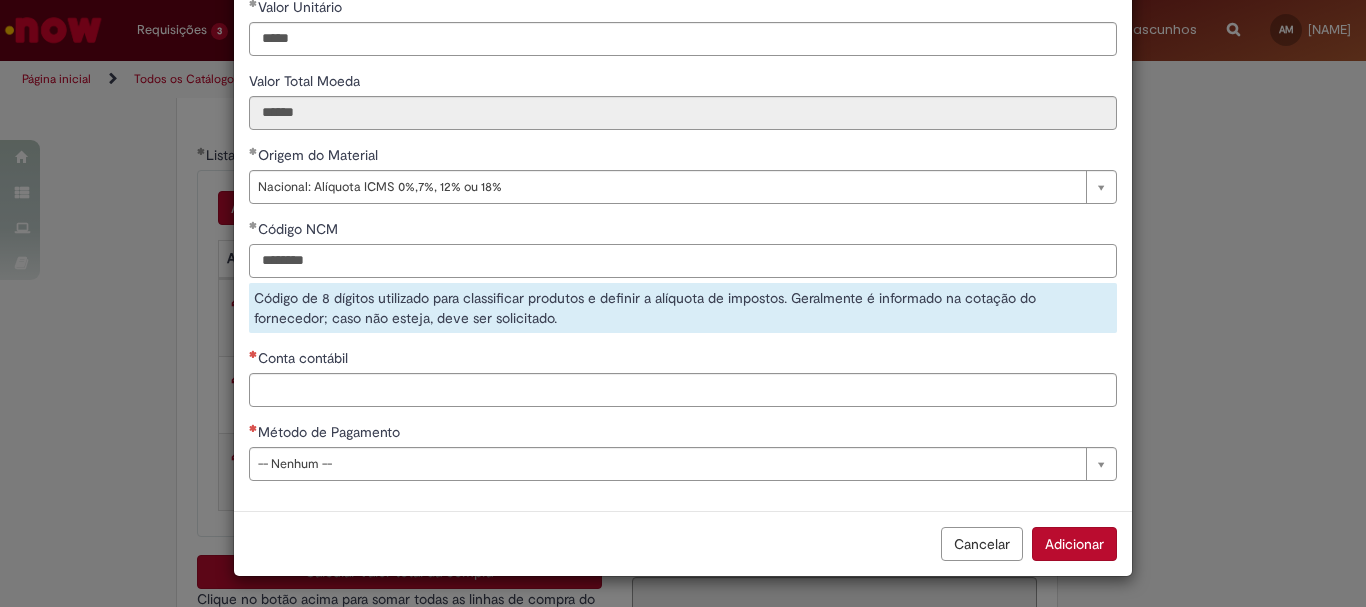 type on "********" 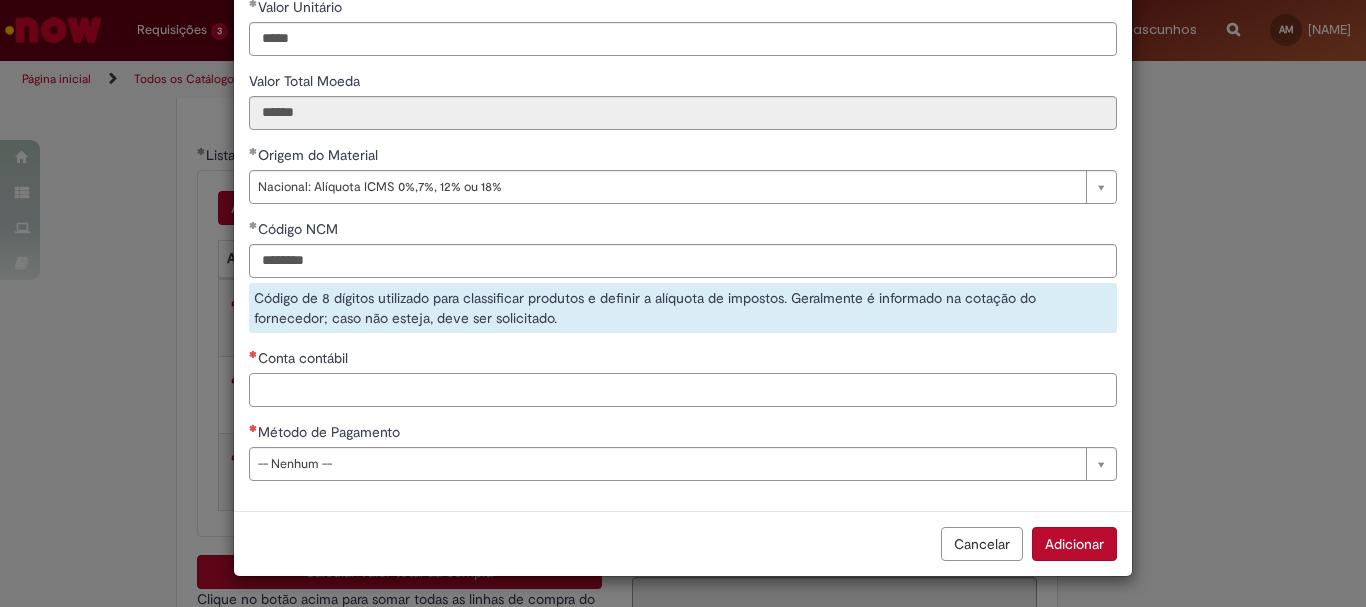 click on "Conta contábil" at bounding box center [683, 390] 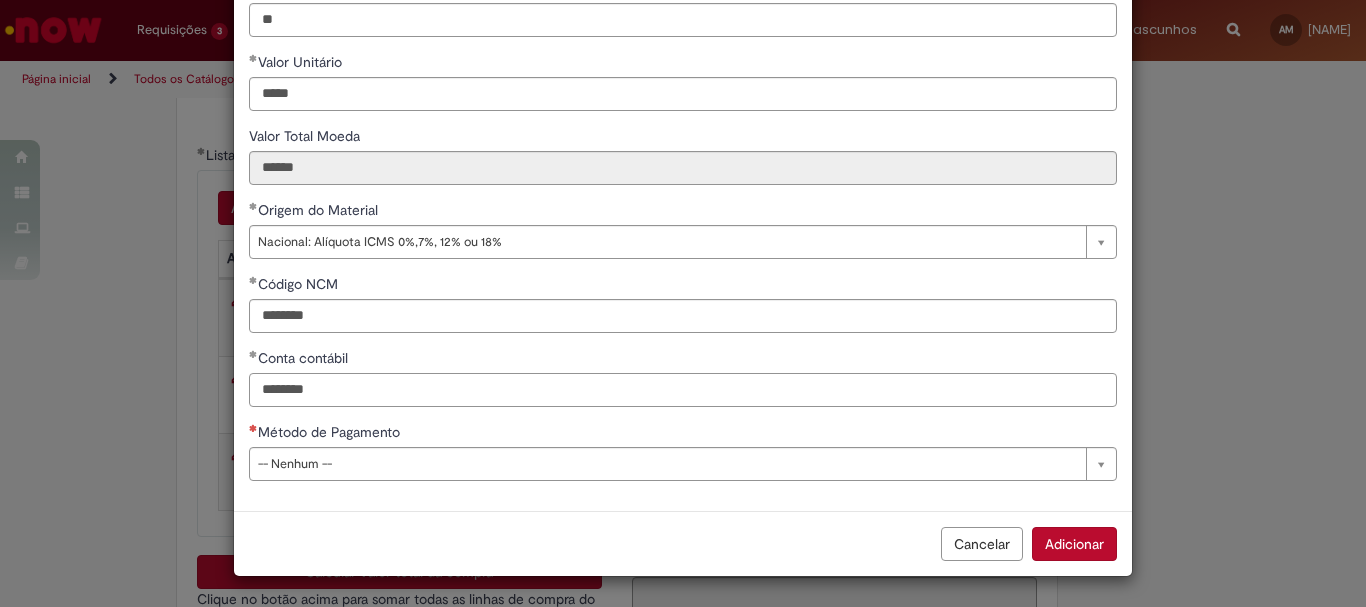type on "********" 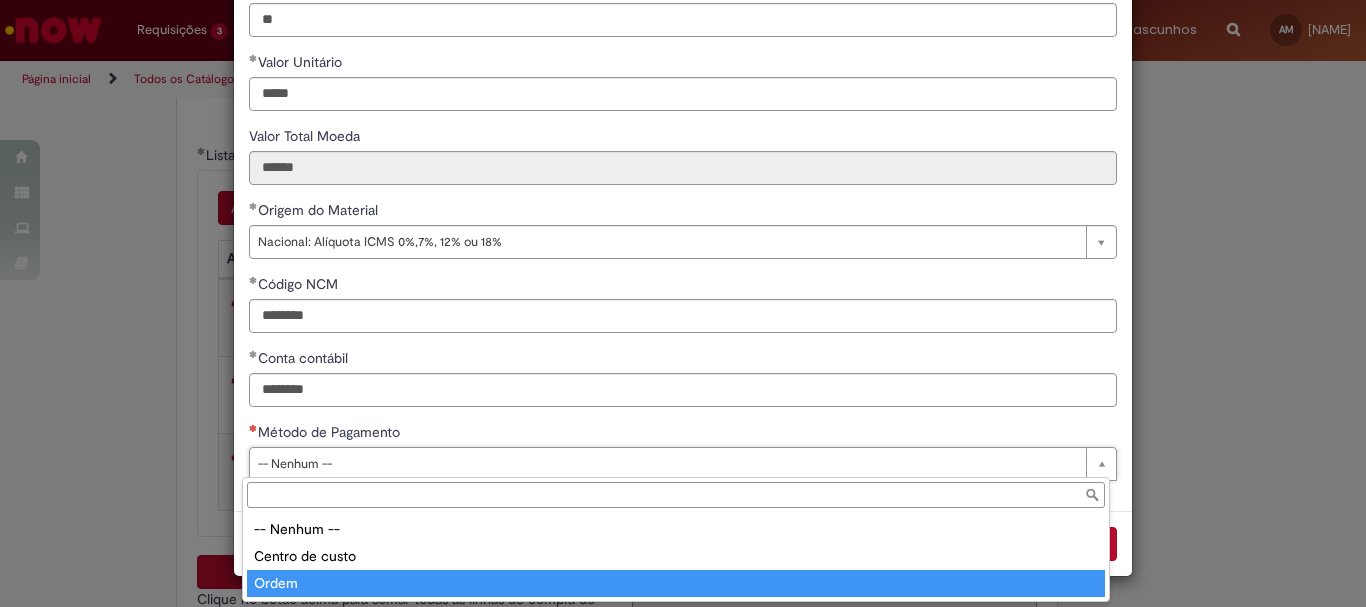 type on "*****" 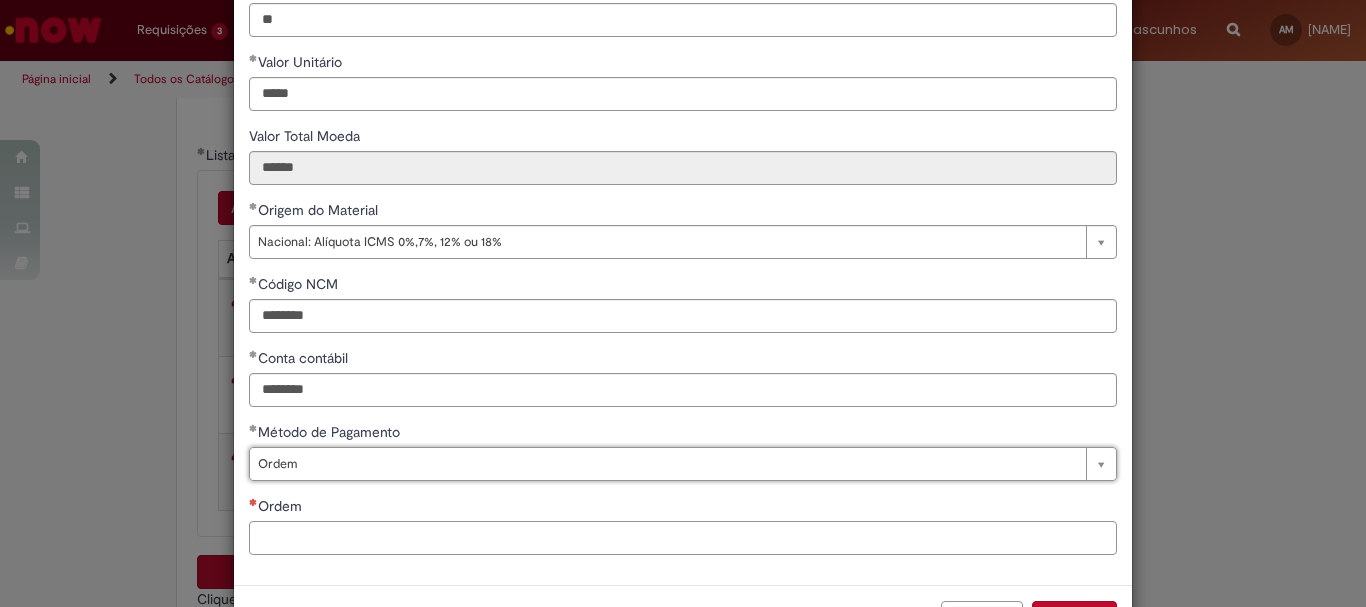 click on "Ordem" at bounding box center [683, 538] 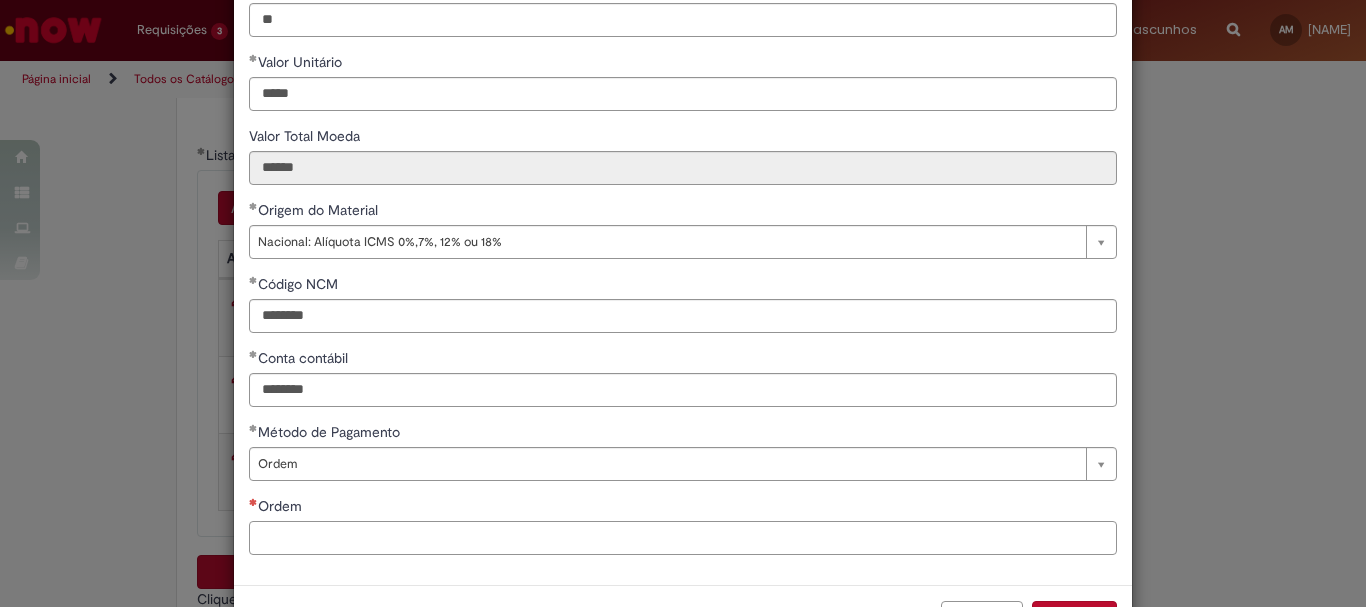 click on "Ordem" at bounding box center (683, 538) 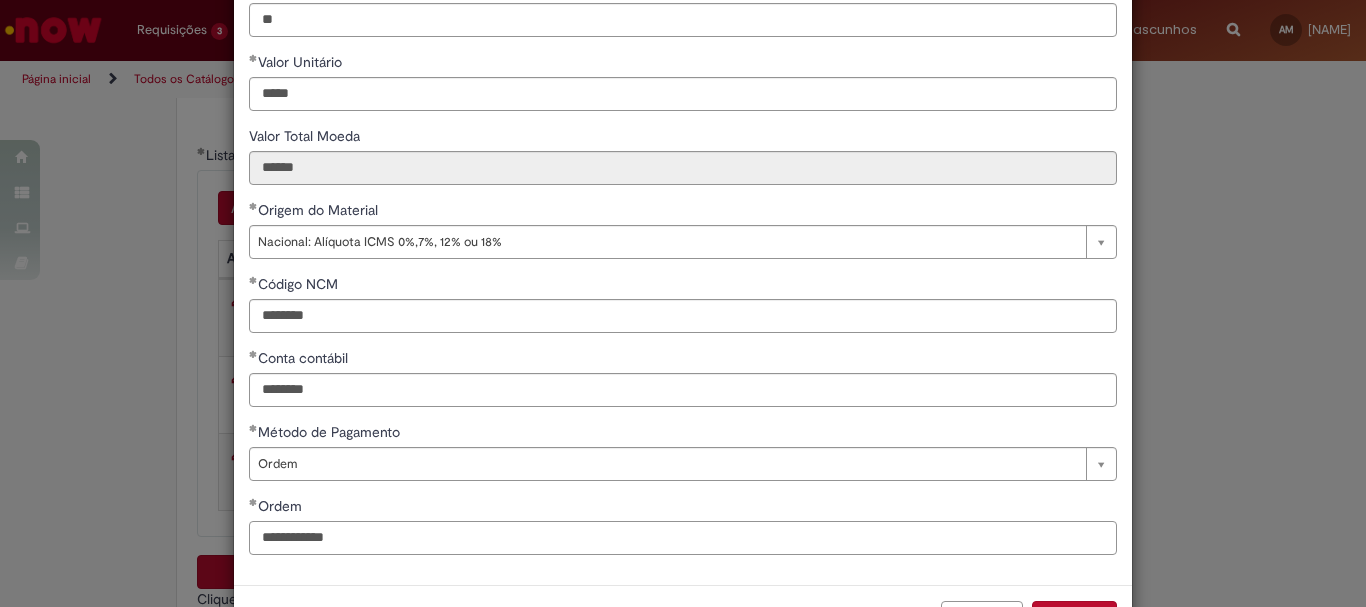scroll, scrollTop: 347, scrollLeft: 0, axis: vertical 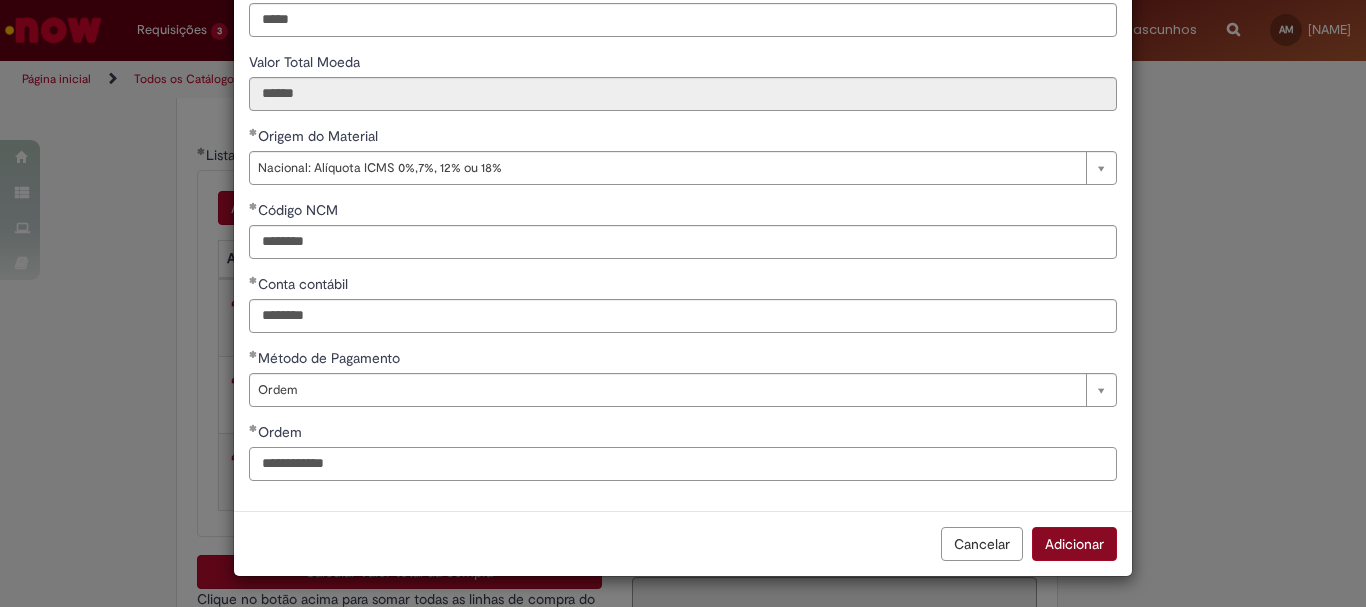 type on "**********" 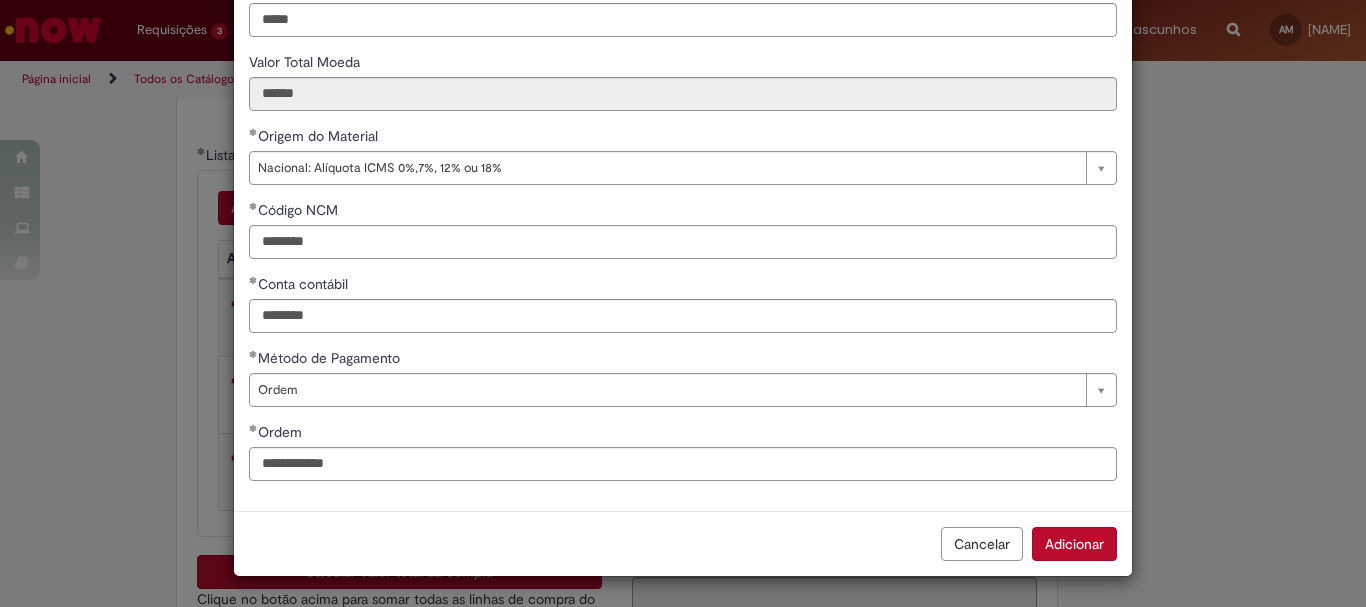 click on "Adicionar" at bounding box center [1074, 544] 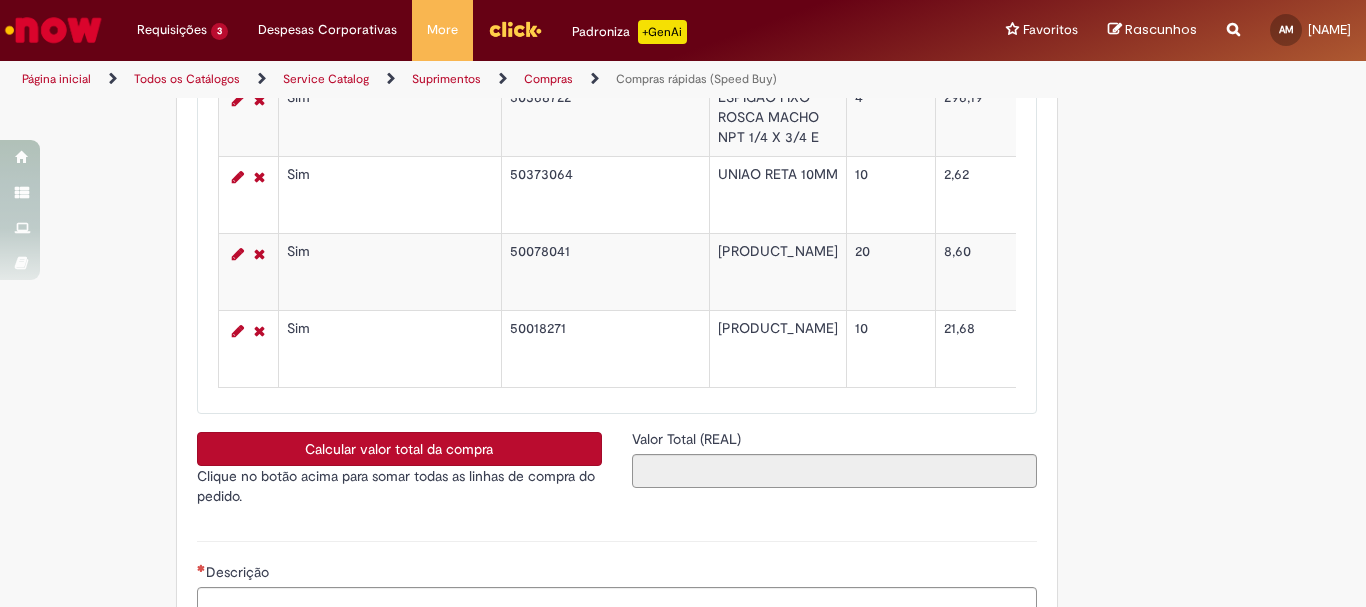 scroll, scrollTop: 3300, scrollLeft: 0, axis: vertical 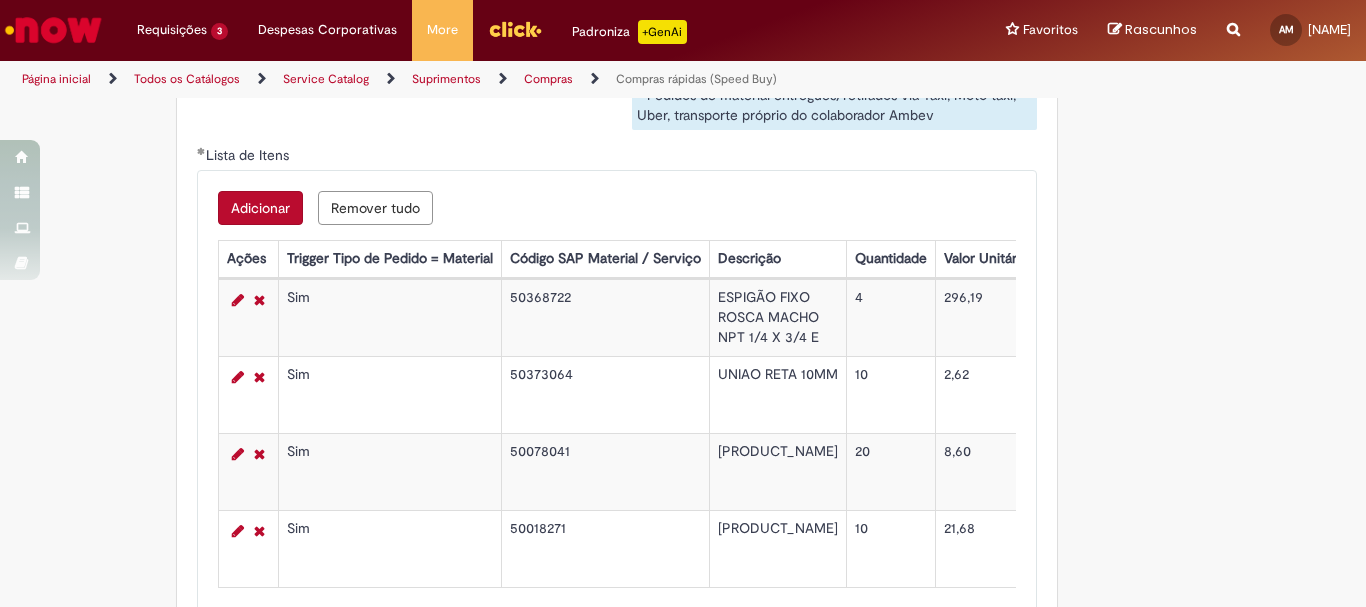 click on "Adicionar" at bounding box center [260, 208] 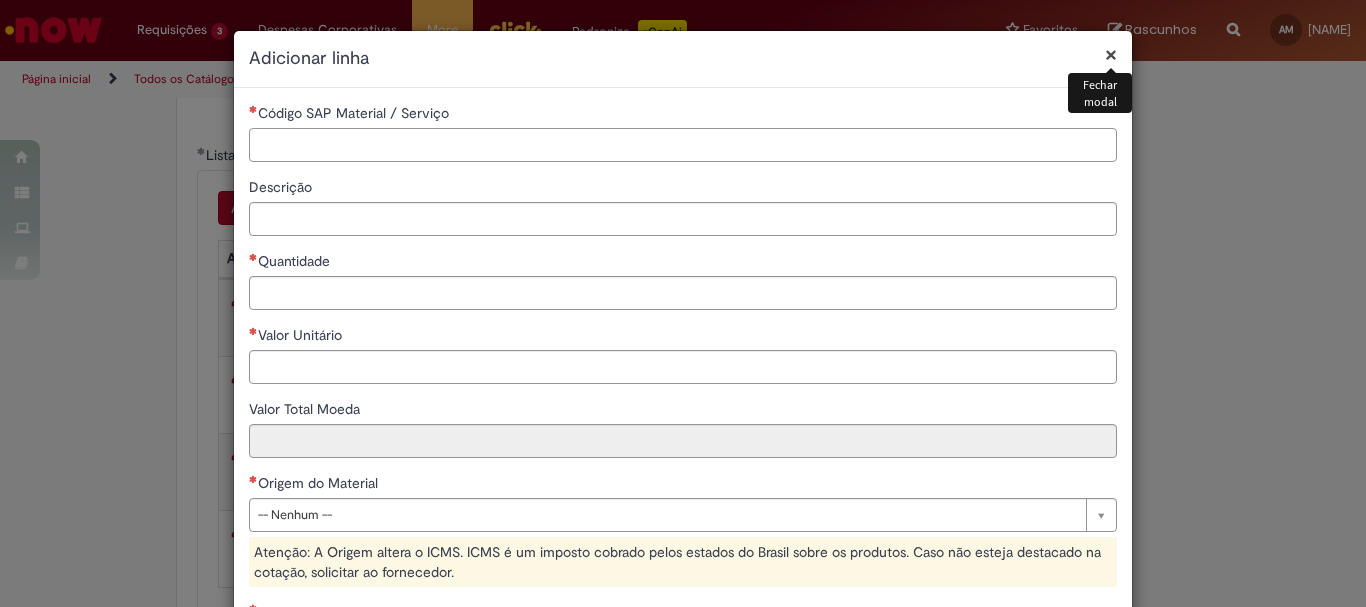 click on "Código SAP Material / Serviço" at bounding box center [683, 145] 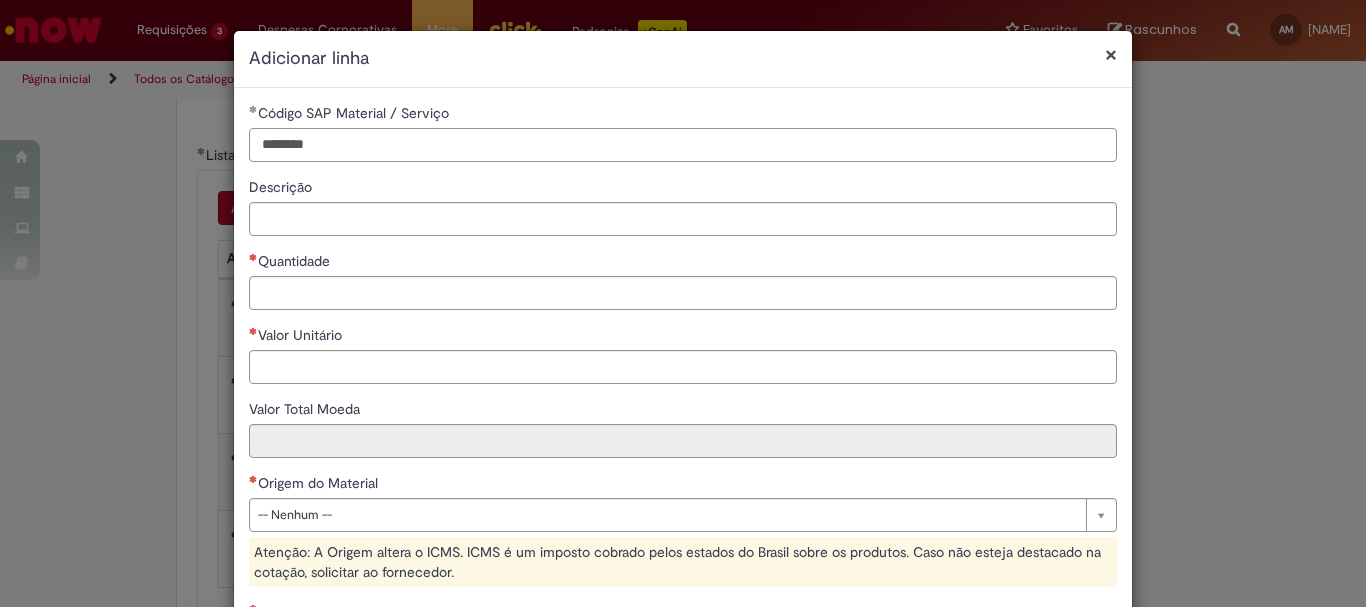 type on "********" 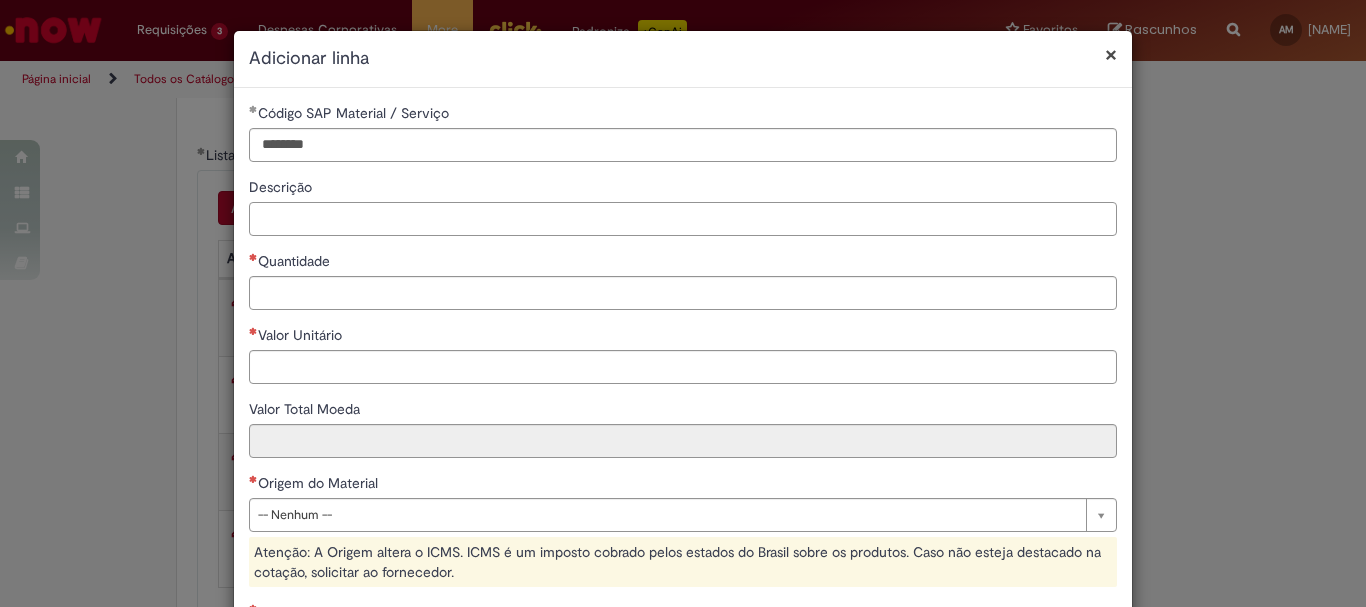 click on "Descrição" at bounding box center [683, 219] 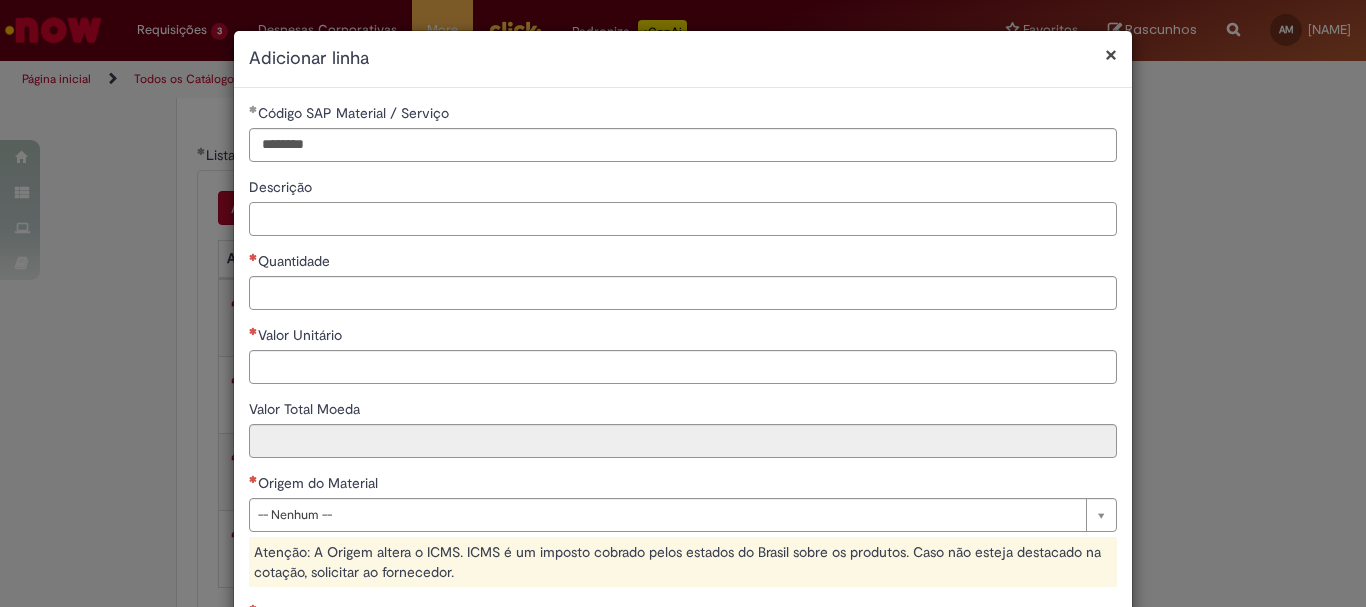 scroll, scrollTop: 100, scrollLeft: 0, axis: vertical 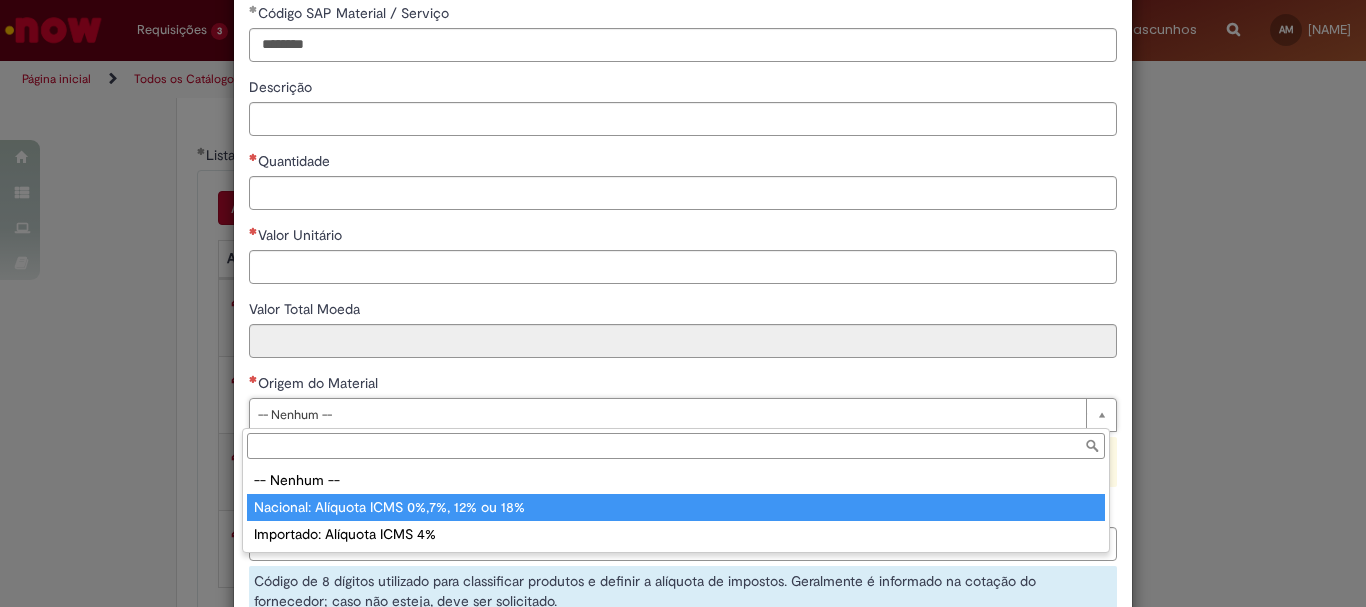 type on "**********" 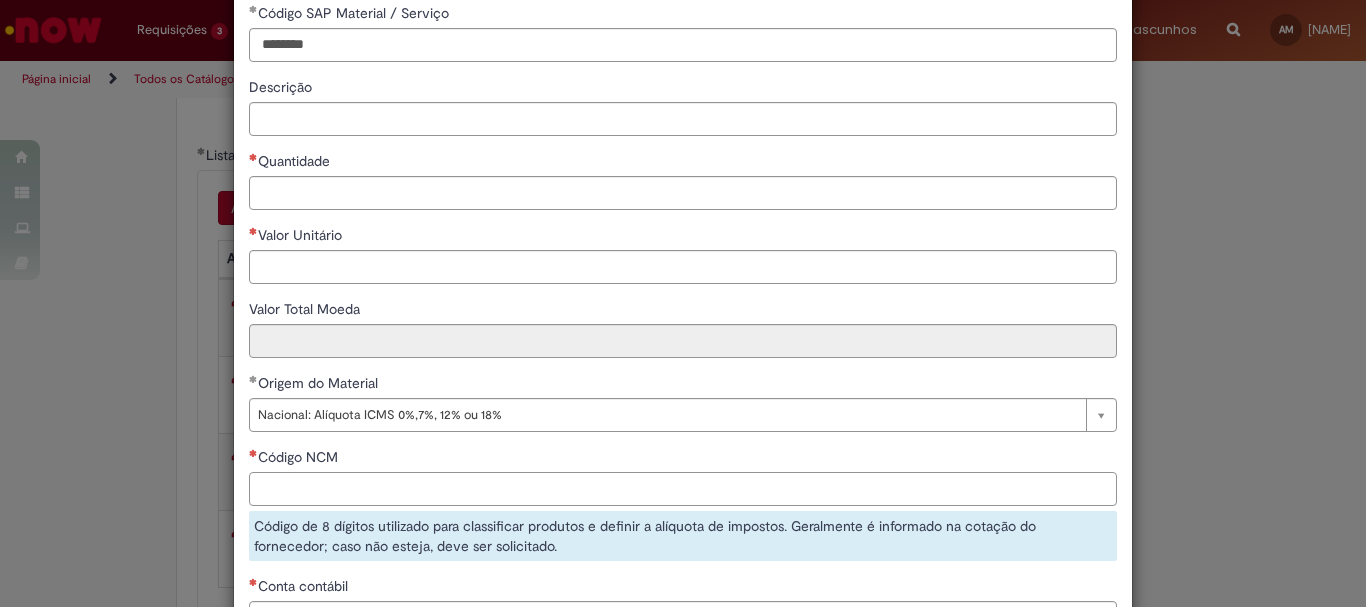 click on "Código NCM" at bounding box center (683, 489) 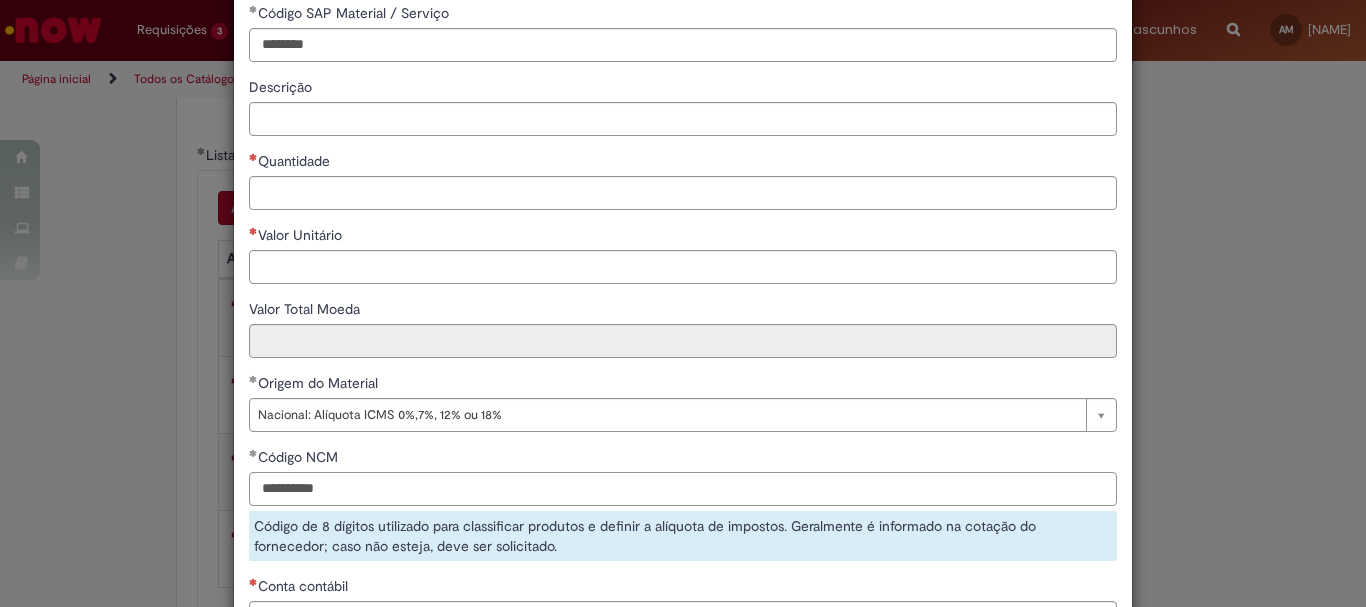 click on "**********" at bounding box center [683, 489] 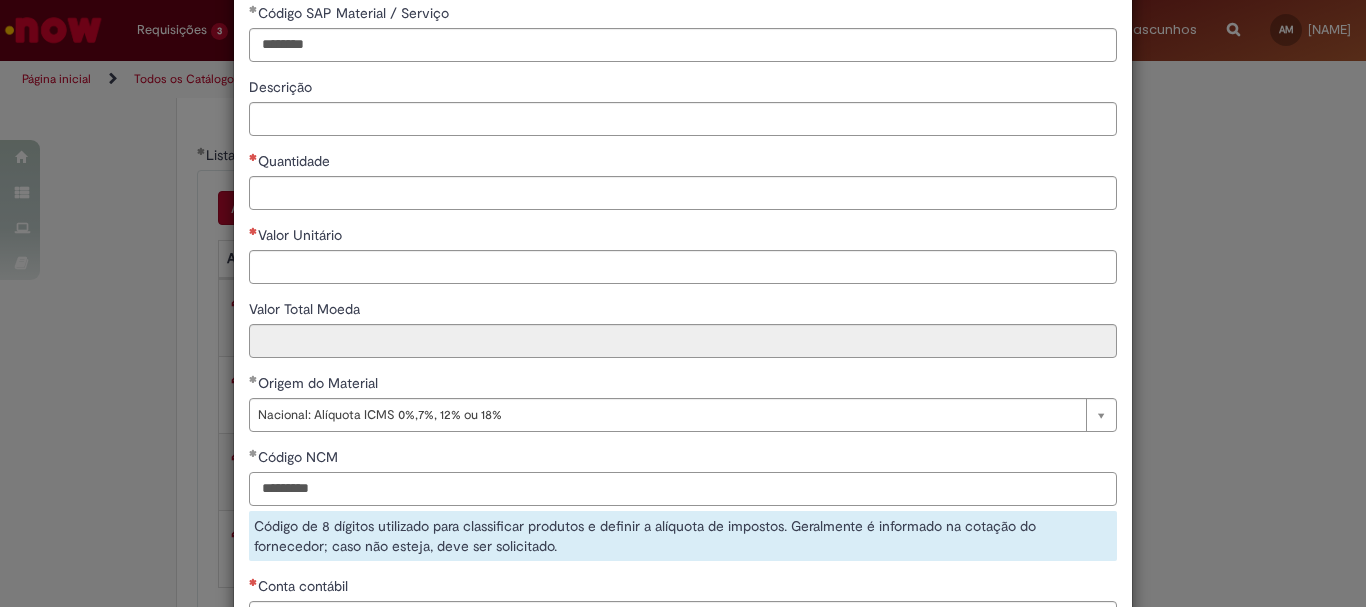 click on "*********" at bounding box center (683, 489) 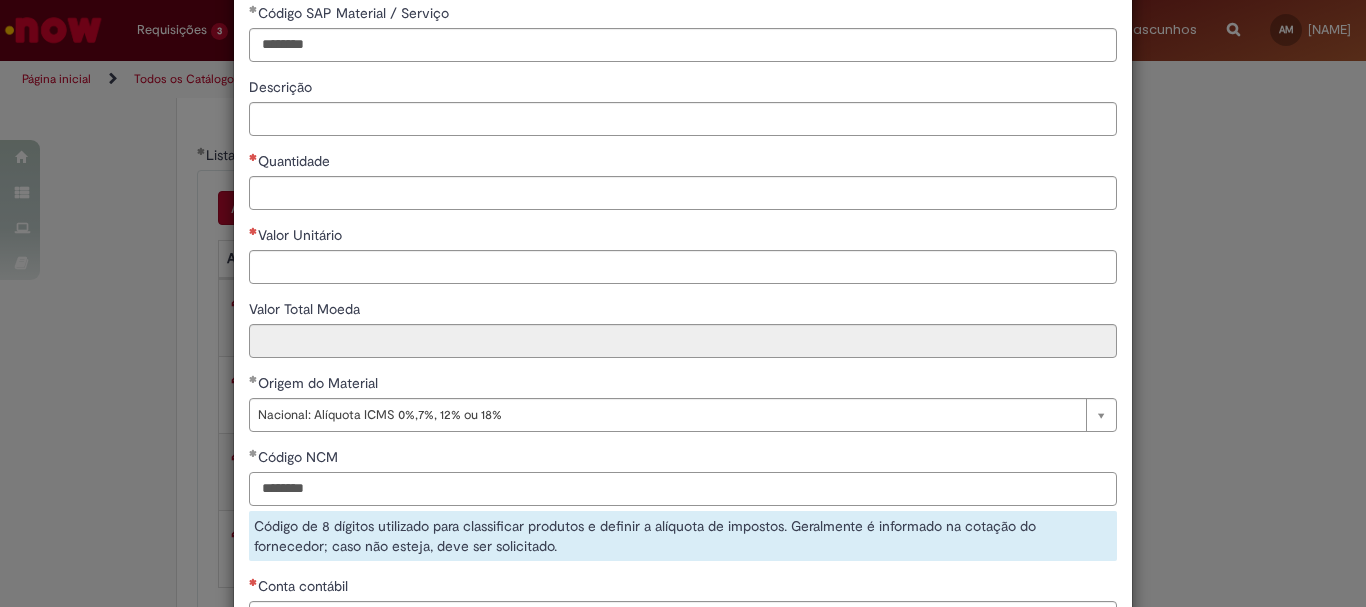 scroll, scrollTop: 0, scrollLeft: 0, axis: both 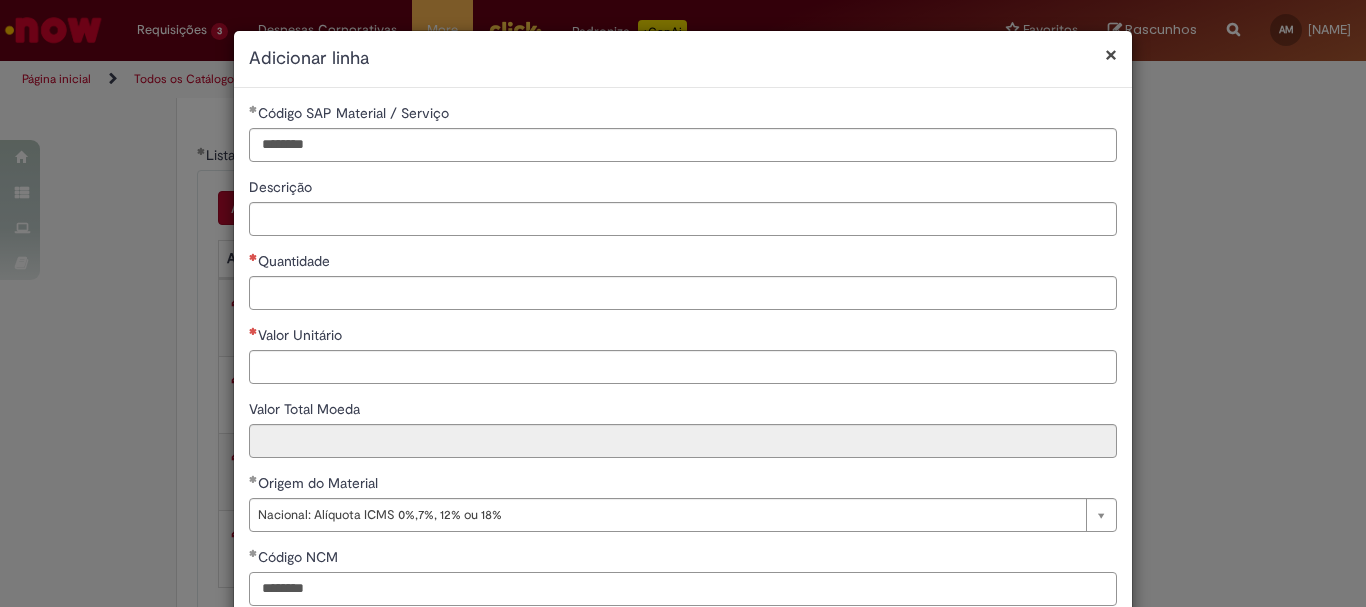 type on "********" 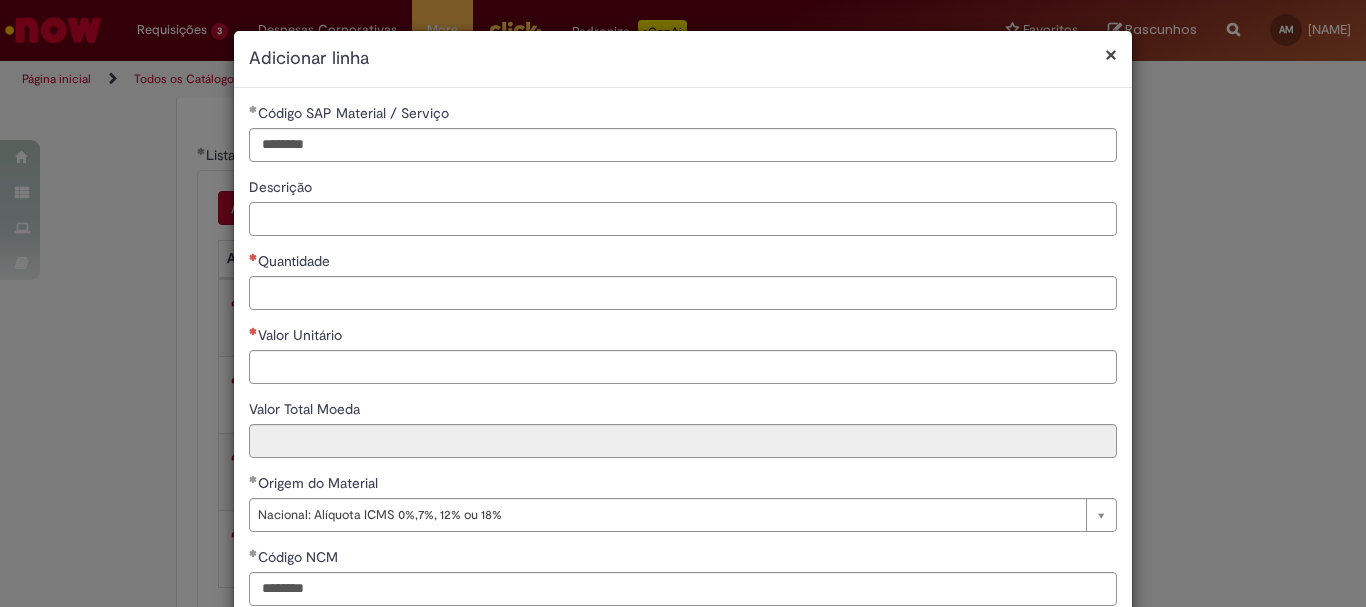 click on "Descrição" at bounding box center [683, 219] 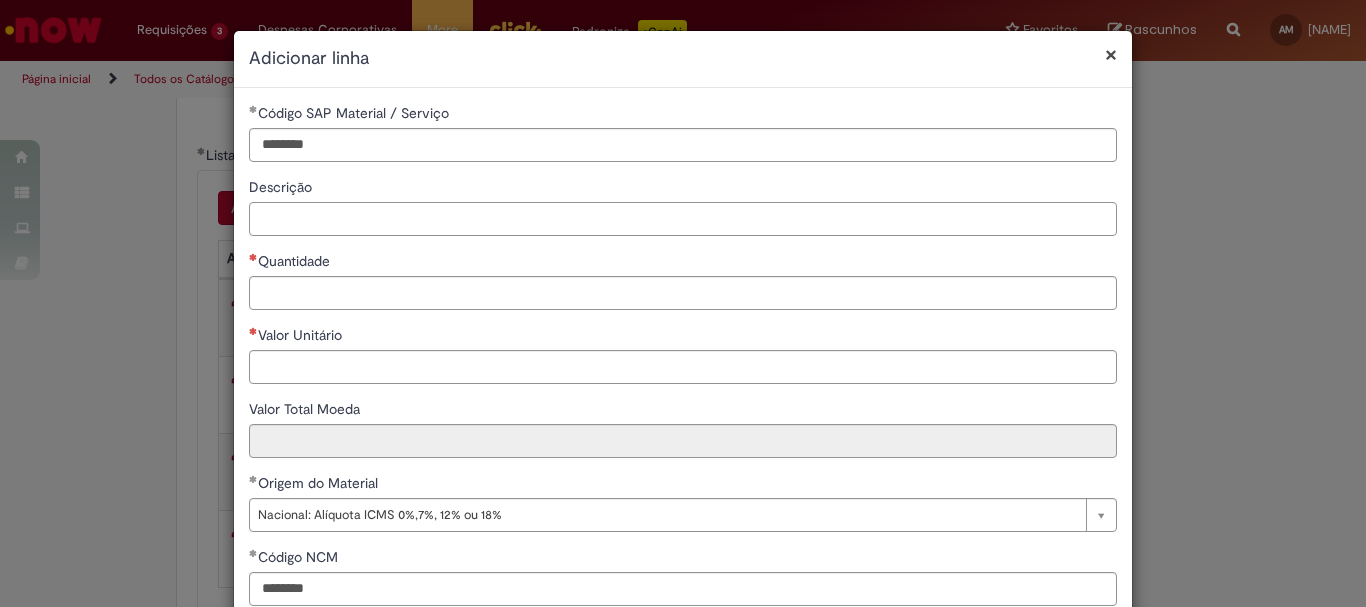 click on "Descrição" at bounding box center [683, 219] 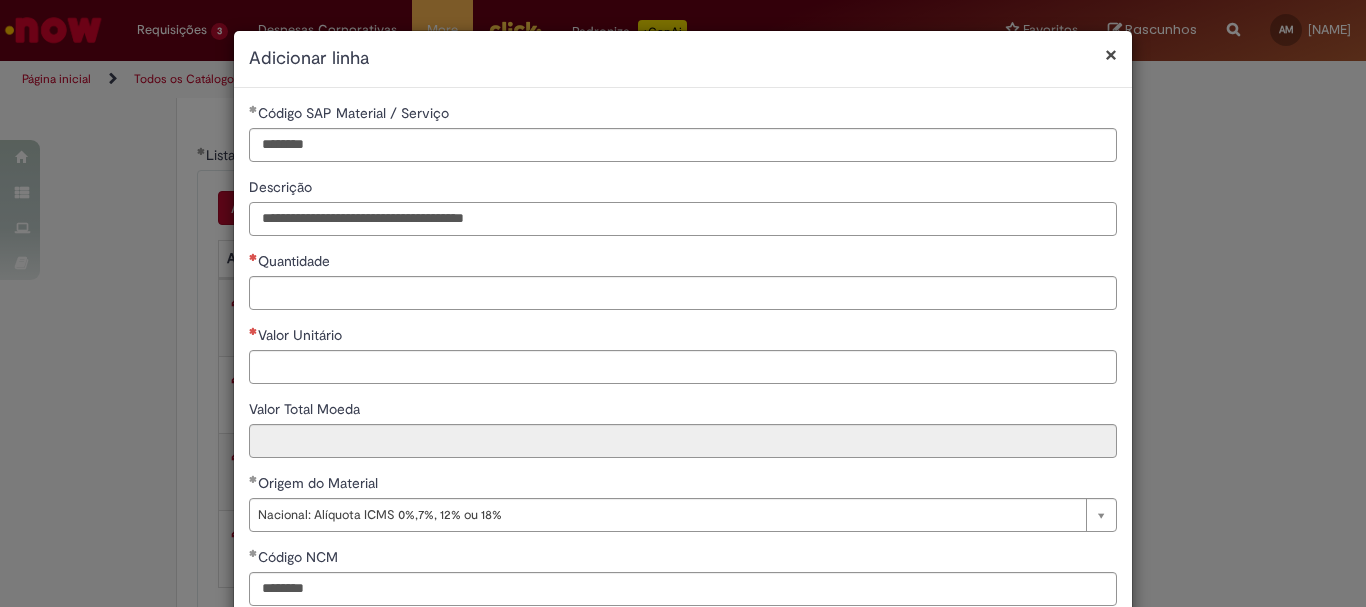 type on "**********" 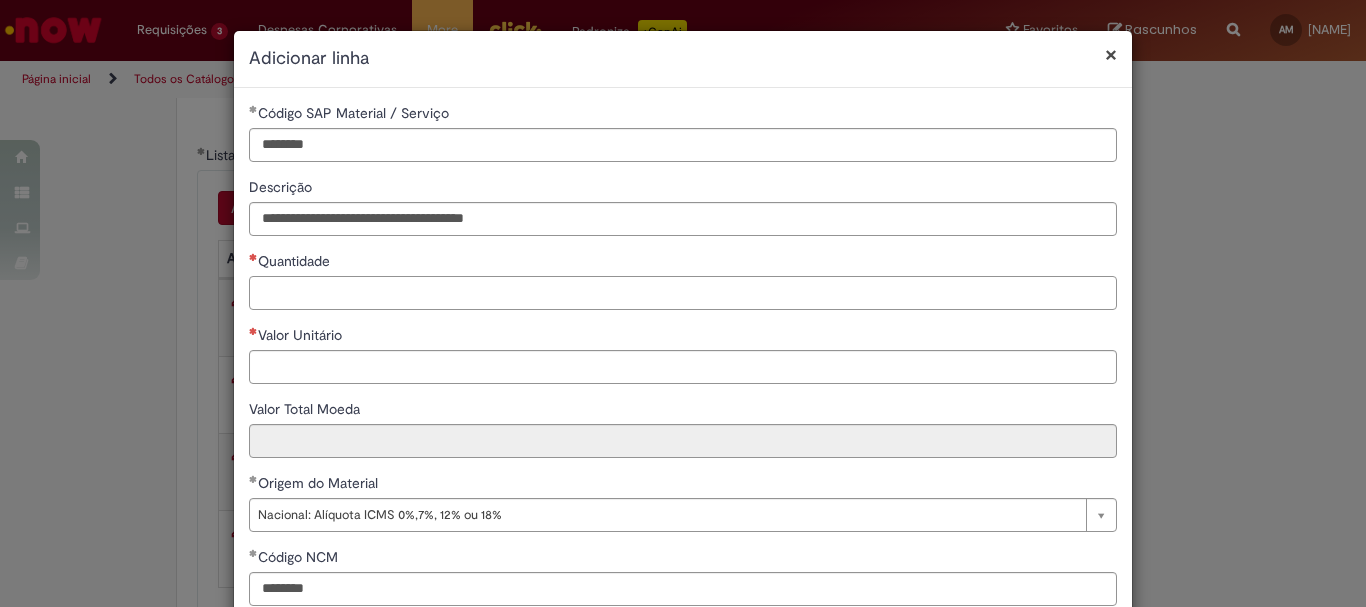click on "Quantidade" at bounding box center (683, 293) 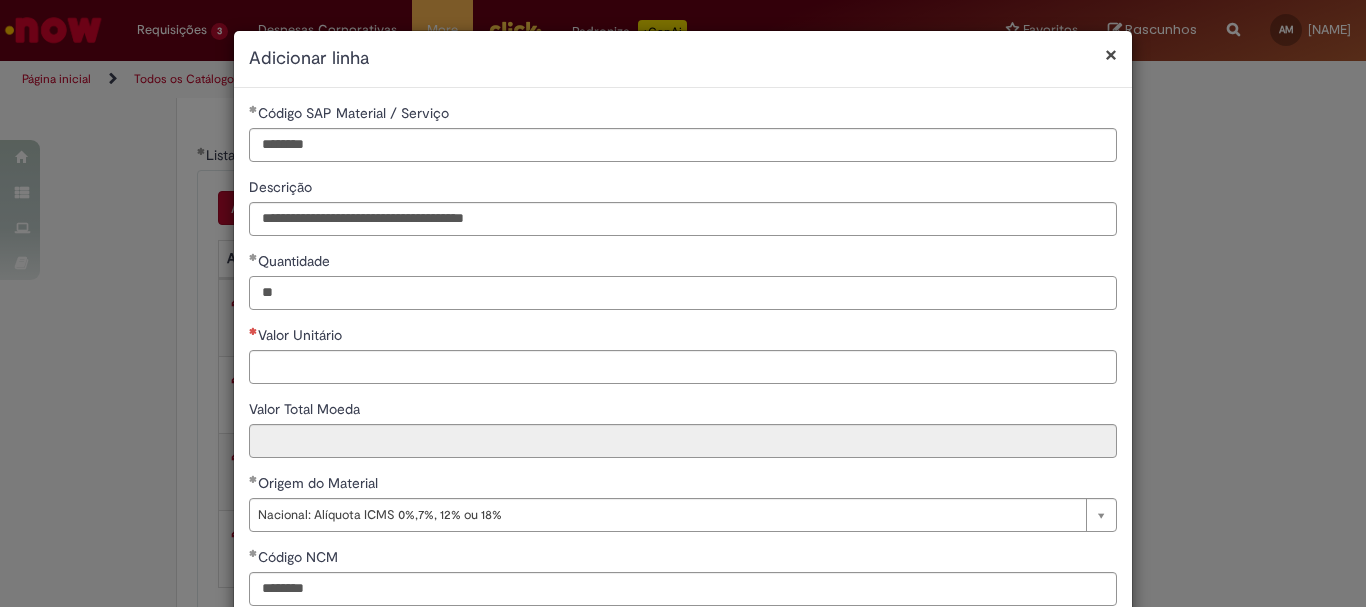 type on "**" 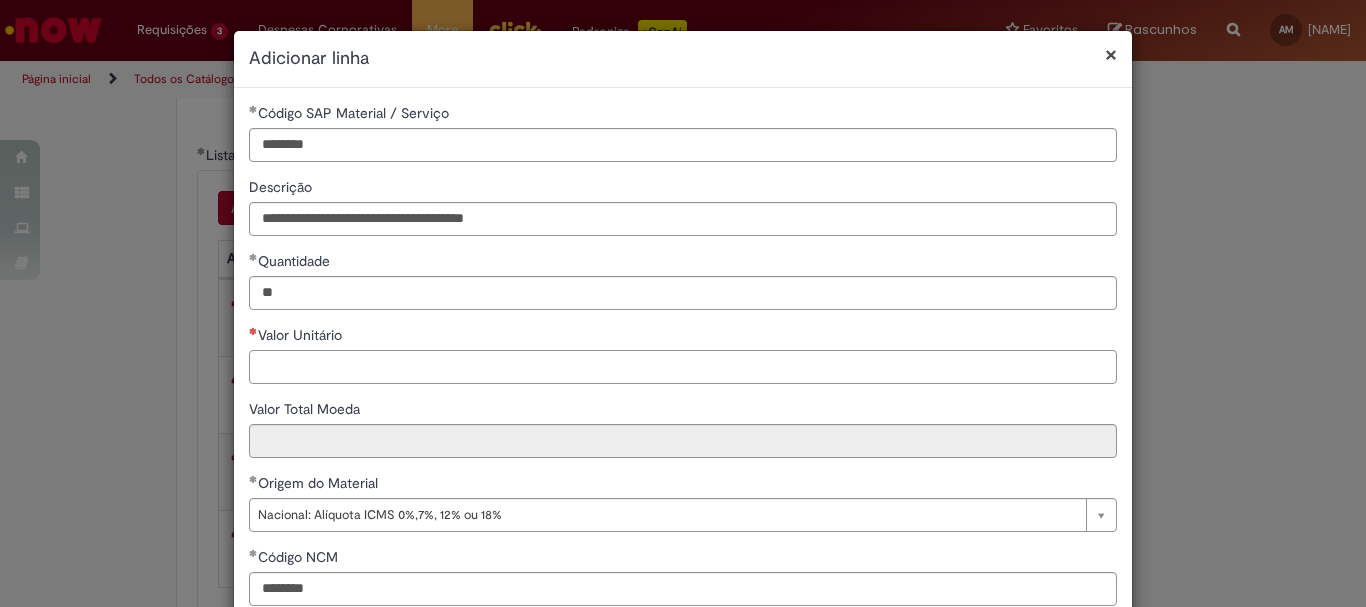 click on "Valor Unitário" at bounding box center [683, 367] 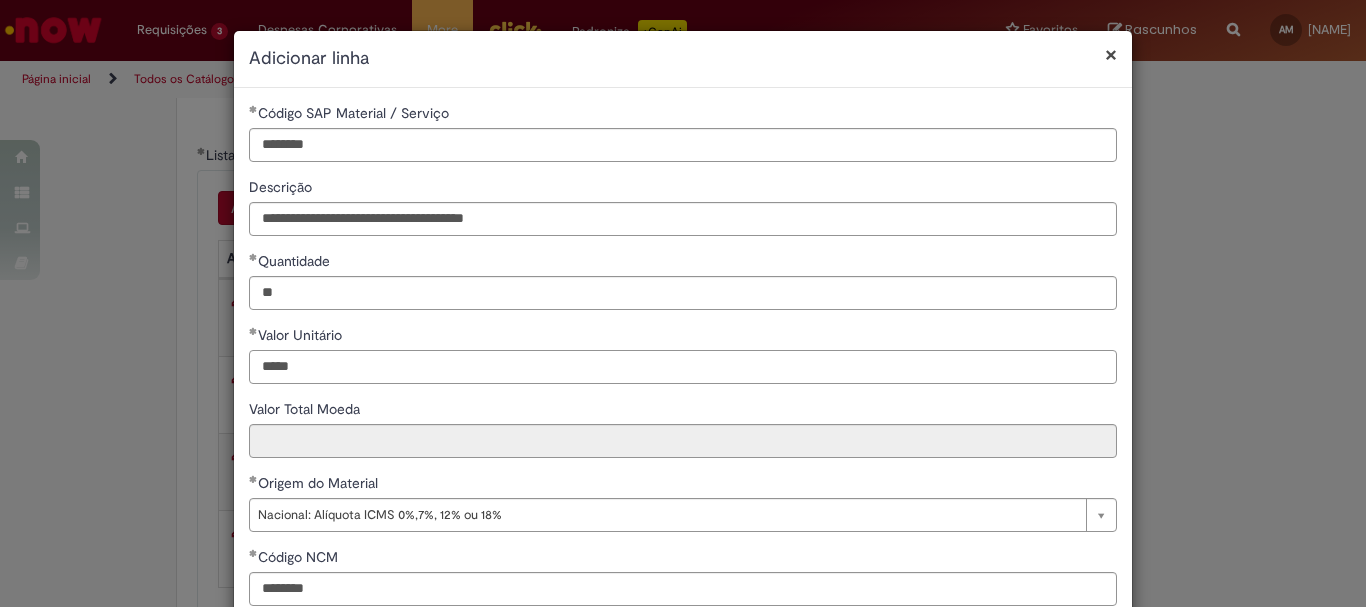 scroll, scrollTop: 200, scrollLeft: 0, axis: vertical 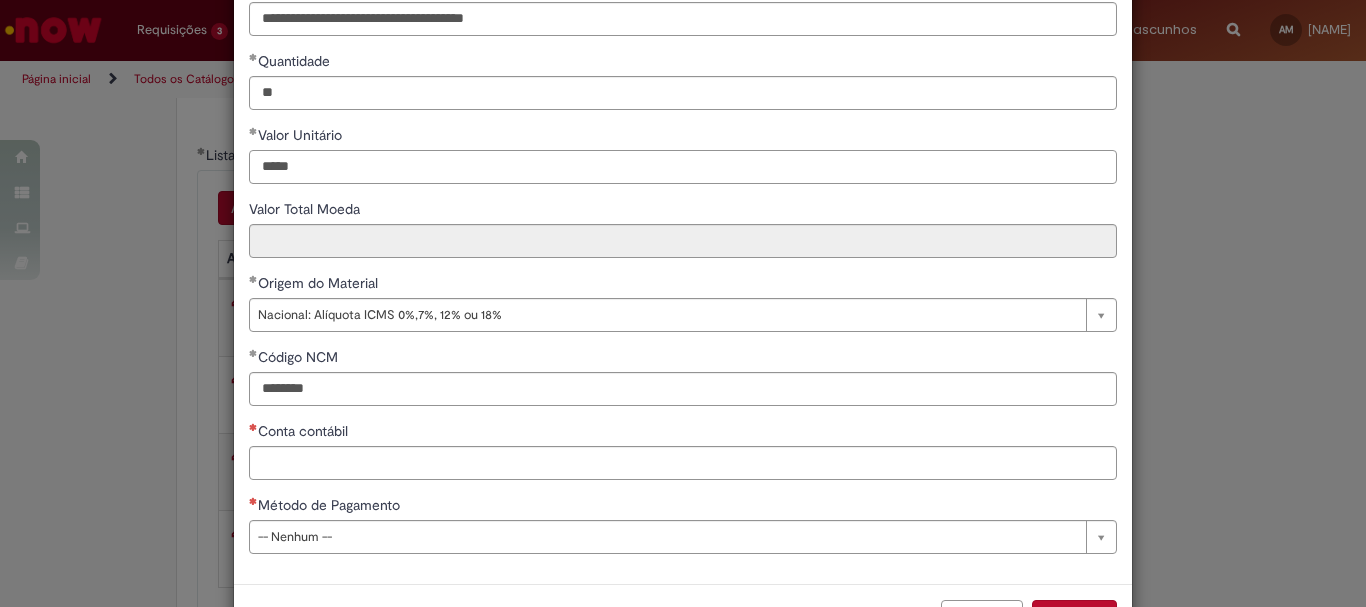type on "*****" 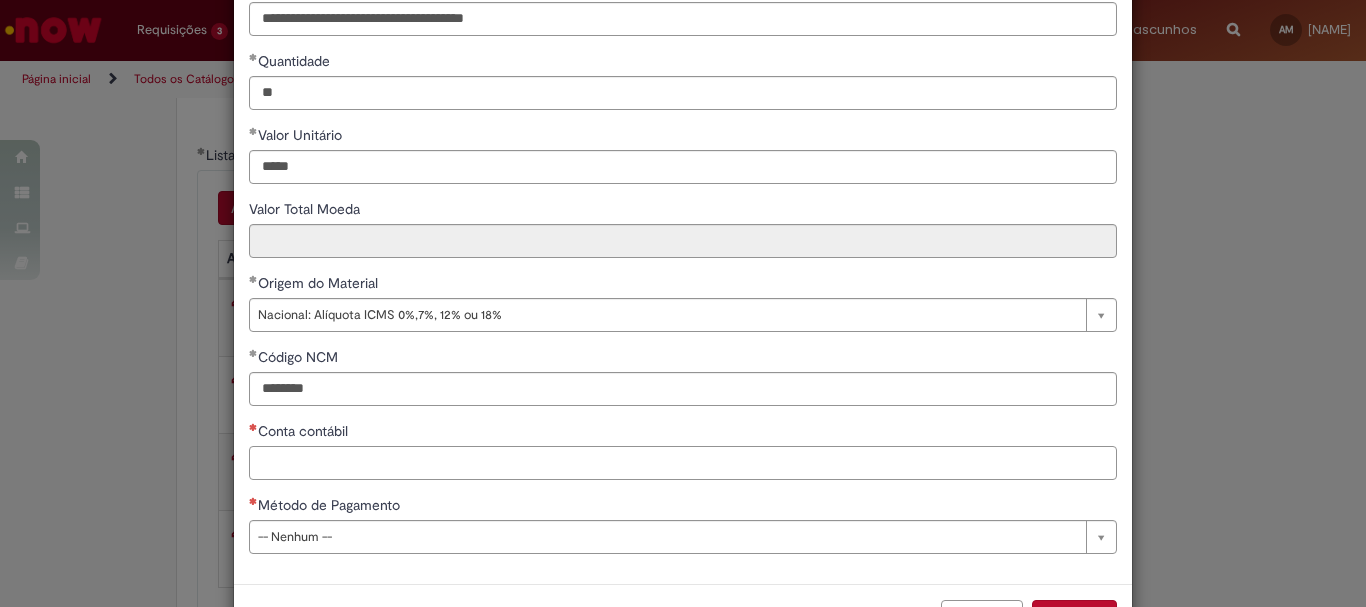 type on "******" 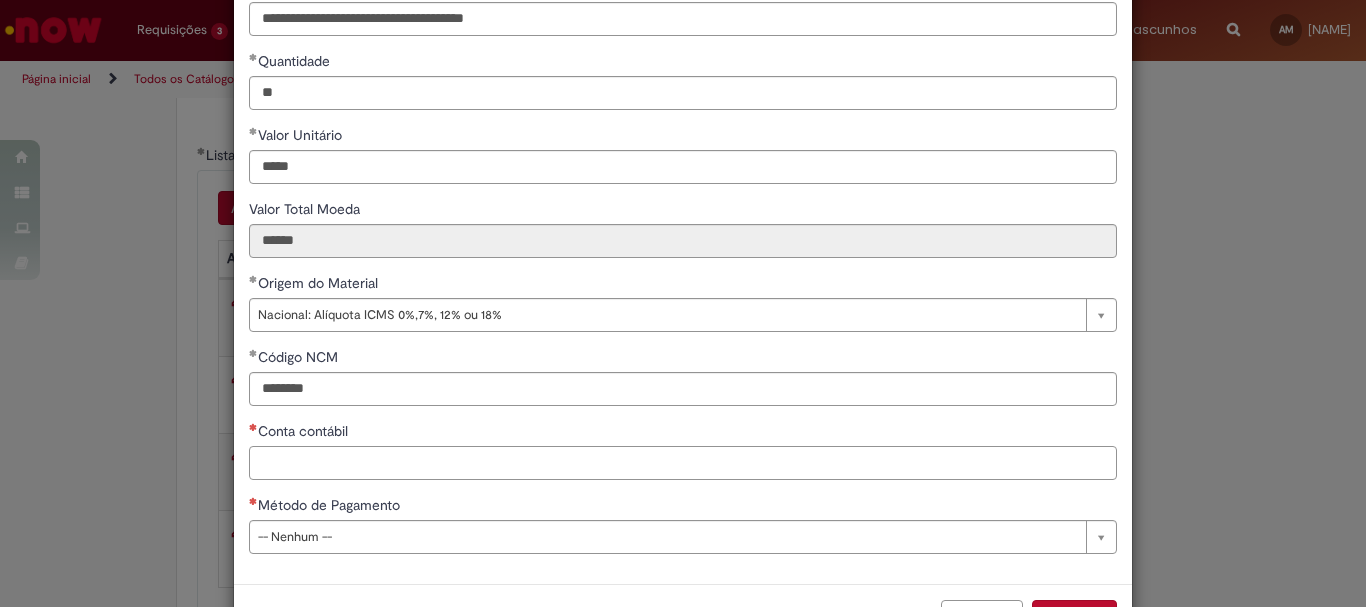 click on "Conta contábil" at bounding box center (683, 463) 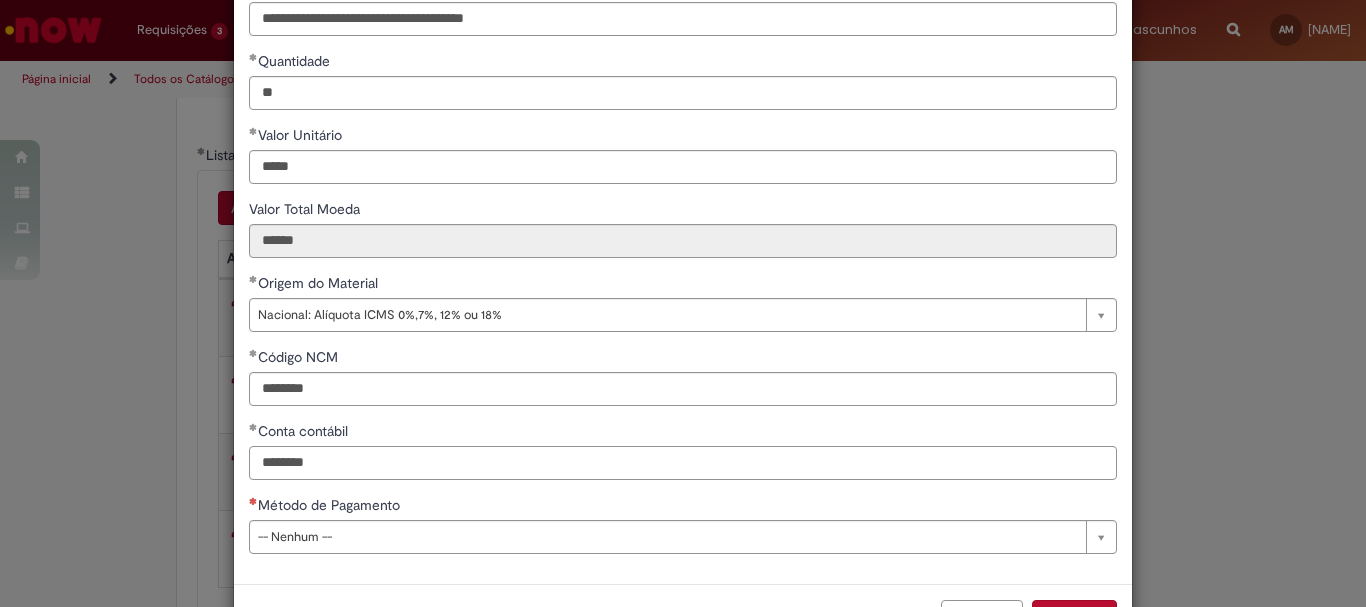 type on "********" 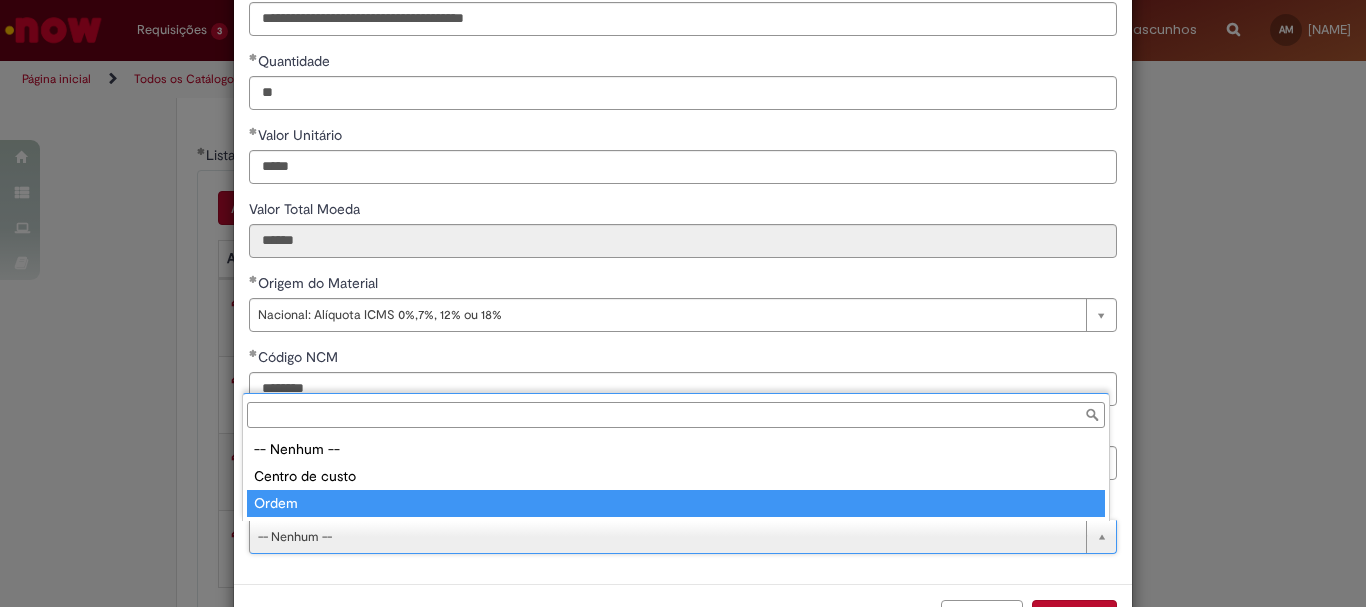 type on "*****" 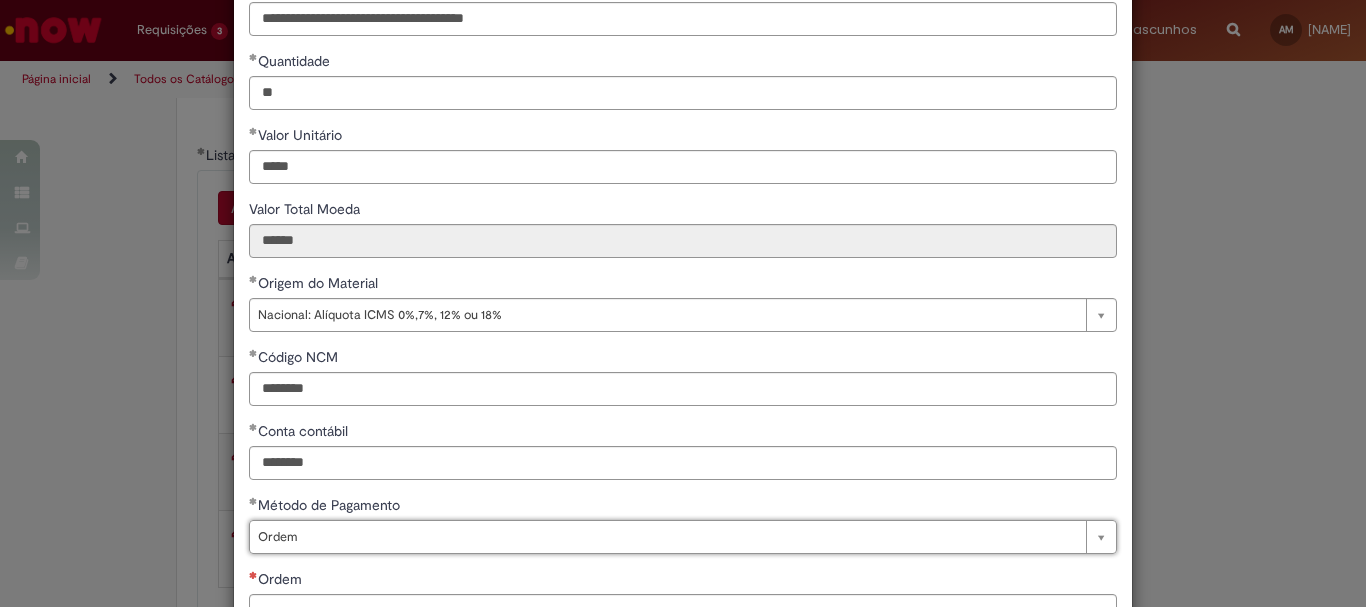scroll, scrollTop: 347, scrollLeft: 0, axis: vertical 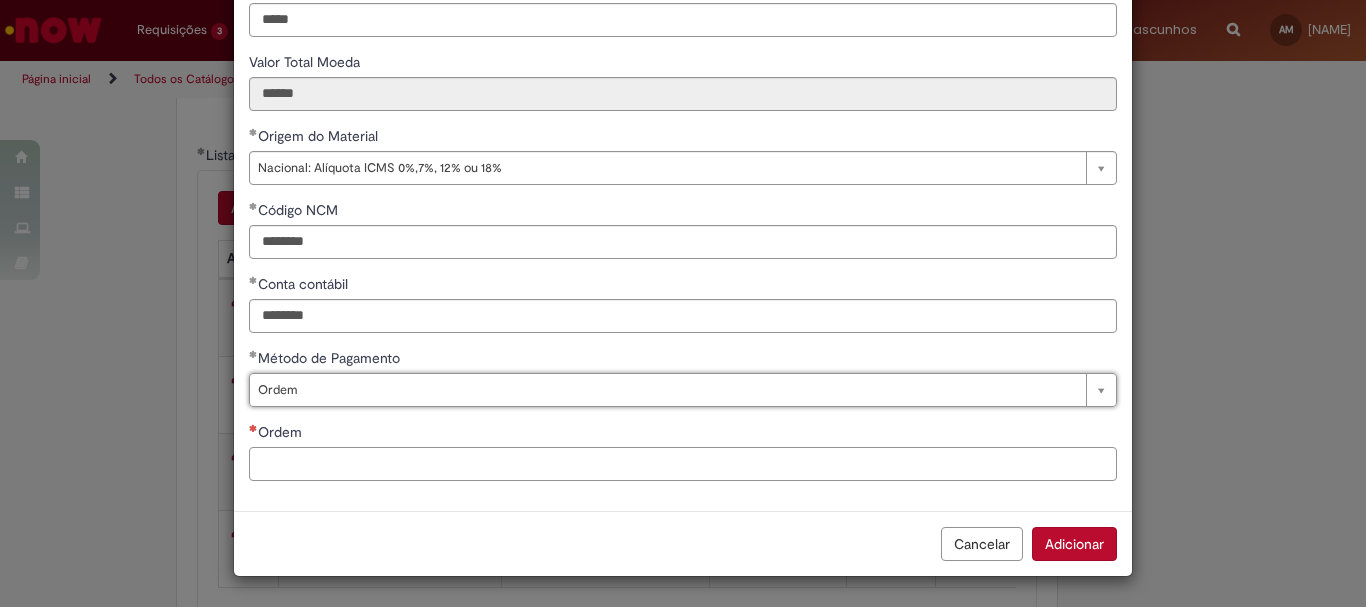 click on "Ordem" at bounding box center [683, 464] 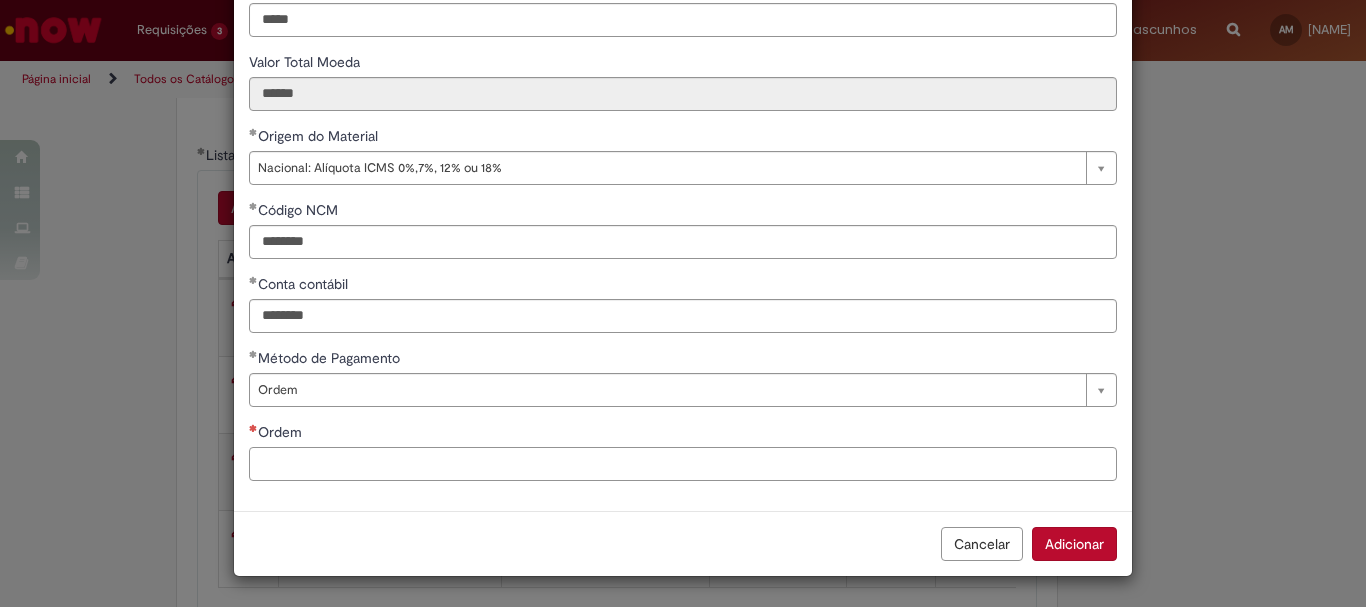 click on "Ordem" at bounding box center [683, 464] 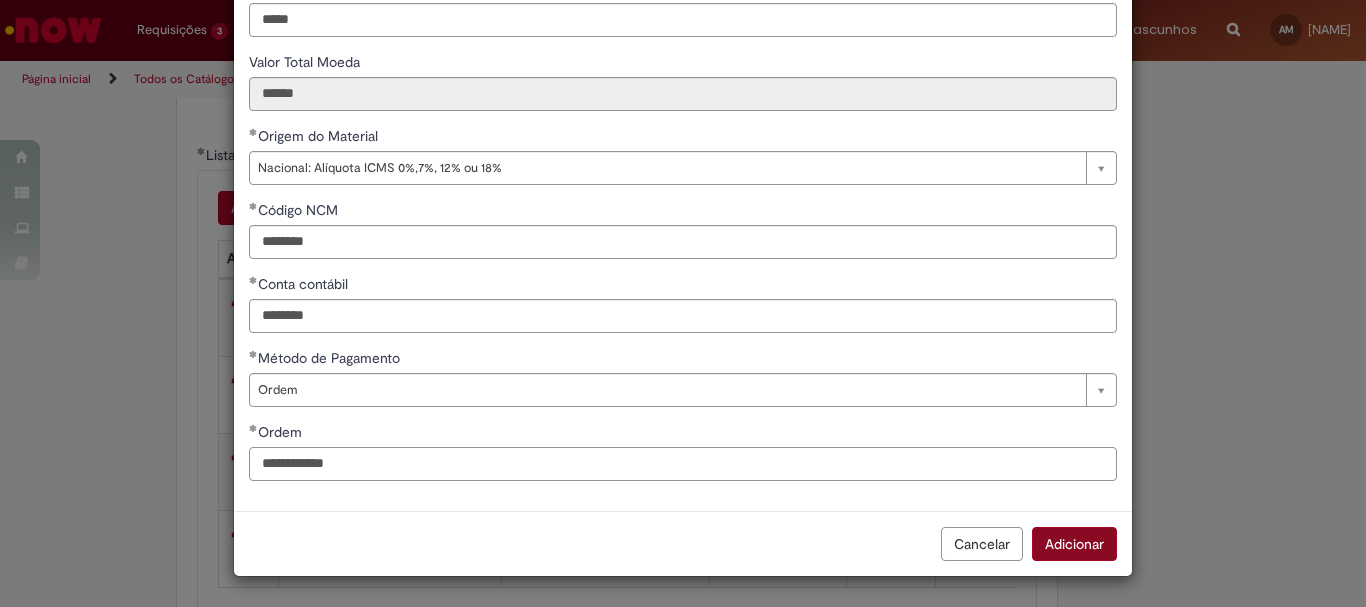 type on "**********" 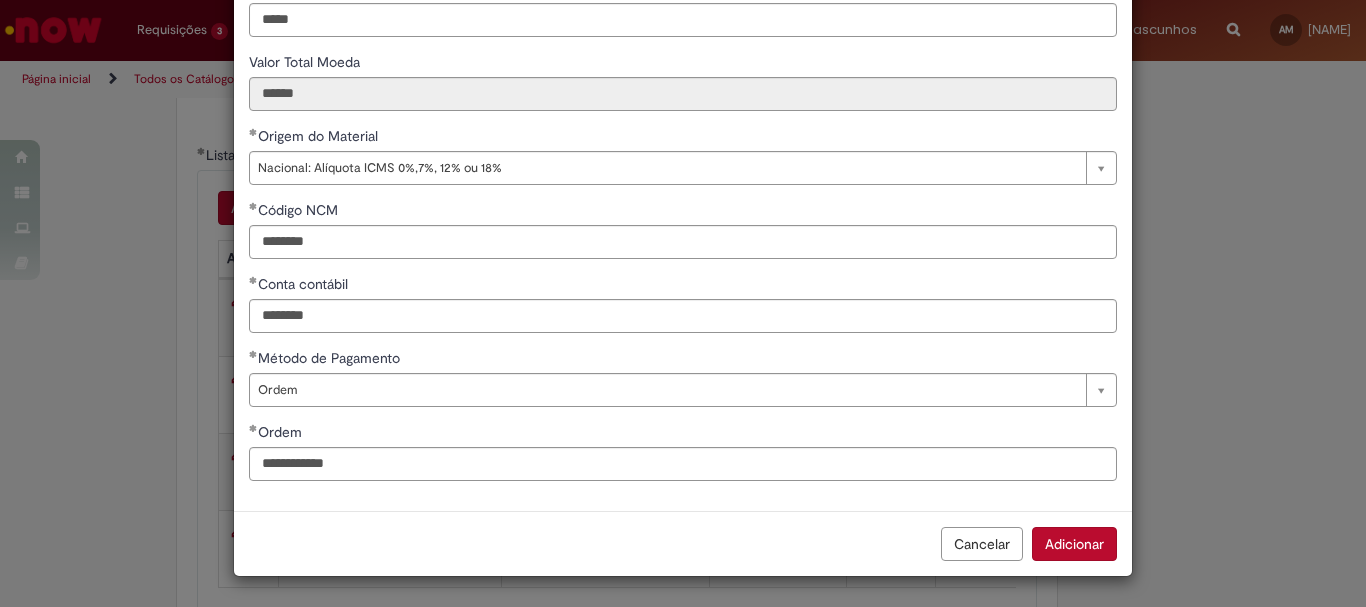 click on "Adicionar" at bounding box center (1074, 544) 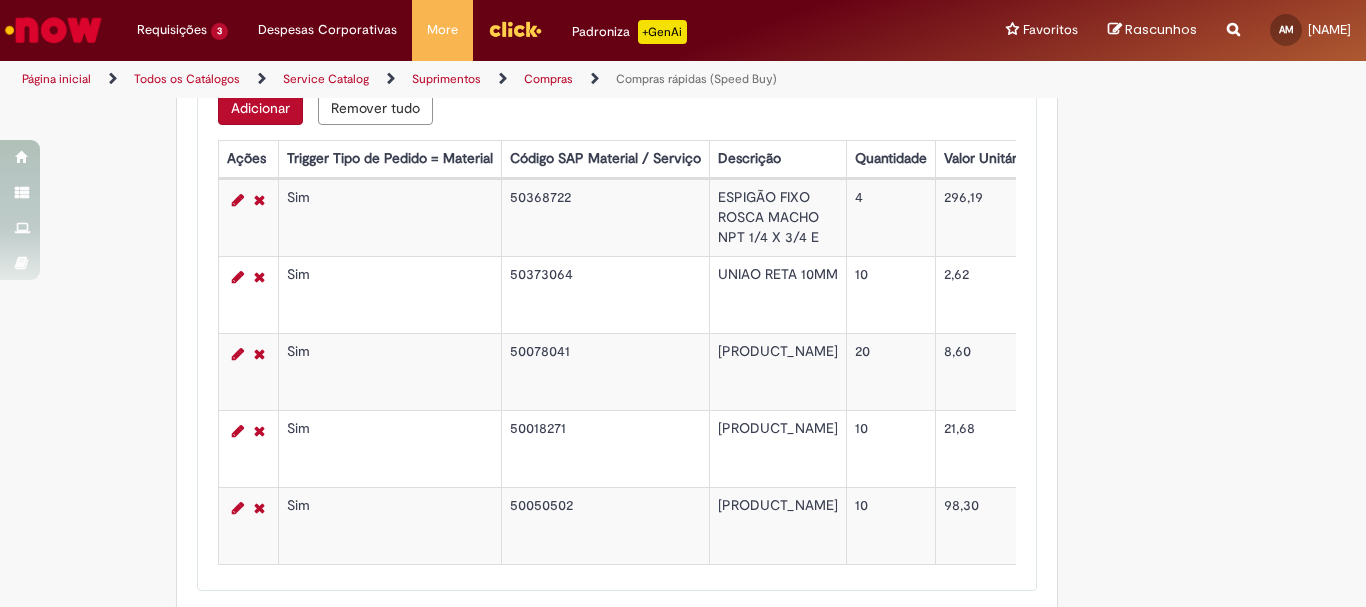scroll, scrollTop: 3600, scrollLeft: 0, axis: vertical 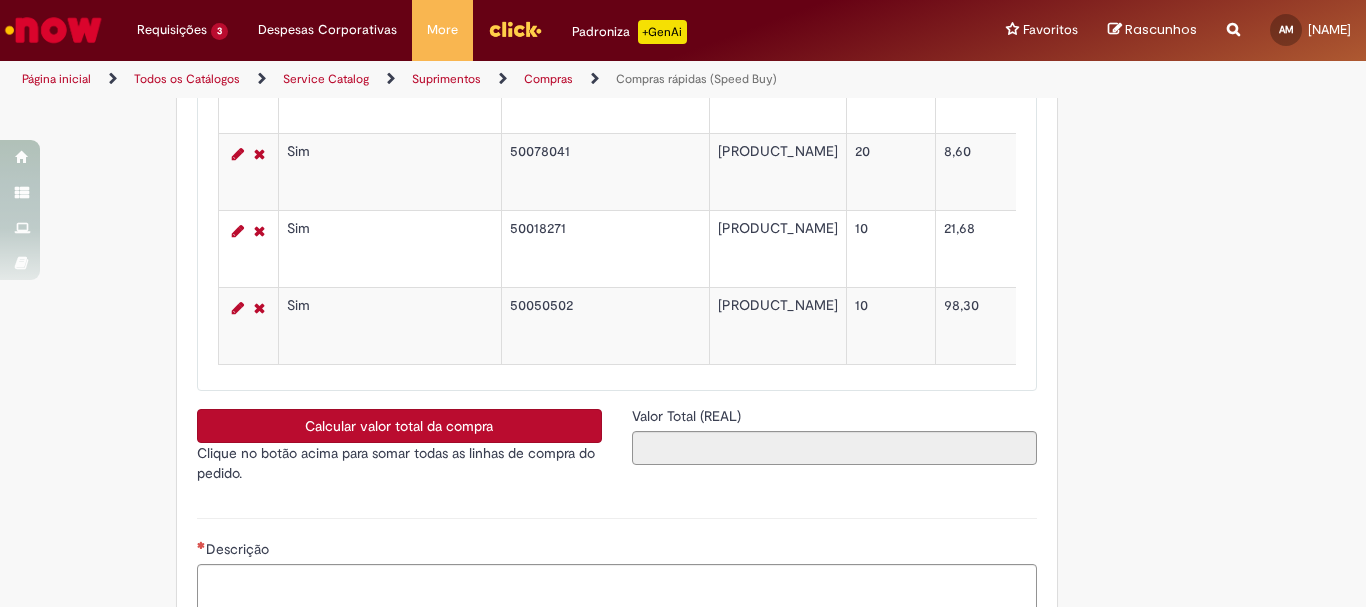 click on "Calcular valor total da compra" at bounding box center [399, 426] 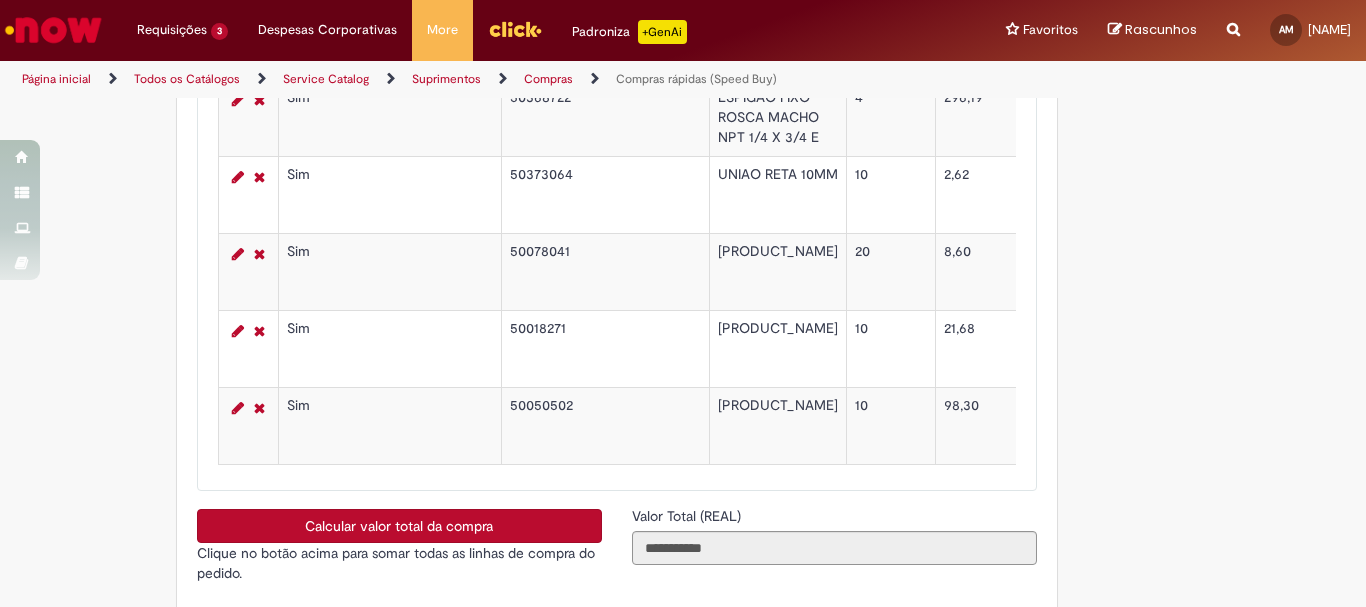 scroll, scrollTop: 3600, scrollLeft: 0, axis: vertical 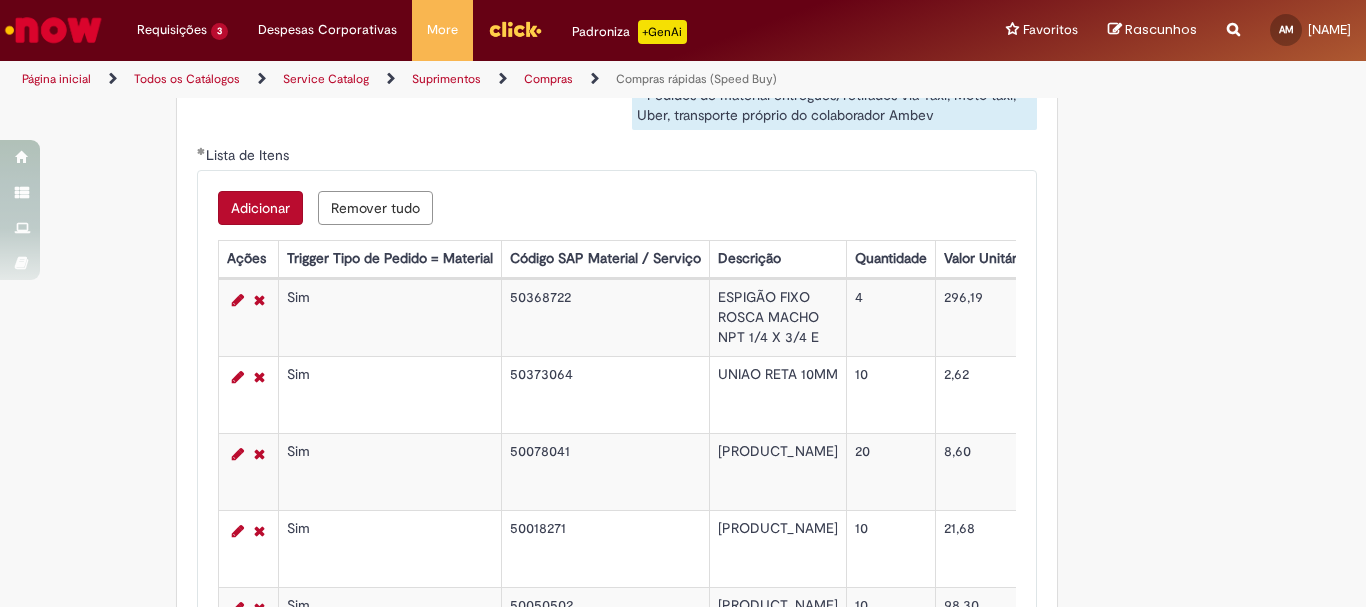 click on "Adicionar" at bounding box center [260, 208] 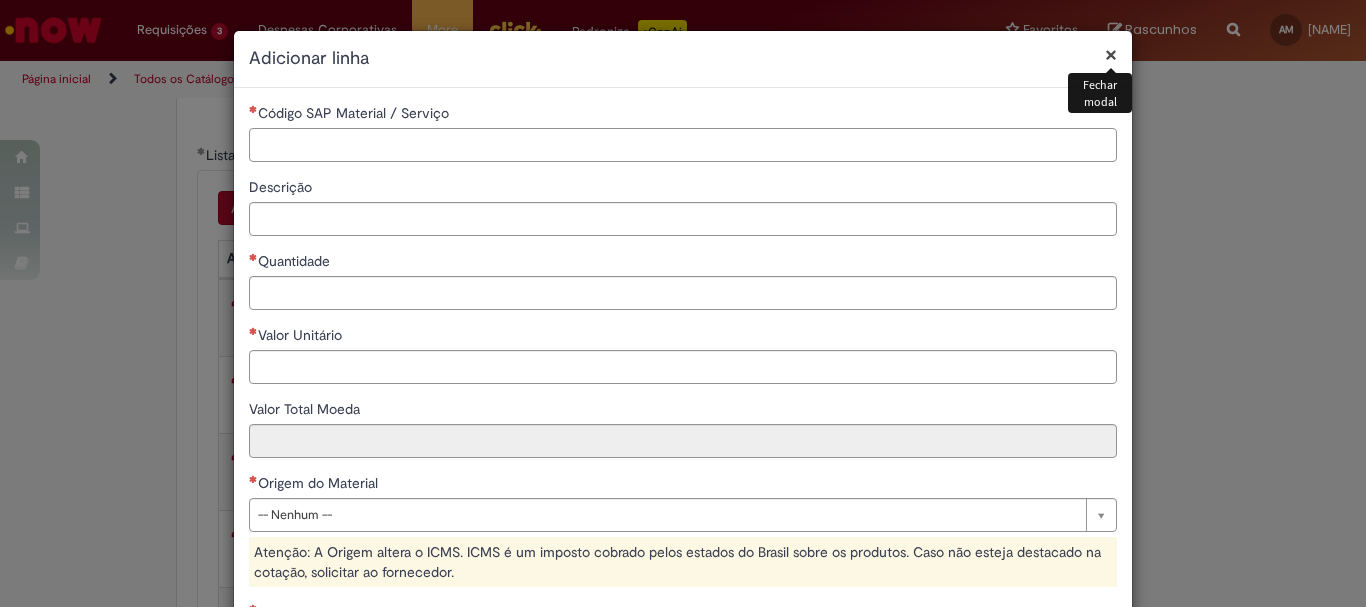click on "Código SAP Material / Serviço" at bounding box center (683, 145) 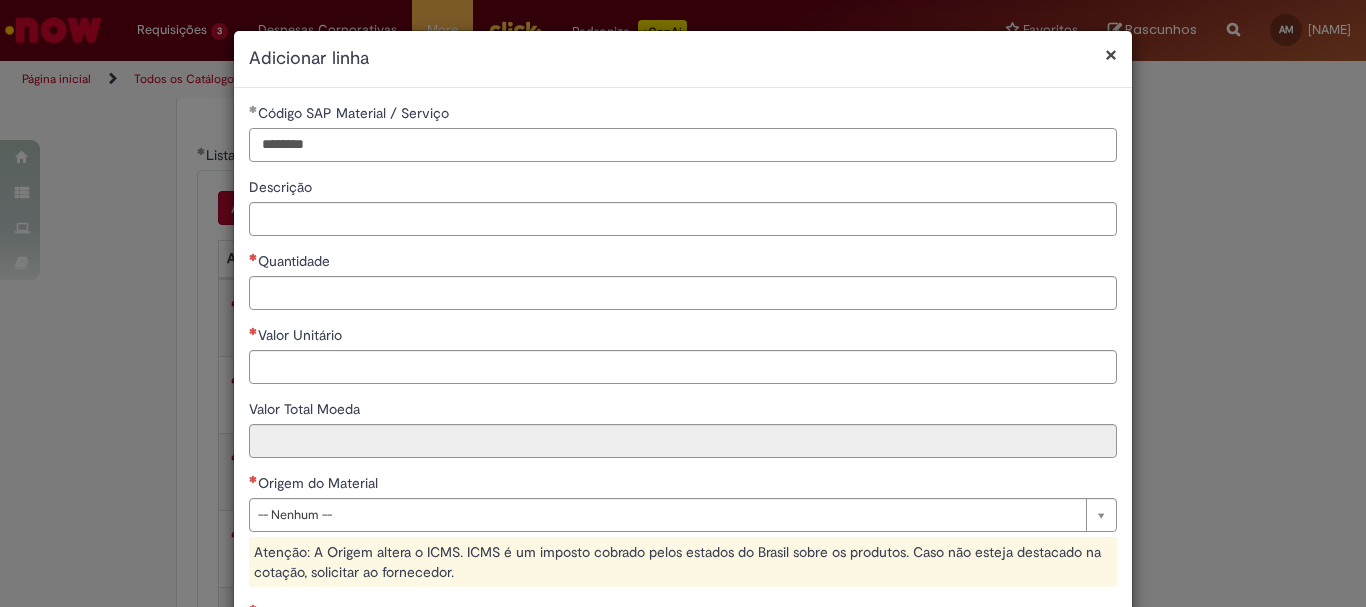 drag, startPoint x: 336, startPoint y: 143, endPoint x: 247, endPoint y: 131, distance: 89.80534 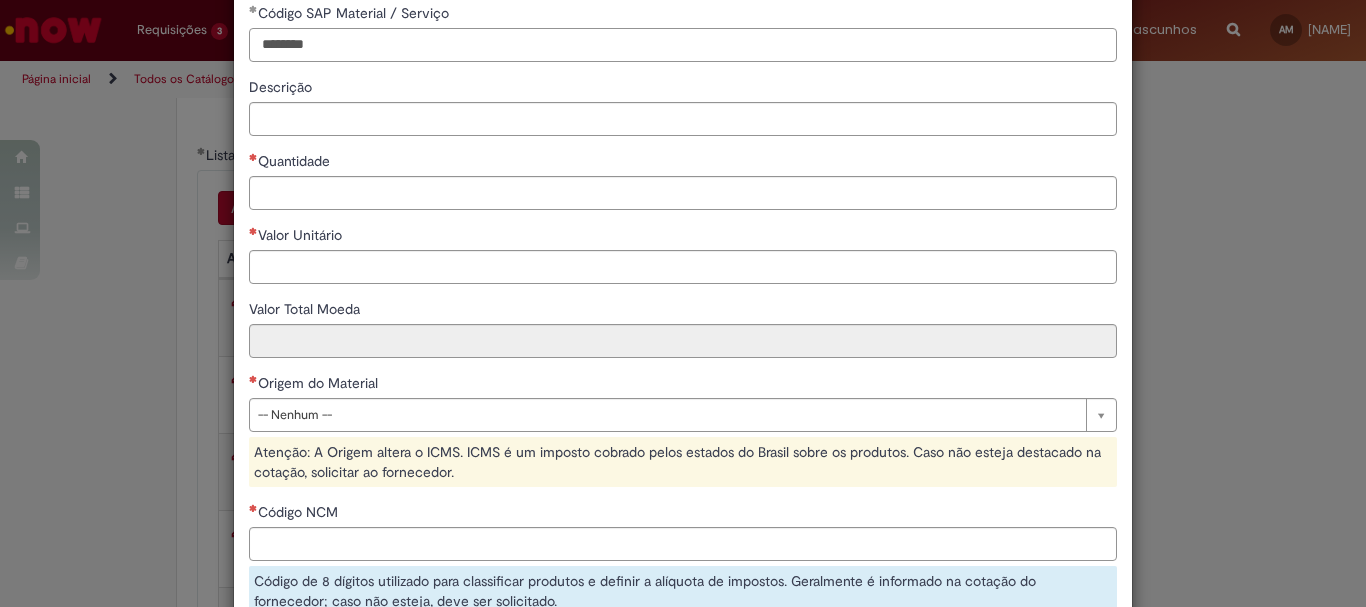 scroll, scrollTop: 200, scrollLeft: 0, axis: vertical 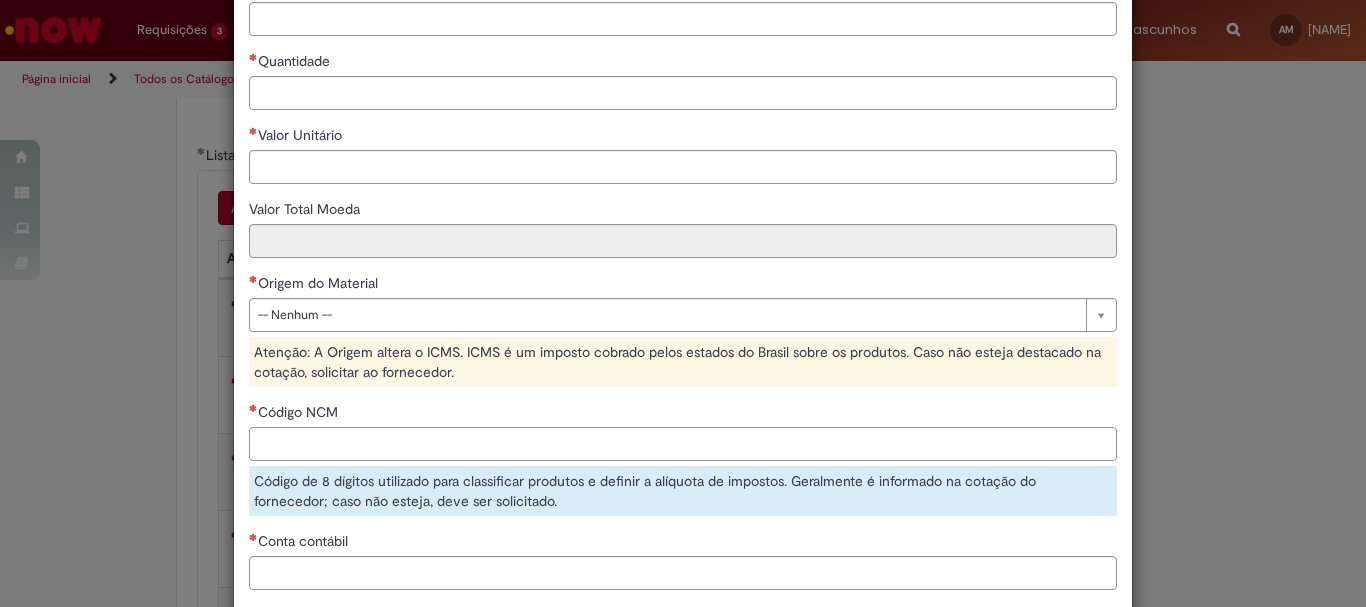 click on "Código NCM" at bounding box center [683, 444] 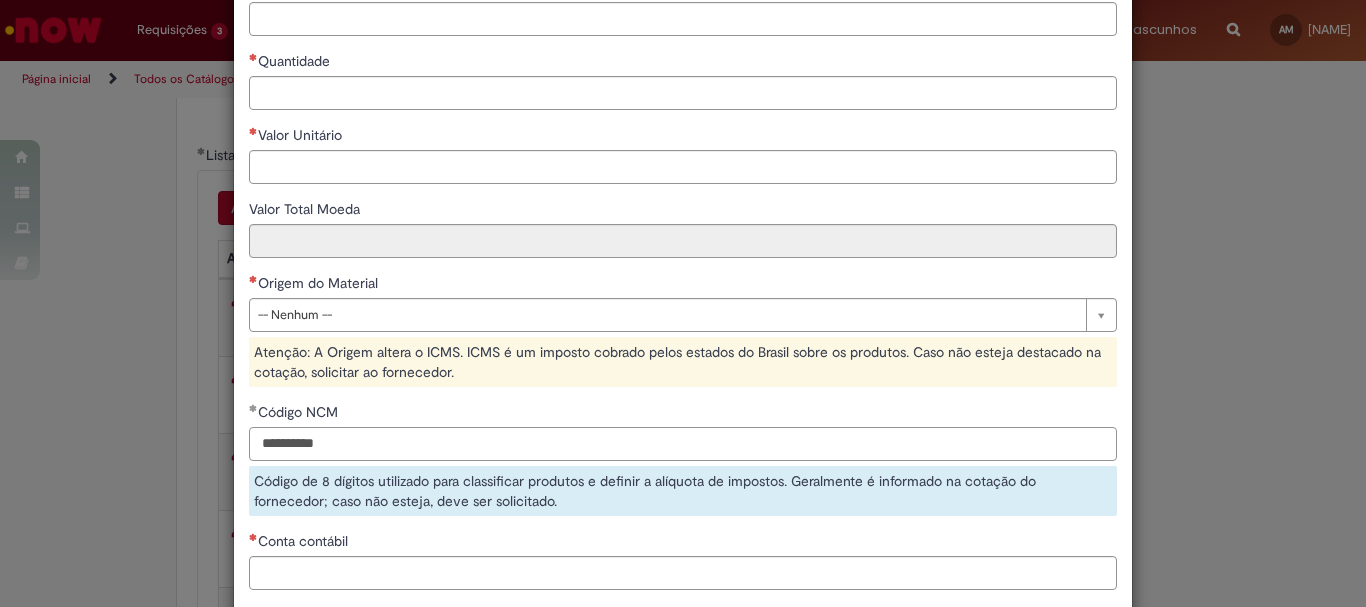 click on "**********" at bounding box center [683, 444] 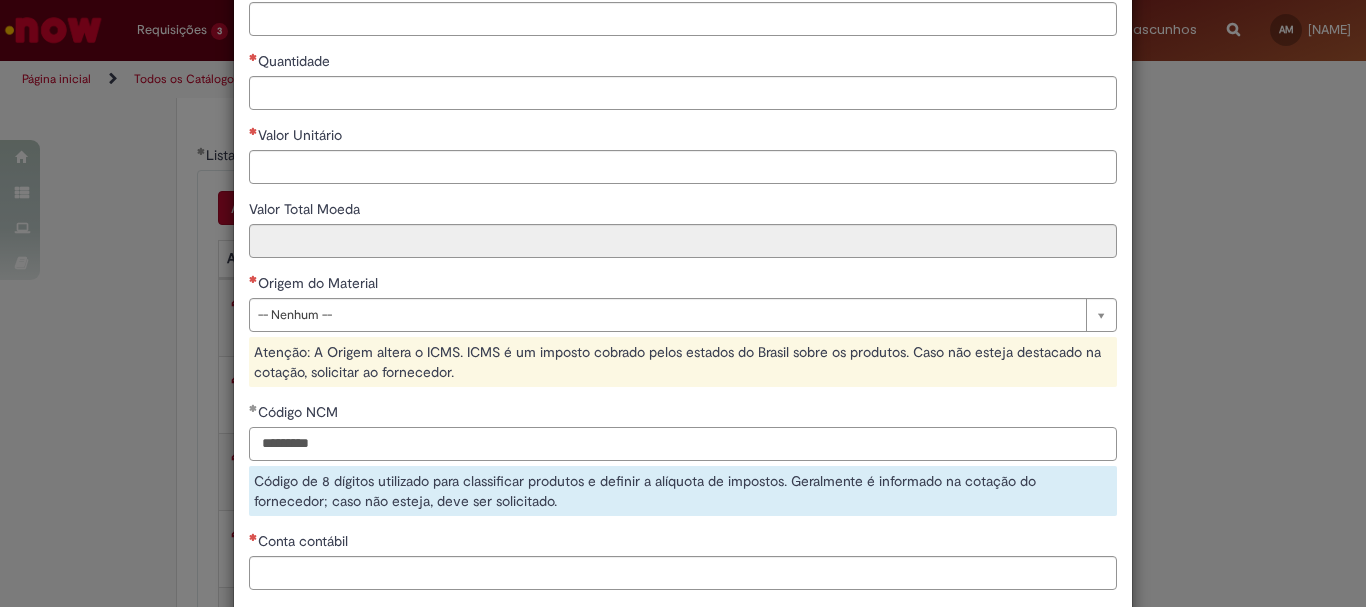 click on "*********" at bounding box center [683, 444] 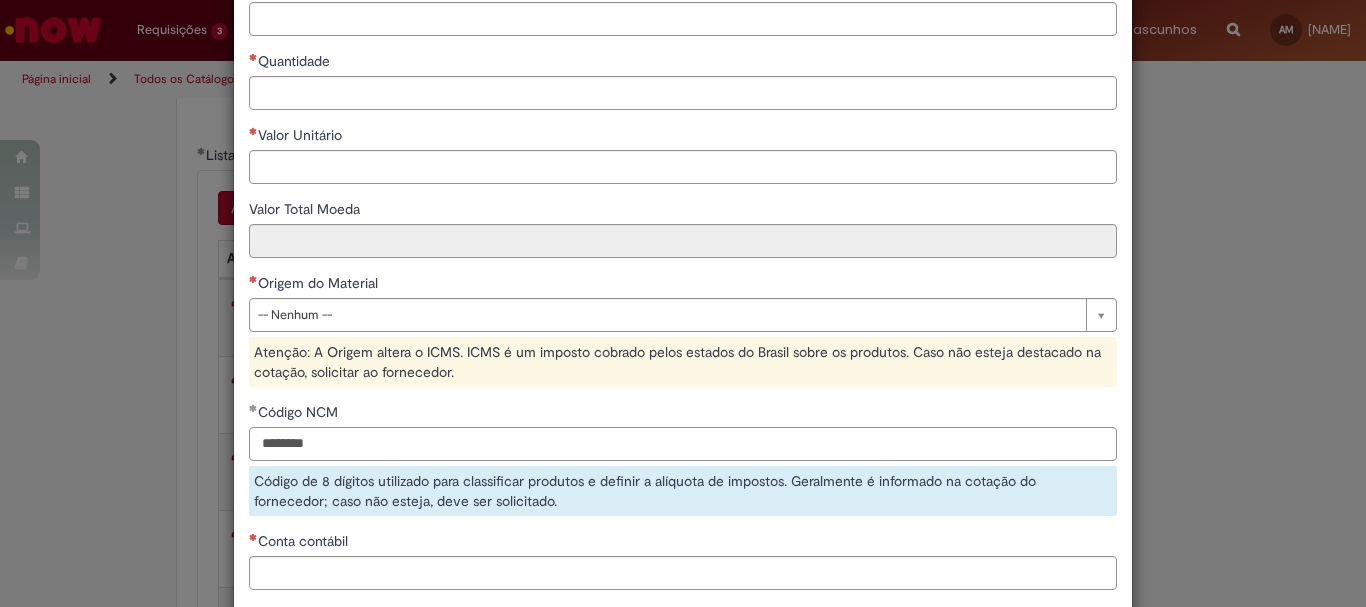 scroll, scrollTop: 0, scrollLeft: 0, axis: both 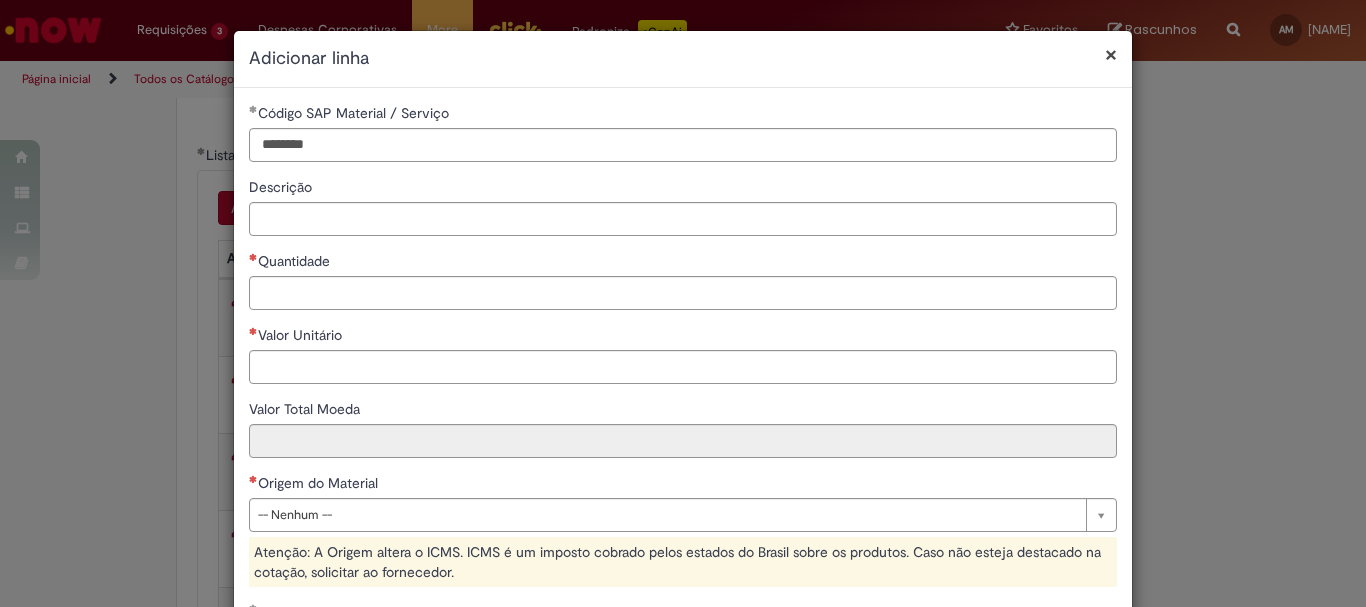 type on "********" 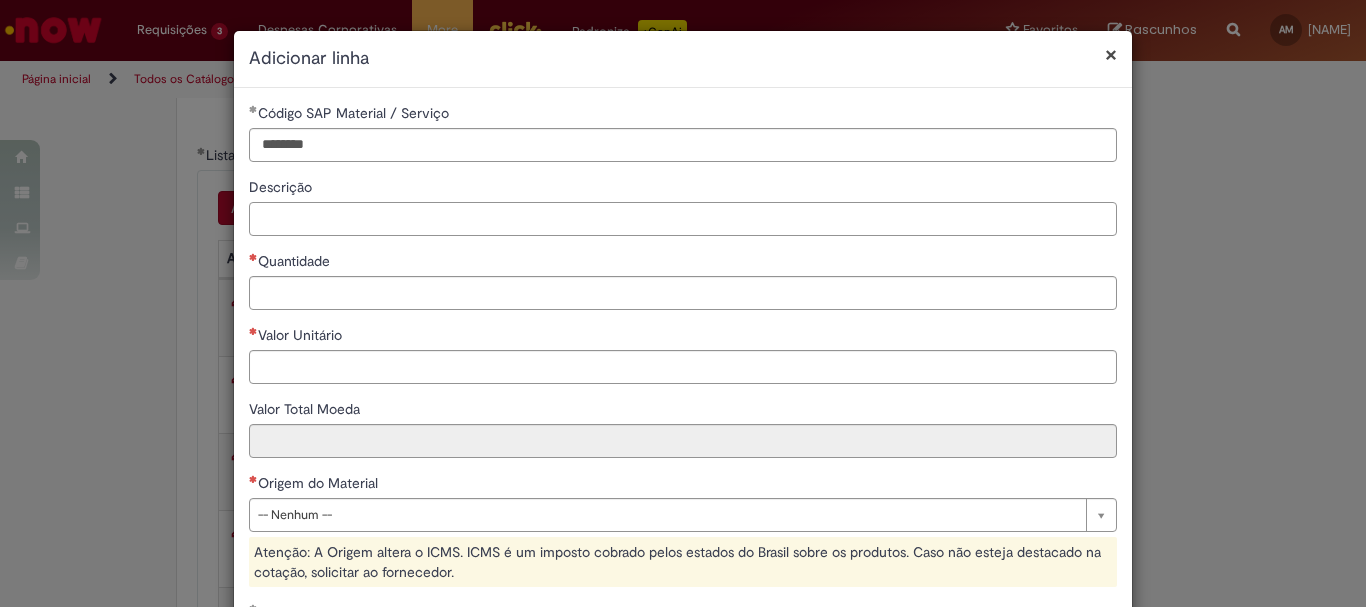 click on "Descrição" at bounding box center [683, 219] 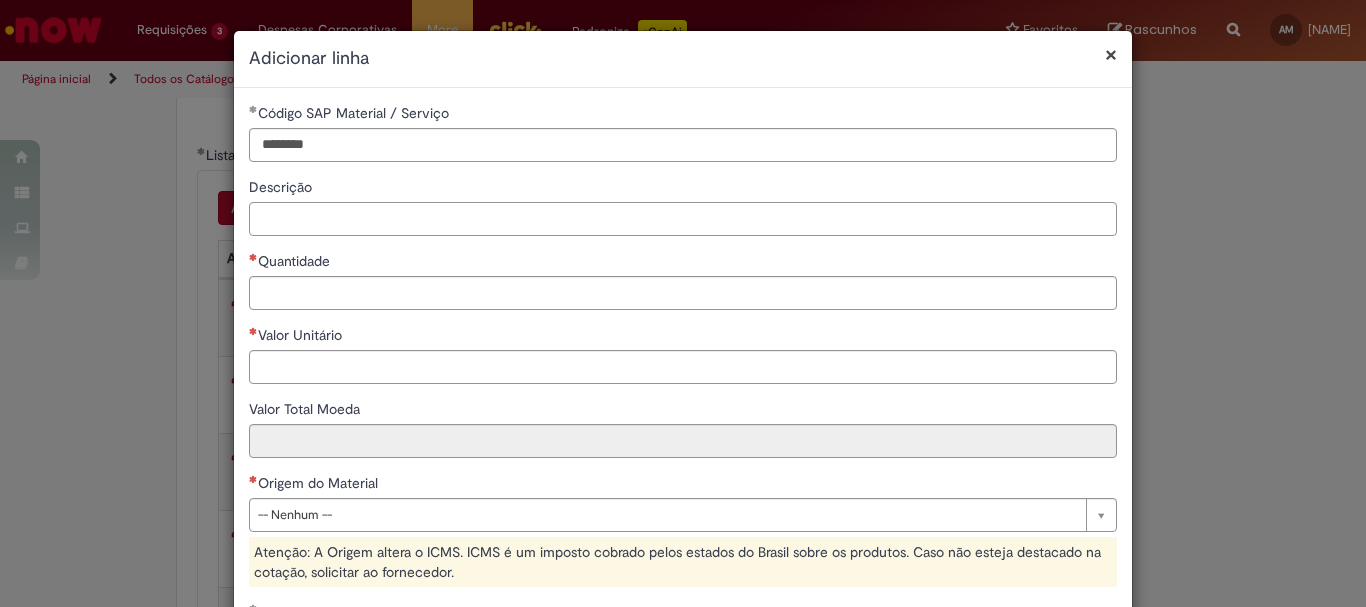 paste on "**********" 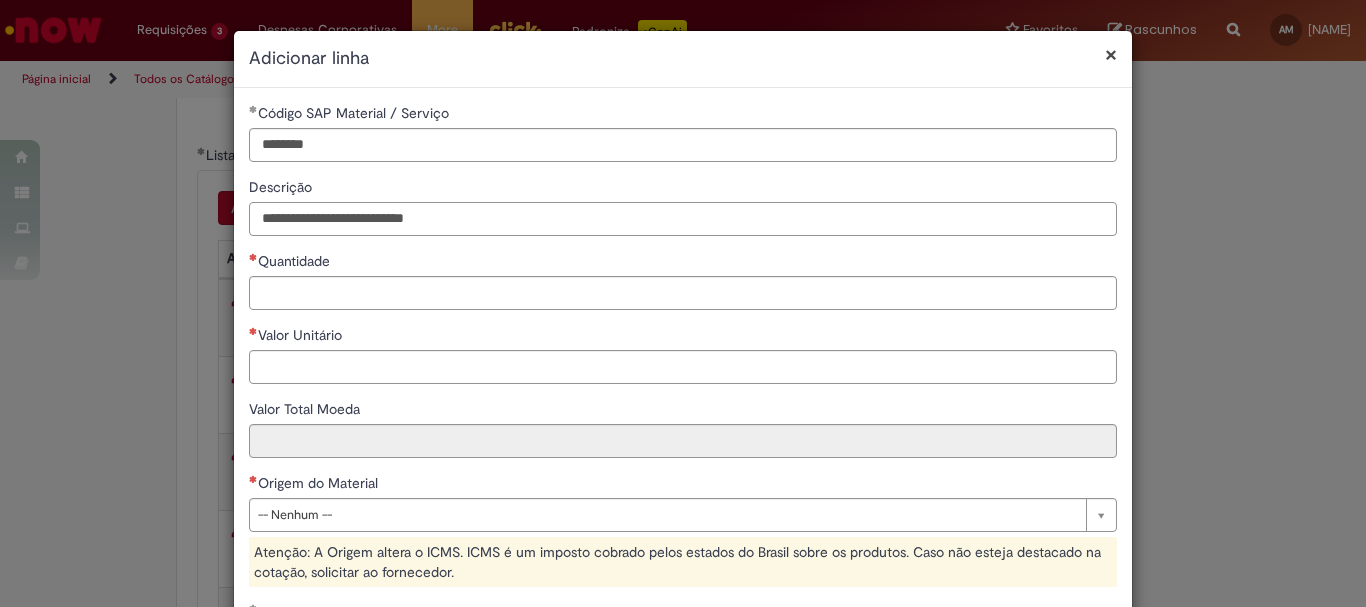 type on "**********" 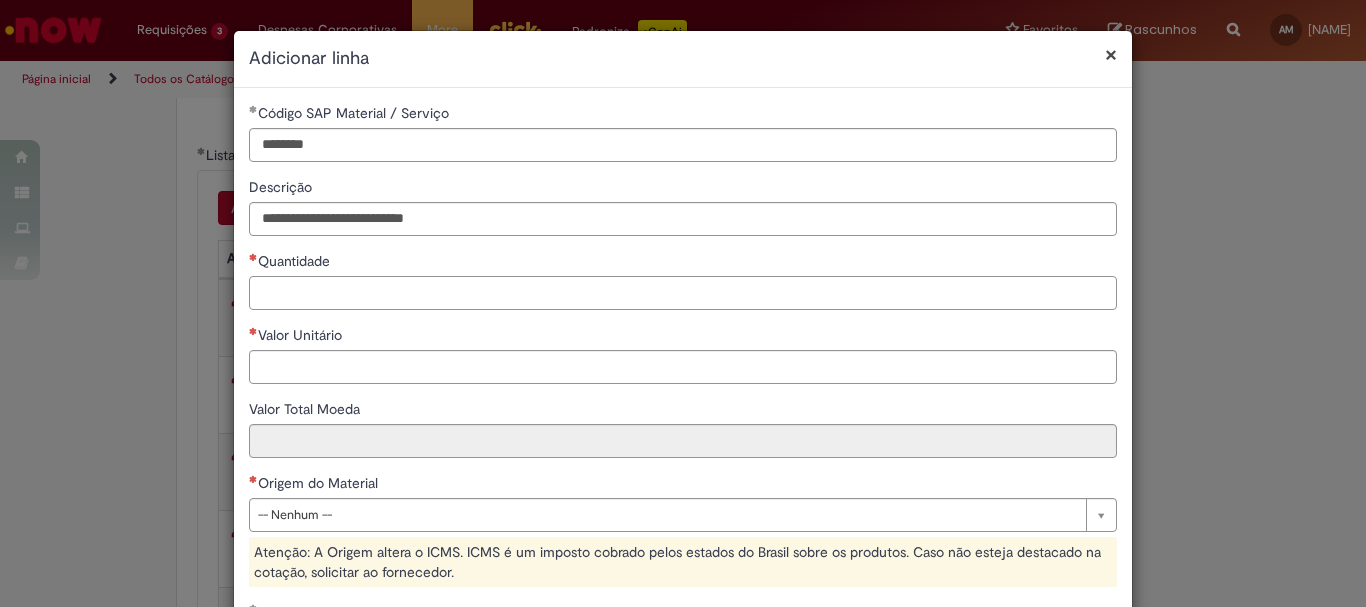 click on "Quantidade" at bounding box center [683, 293] 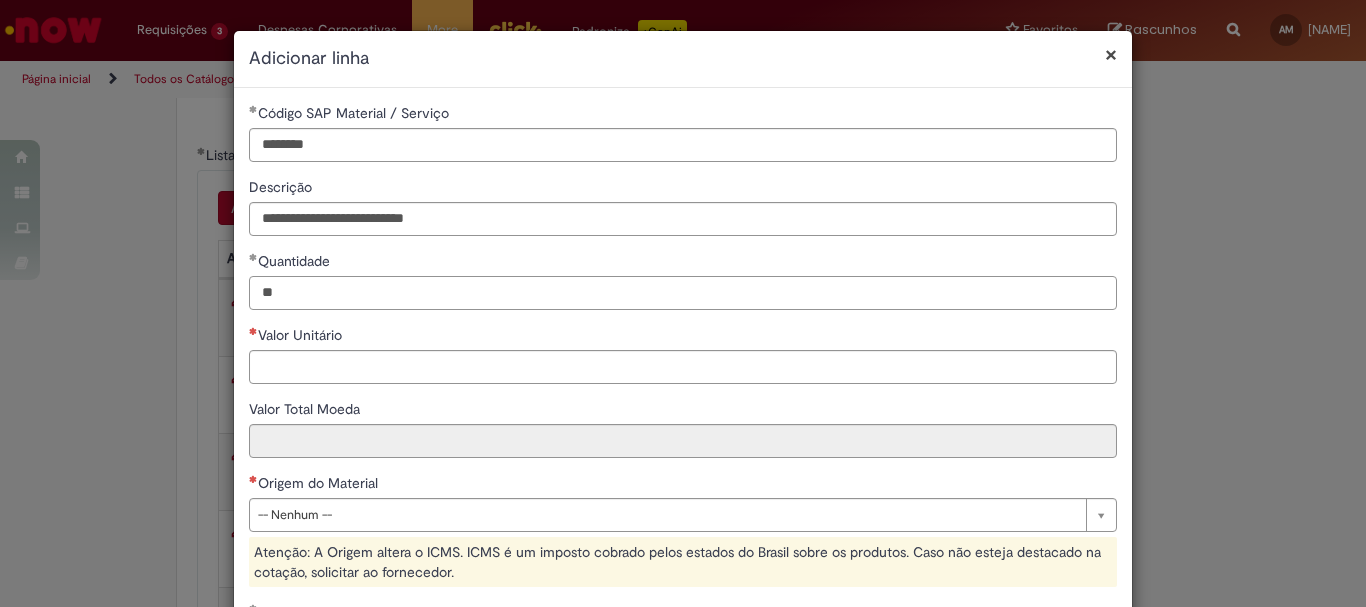 type on "**" 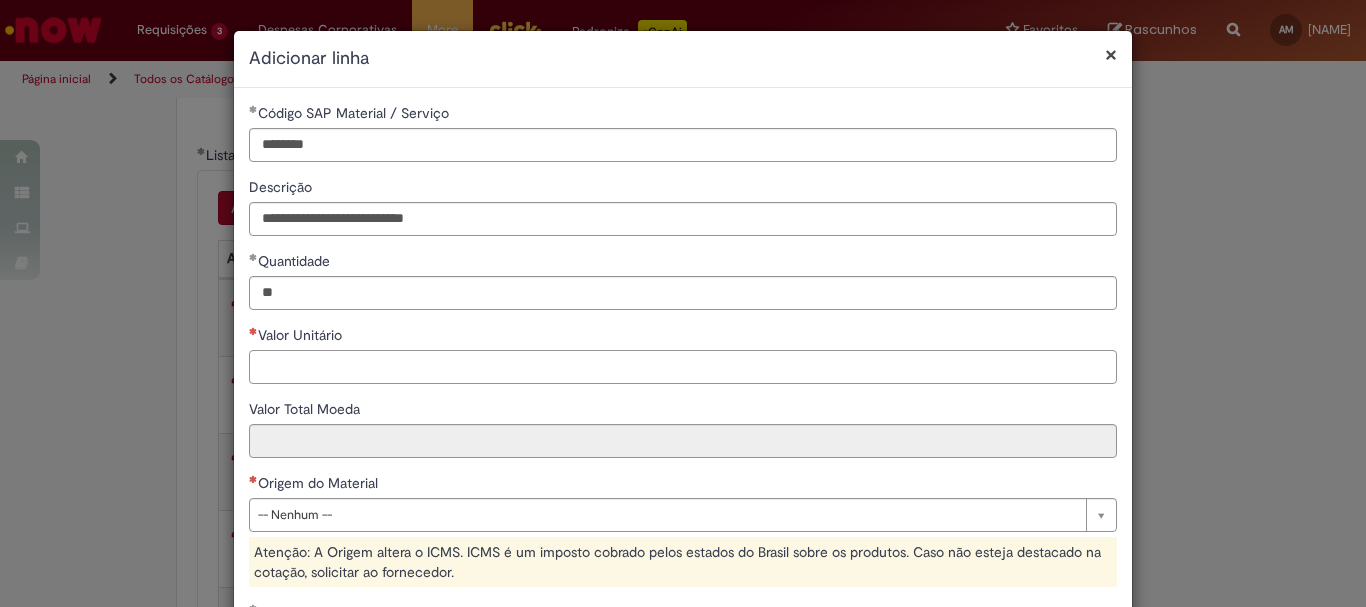 click on "Valor Unitário" at bounding box center [683, 367] 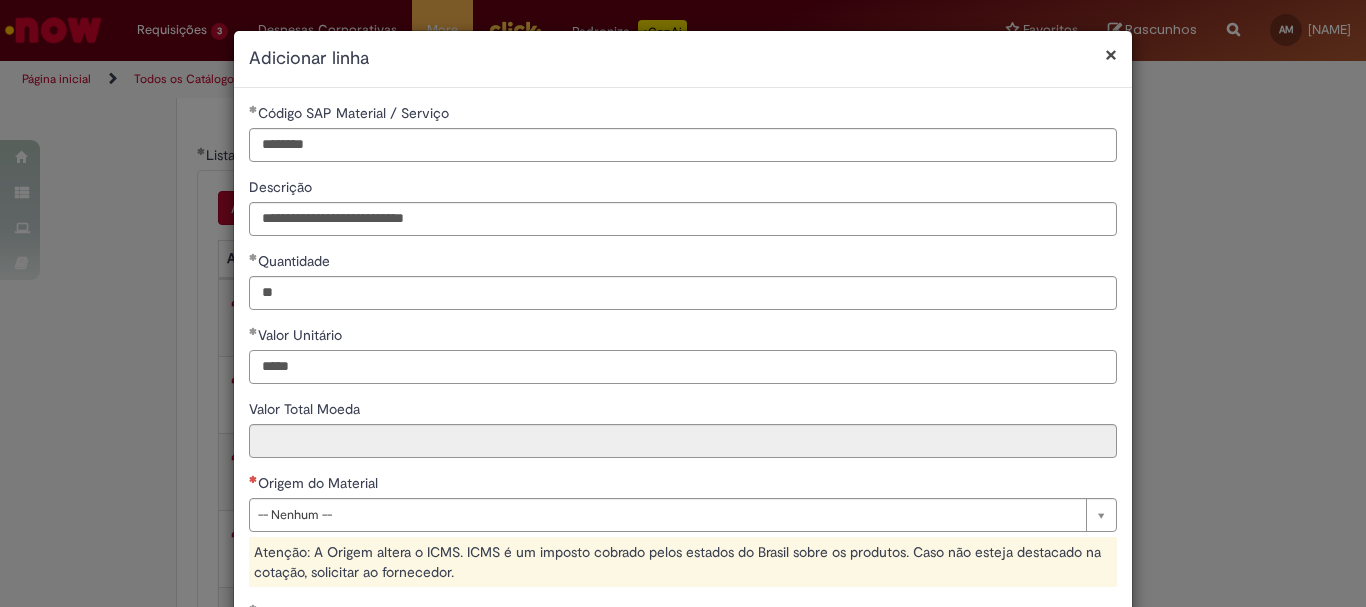 type on "*****" 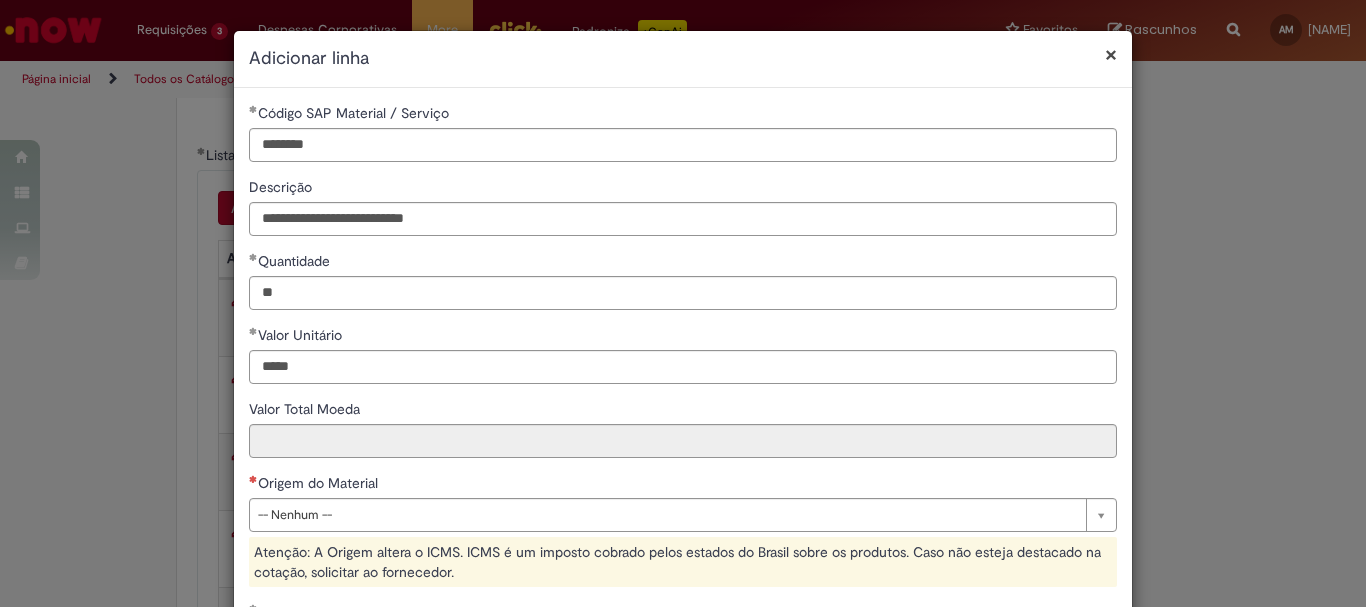 type on "******" 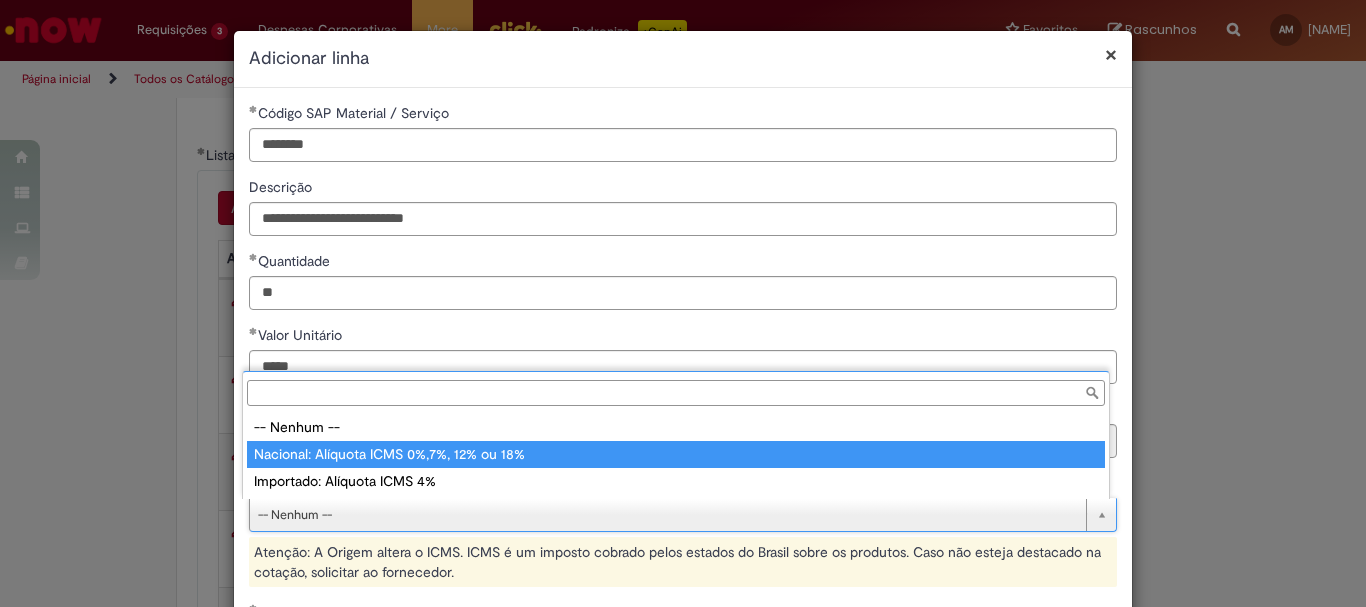 type on "**********" 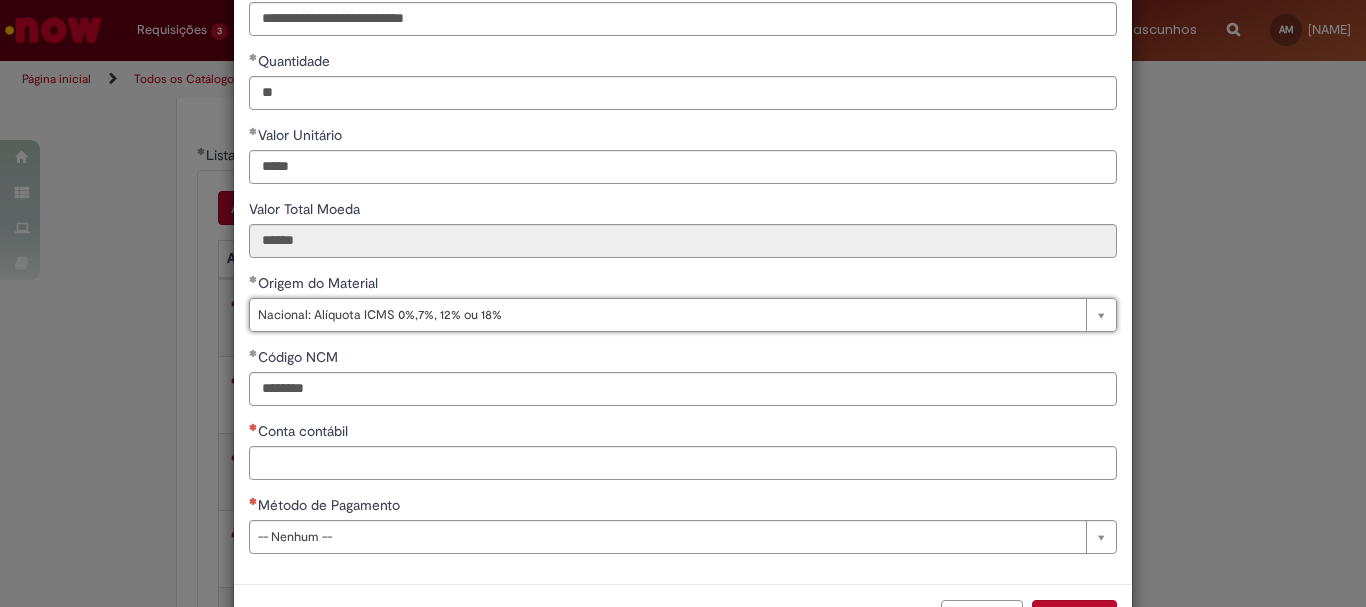 scroll, scrollTop: 273, scrollLeft: 0, axis: vertical 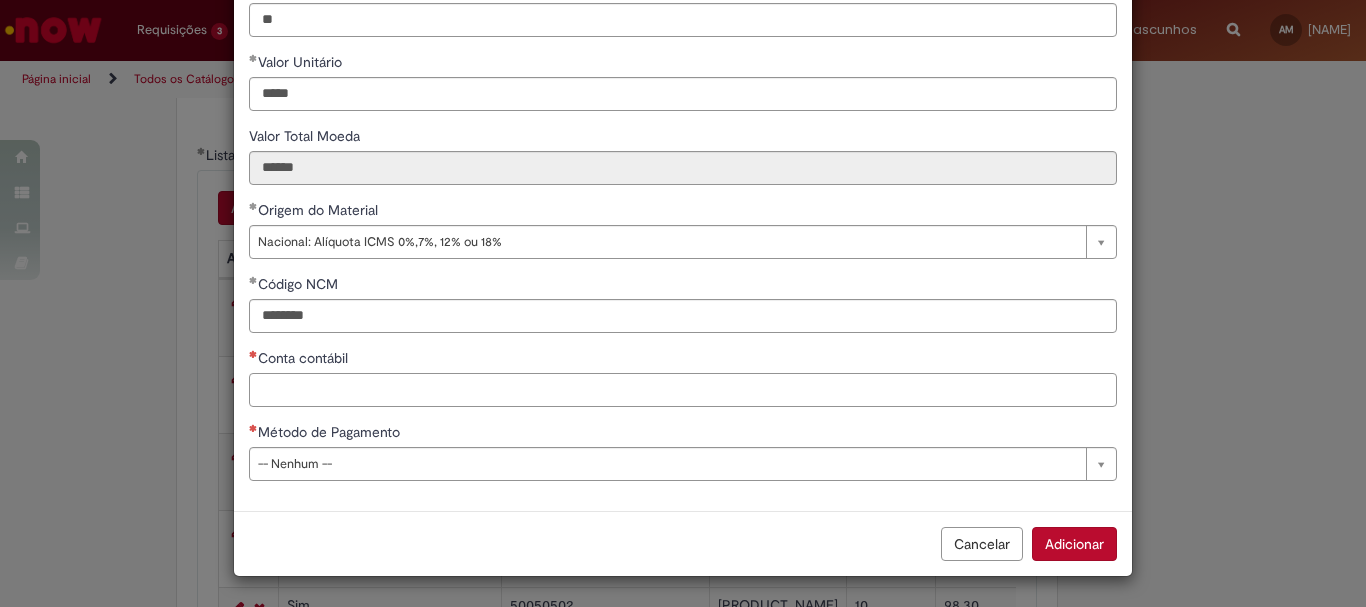 click on "Conta contábil" at bounding box center (683, 390) 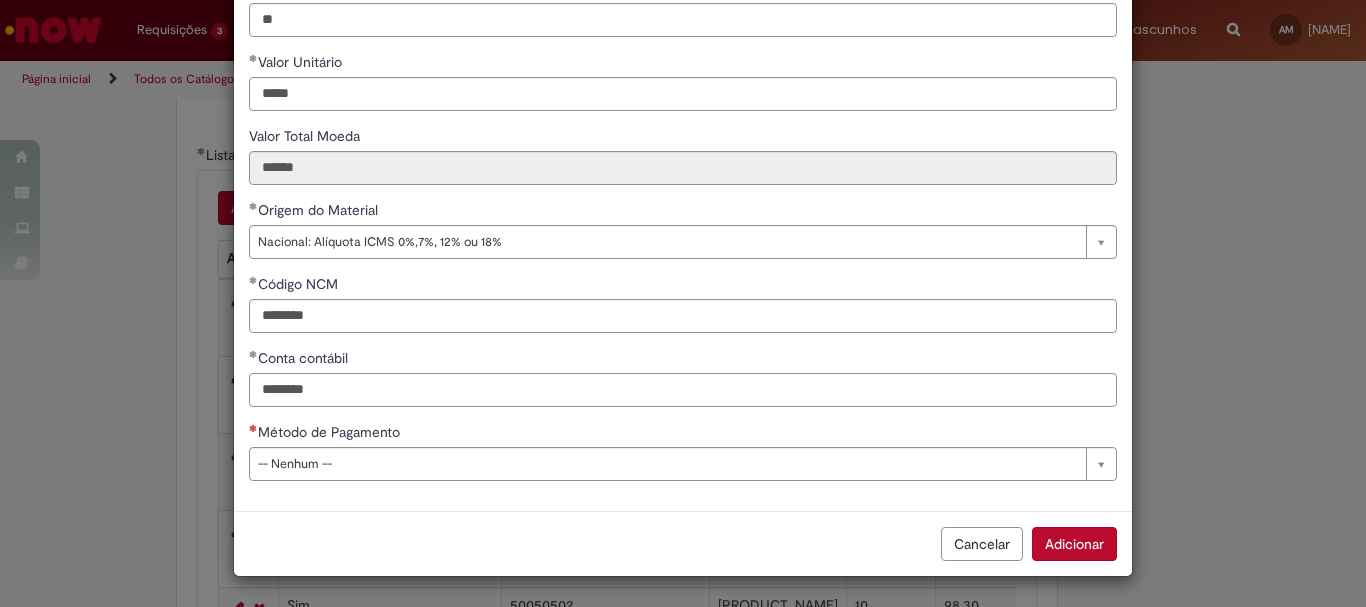 type on "********" 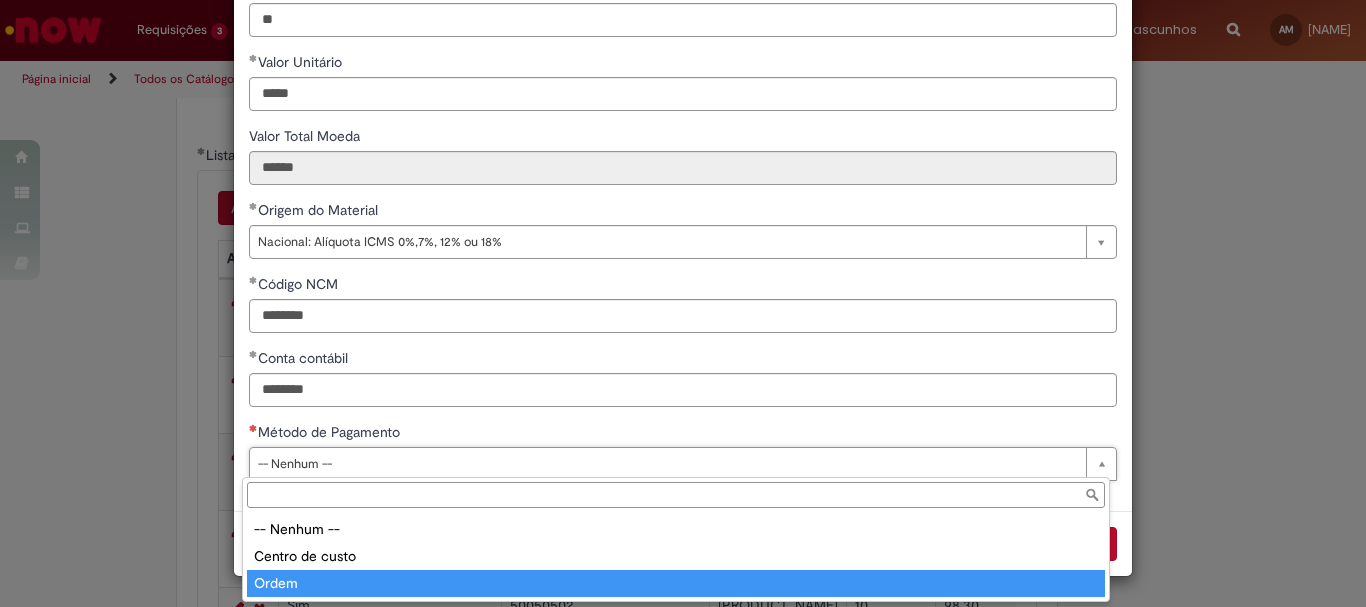 type on "*****" 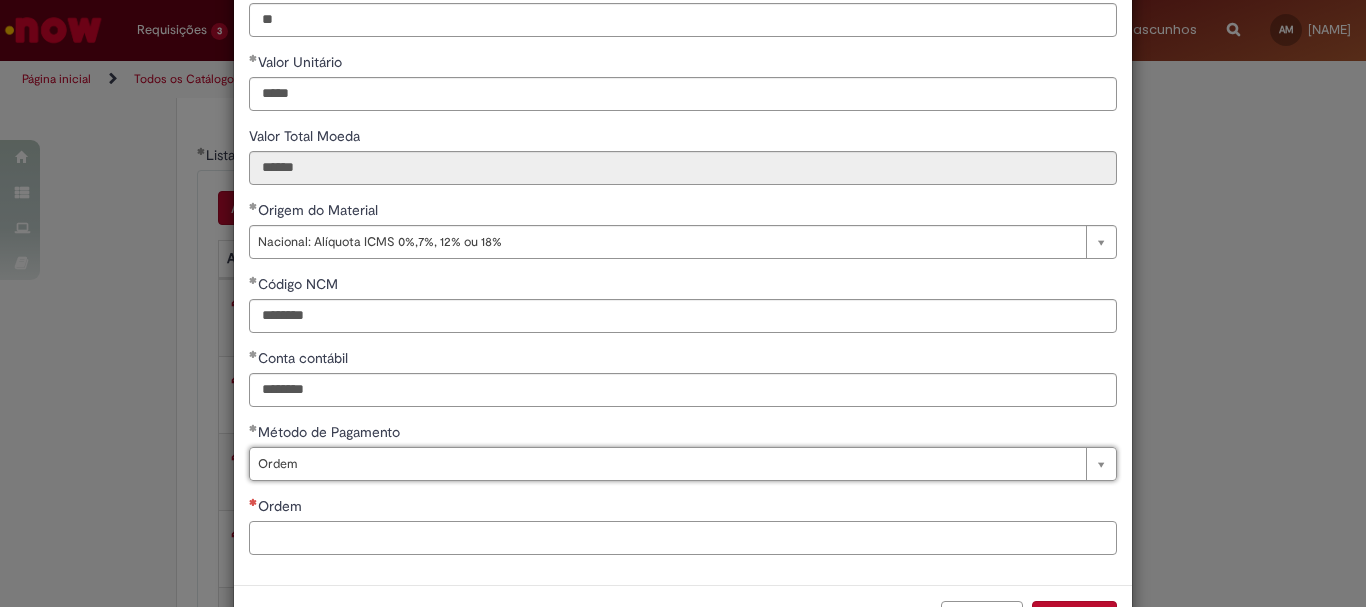 click on "Ordem" at bounding box center (683, 538) 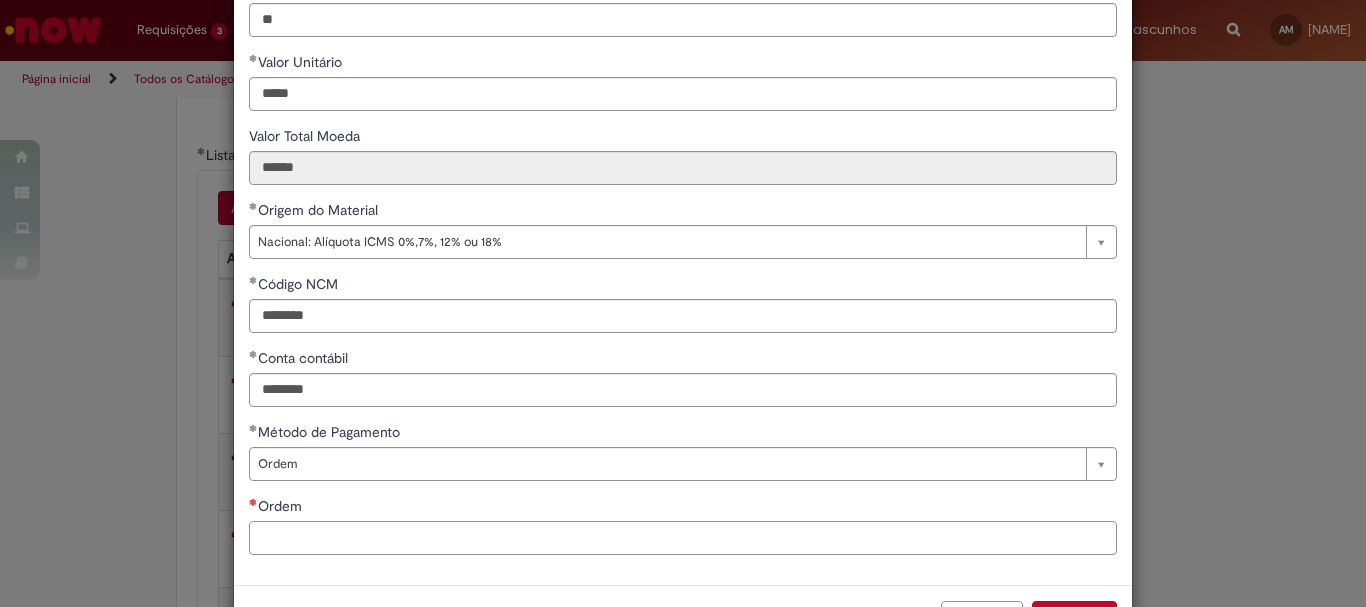 click on "Ordem" at bounding box center [683, 538] 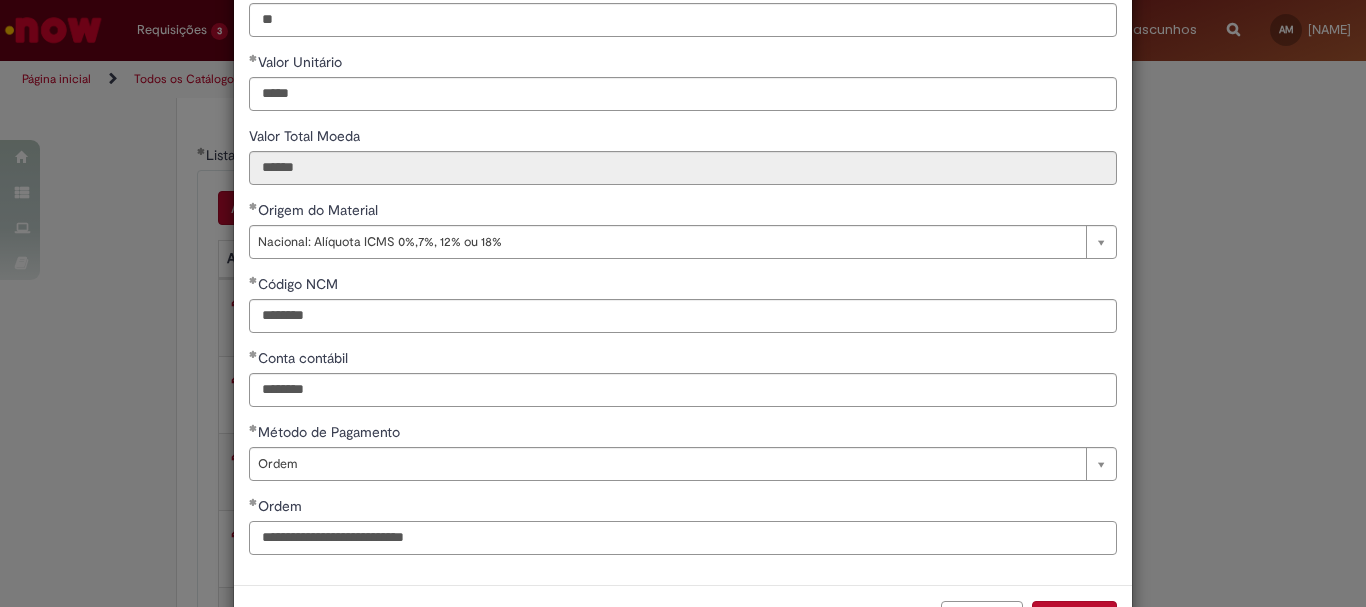 drag, startPoint x: 514, startPoint y: 538, endPoint x: 83, endPoint y: 529, distance: 431.09396 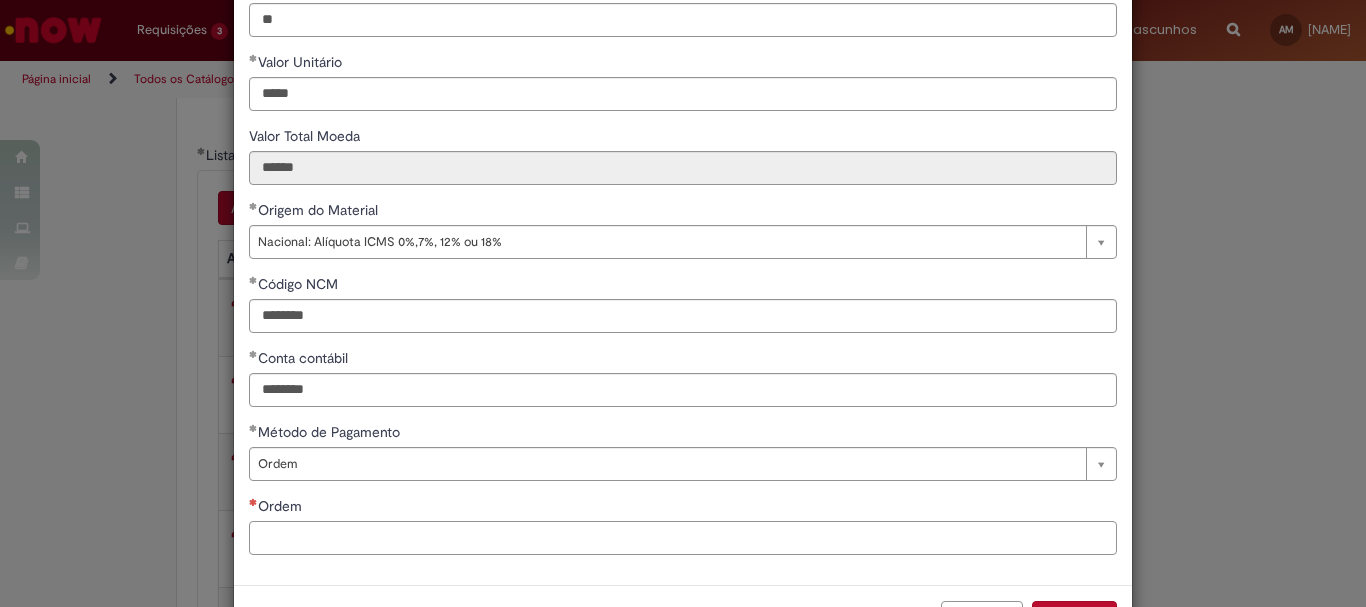 click on "Ordem" at bounding box center (683, 538) 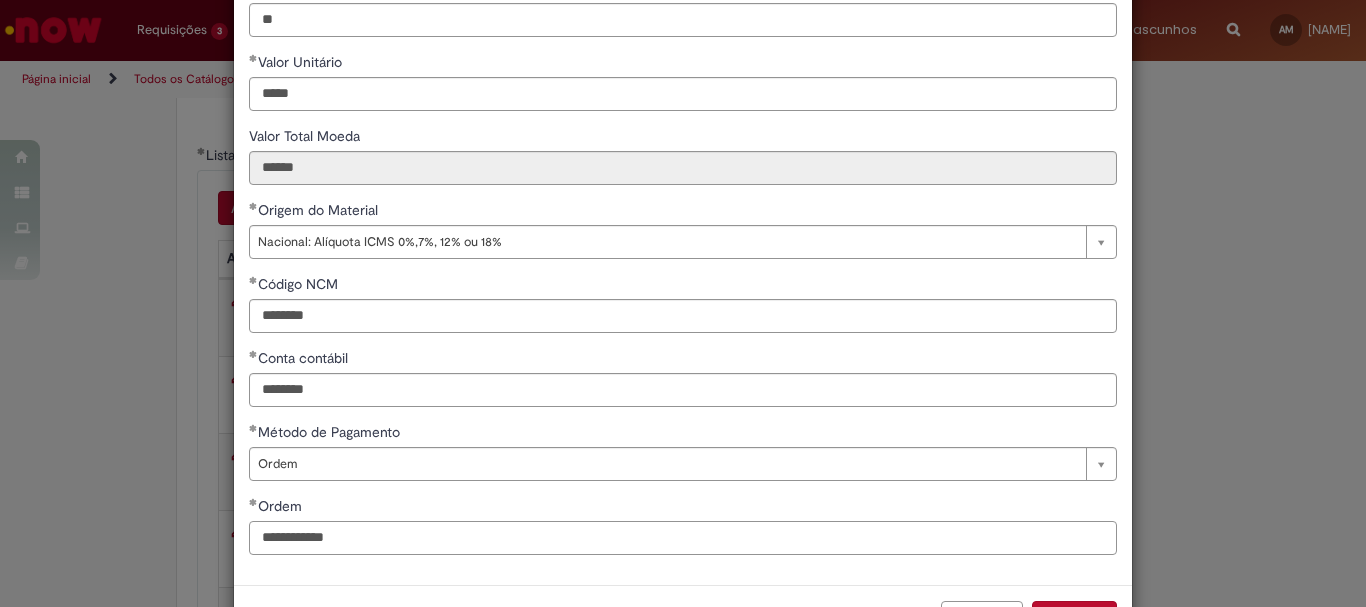 scroll, scrollTop: 347, scrollLeft: 0, axis: vertical 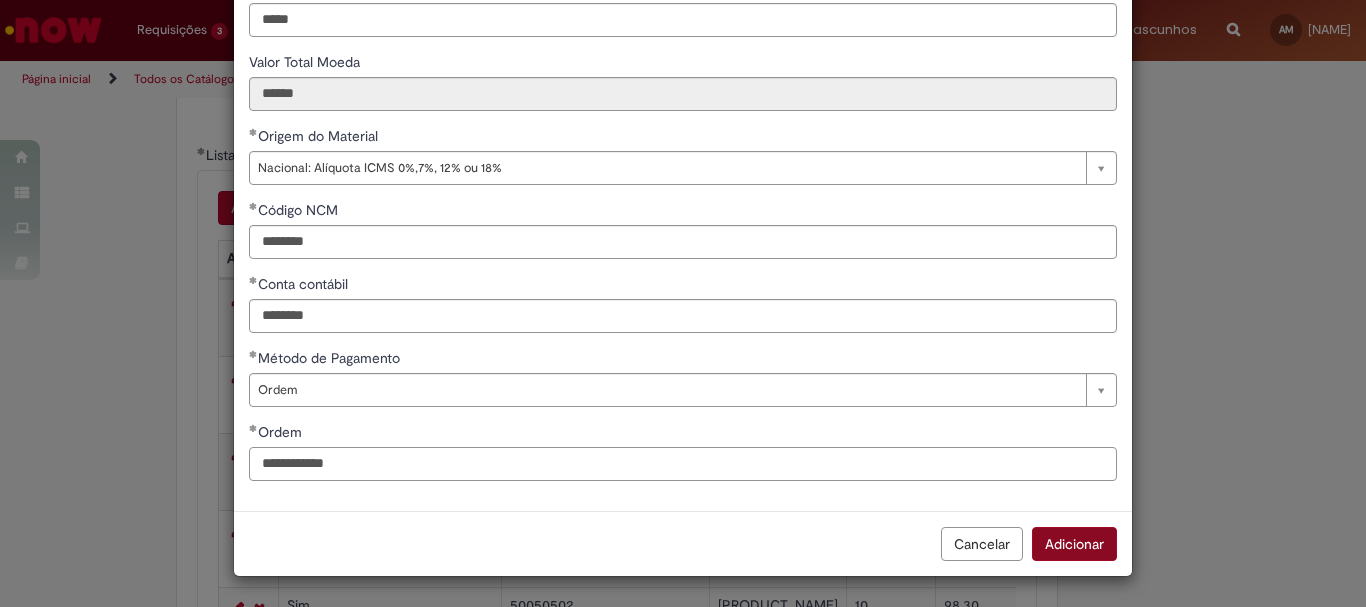 type on "**********" 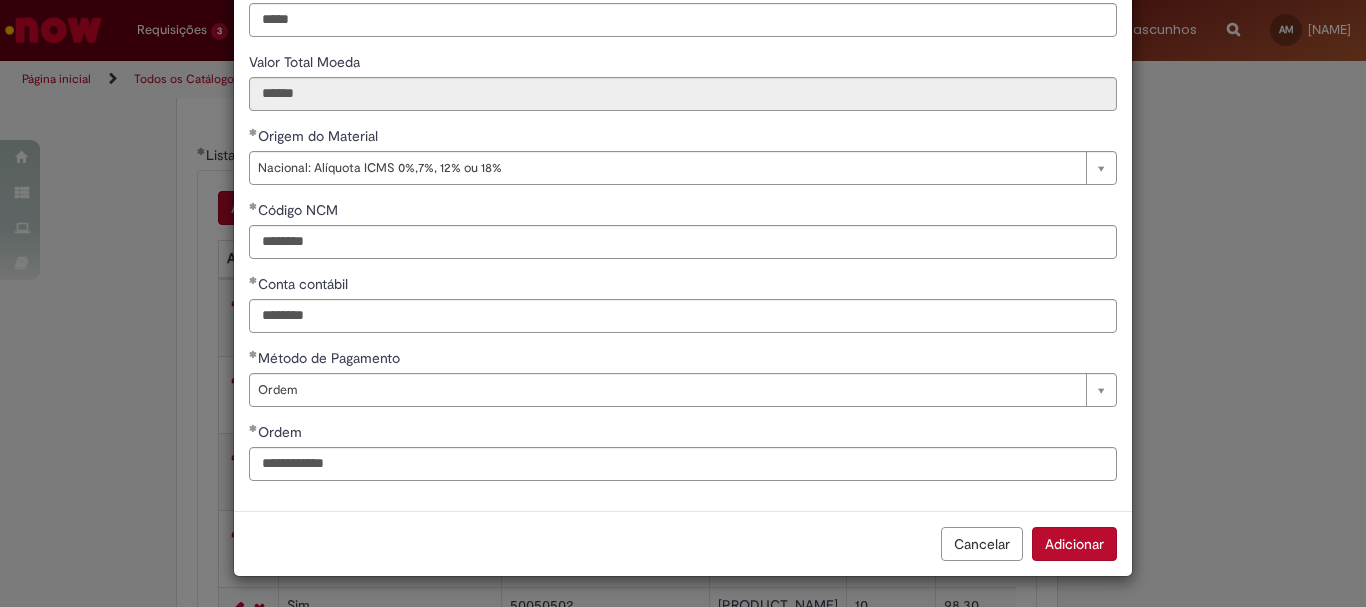 click on "Adicionar" at bounding box center [1074, 544] 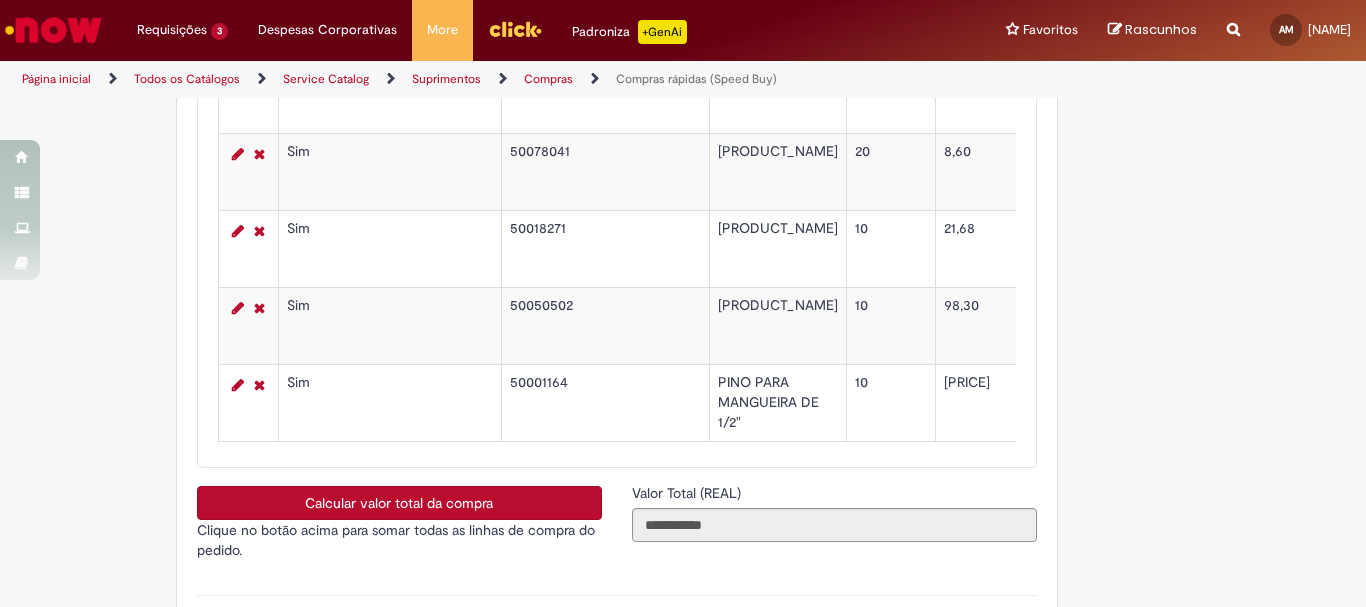 scroll, scrollTop: 3300, scrollLeft: 0, axis: vertical 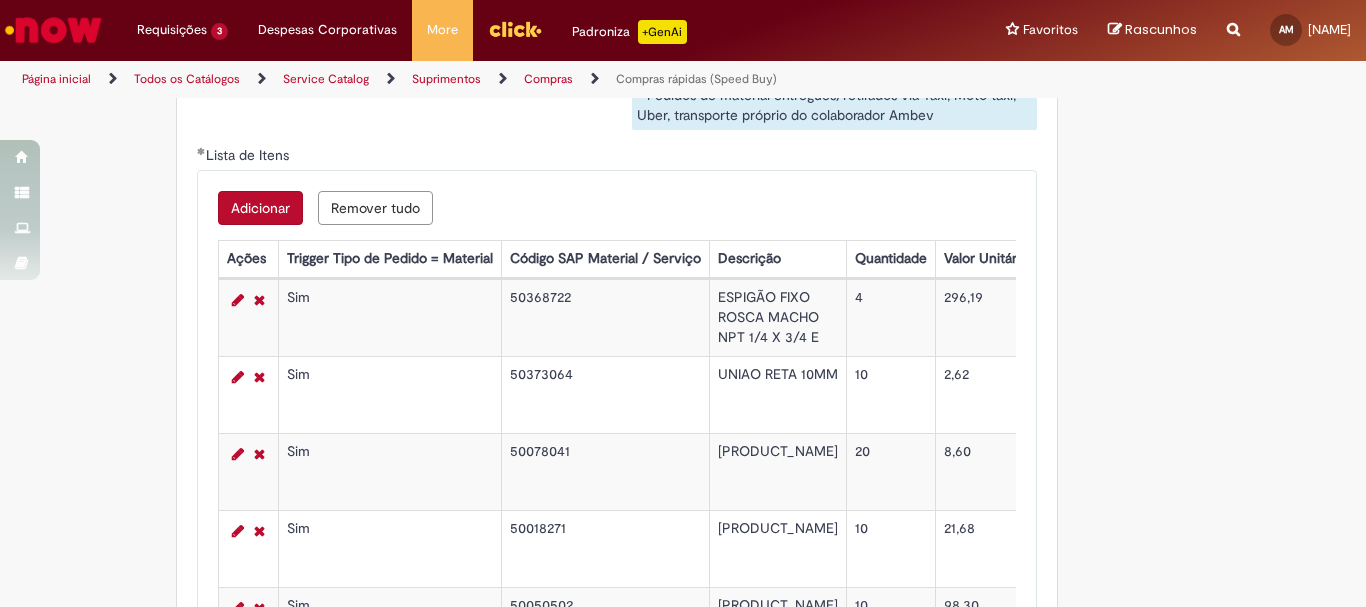 click on "Adicionar" at bounding box center (260, 208) 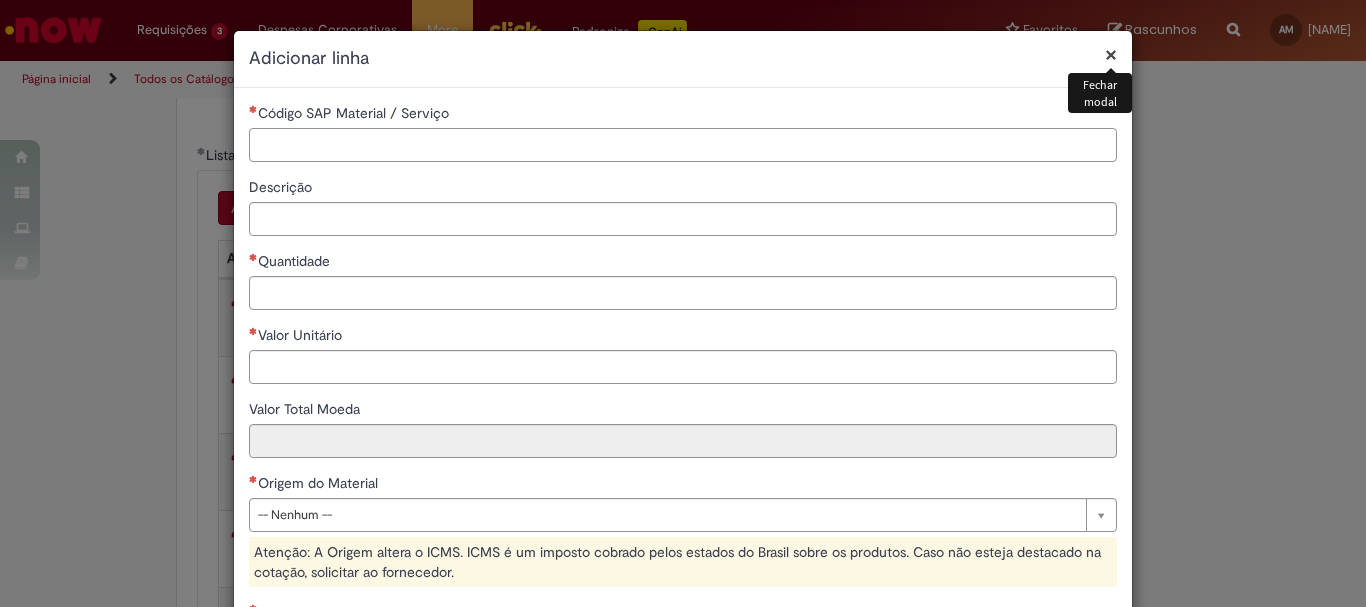 click on "Código SAP Material / Serviço" at bounding box center (683, 145) 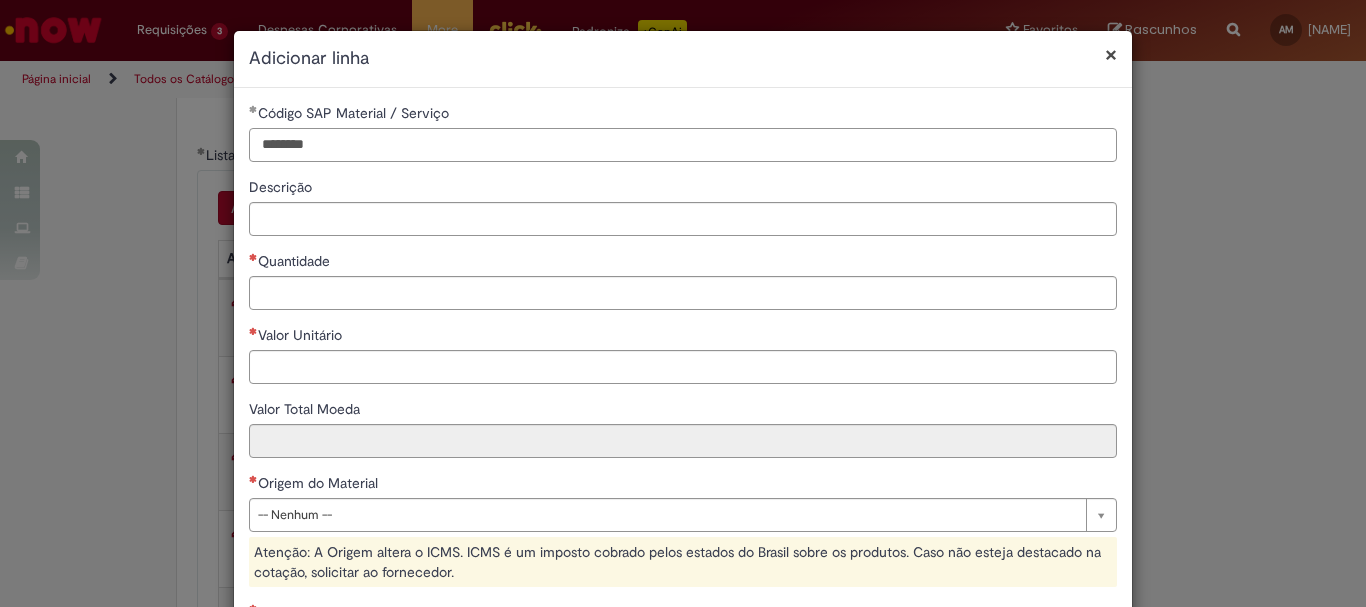 type on "********" 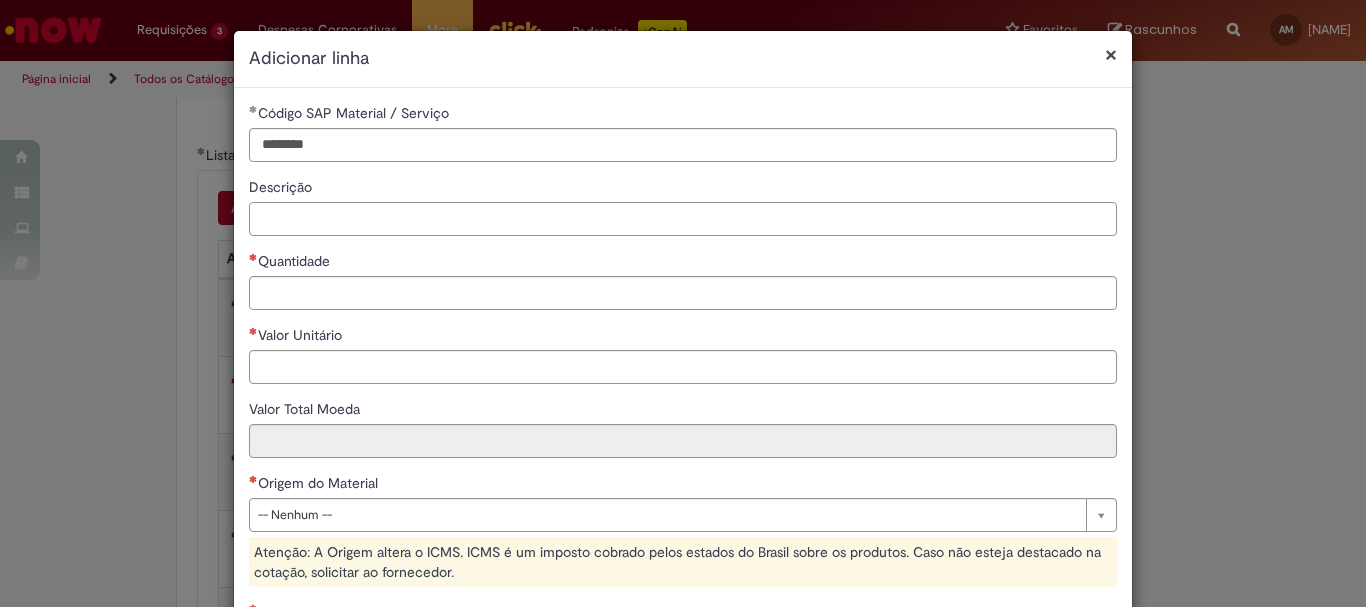 click on "Descrição" at bounding box center (683, 219) 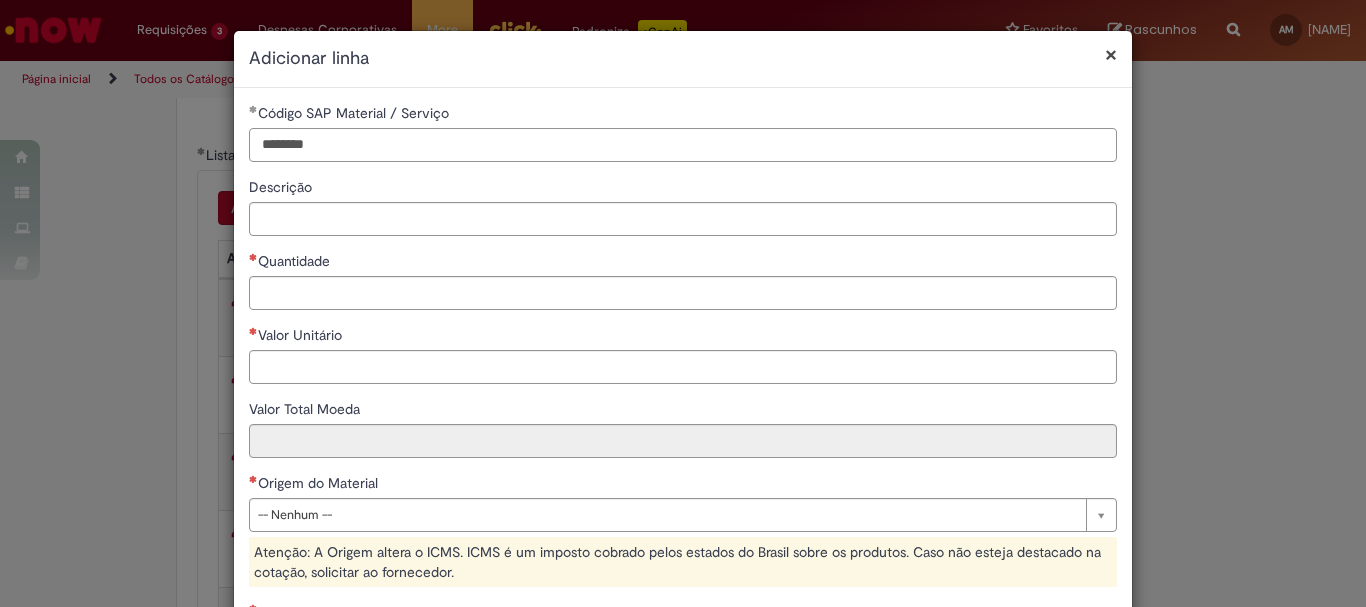 drag, startPoint x: 335, startPoint y: 149, endPoint x: 192, endPoint y: 140, distance: 143.28294 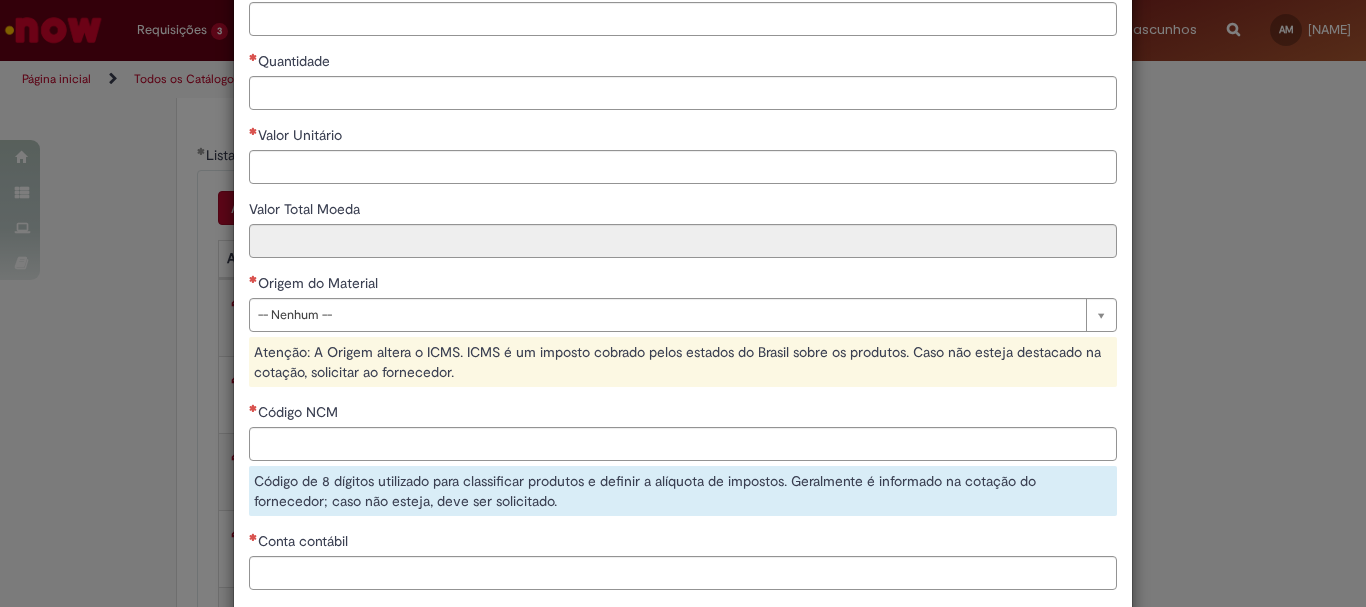 scroll, scrollTop: 200, scrollLeft: 0, axis: vertical 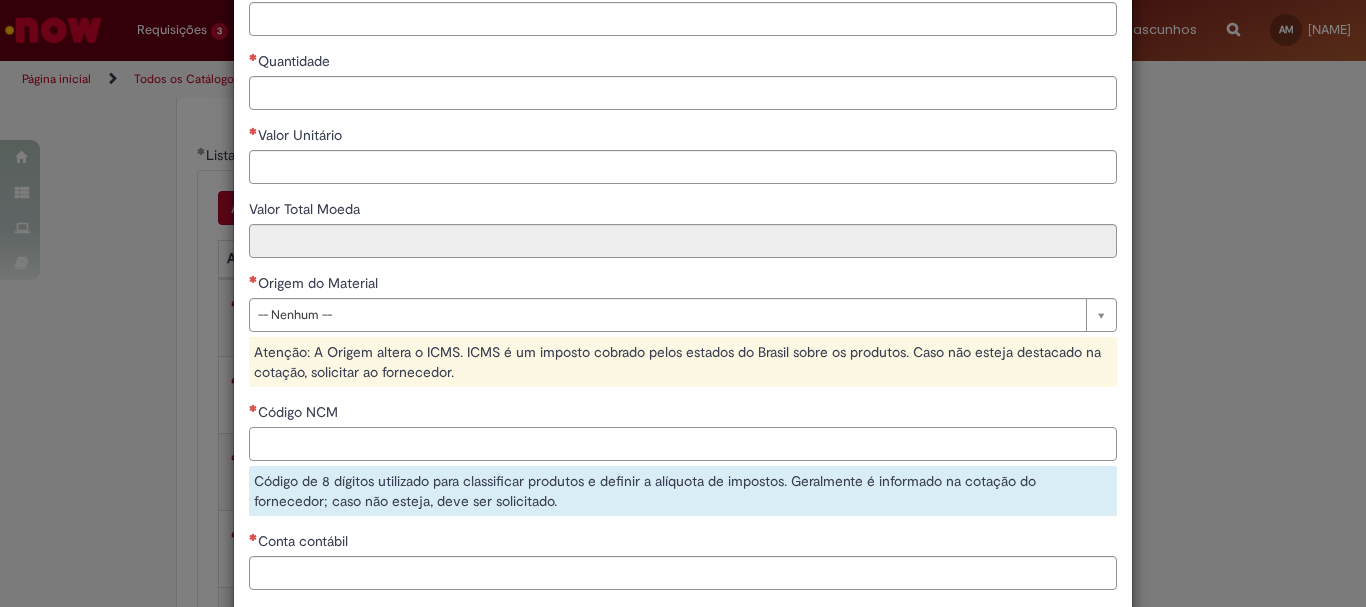 click on "Código NCM" at bounding box center (683, 444) 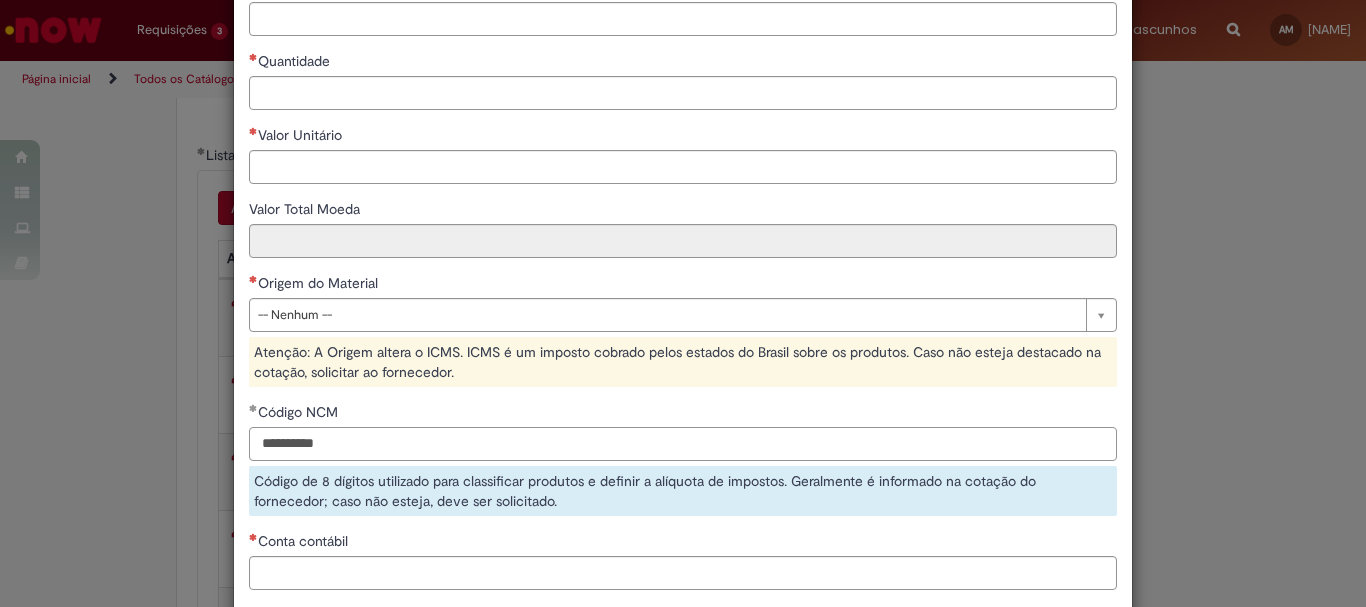 click on "**********" at bounding box center [683, 444] 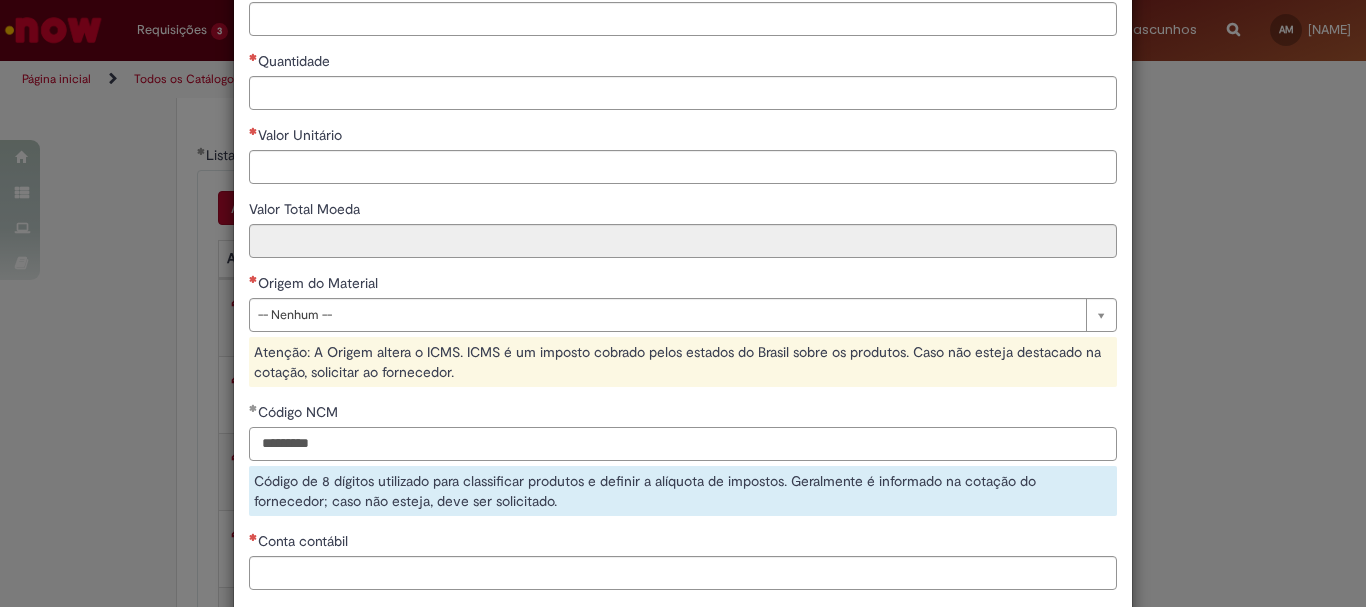 click on "*********" at bounding box center [683, 444] 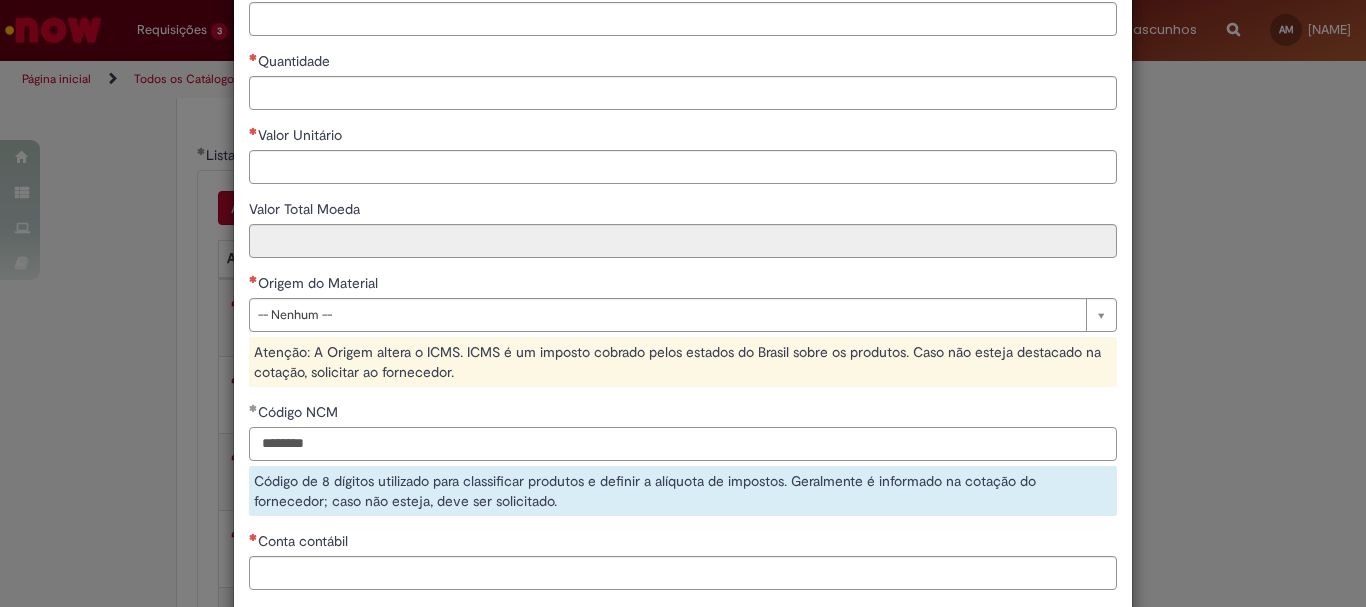scroll, scrollTop: 100, scrollLeft: 0, axis: vertical 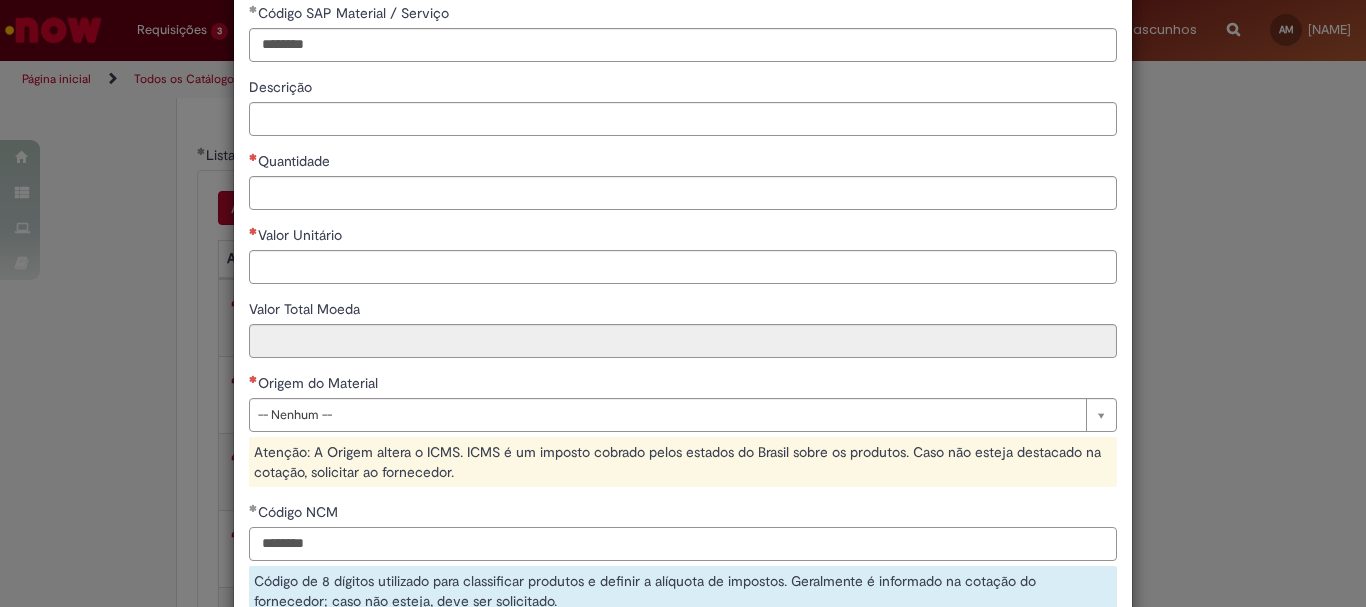type on "********" 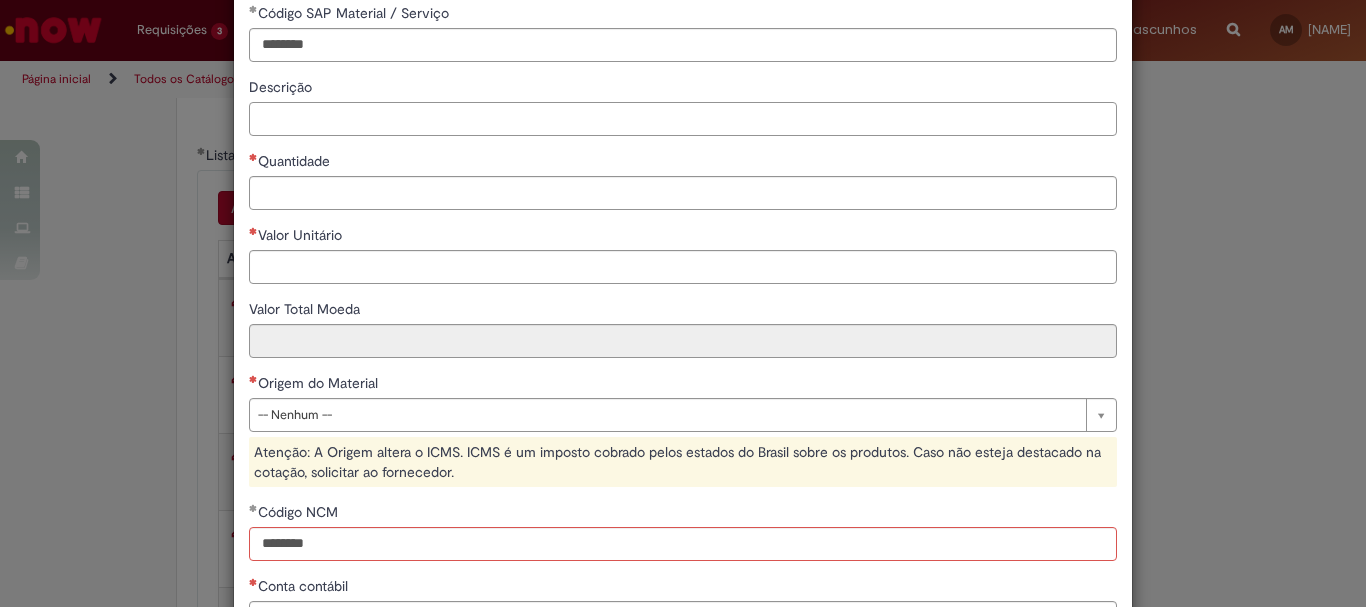 click on "Descrição" at bounding box center [683, 119] 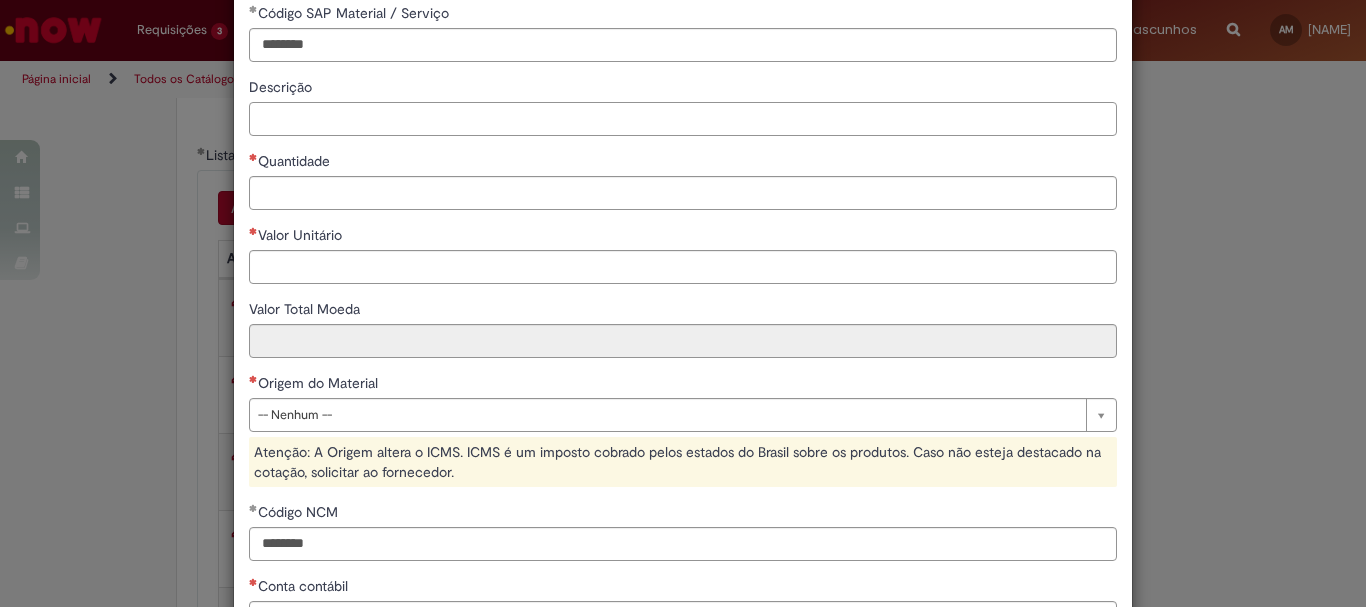 click on "Descrição" at bounding box center (683, 119) 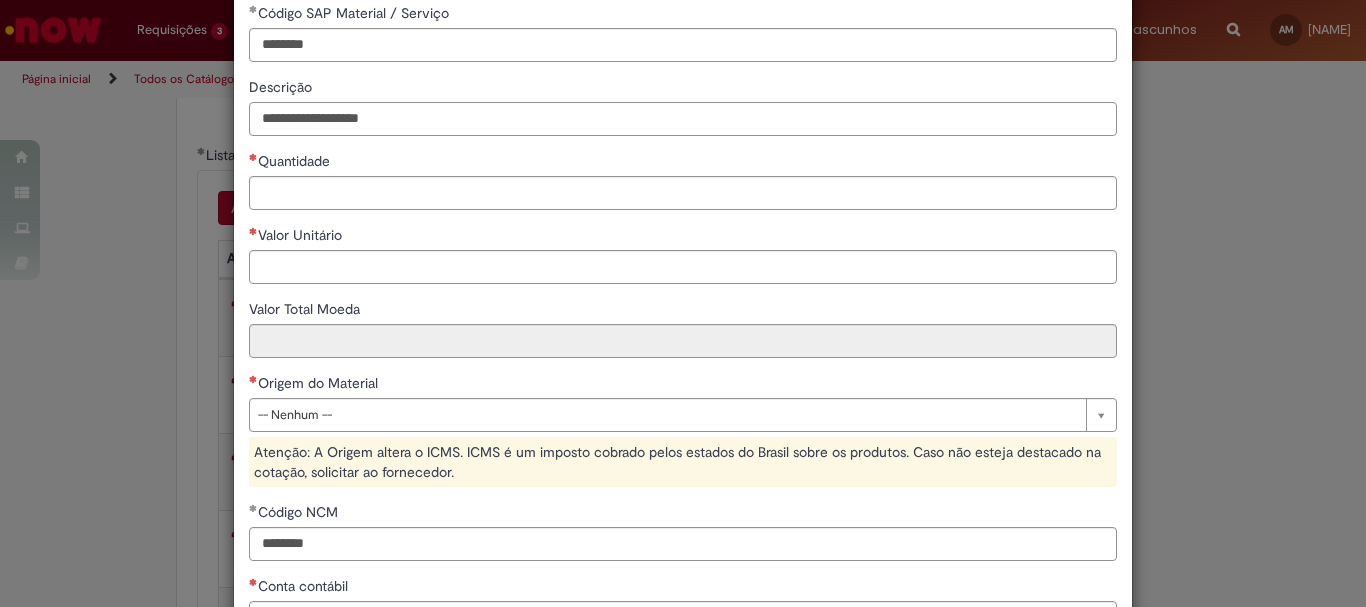 type on "**********" 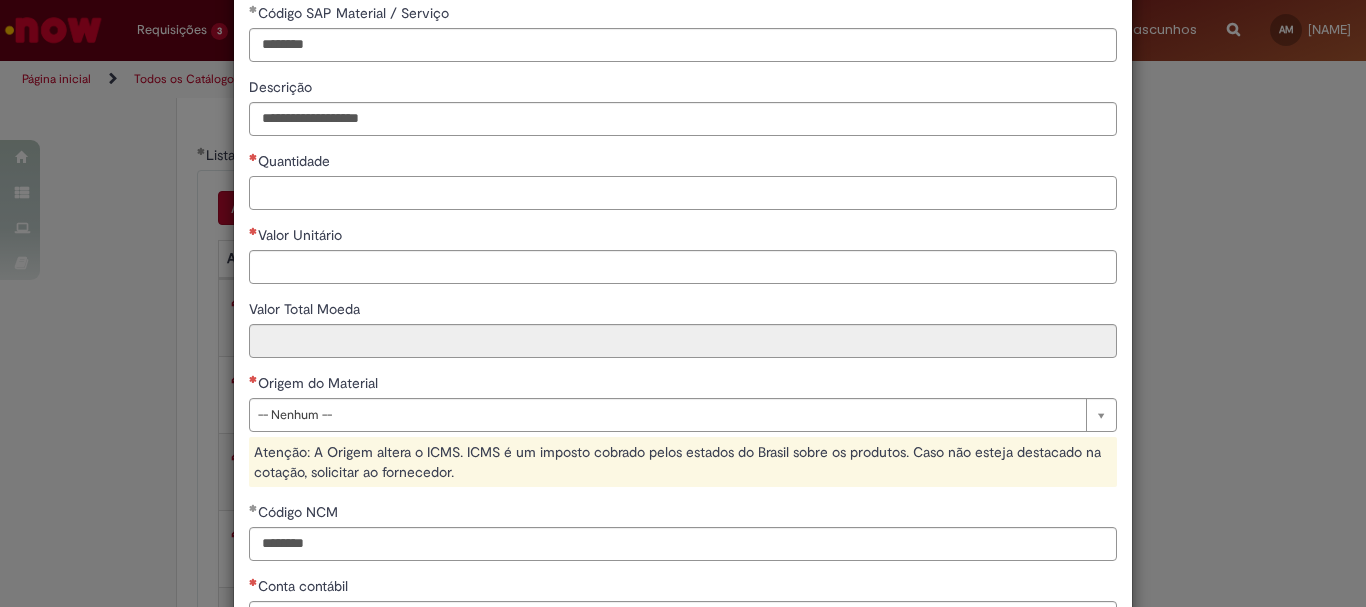 click on "Quantidade" at bounding box center [683, 193] 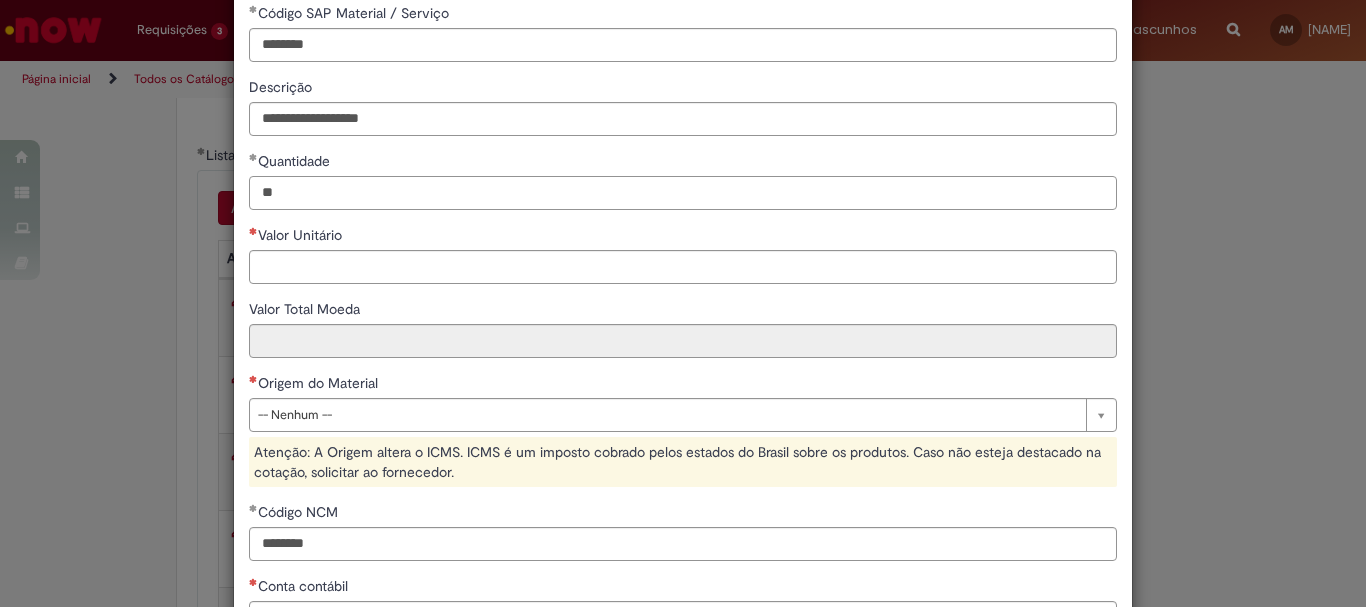 type on "**" 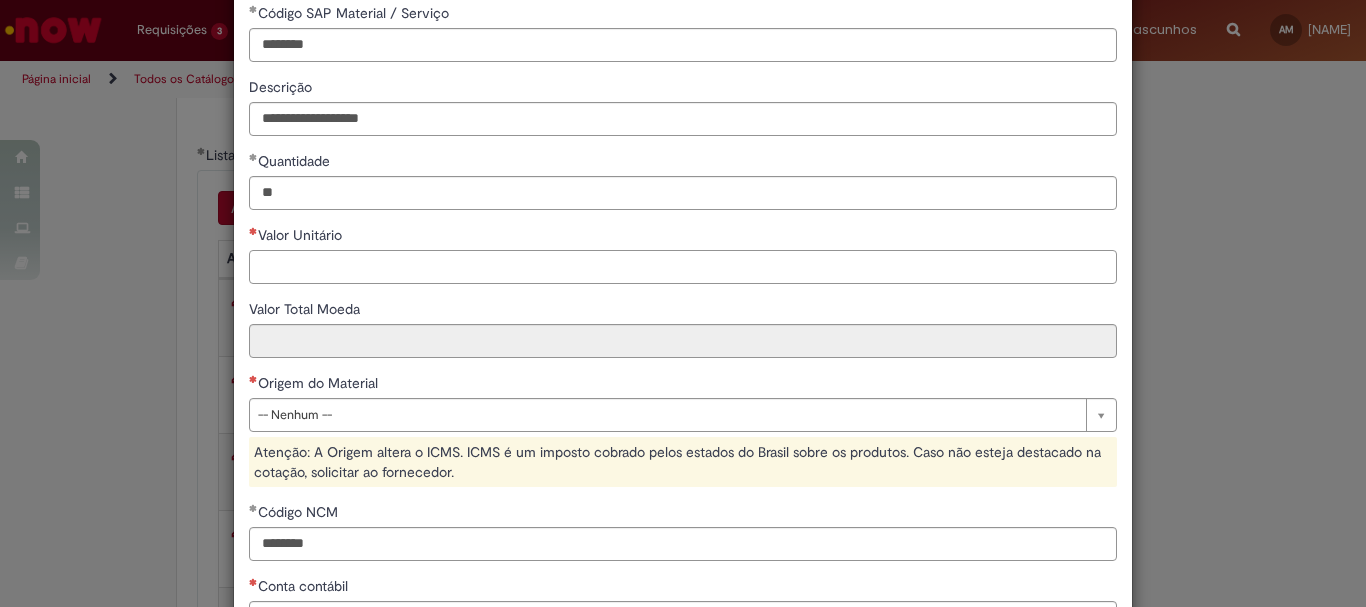 click on "Valor Unitário" at bounding box center [683, 267] 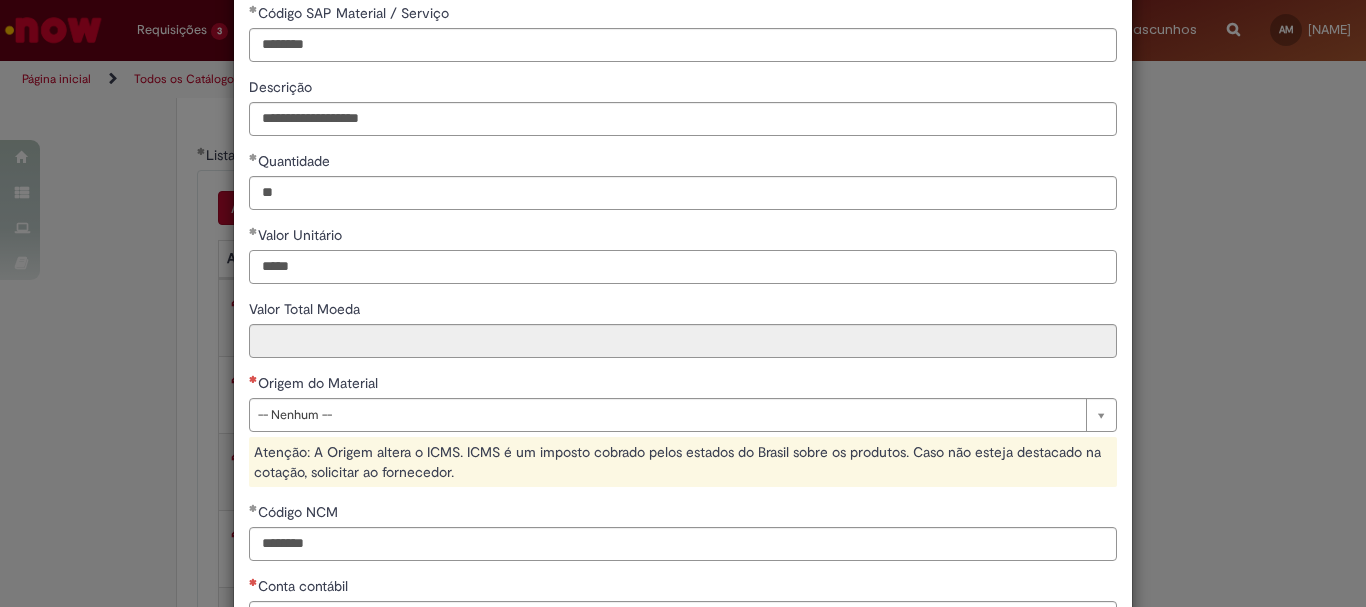 type on "*****" 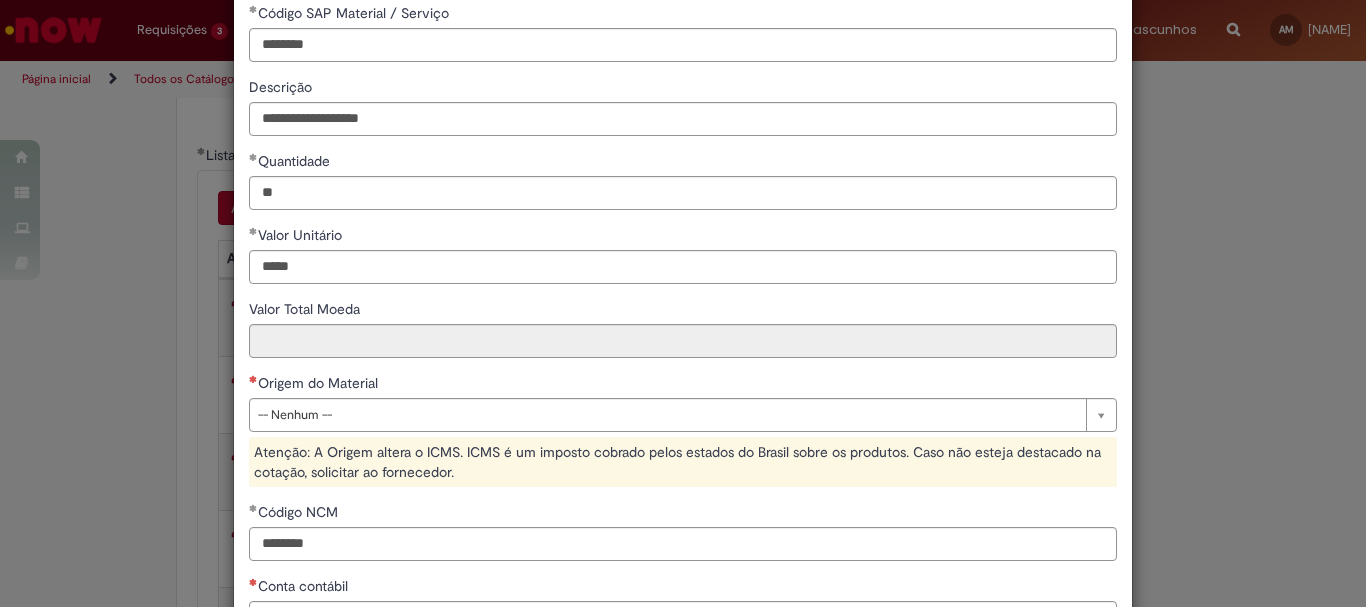 type on "******" 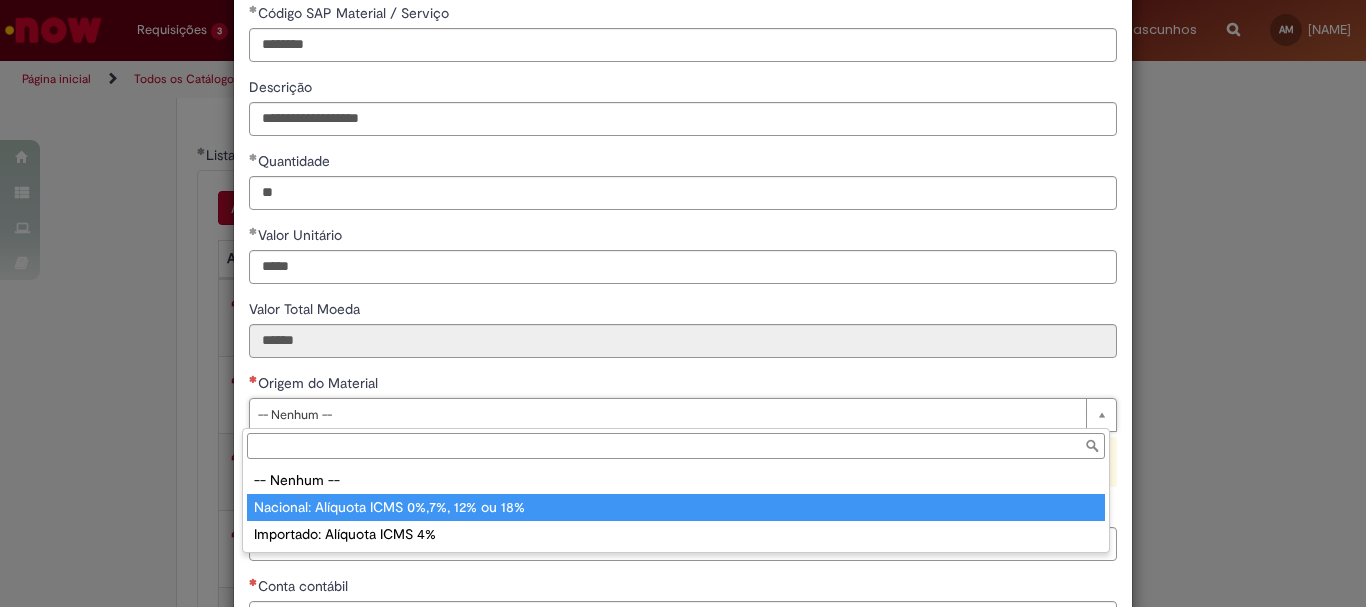 type on "**********" 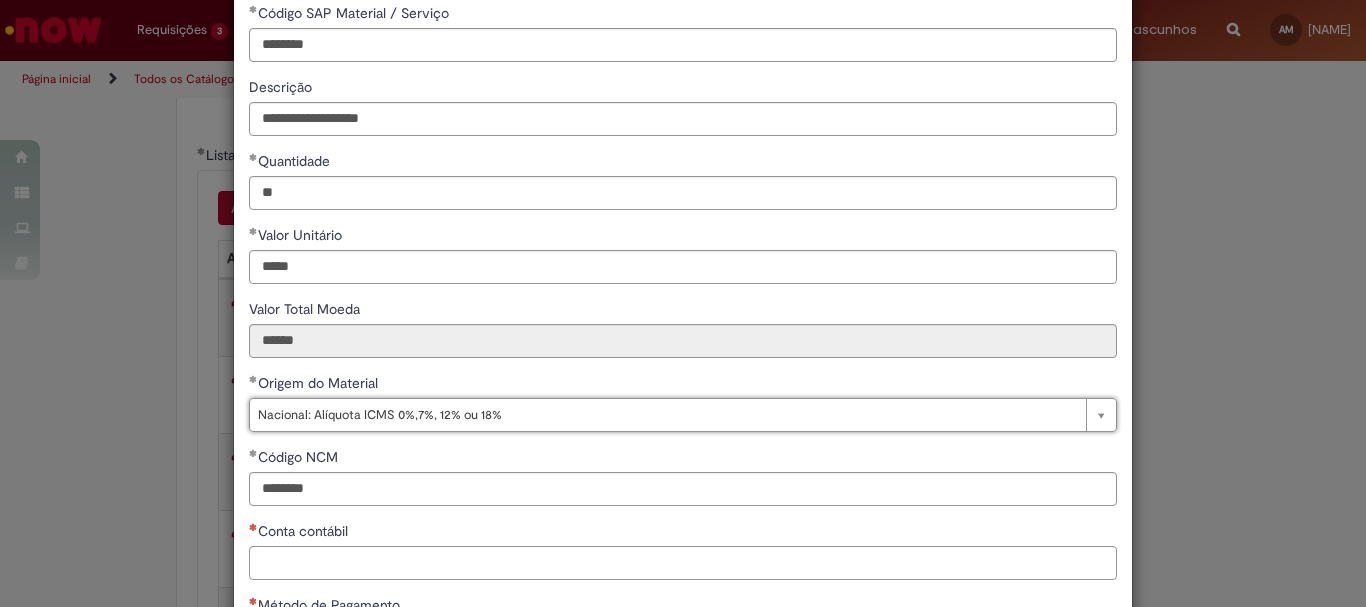 click on "Conta contábil" at bounding box center (683, 563) 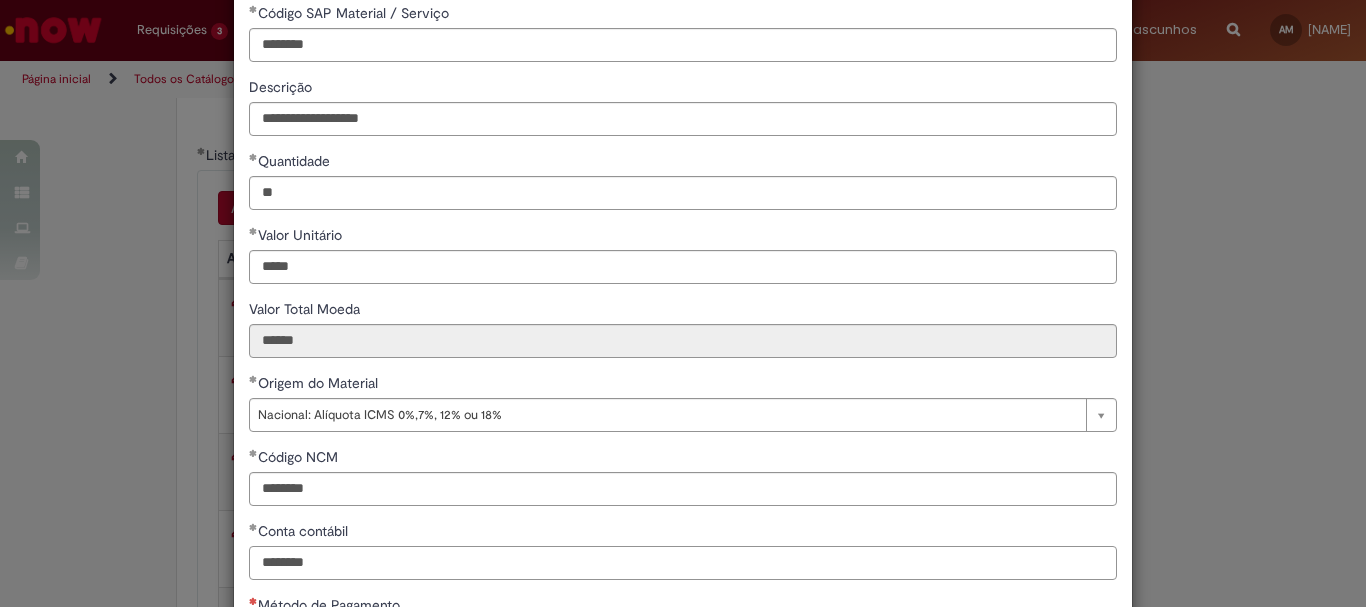 scroll, scrollTop: 200, scrollLeft: 0, axis: vertical 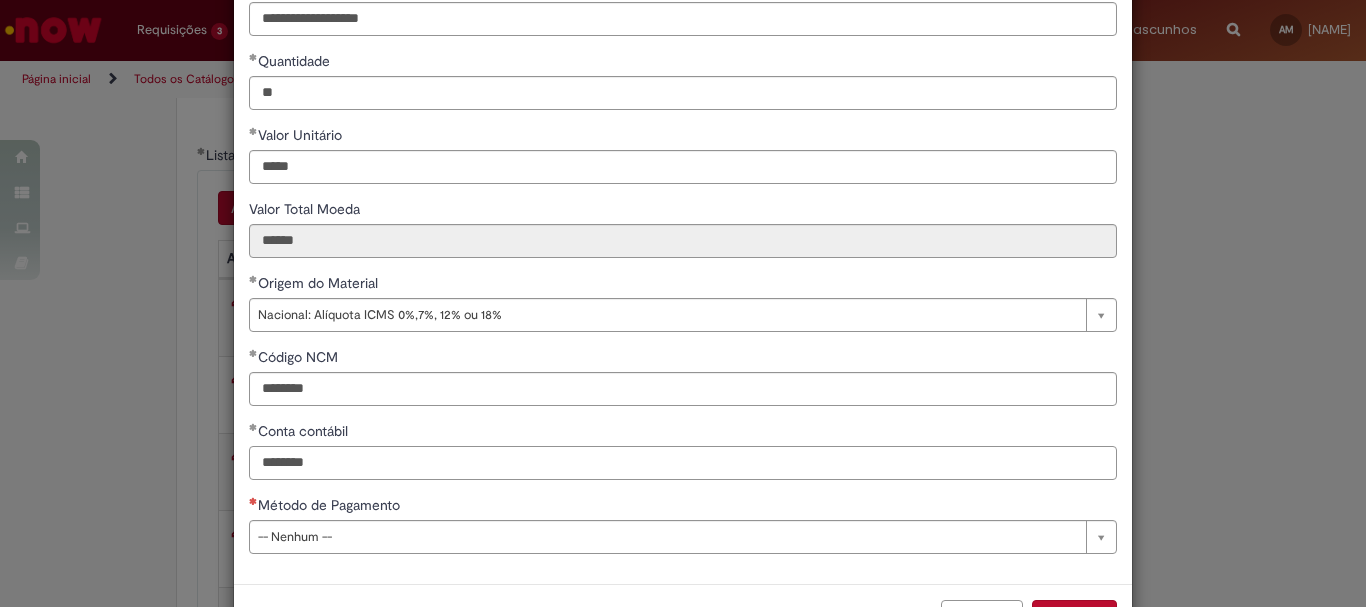 type on "********" 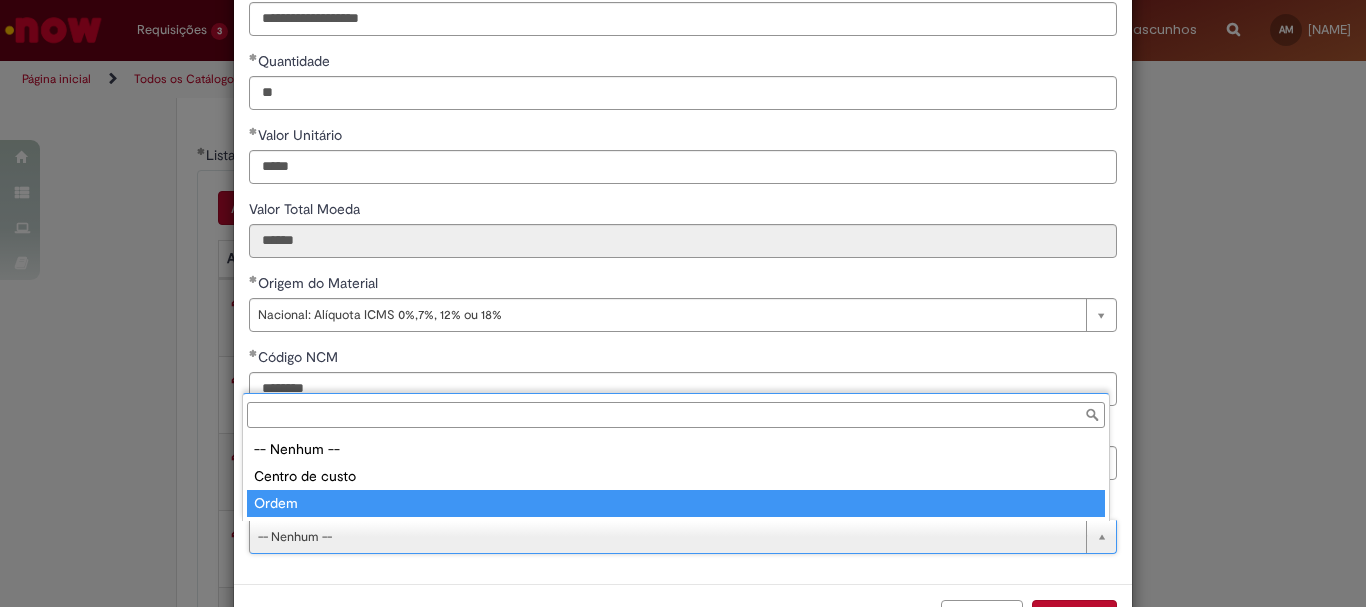 type on "*****" 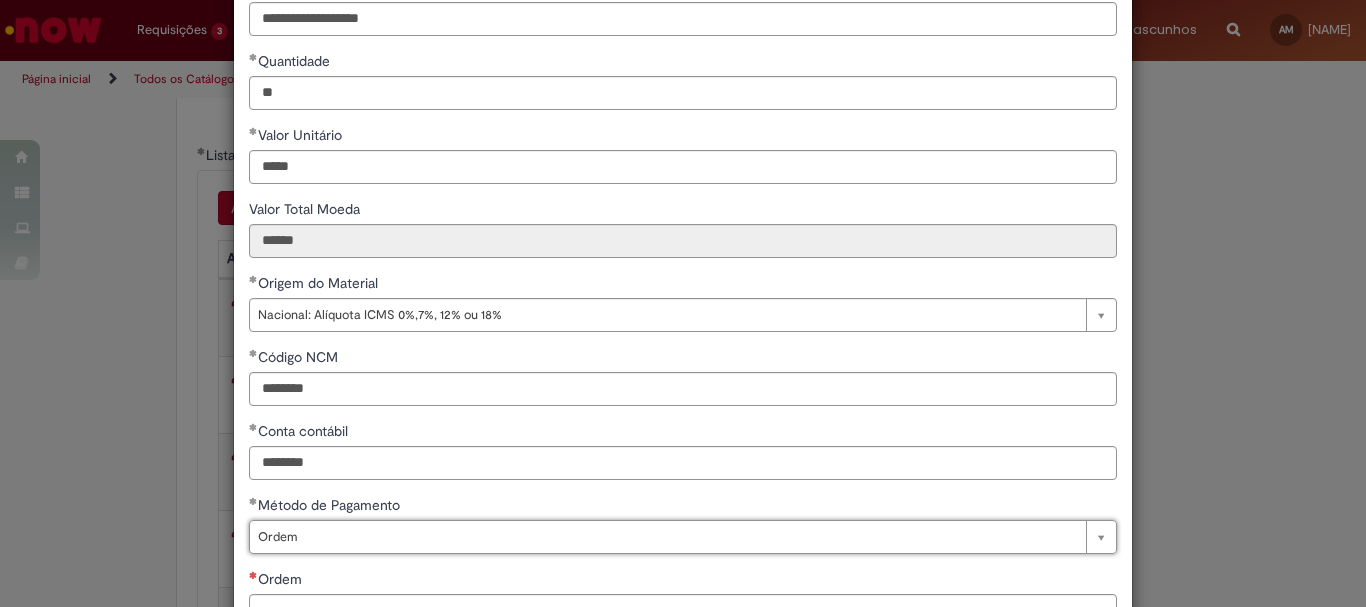 scroll, scrollTop: 347, scrollLeft: 0, axis: vertical 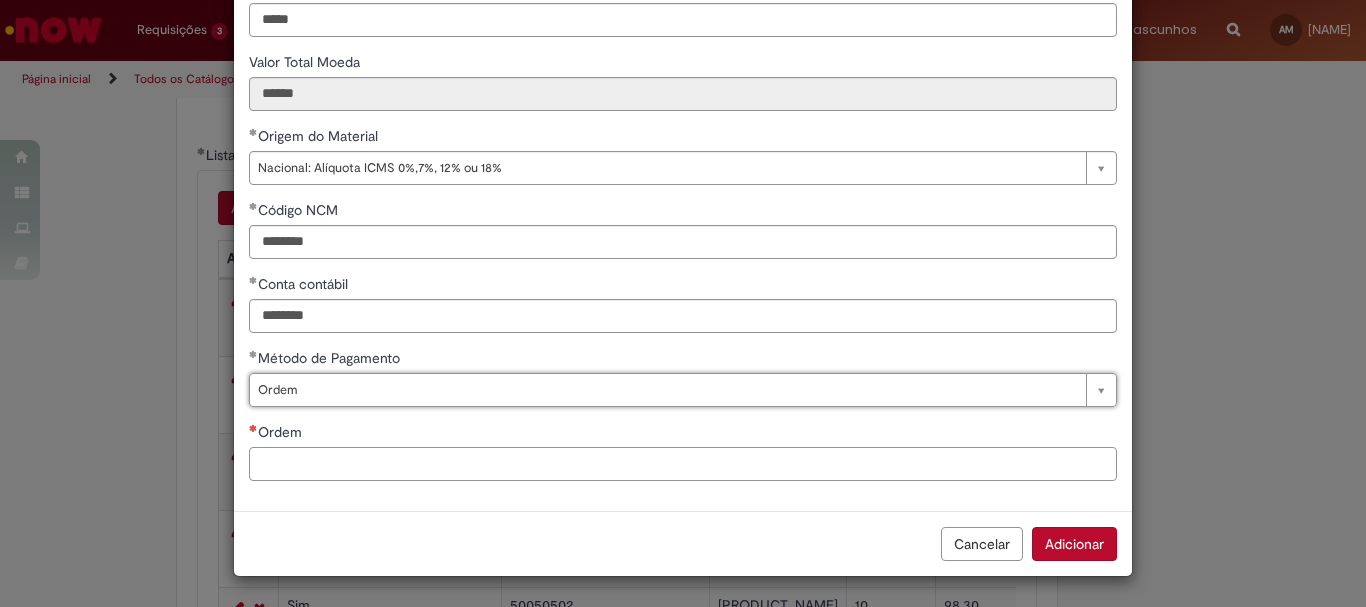 click on "Ordem" at bounding box center (683, 464) 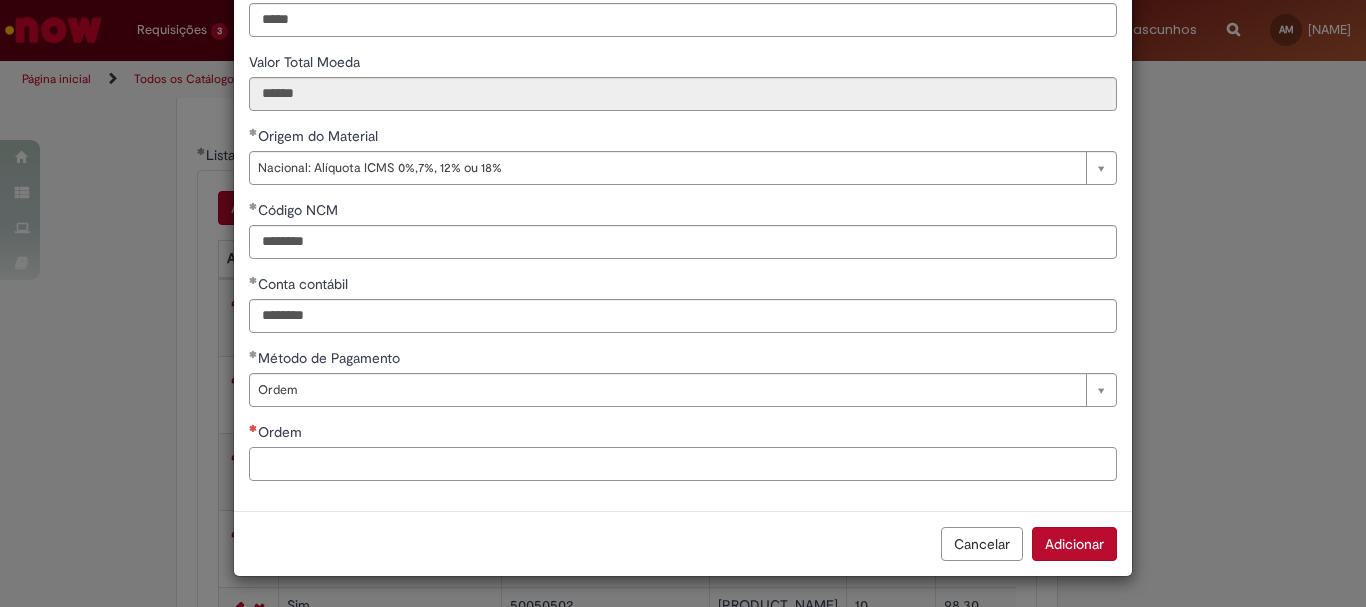 click on "Ordem" at bounding box center [683, 464] 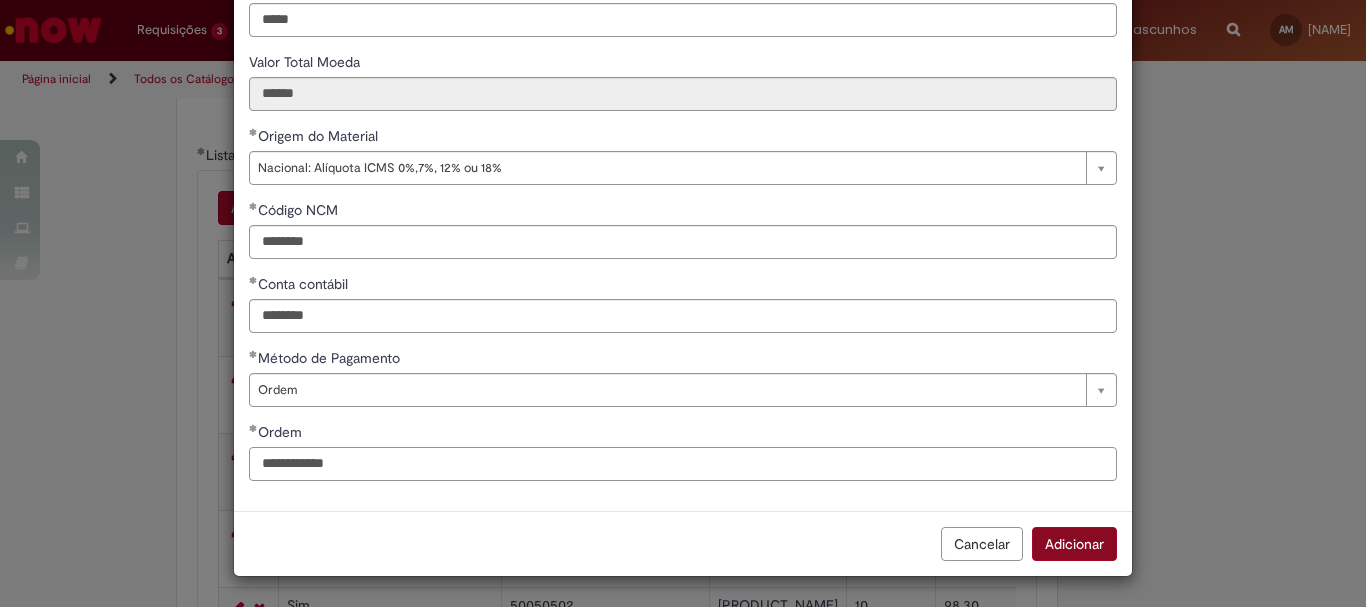 type on "**********" 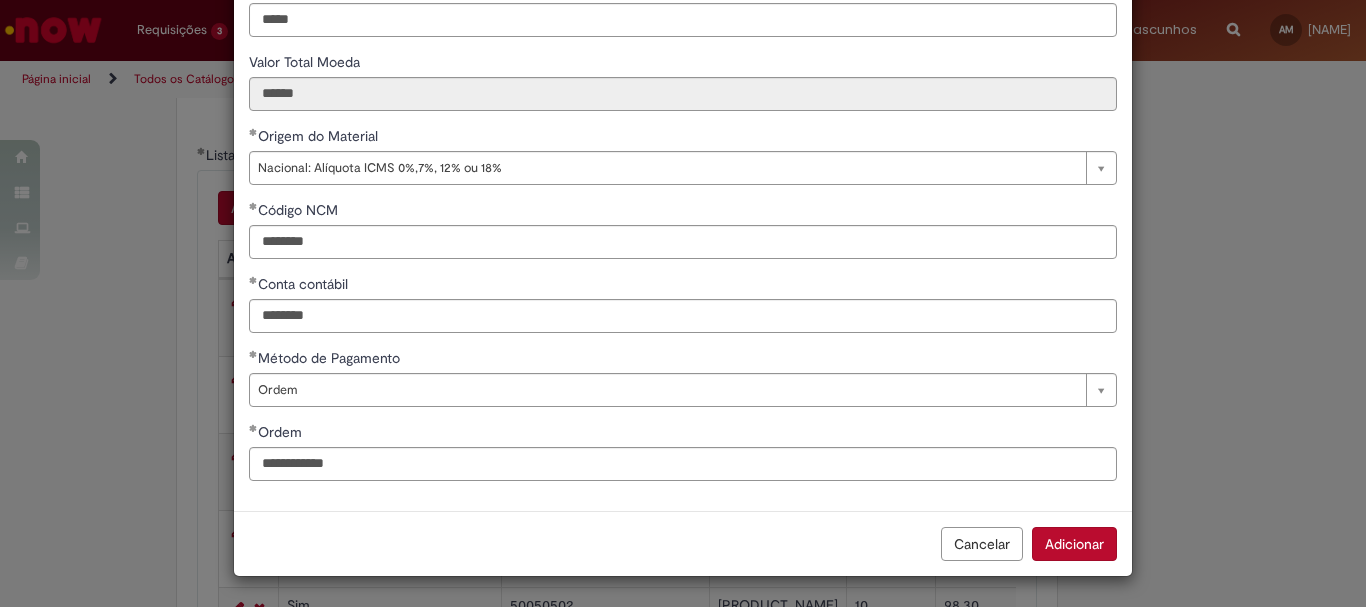 click on "Adicionar" at bounding box center [1074, 544] 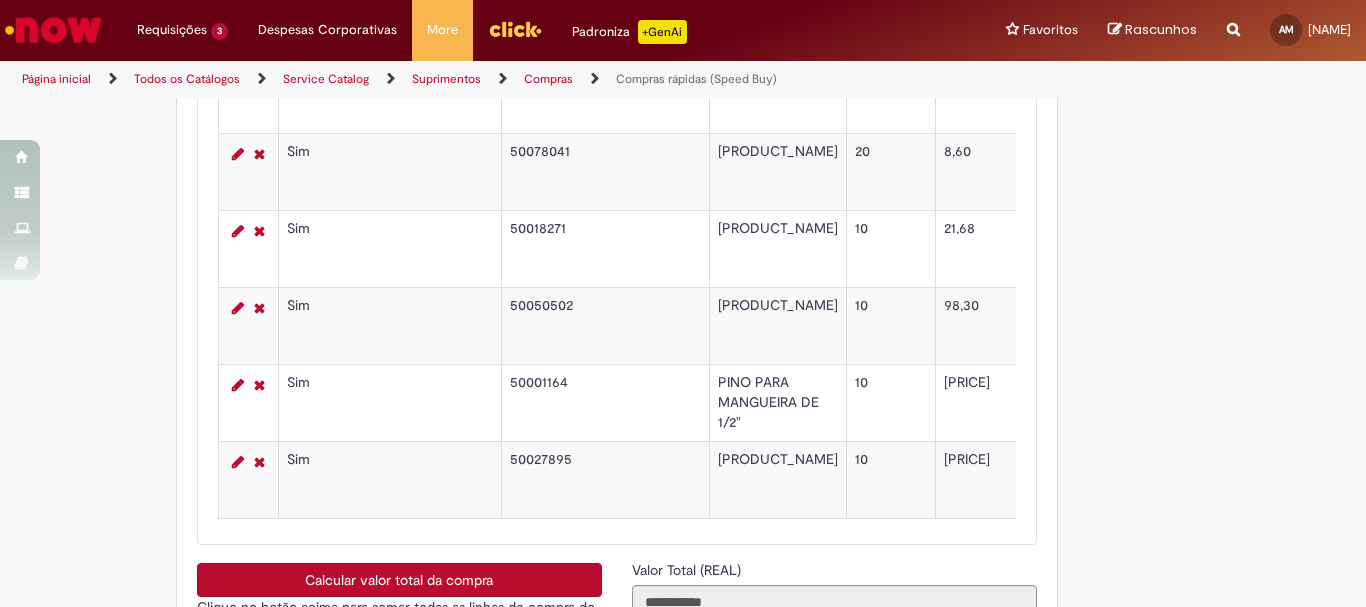 scroll, scrollTop: 3900, scrollLeft: 0, axis: vertical 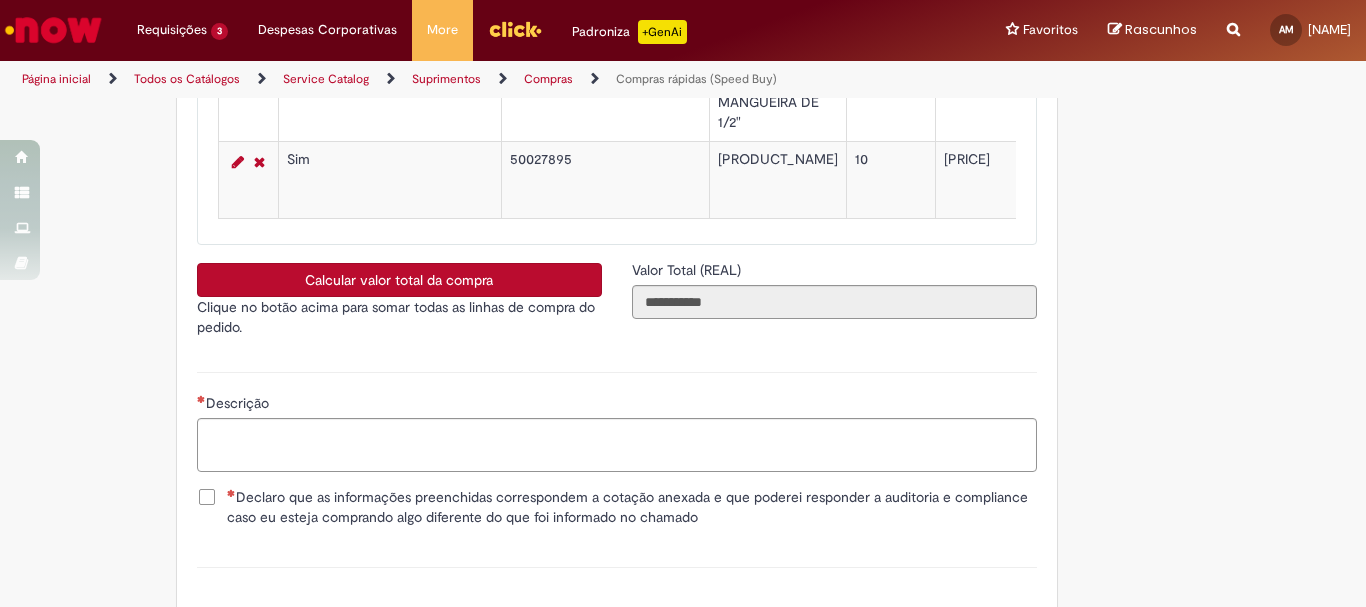 click on "Calcular valor total da compra" at bounding box center (399, 280) 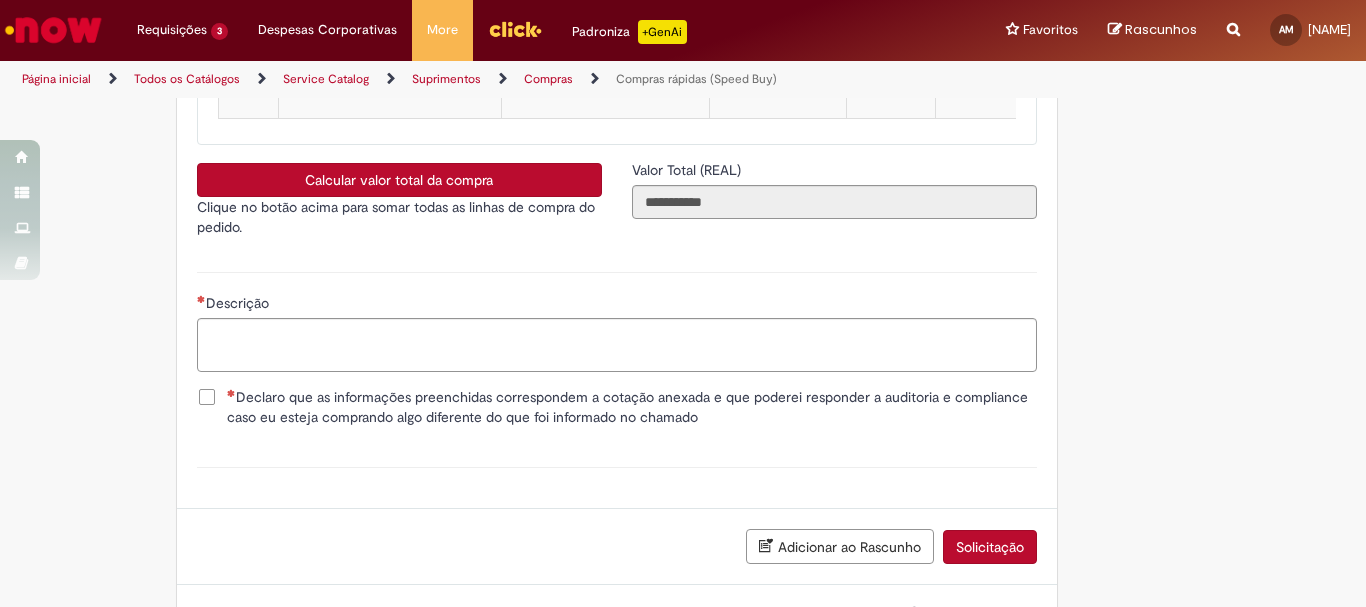 scroll, scrollTop: 4200, scrollLeft: 0, axis: vertical 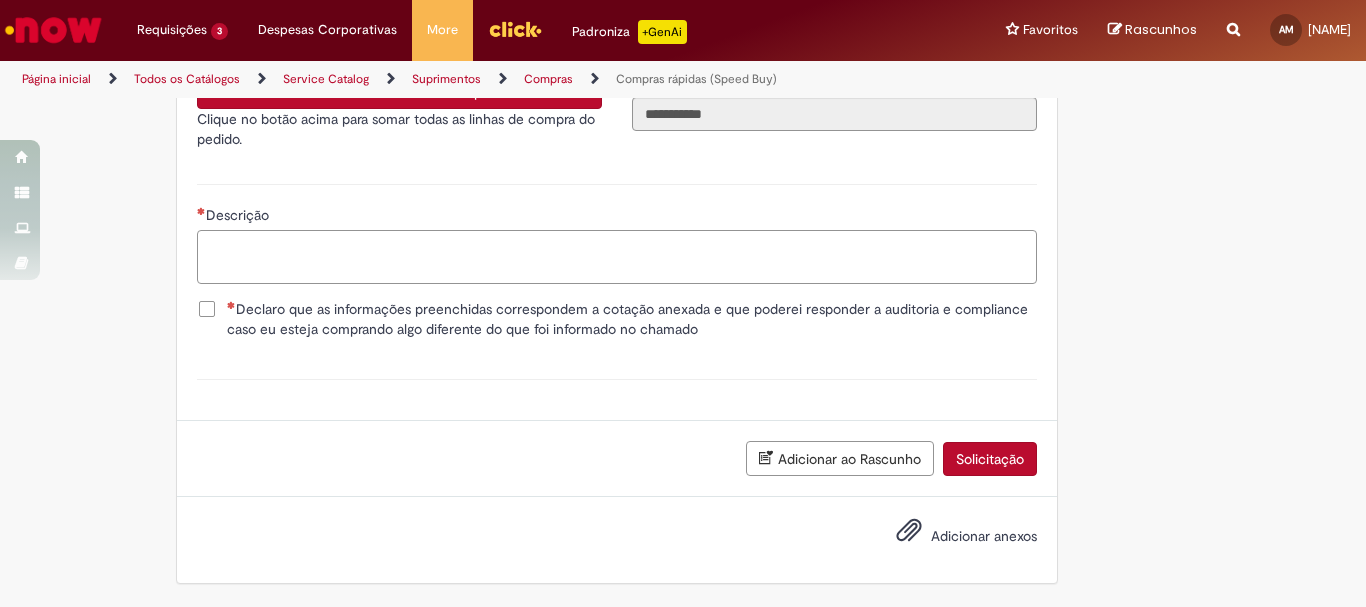 click on "Descrição" at bounding box center [617, 257] 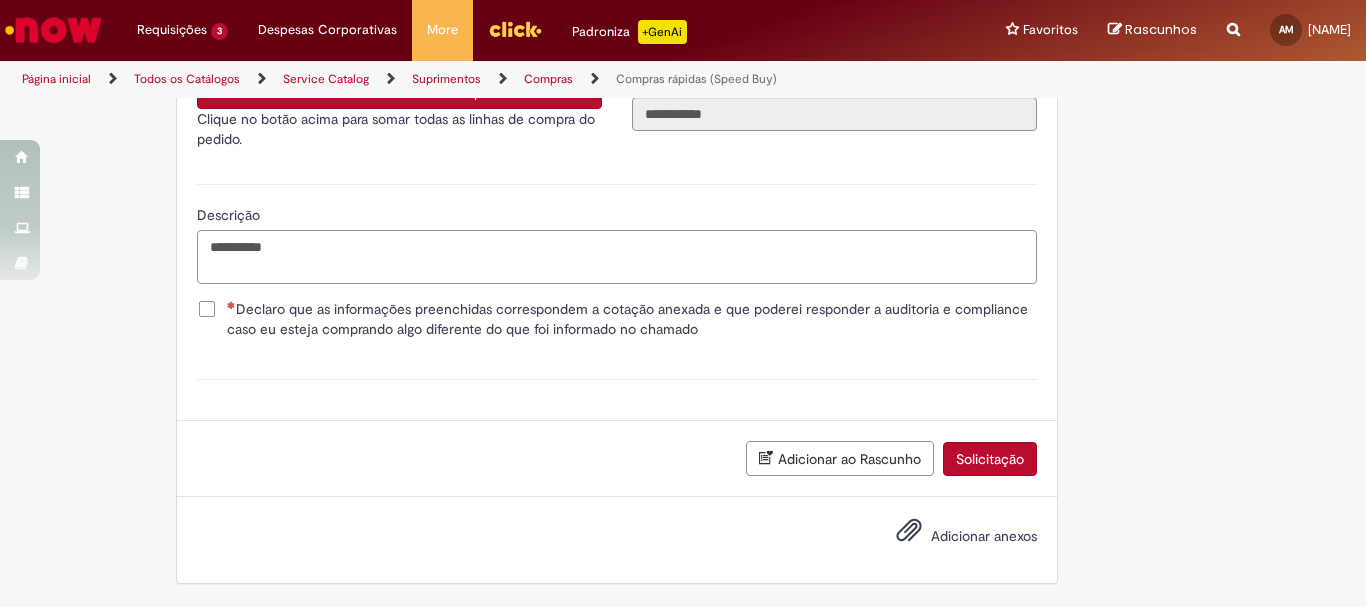 click on "*********" at bounding box center [617, 257] 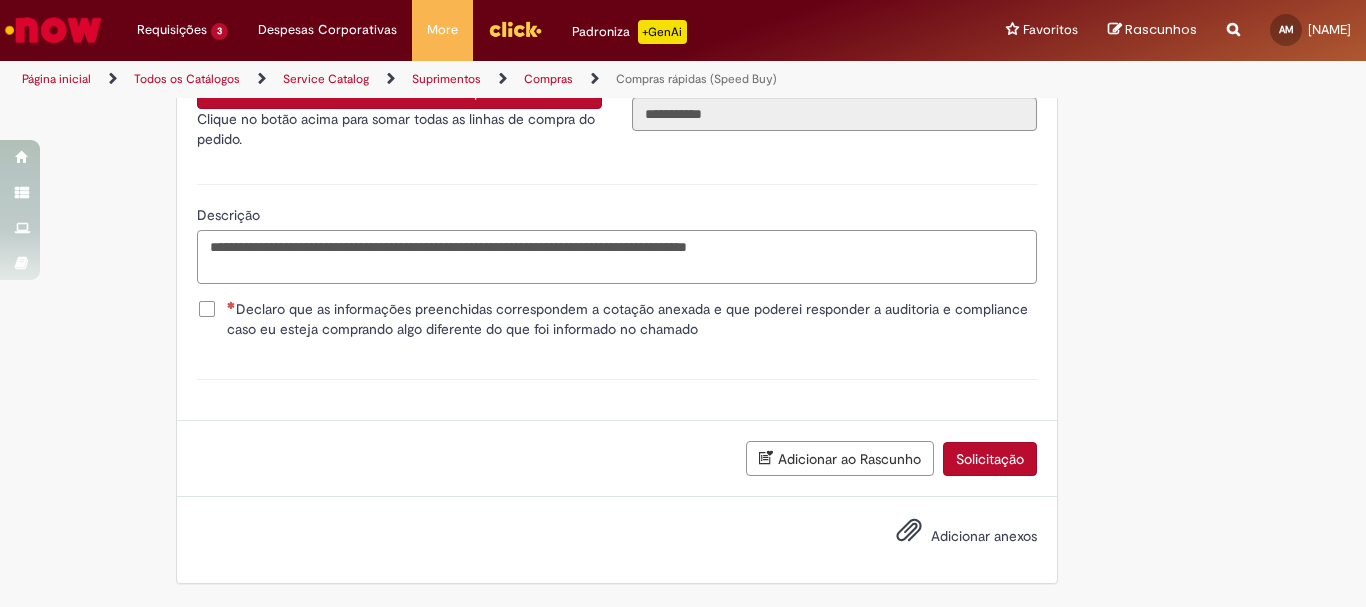 type on "**********" 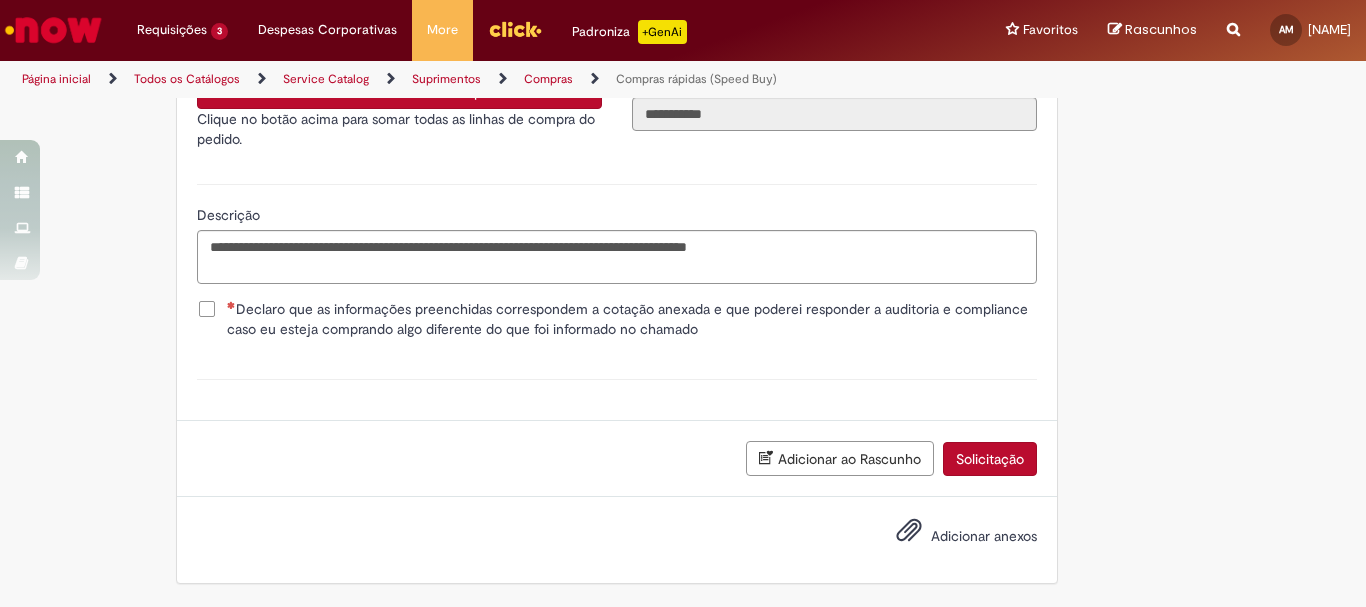 click on "Declaro que as informações preenchidas correspondem a cotação anexada e que poderei responder a auditoria e compliance caso eu esteja comprando algo diferente do que foi informado no chamado" at bounding box center (632, 319) 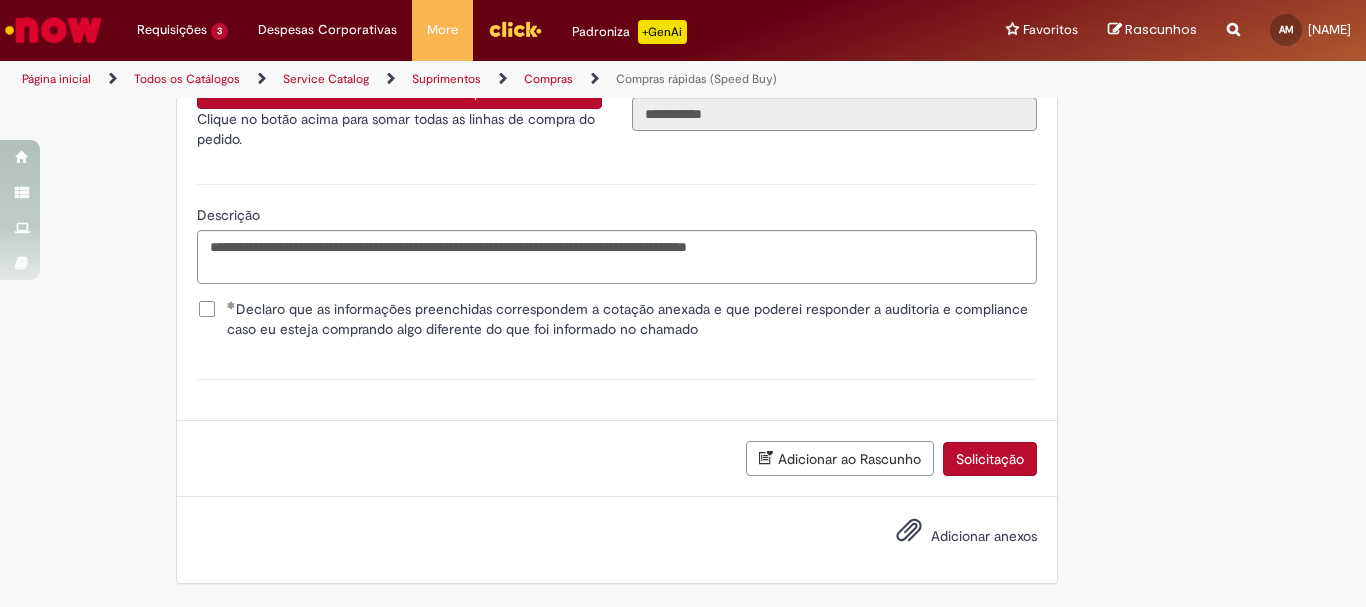 scroll, scrollTop: 4223, scrollLeft: 0, axis: vertical 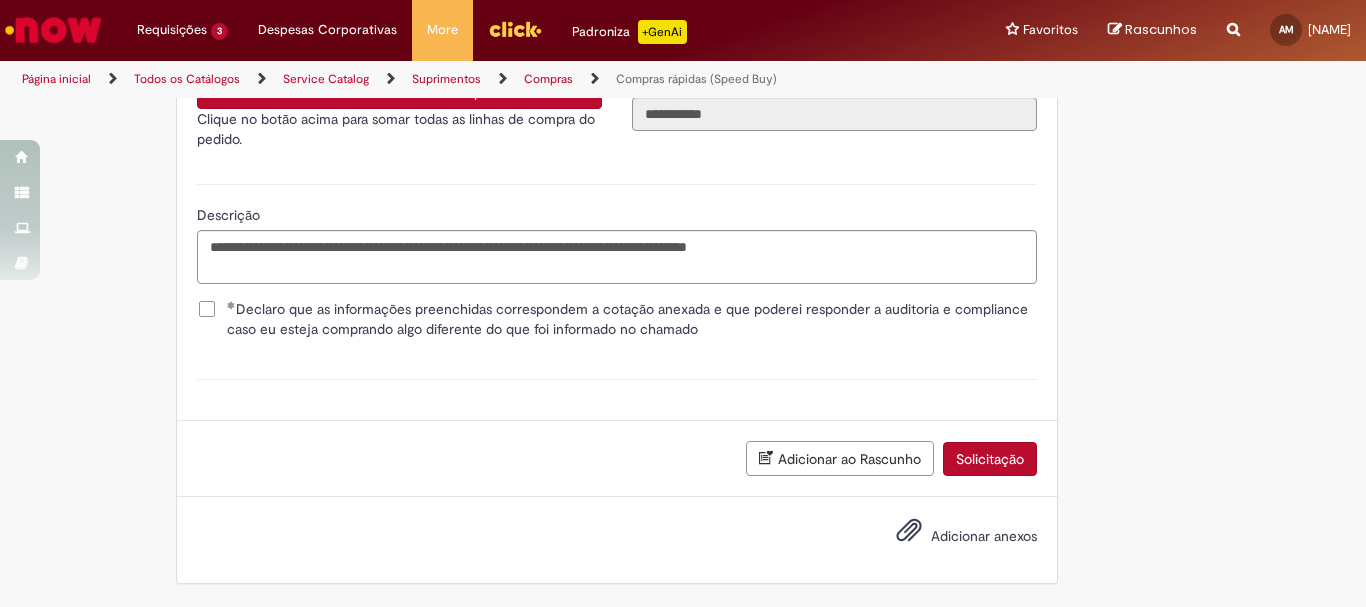click on "Adicionar anexos" at bounding box center [984, 536] 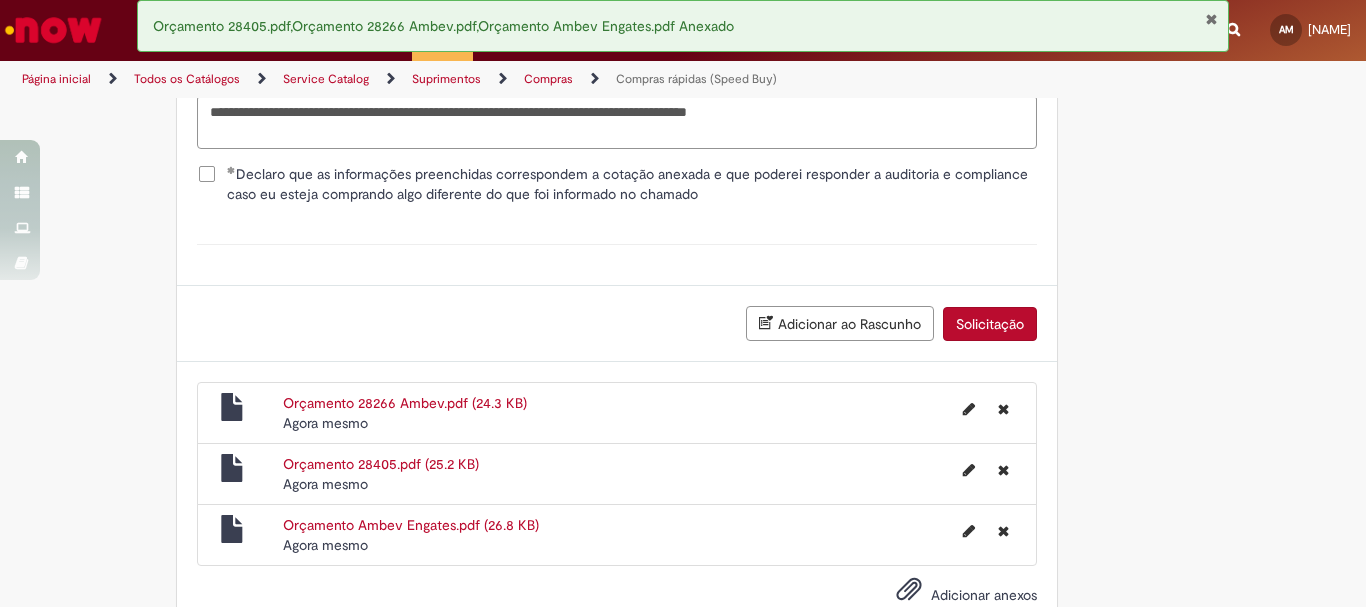 scroll, scrollTop: 4417, scrollLeft: 0, axis: vertical 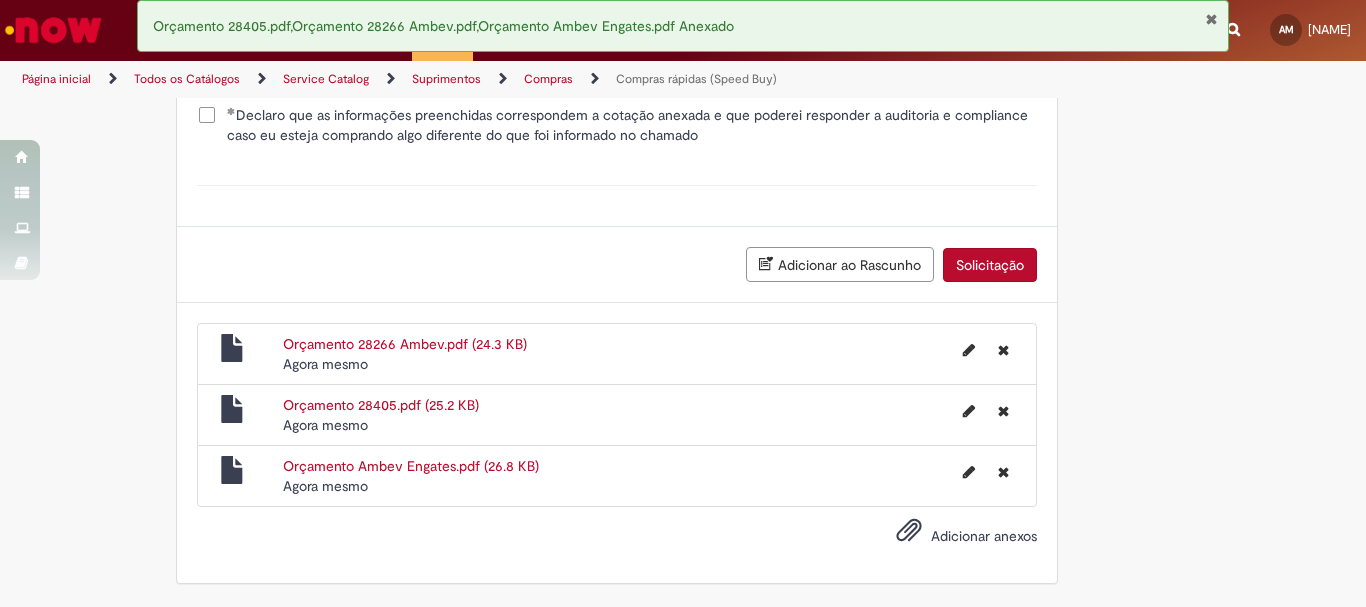 click on "Solicitação" at bounding box center [990, 265] 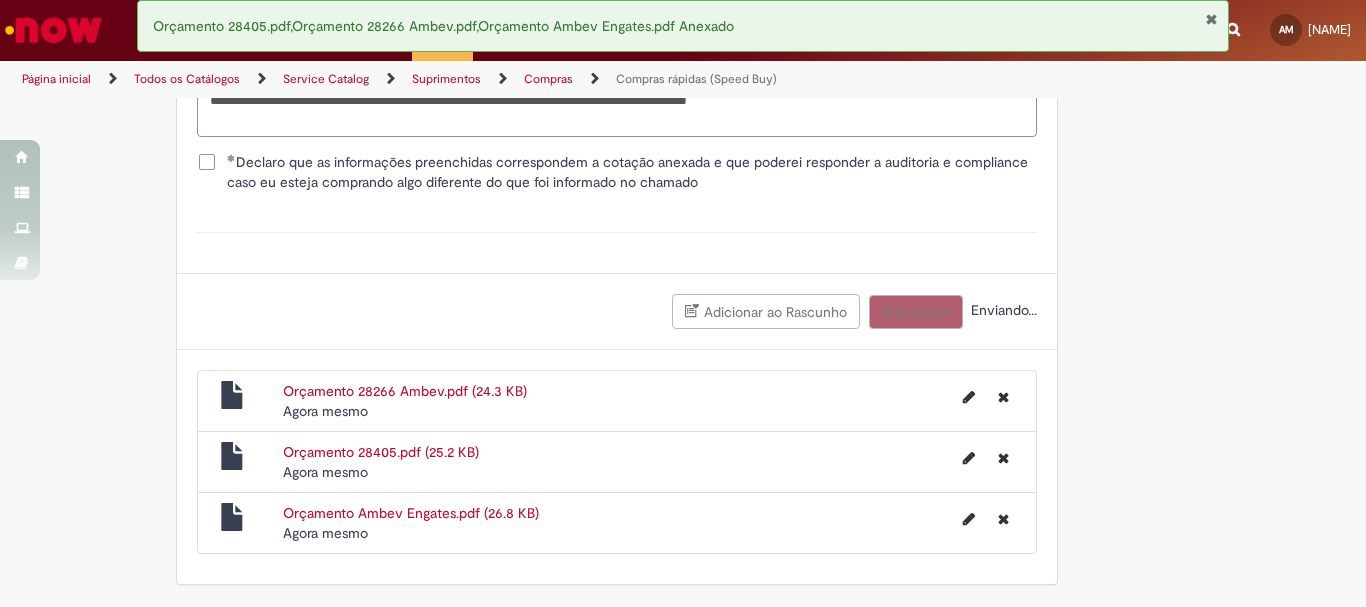 scroll, scrollTop: 4371, scrollLeft: 0, axis: vertical 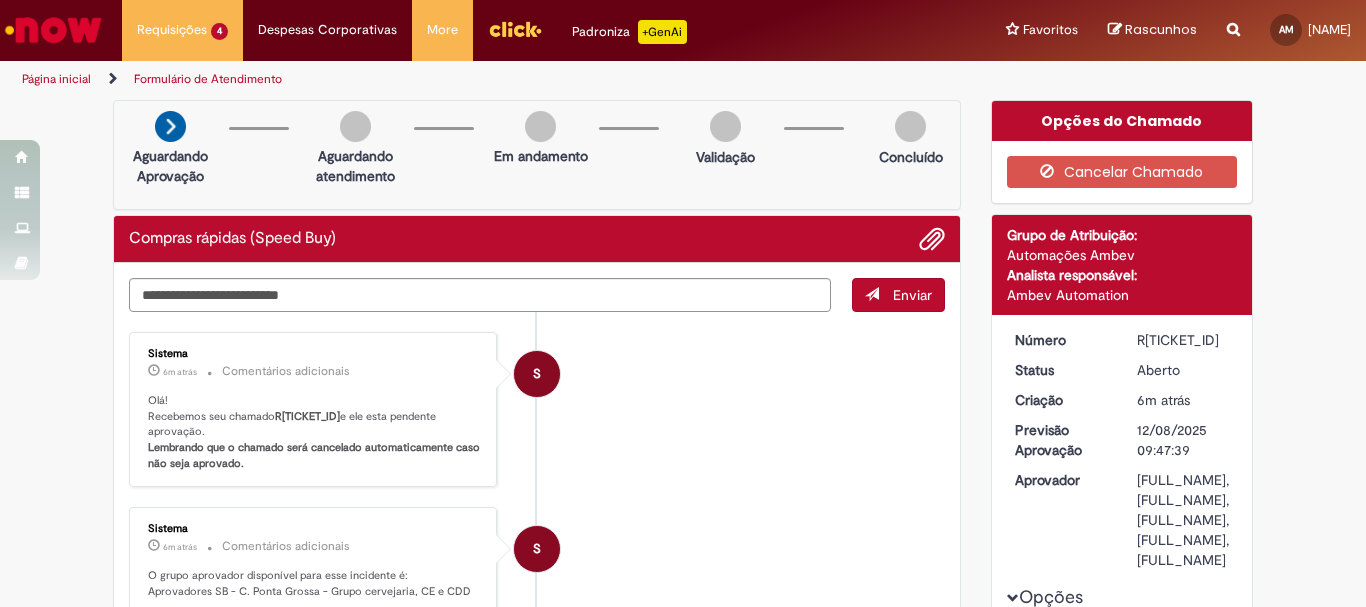 drag, startPoint x: 1216, startPoint y: 334, endPoint x: 1132, endPoint y: 346, distance: 84.85281 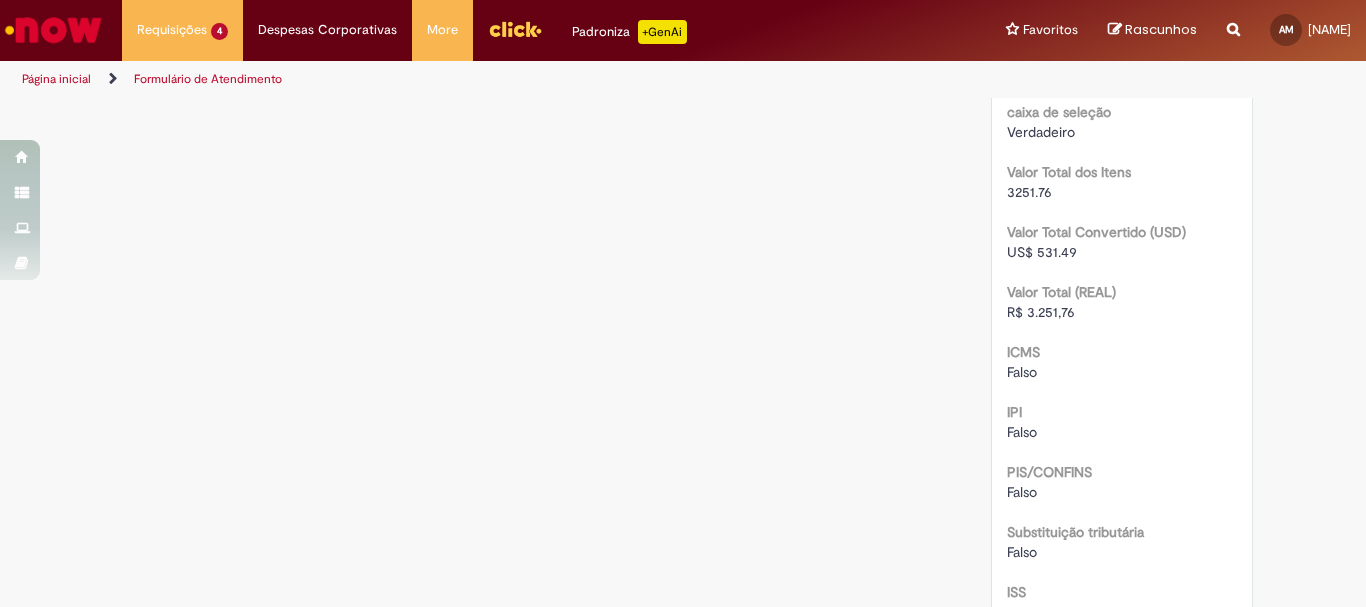 scroll, scrollTop: 2300, scrollLeft: 0, axis: vertical 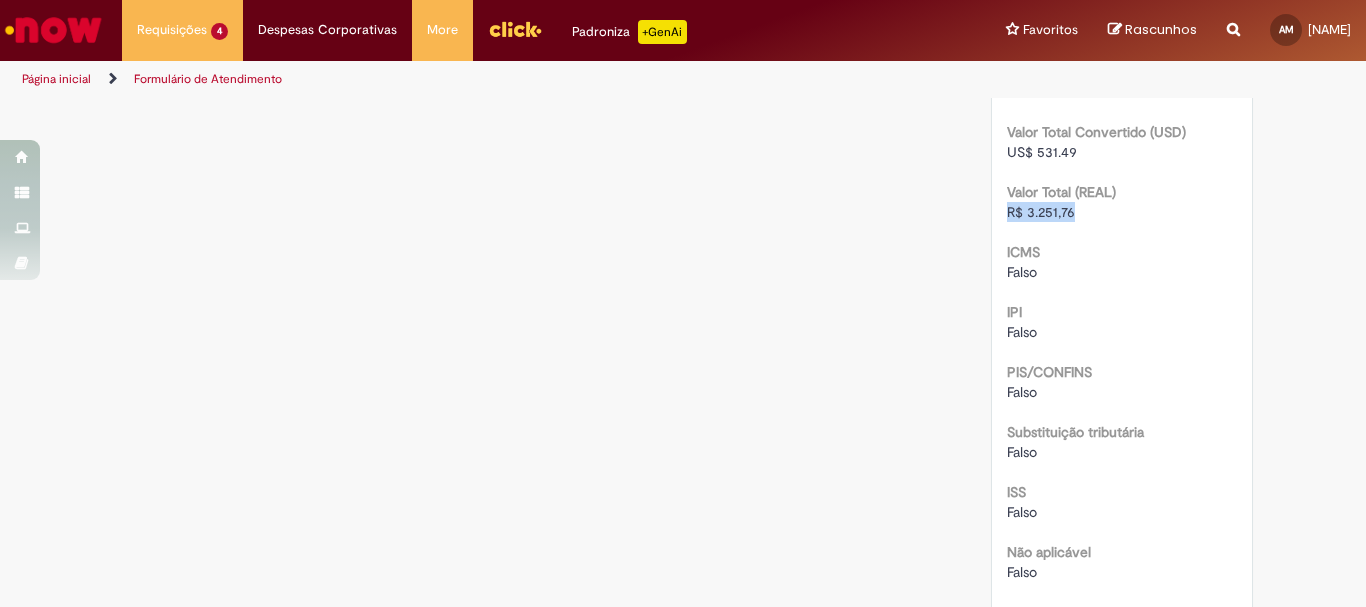drag, startPoint x: 1078, startPoint y: 375, endPoint x: 976, endPoint y: 375, distance: 102 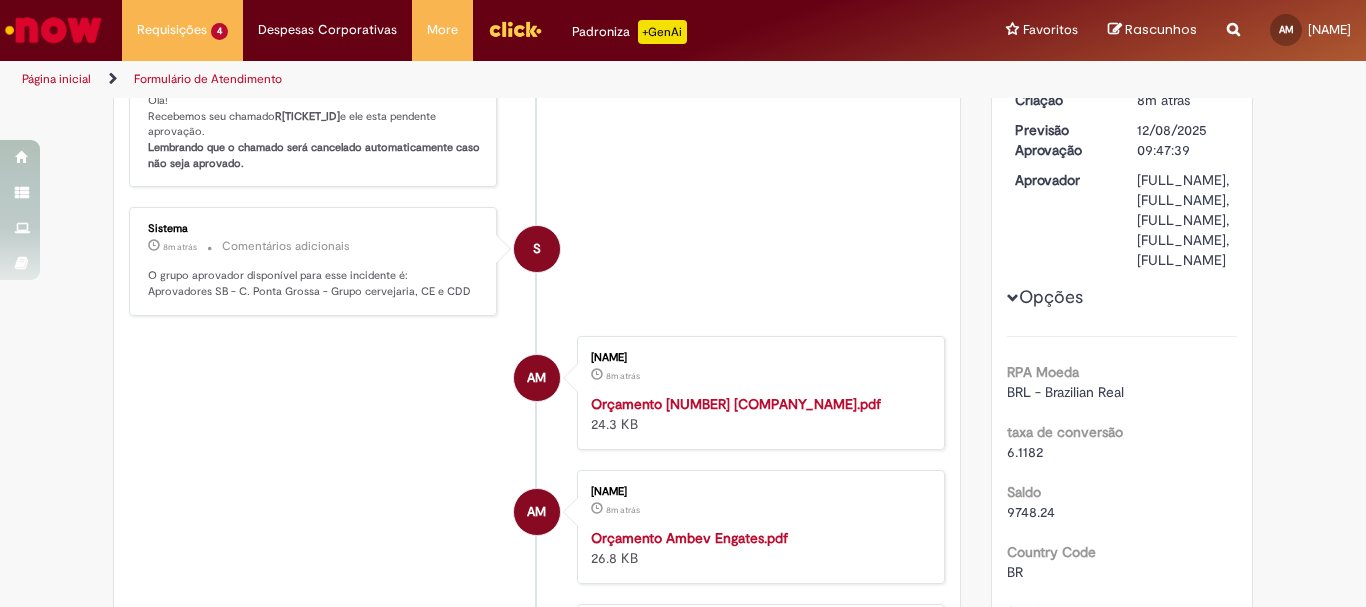 scroll, scrollTop: 0, scrollLeft: 0, axis: both 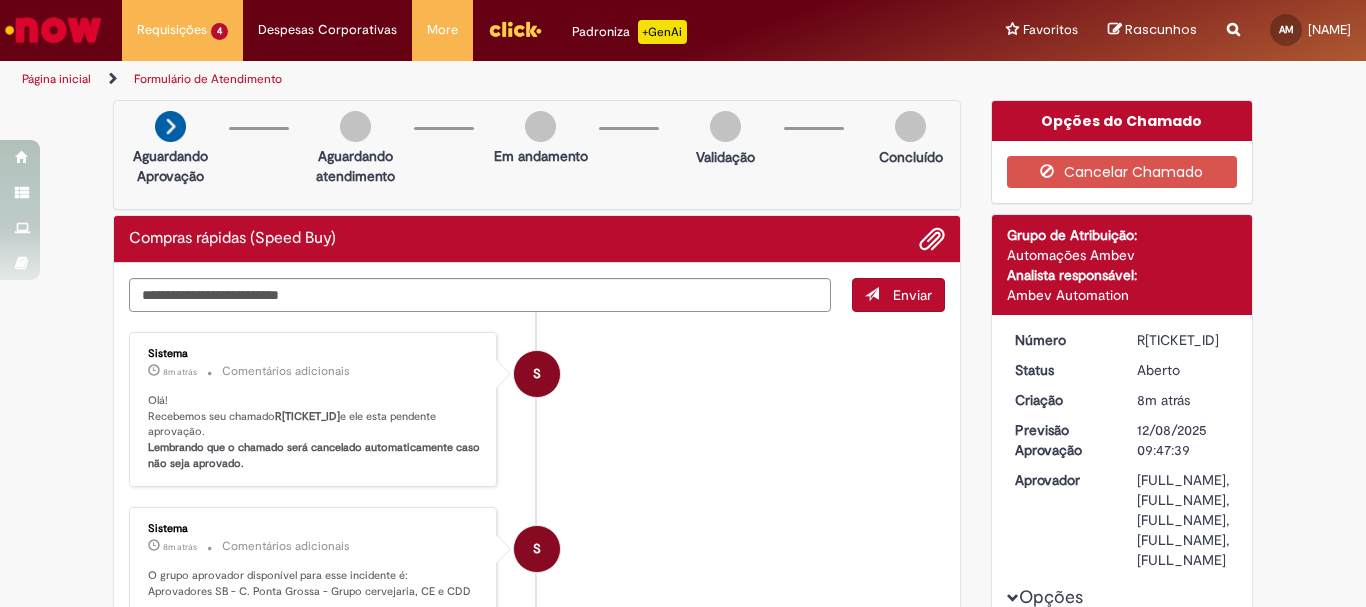 drag, startPoint x: 1198, startPoint y: 344, endPoint x: 1125, endPoint y: 343, distance: 73.00685 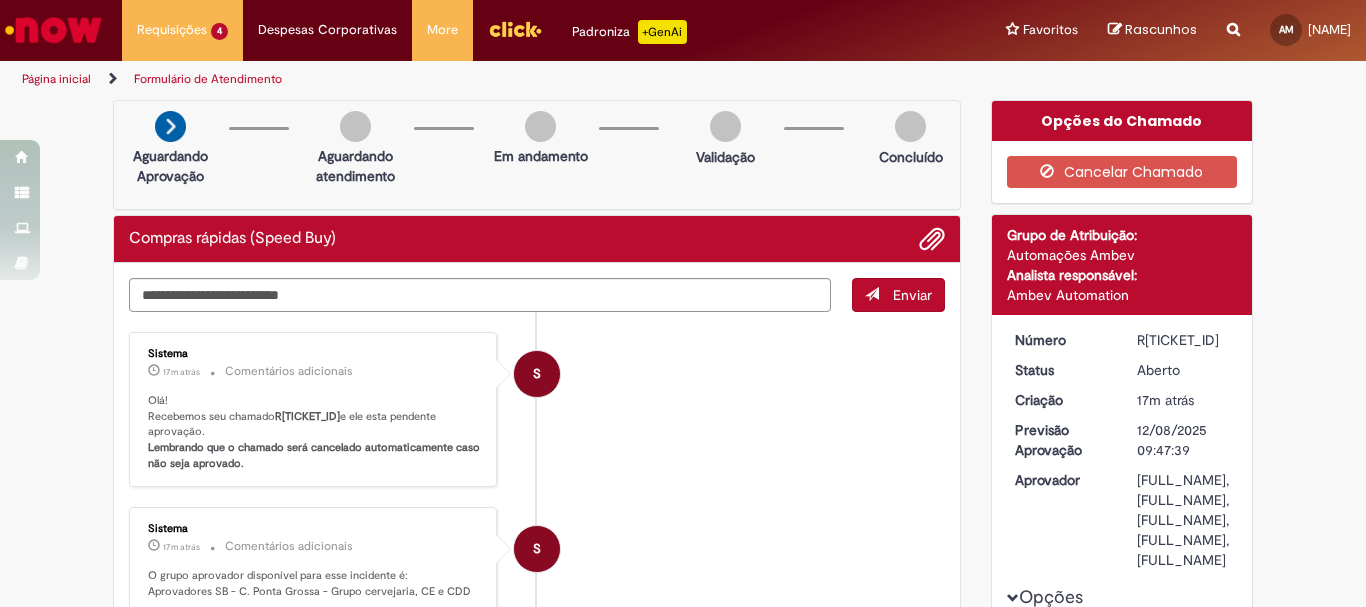 click at bounding box center (53, 30) 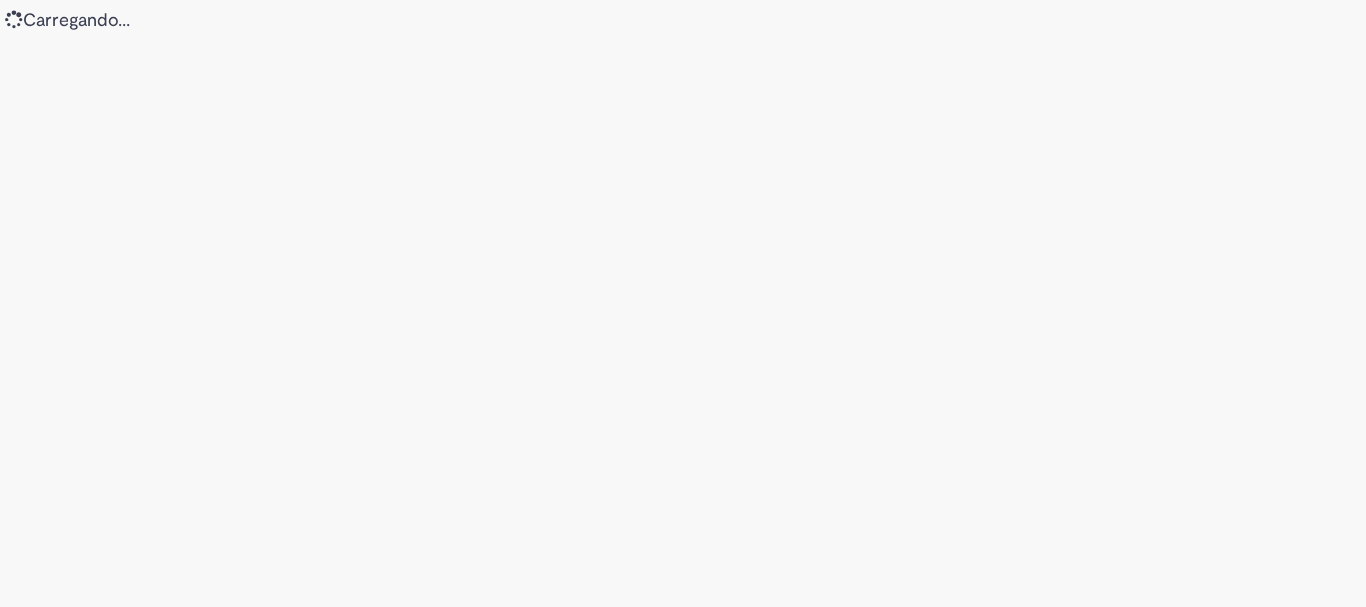 scroll, scrollTop: 0, scrollLeft: 0, axis: both 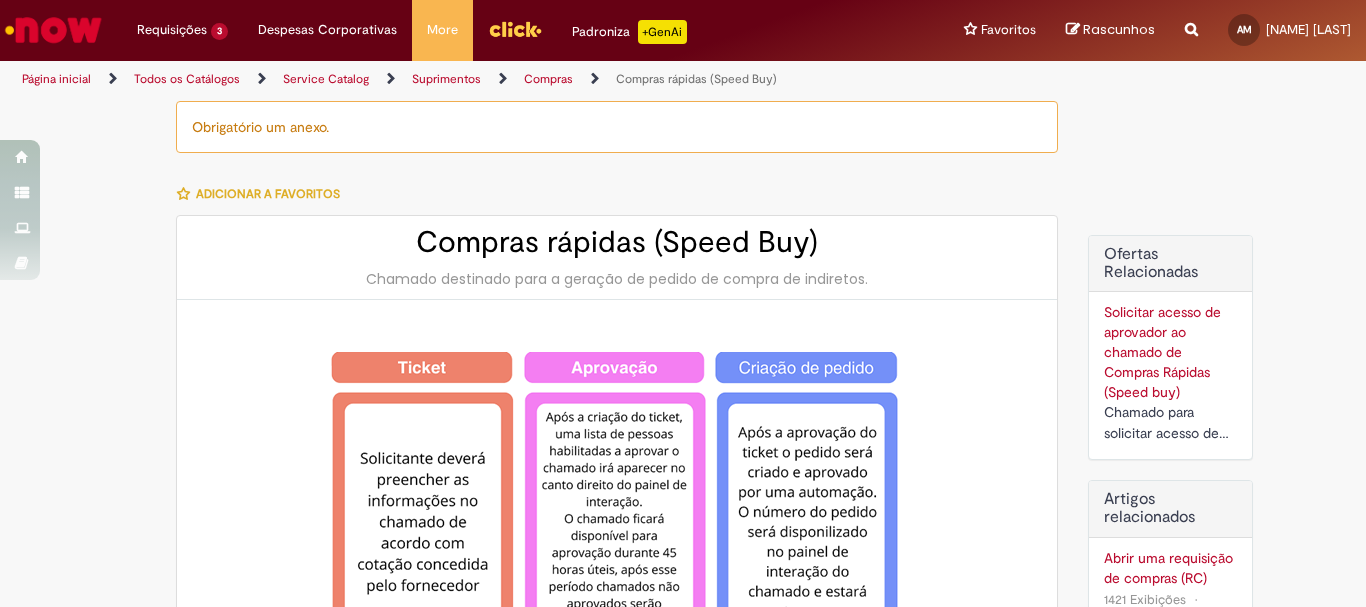 type on "********" 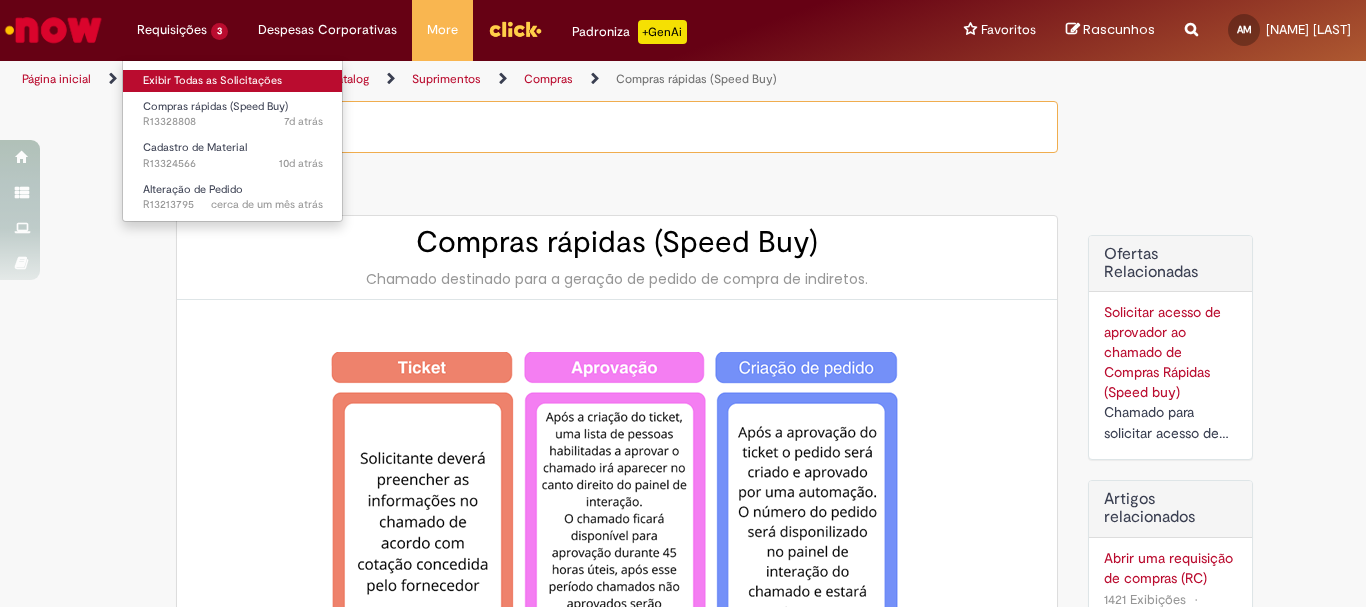 click on "Exibir Todas as Solicitações" at bounding box center [233, 81] 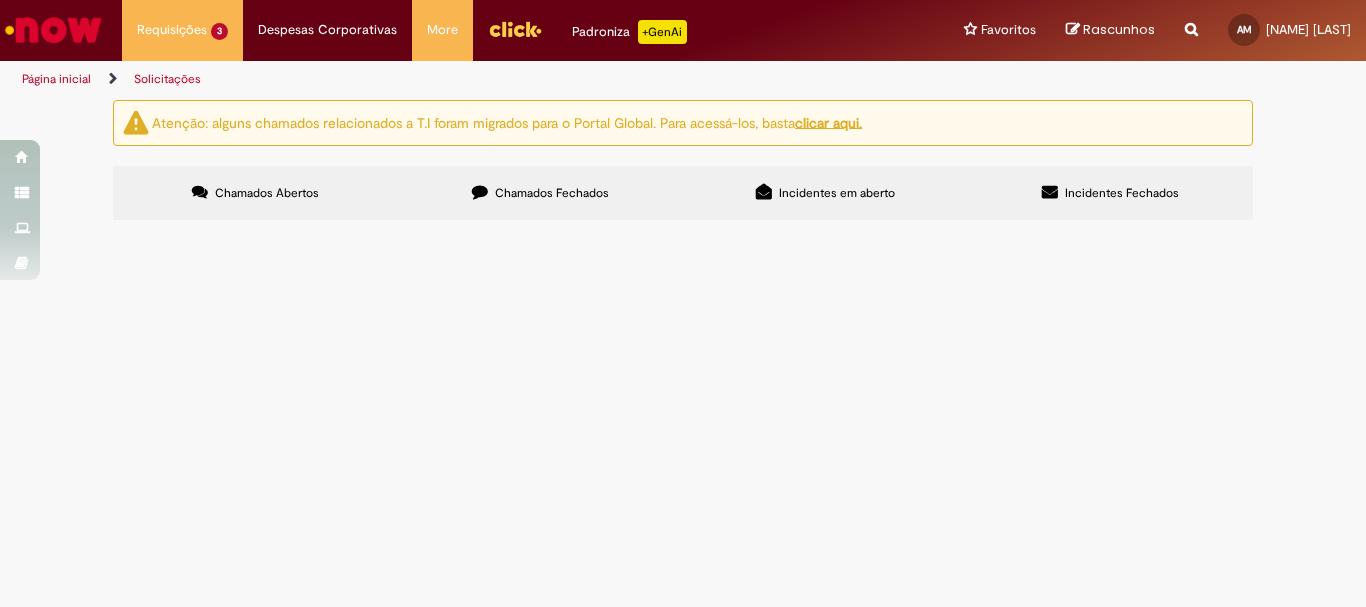 click on "Chamados Fechados" at bounding box center (540, 193) 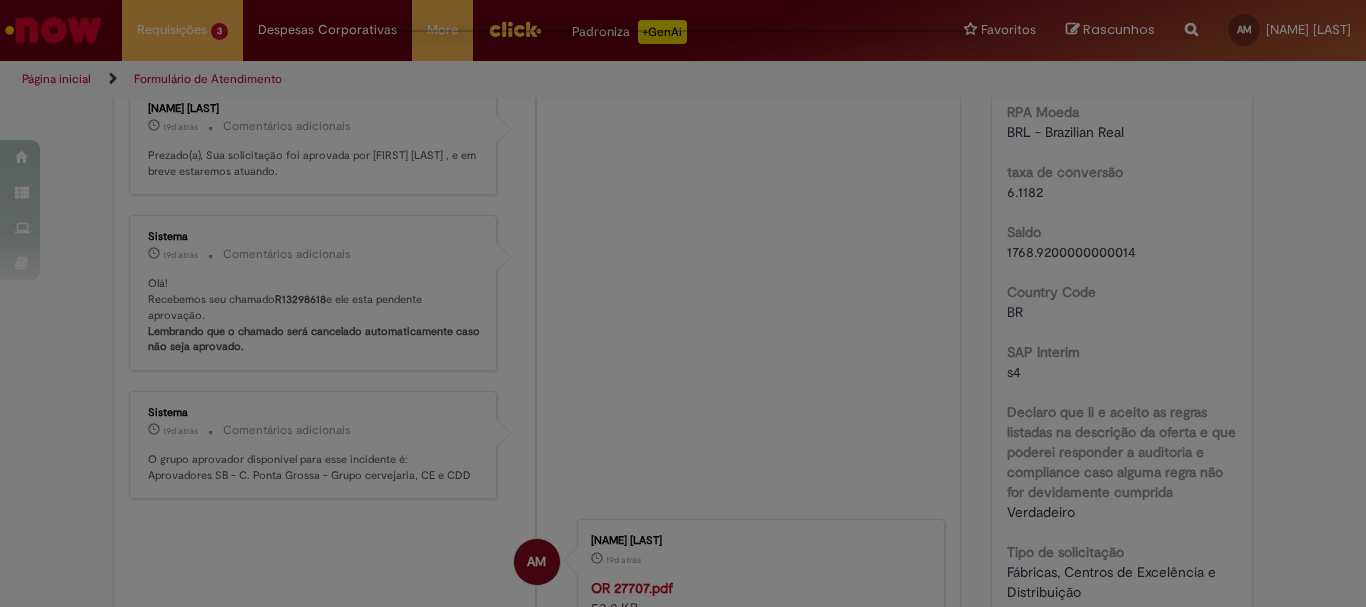 scroll, scrollTop: 0, scrollLeft: 0, axis: both 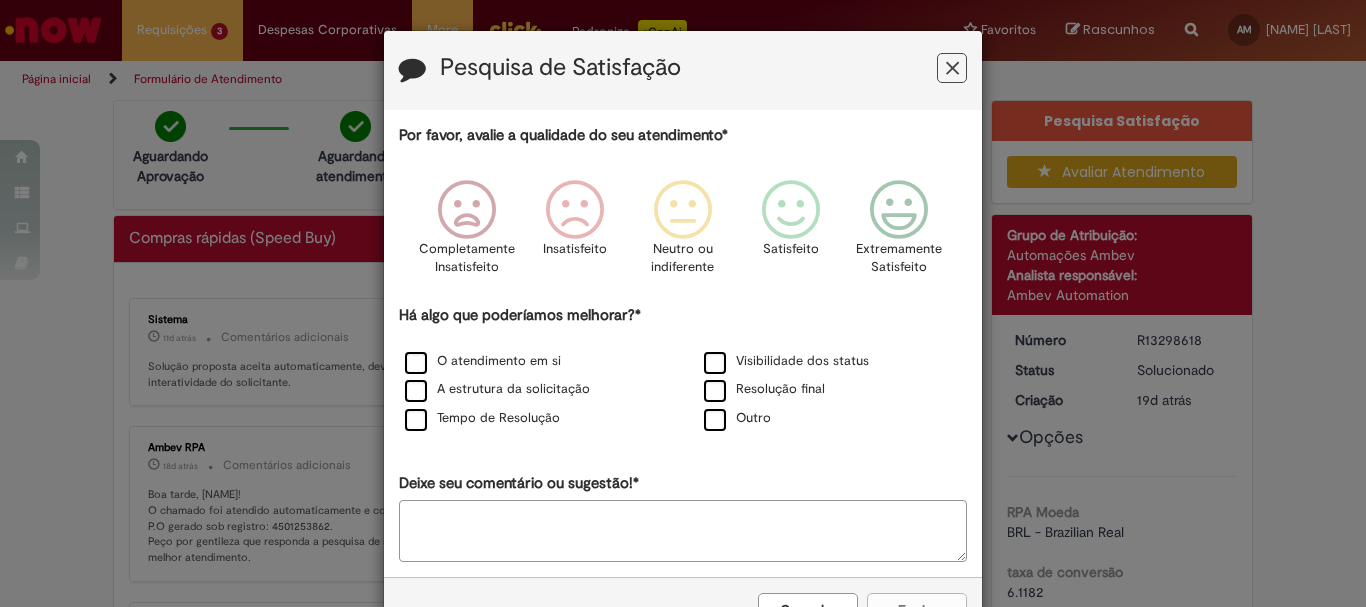 click at bounding box center (952, 68) 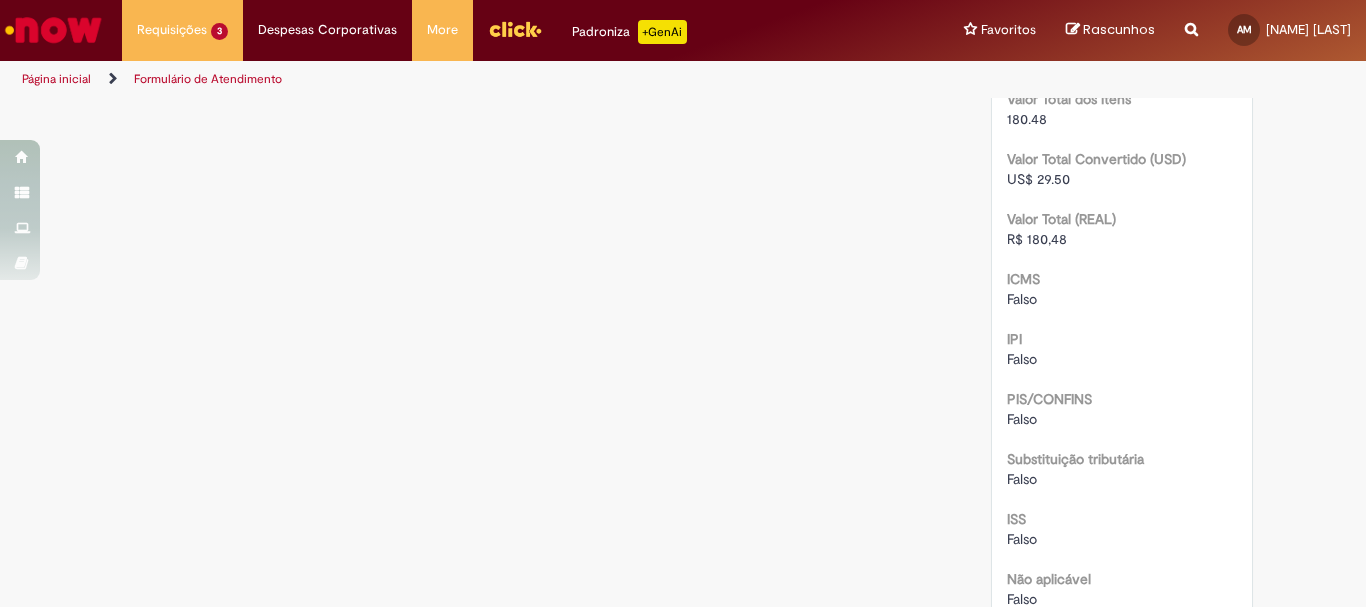 scroll, scrollTop: 1813, scrollLeft: 0, axis: vertical 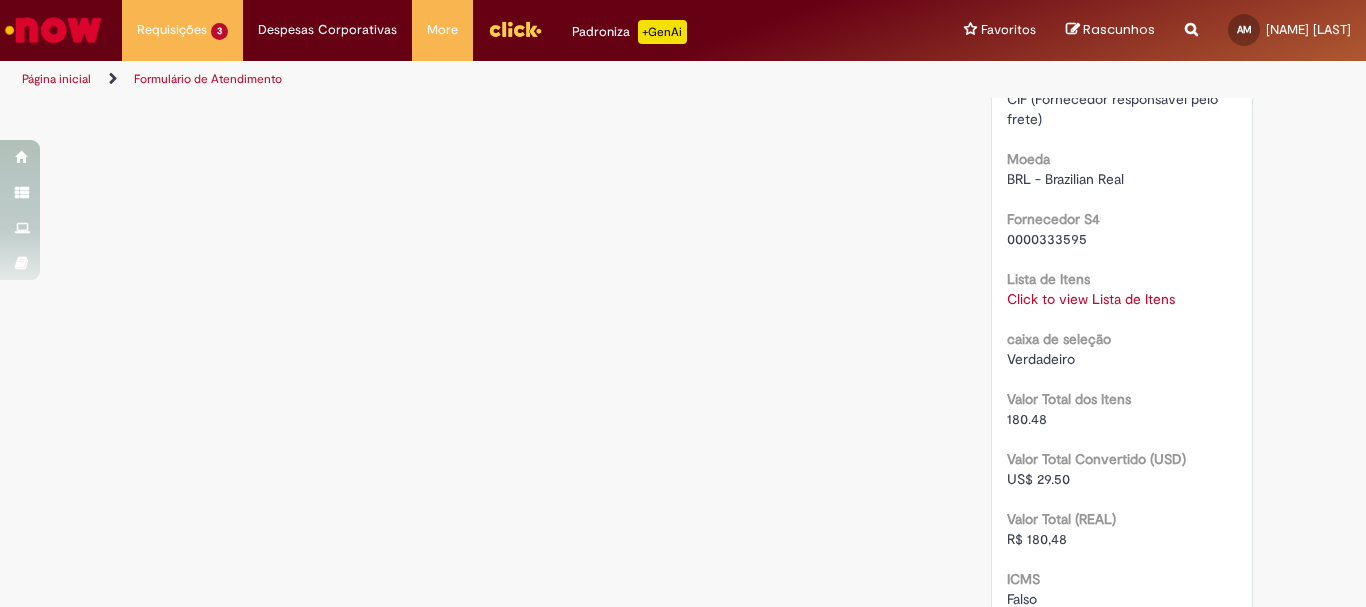 click on "Click to view Lista de Itens" at bounding box center [1091, 299] 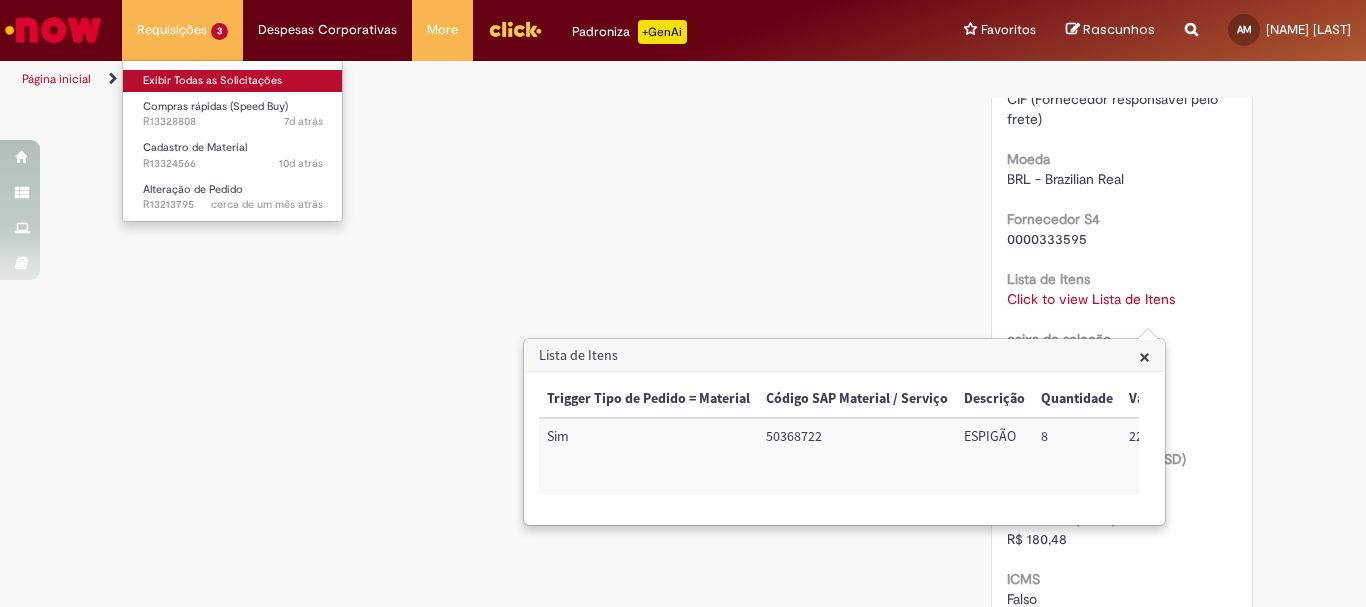 click on "Exibir Todas as Solicitações" at bounding box center [233, 81] 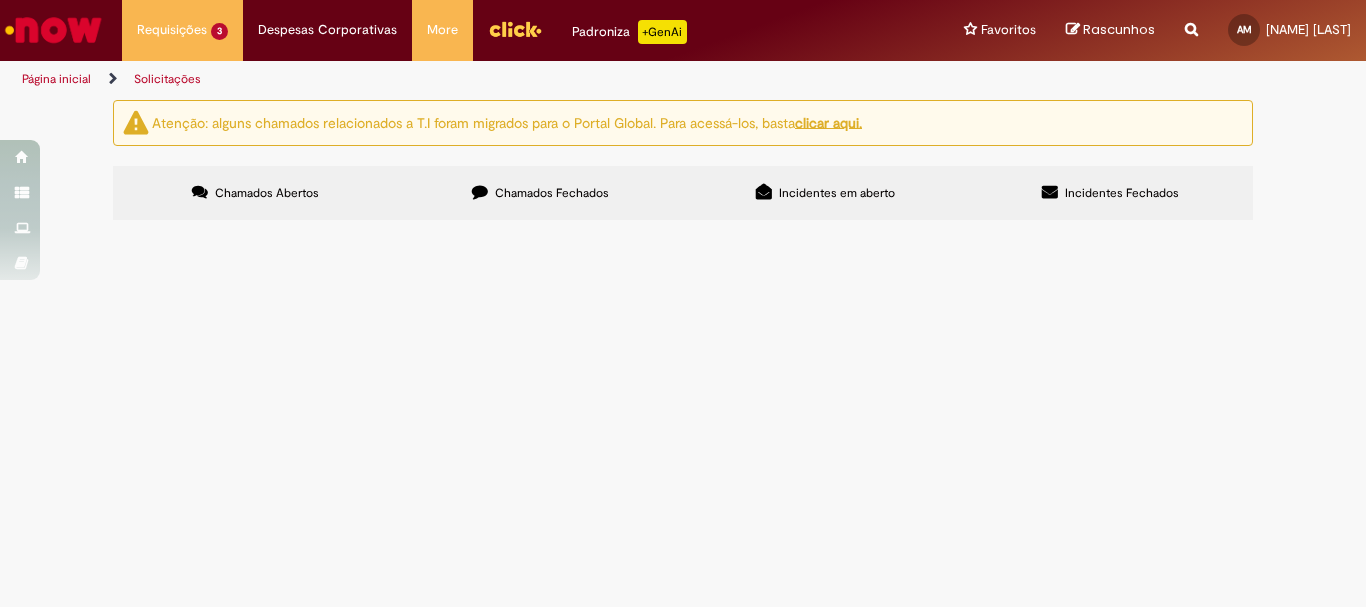 scroll, scrollTop: 0, scrollLeft: 0, axis: both 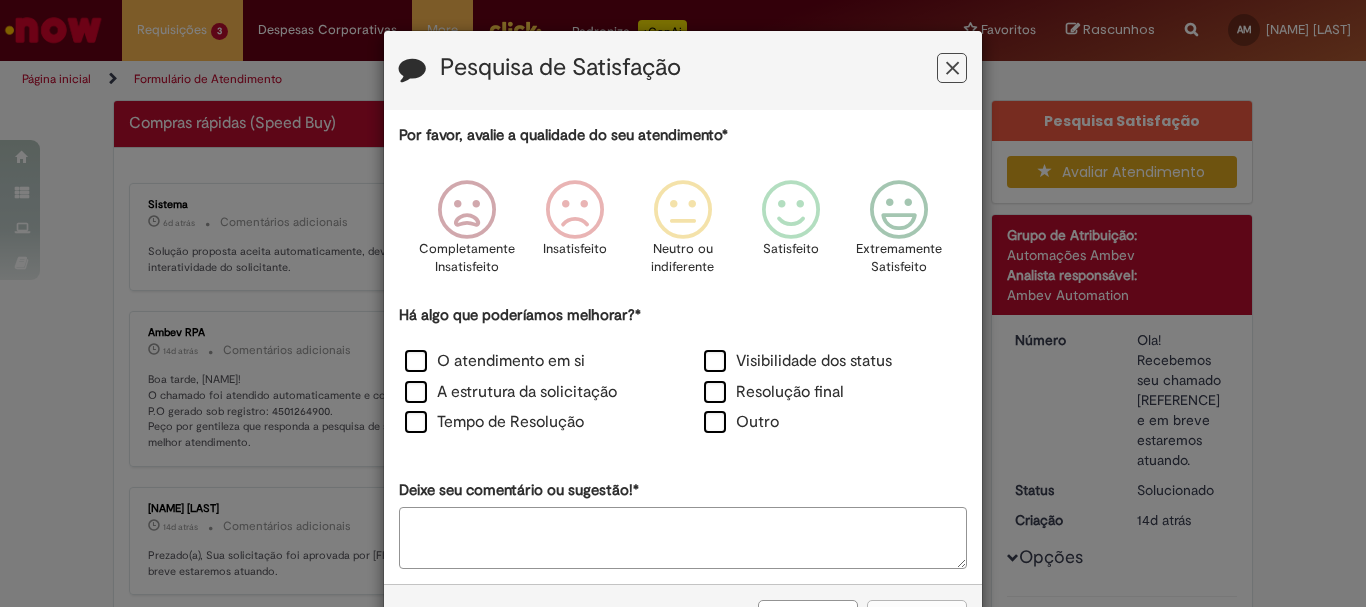click at bounding box center (952, 68) 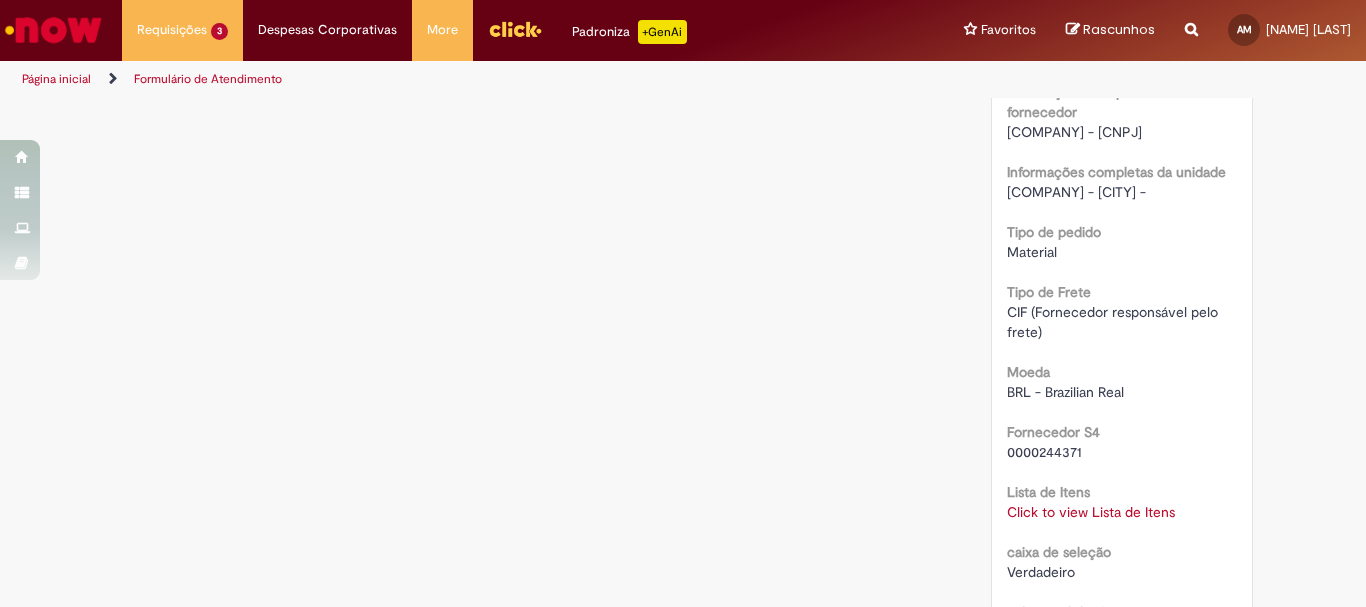 scroll, scrollTop: 1800, scrollLeft: 0, axis: vertical 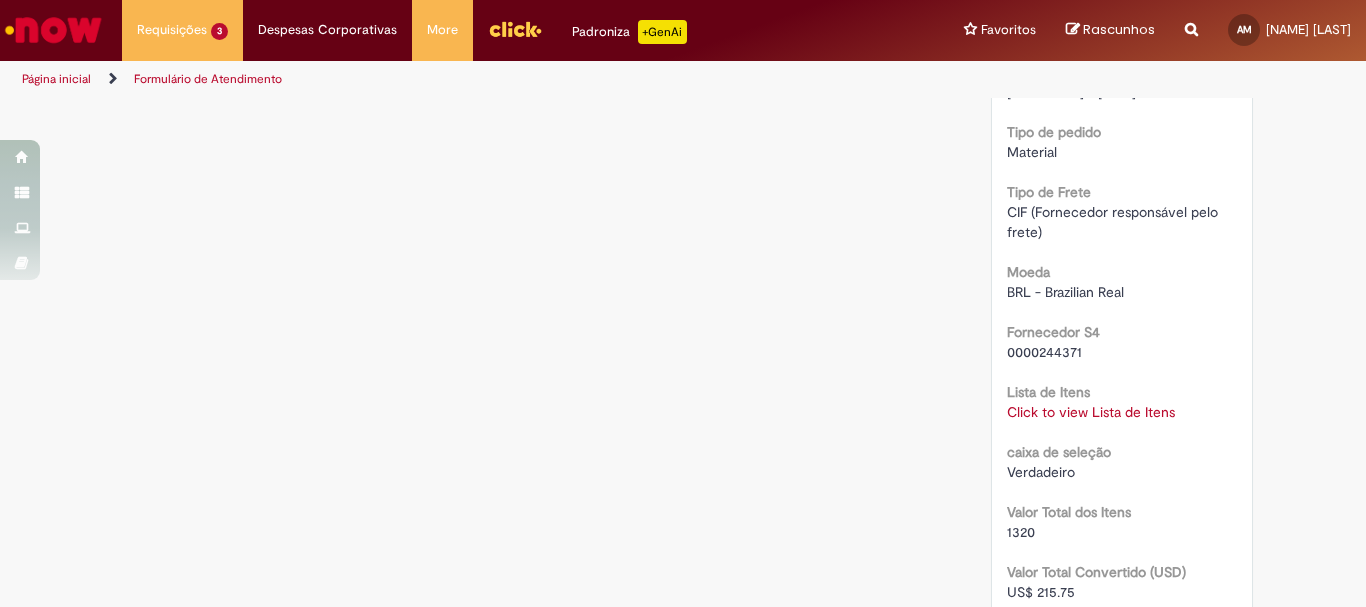 click on "Click to view Lista de Itens" at bounding box center [1091, 412] 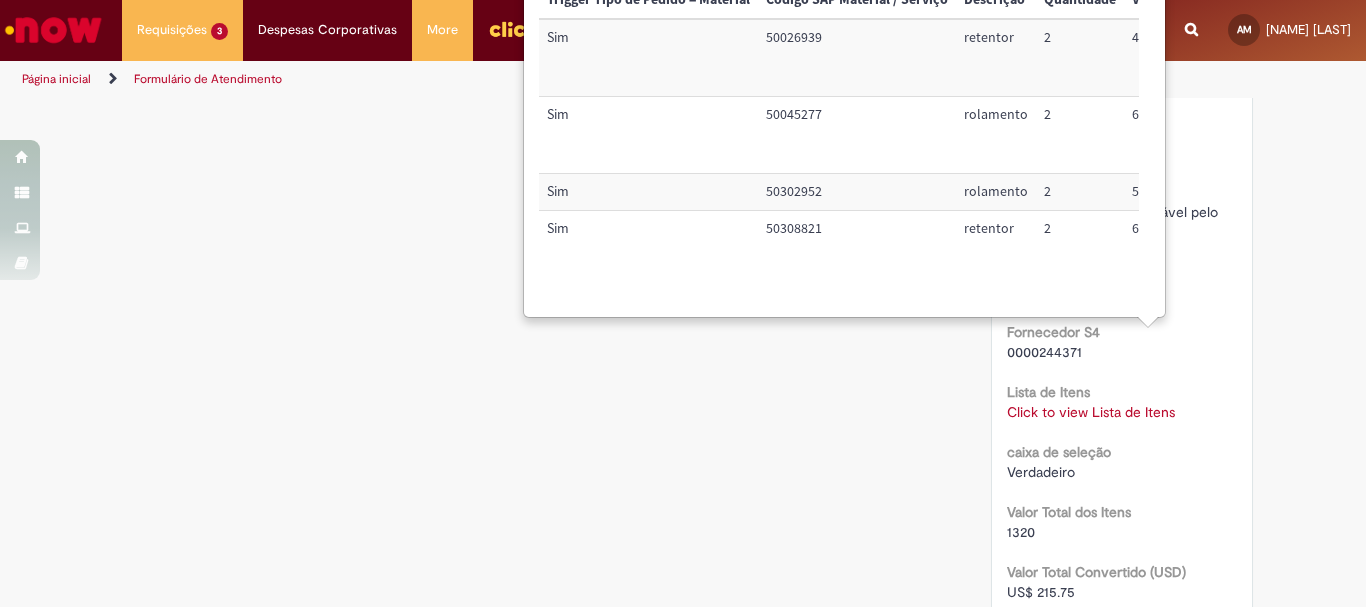 scroll, scrollTop: 1700, scrollLeft: 0, axis: vertical 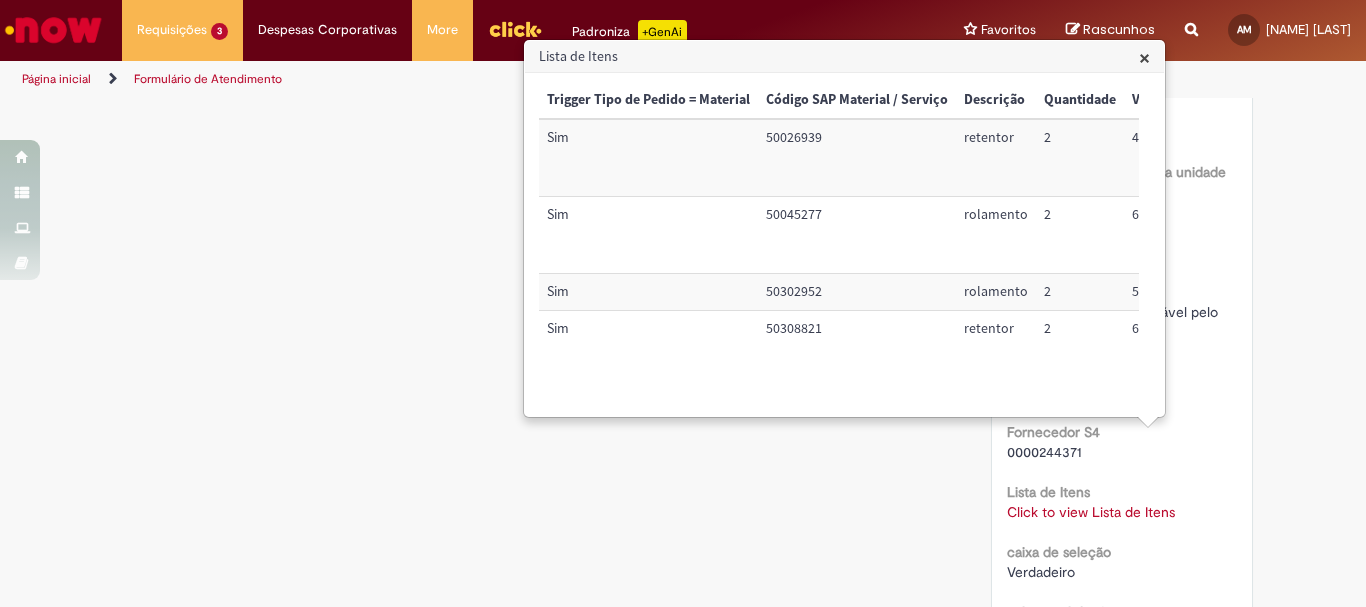 click on "×" at bounding box center (1144, 57) 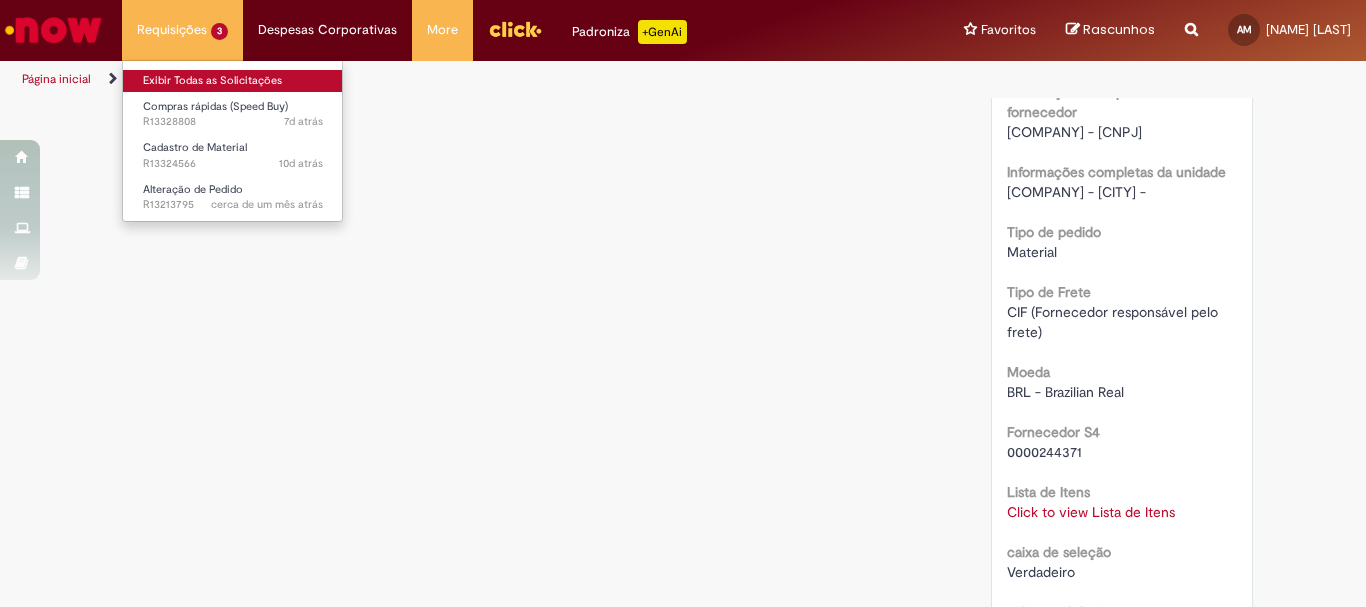 click on "Exibir Todas as Solicitações" at bounding box center (233, 81) 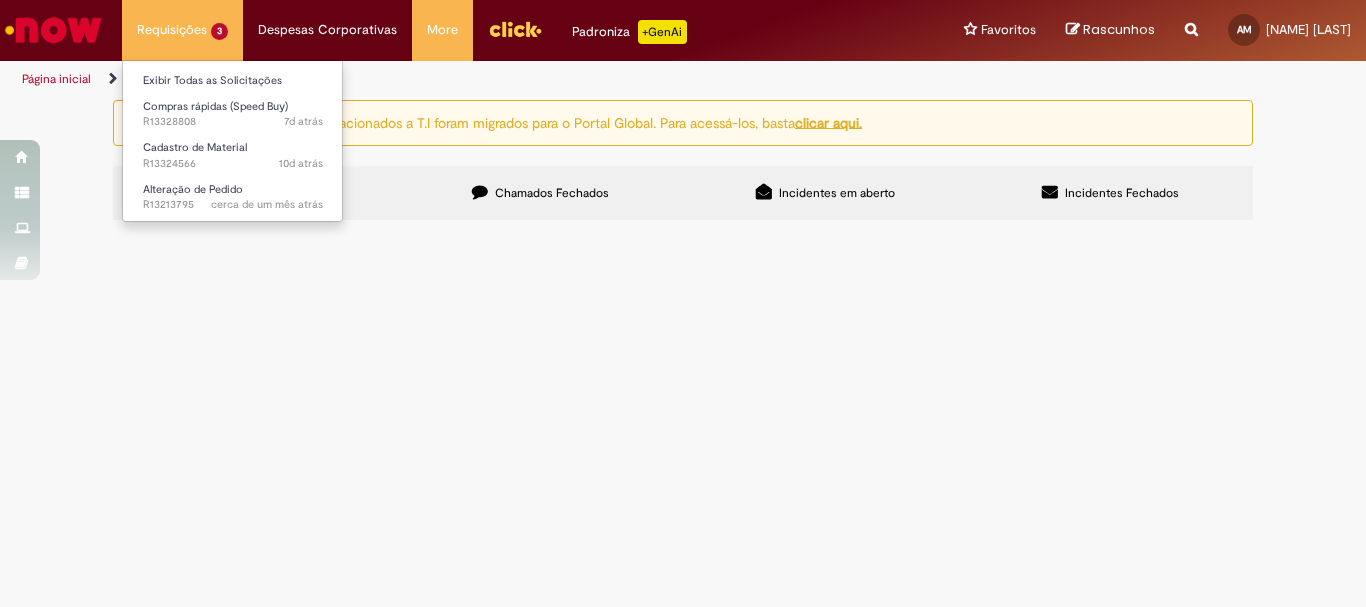 scroll, scrollTop: 0, scrollLeft: 0, axis: both 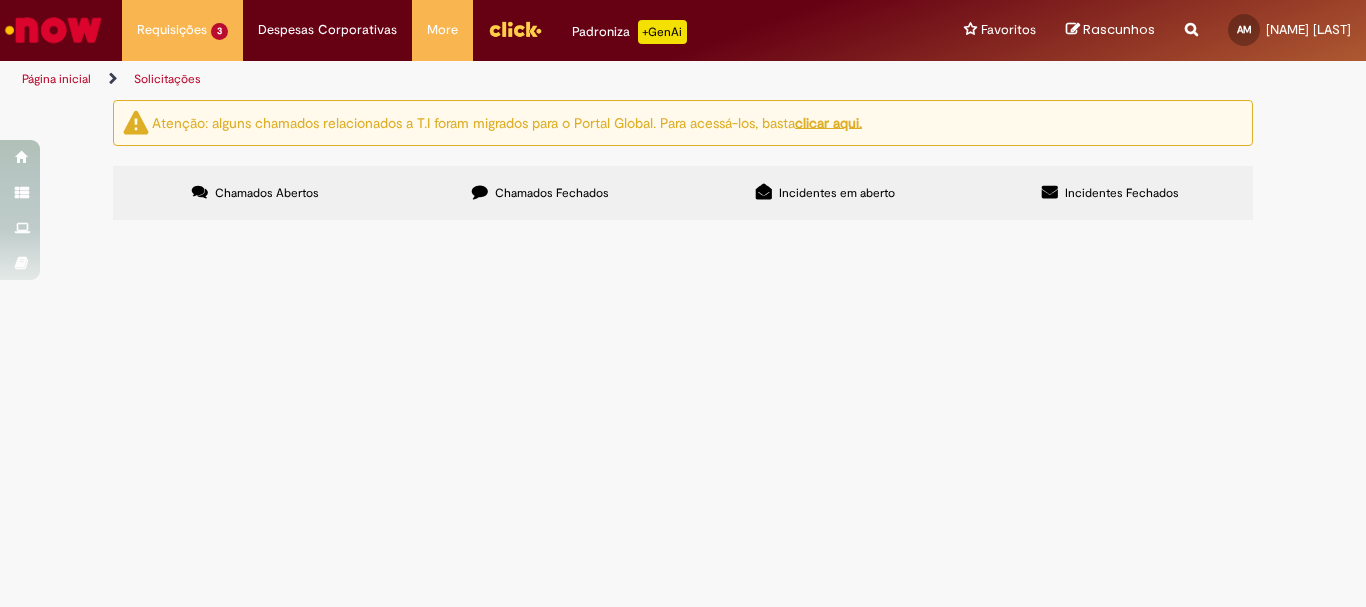 click on "Chamados Fechados" at bounding box center (552, 193) 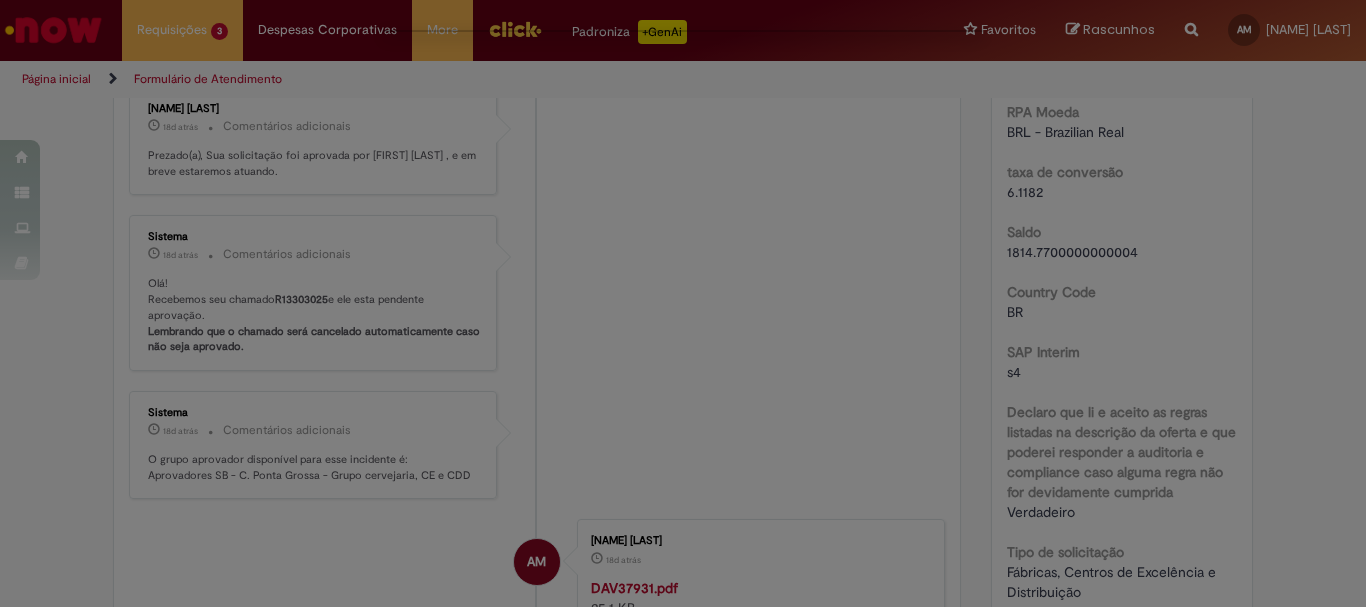 scroll, scrollTop: 0, scrollLeft: 0, axis: both 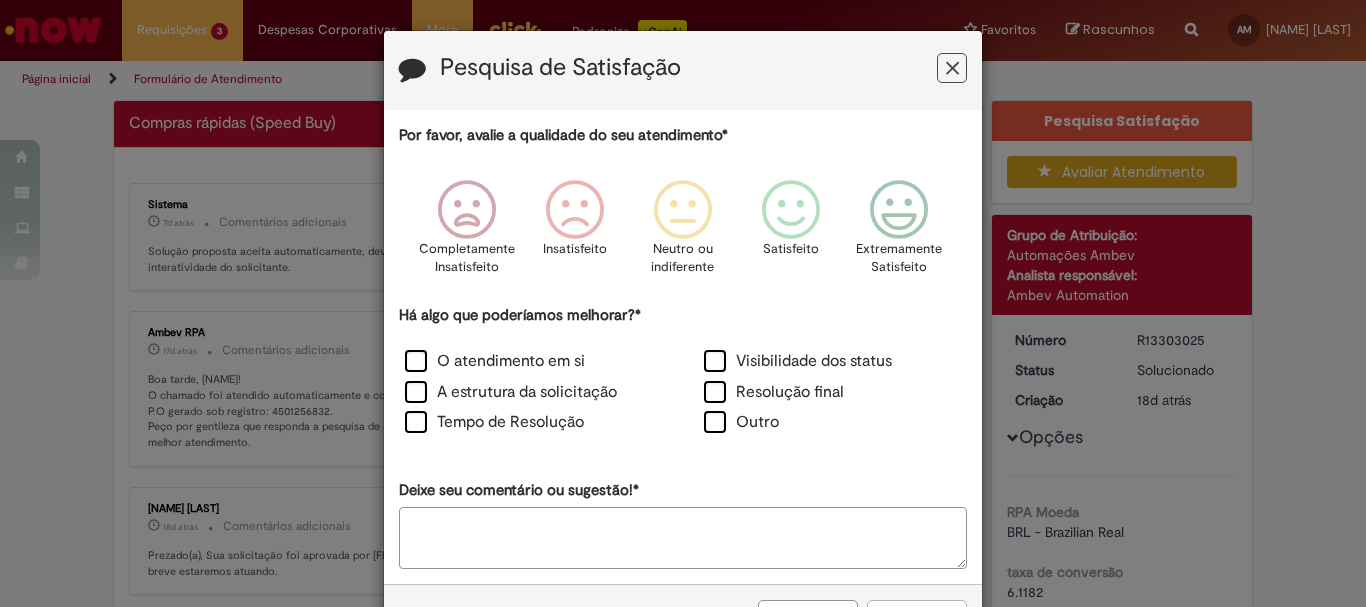 click at bounding box center [952, 68] 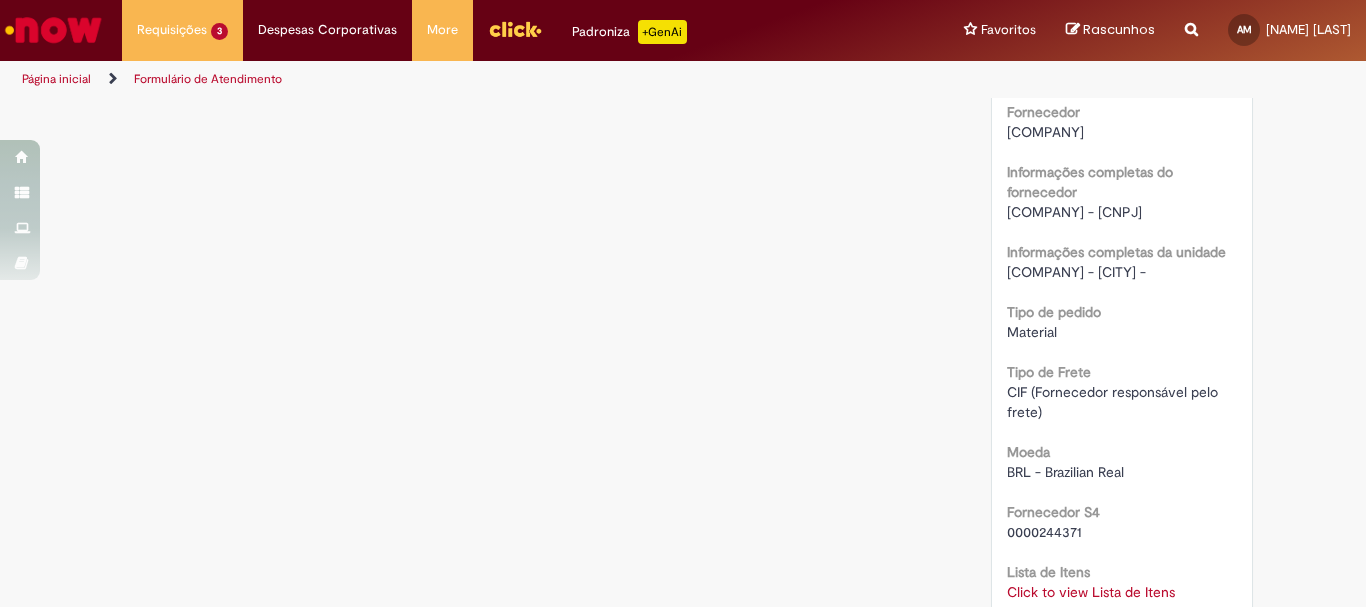 scroll, scrollTop: 1700, scrollLeft: 0, axis: vertical 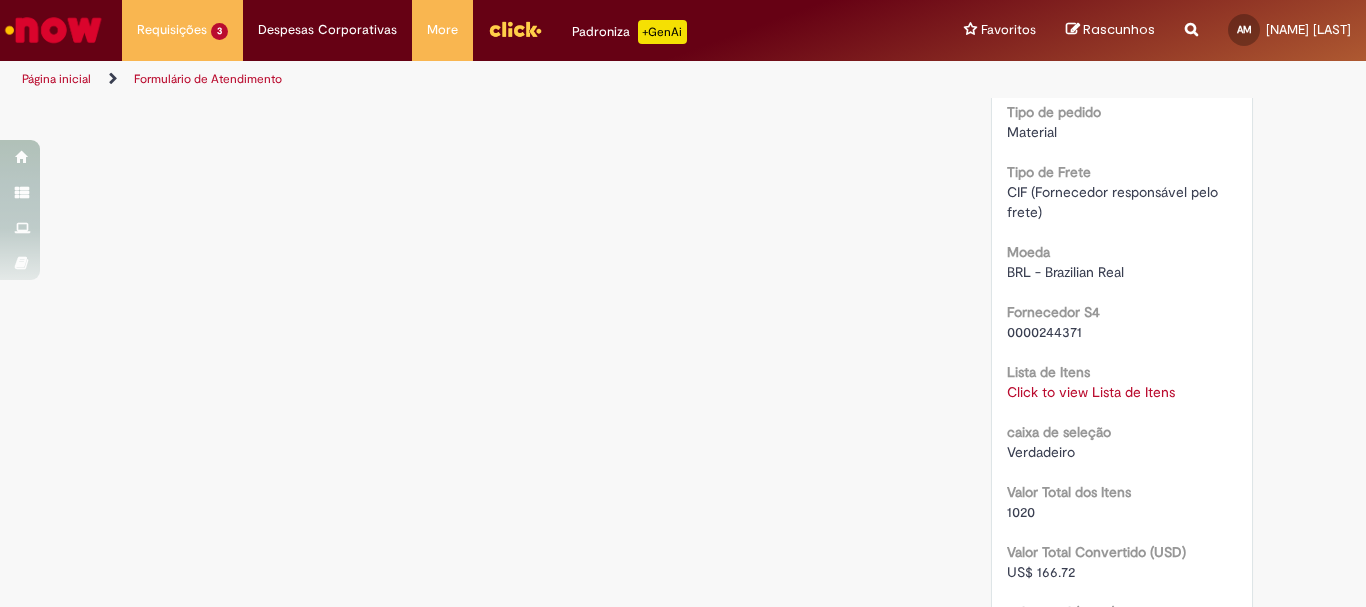 click on "Click to view Lista de Itens" at bounding box center [1091, 392] 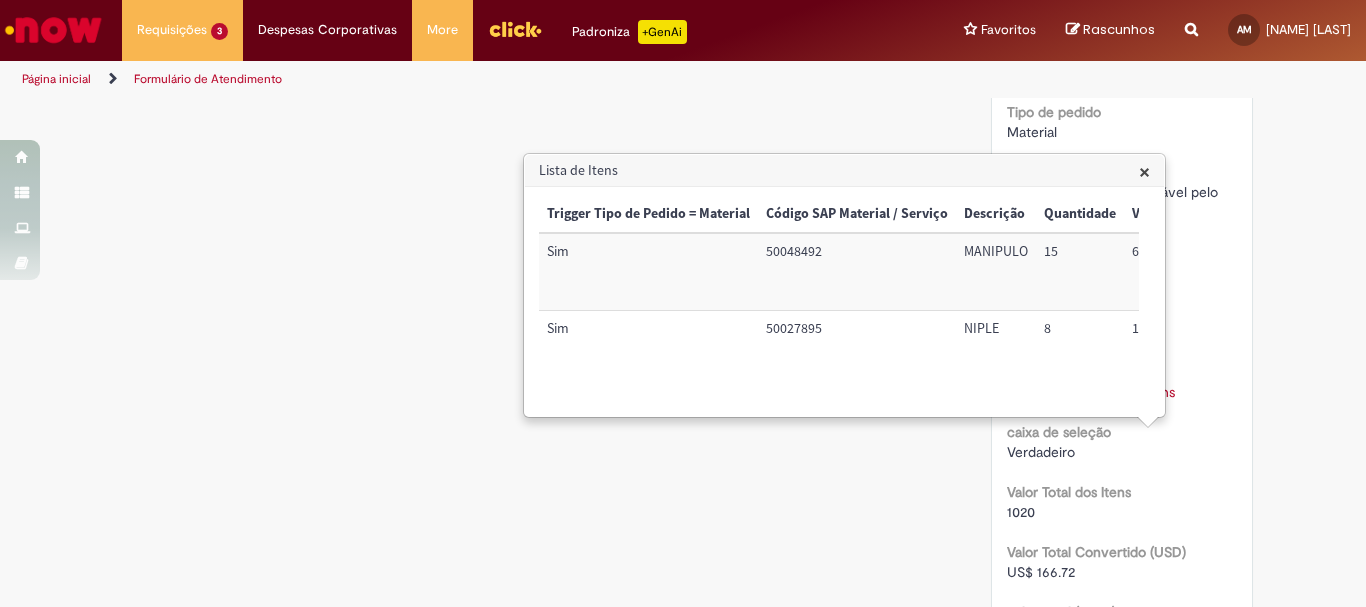 click on "×" at bounding box center [1144, 171] 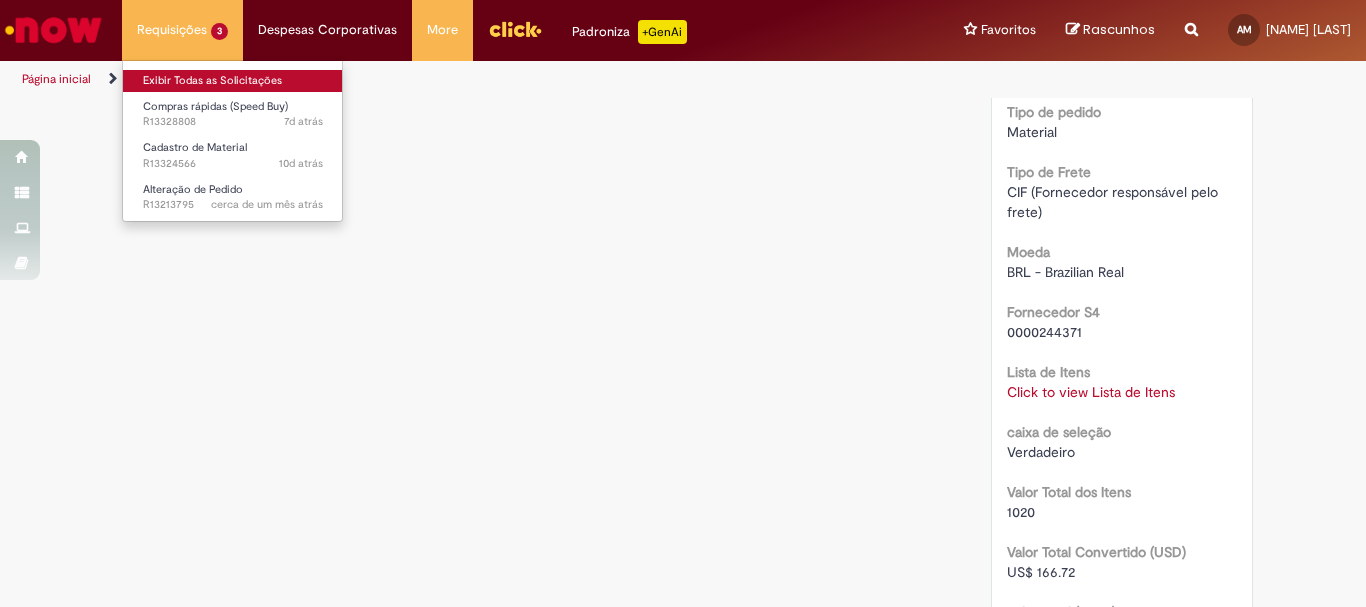click on "Exibir Todas as Solicitações" at bounding box center (233, 81) 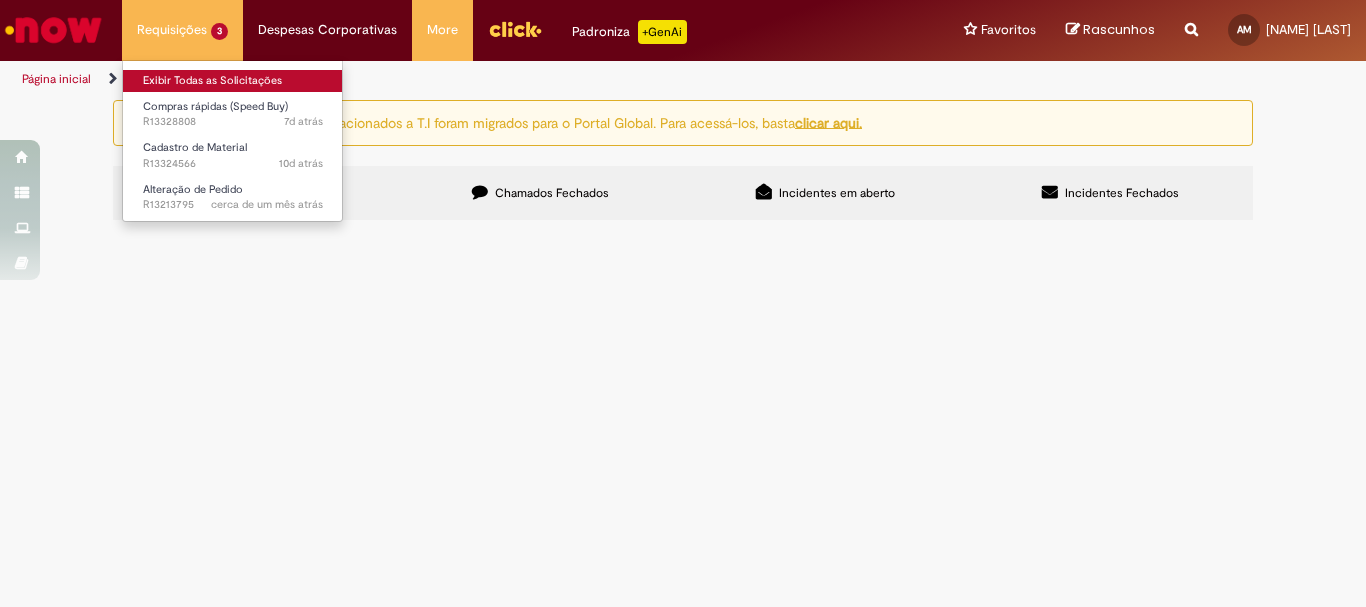 scroll, scrollTop: 0, scrollLeft: 0, axis: both 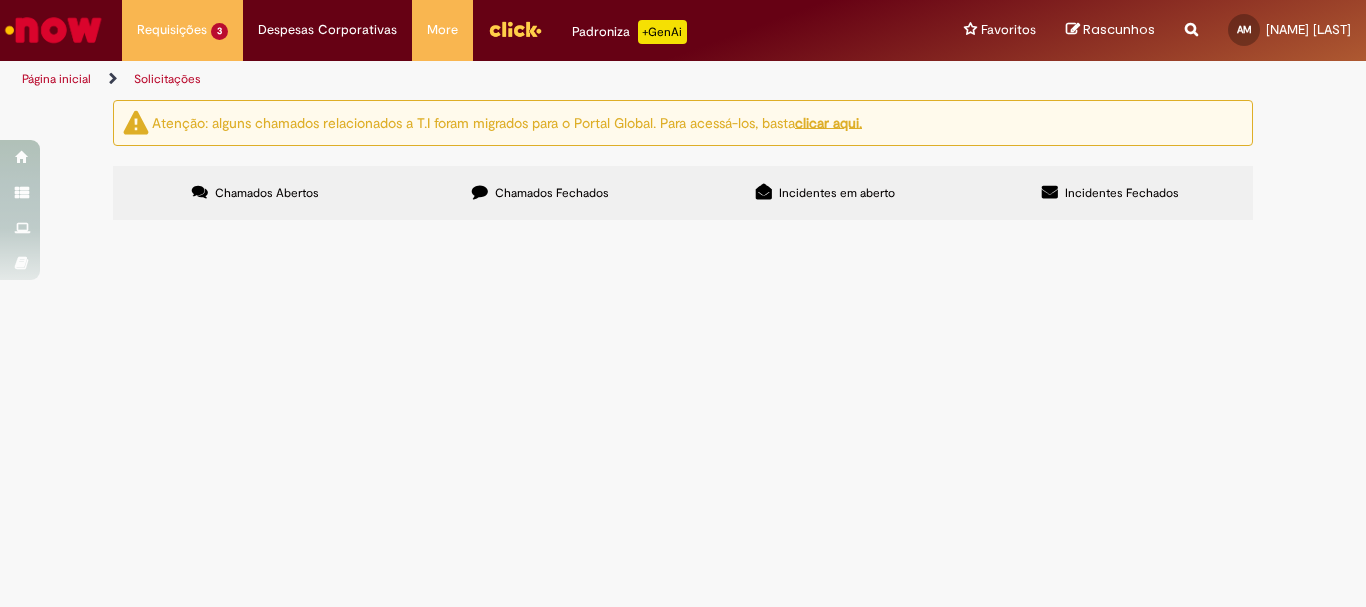 click on "Chamados Fechados" at bounding box center [552, 193] 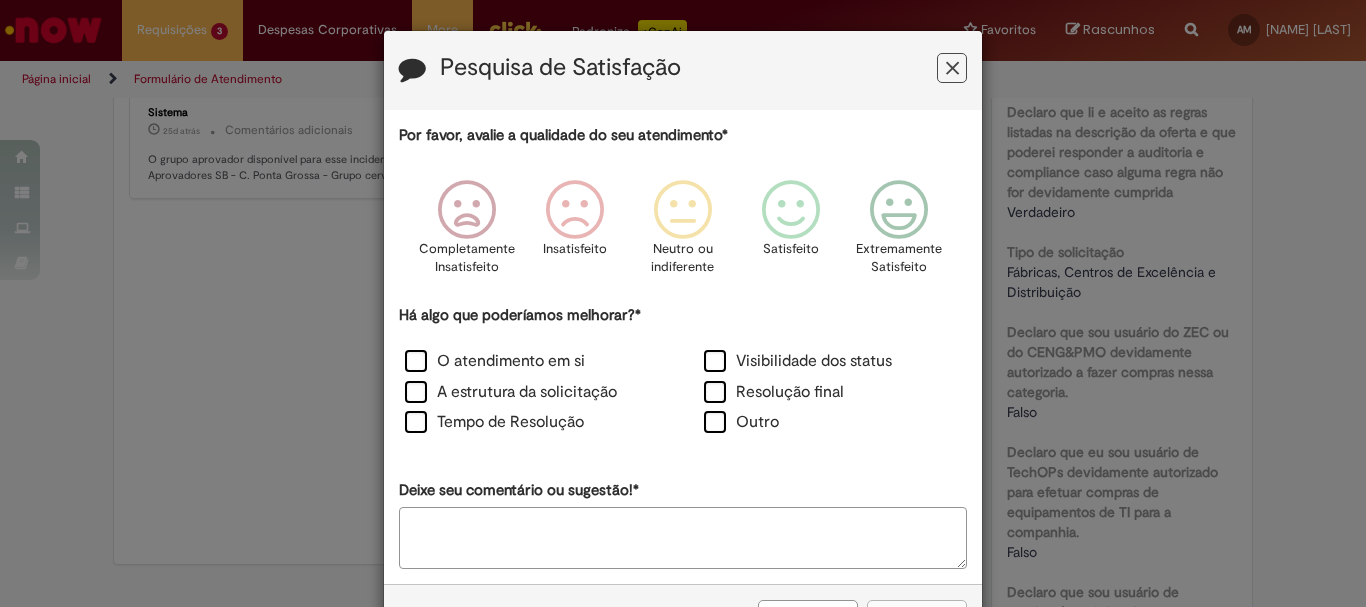 scroll, scrollTop: 0, scrollLeft: 0, axis: both 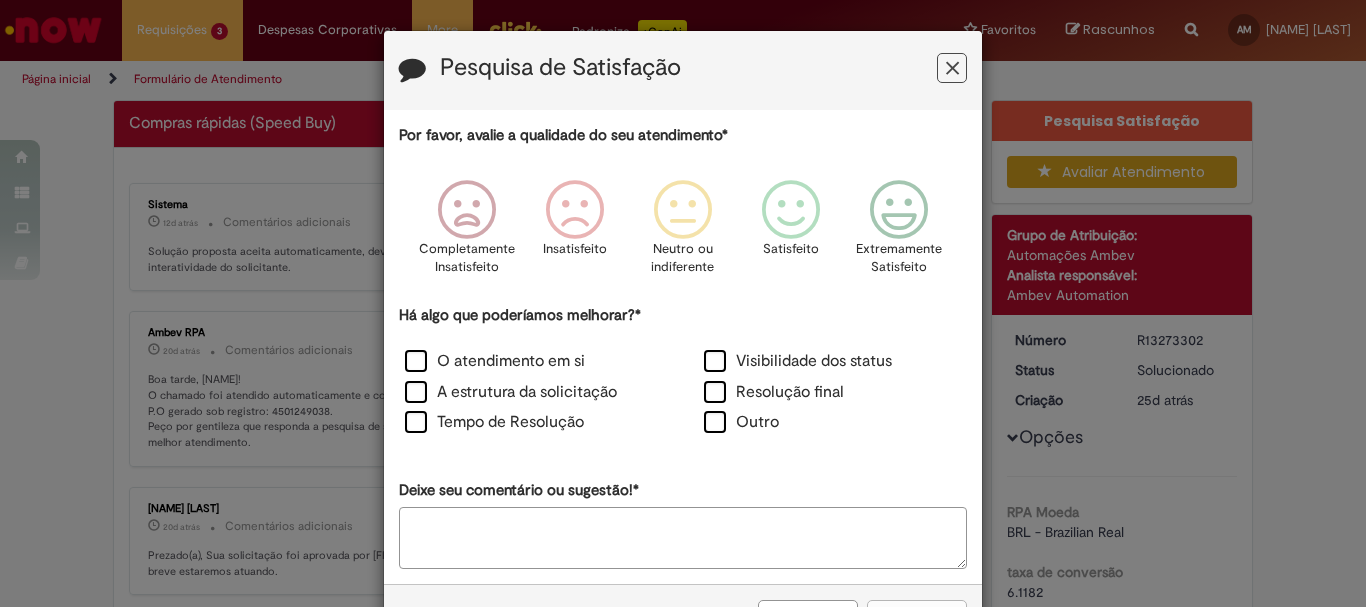 click at bounding box center (952, 68) 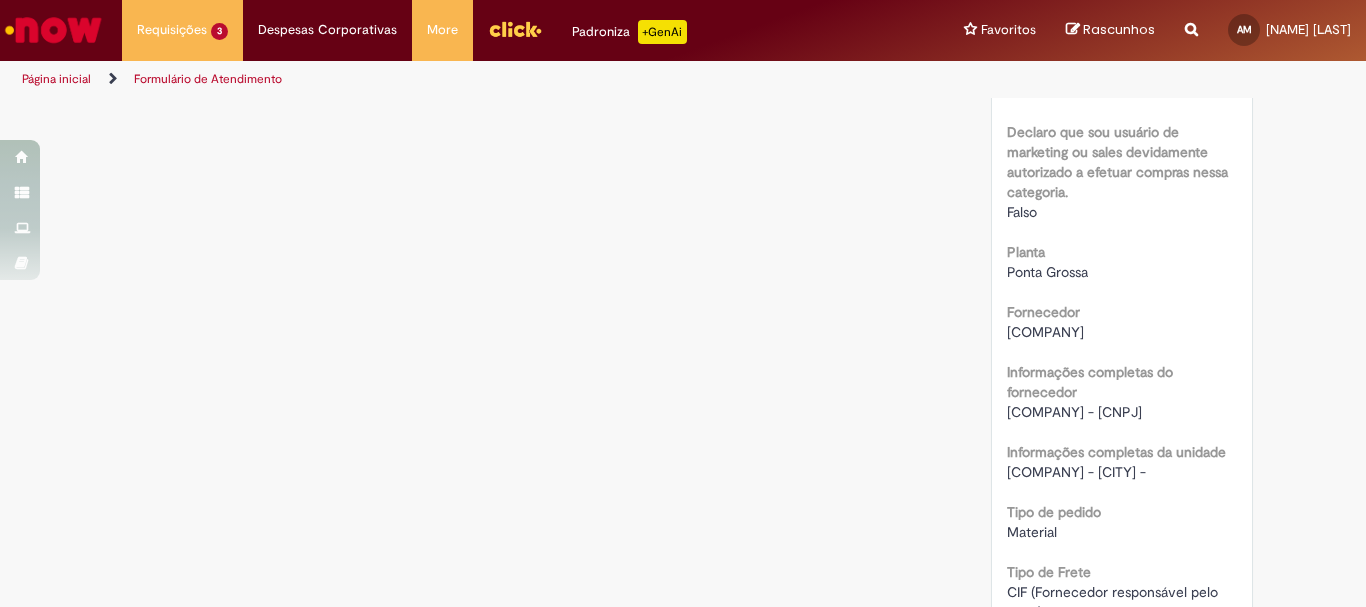 scroll, scrollTop: 1600, scrollLeft: 0, axis: vertical 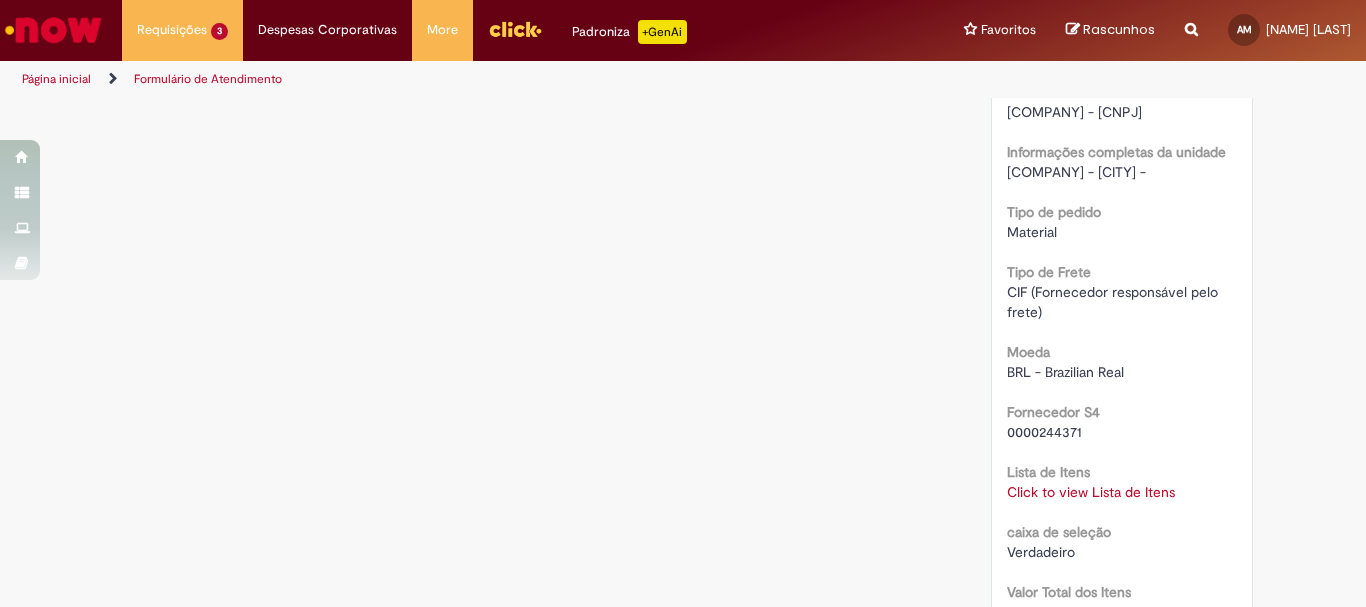 click on "Click to view Lista de Itens" at bounding box center [1091, 492] 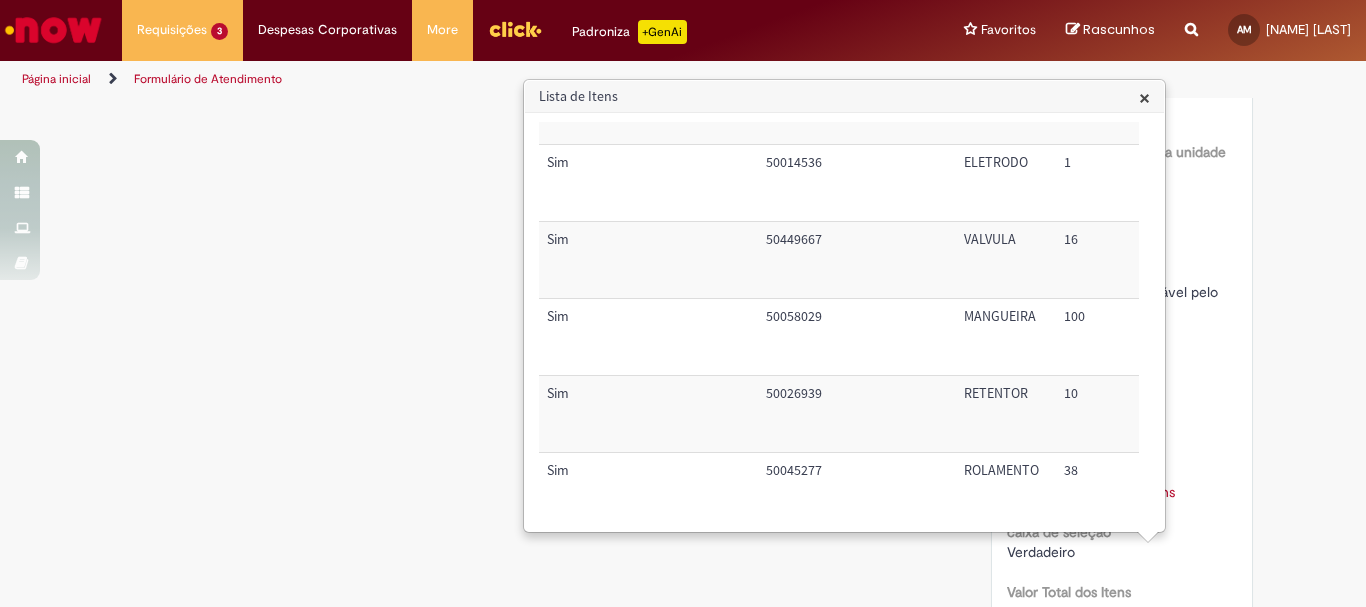 scroll, scrollTop: 518, scrollLeft: 0, axis: vertical 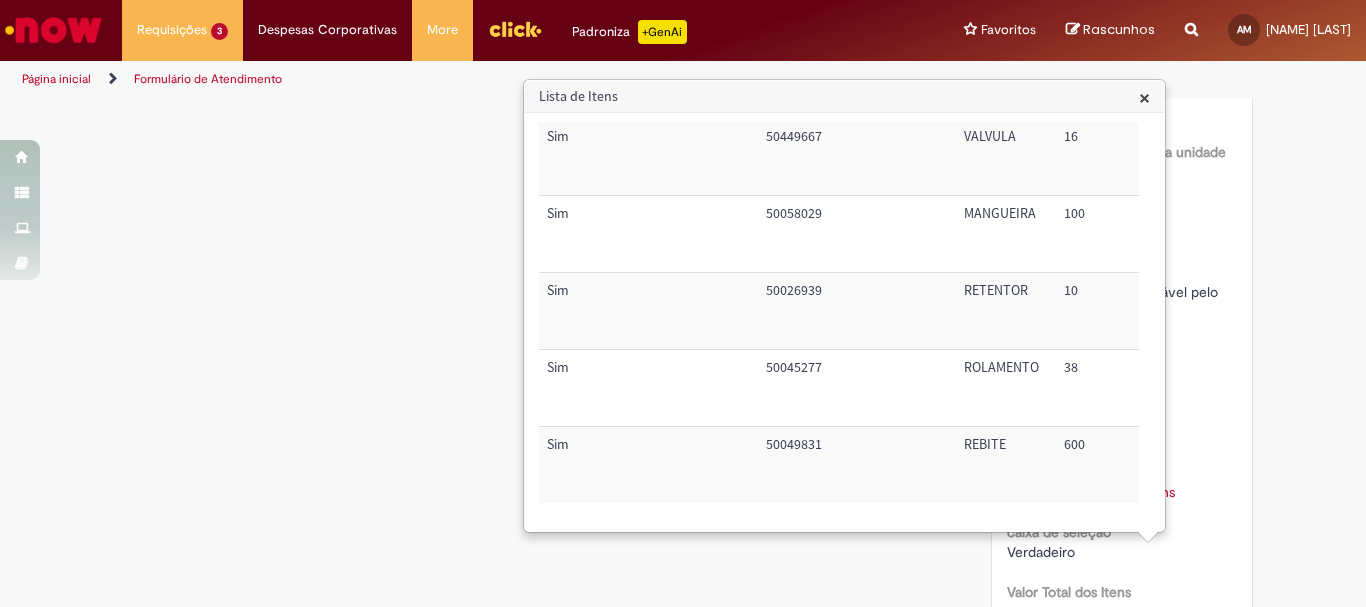 click on "×" at bounding box center [1144, 97] 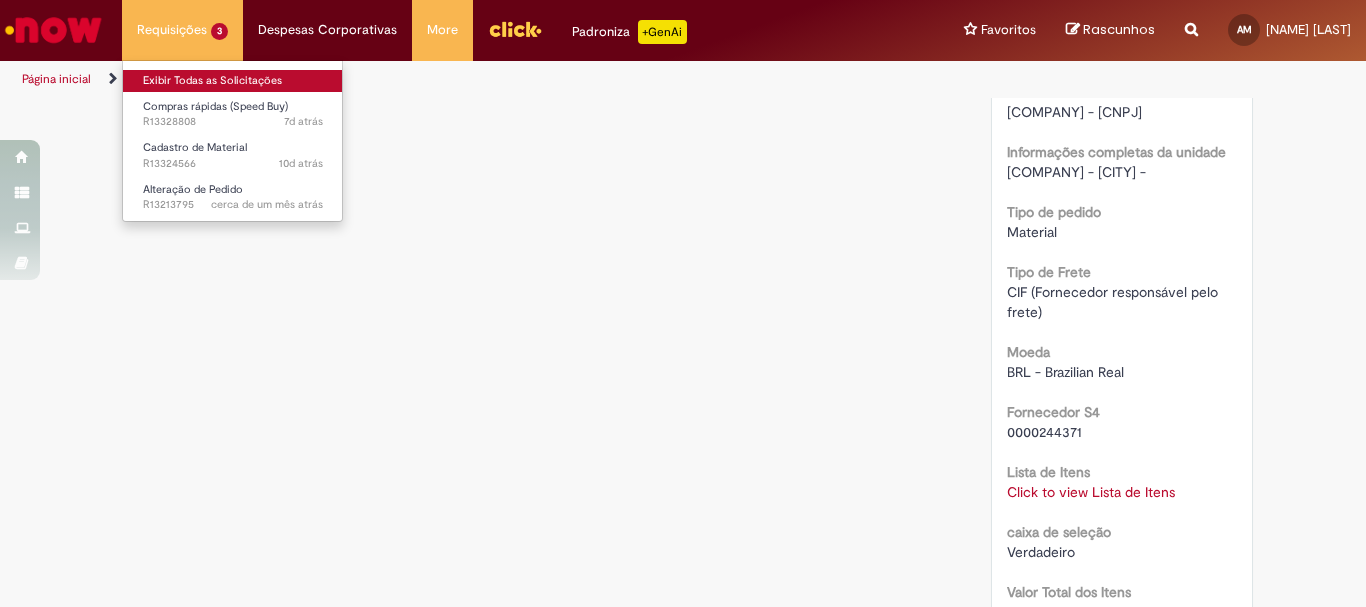 click on "Exibir Todas as Solicitações" at bounding box center [233, 81] 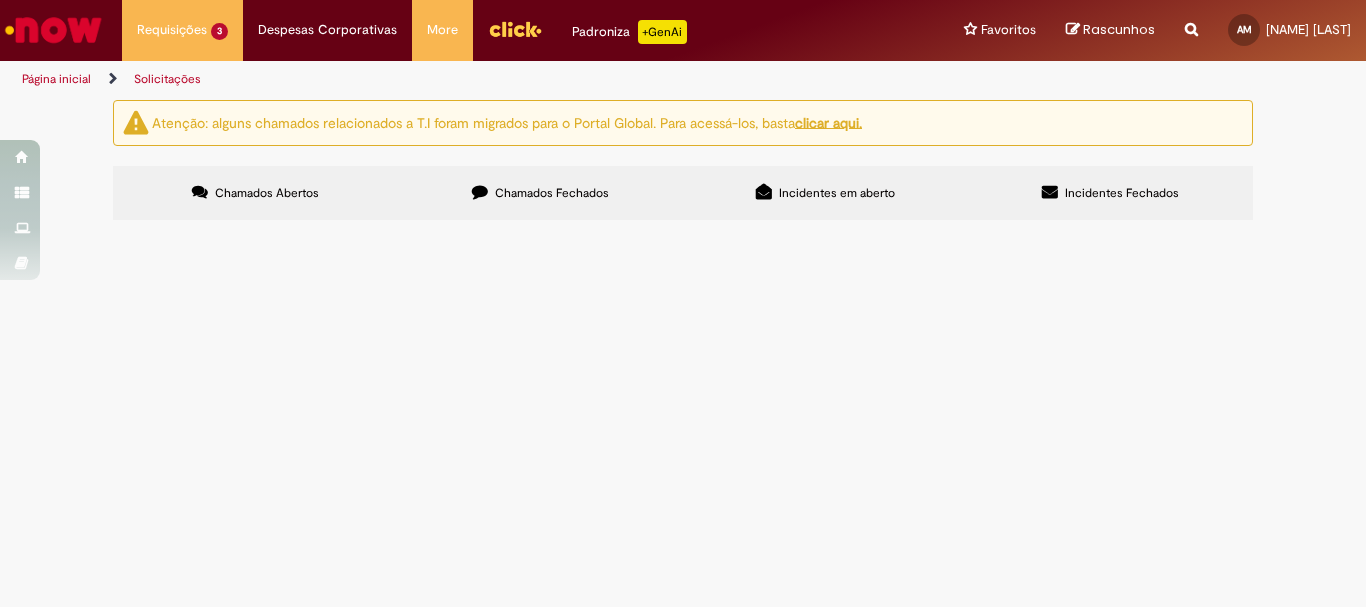 scroll, scrollTop: 0, scrollLeft: 0, axis: both 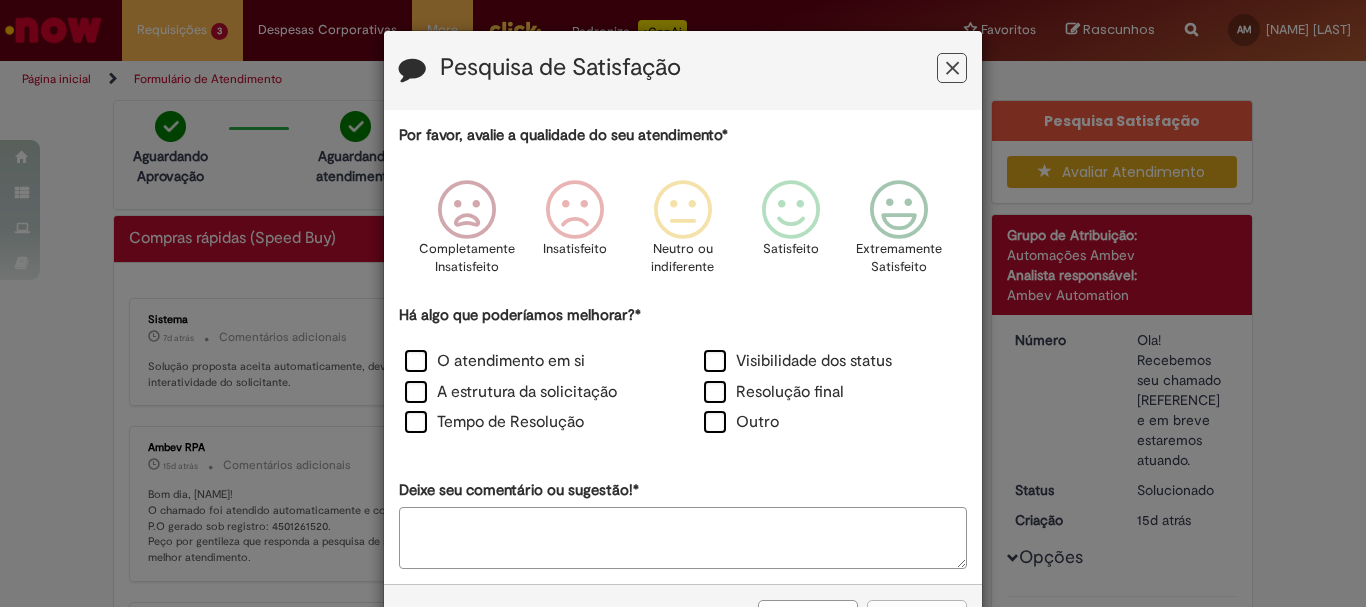 click at bounding box center (952, 68) 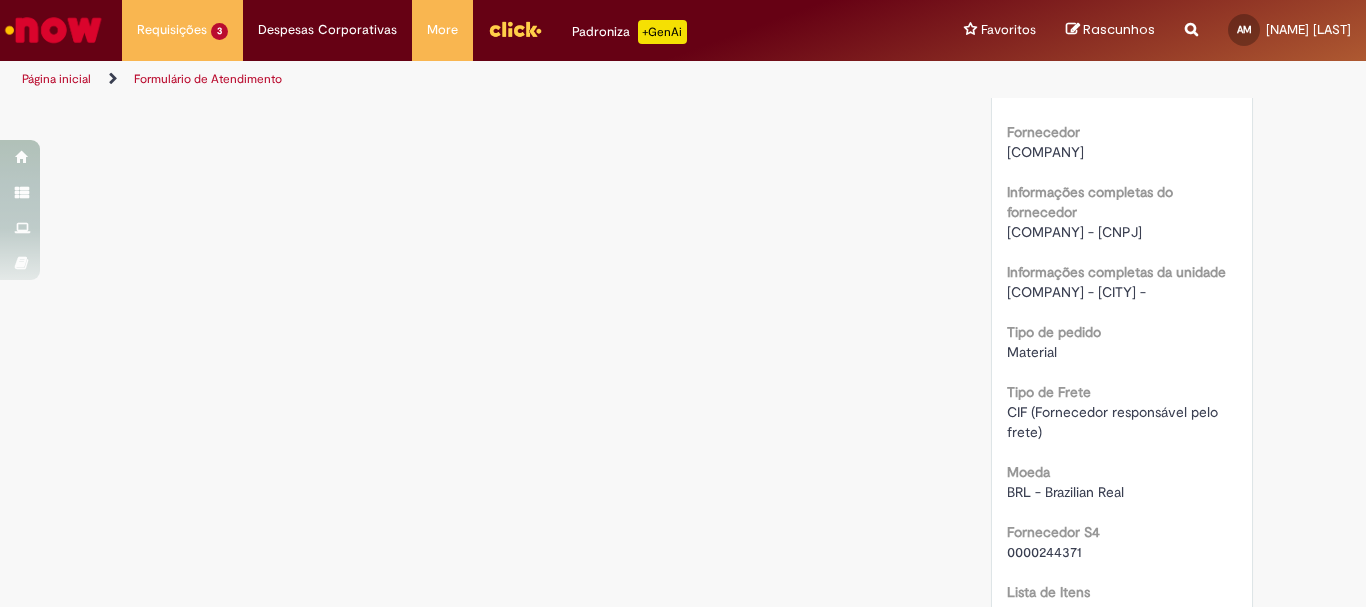 scroll, scrollTop: 1700, scrollLeft: 0, axis: vertical 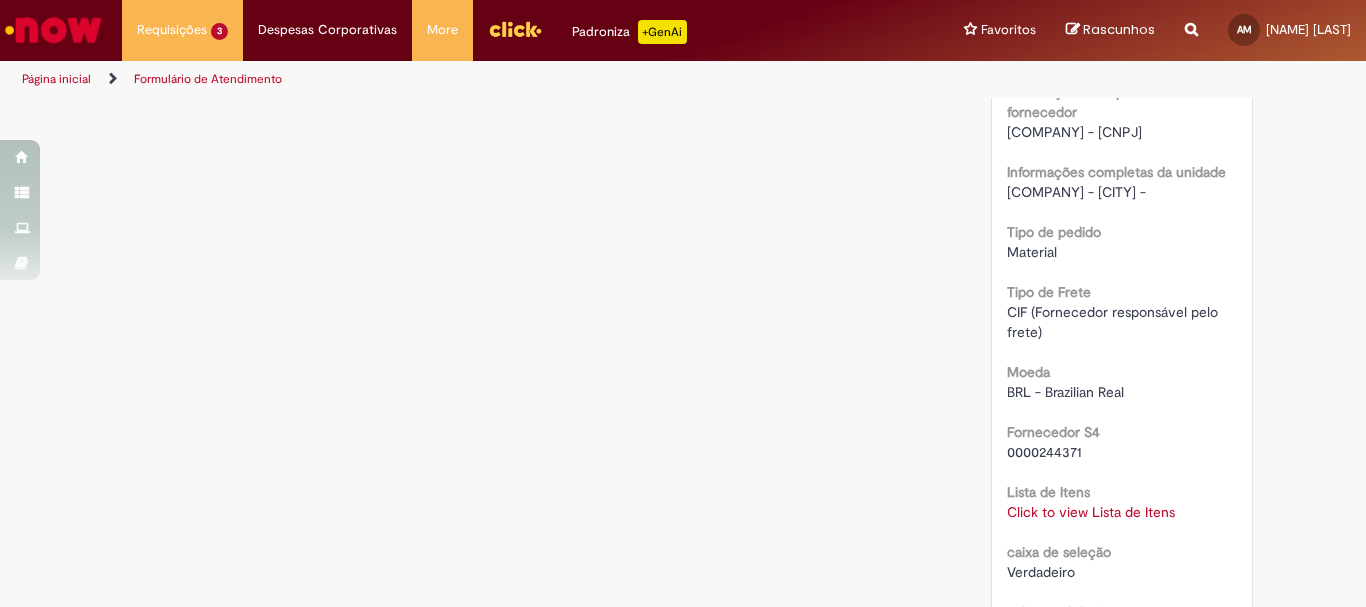 click on "Click to view Lista de Itens" at bounding box center [1091, 512] 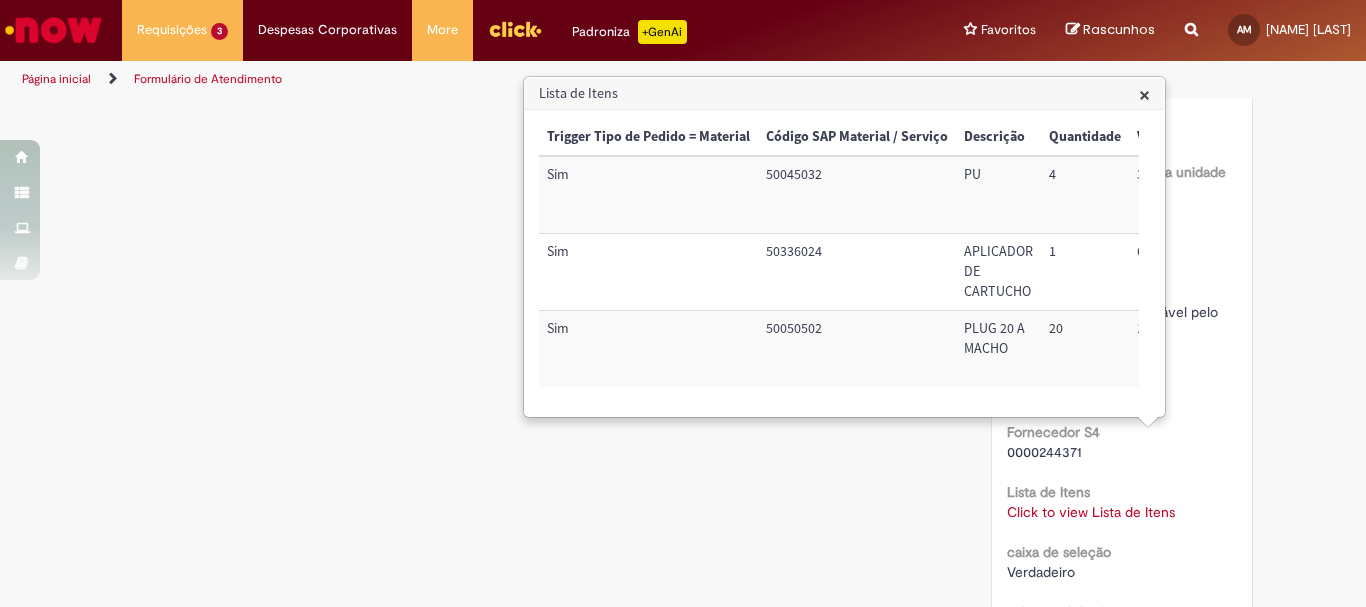 click on "×" at bounding box center [1144, 94] 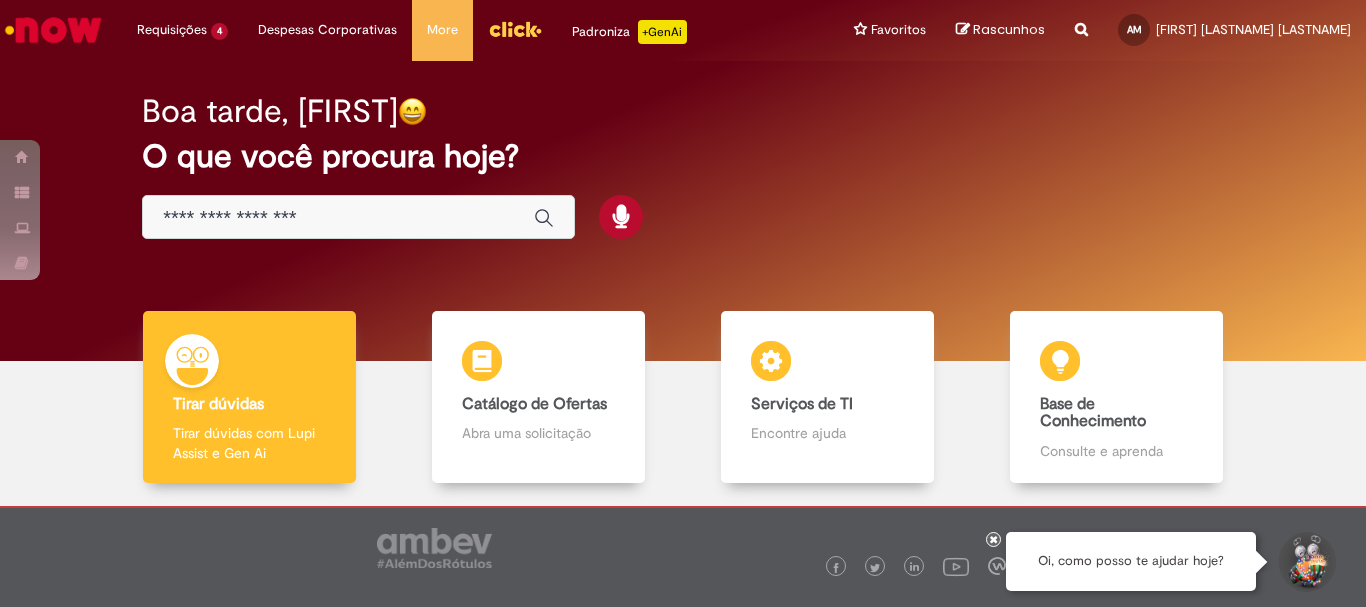 scroll, scrollTop: 0, scrollLeft: 0, axis: both 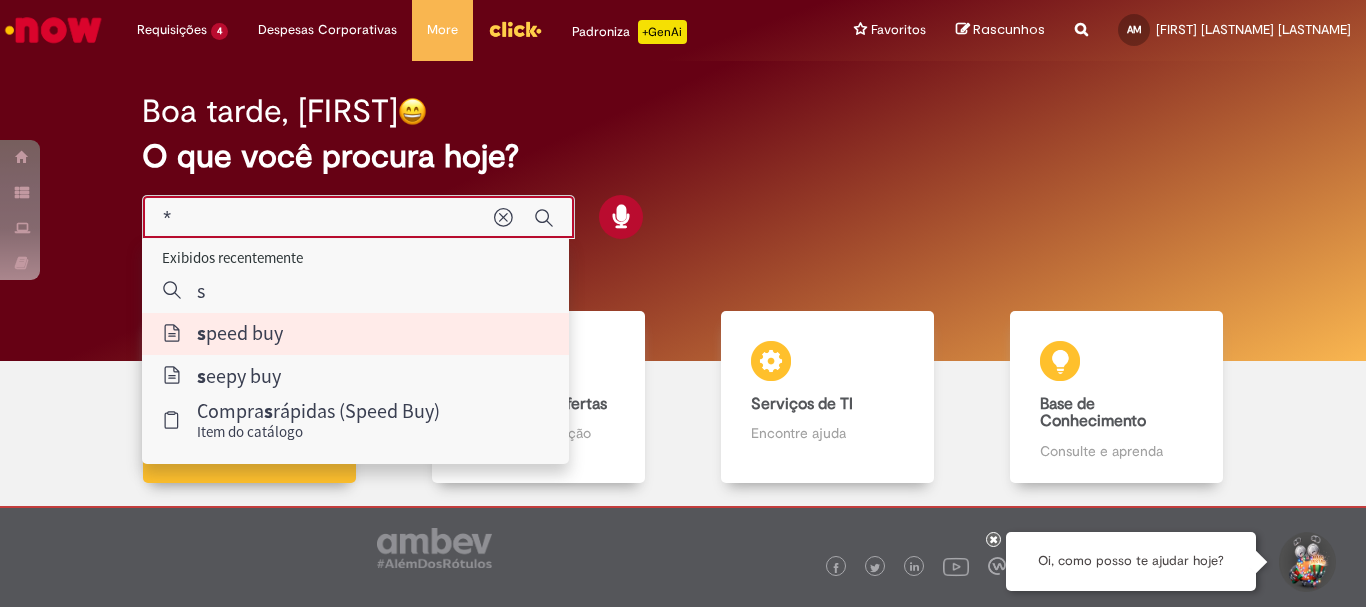 type on "*********" 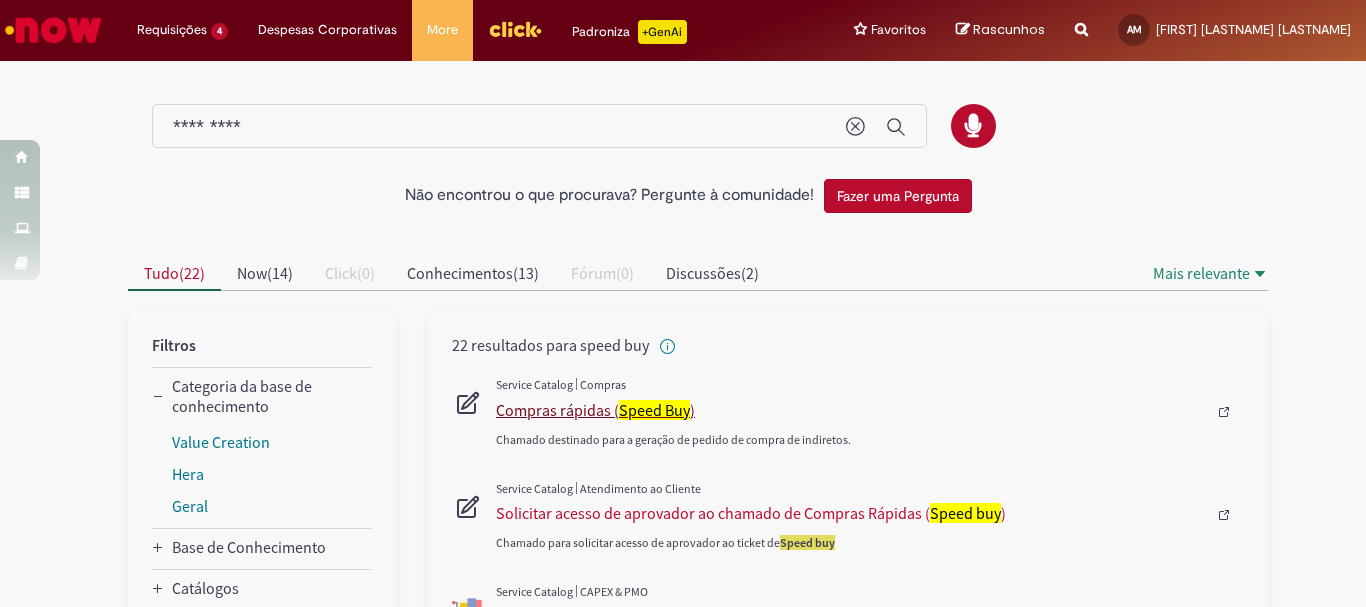 click on "Compras rápidas ( Speed Buy )" at bounding box center (851, 410) 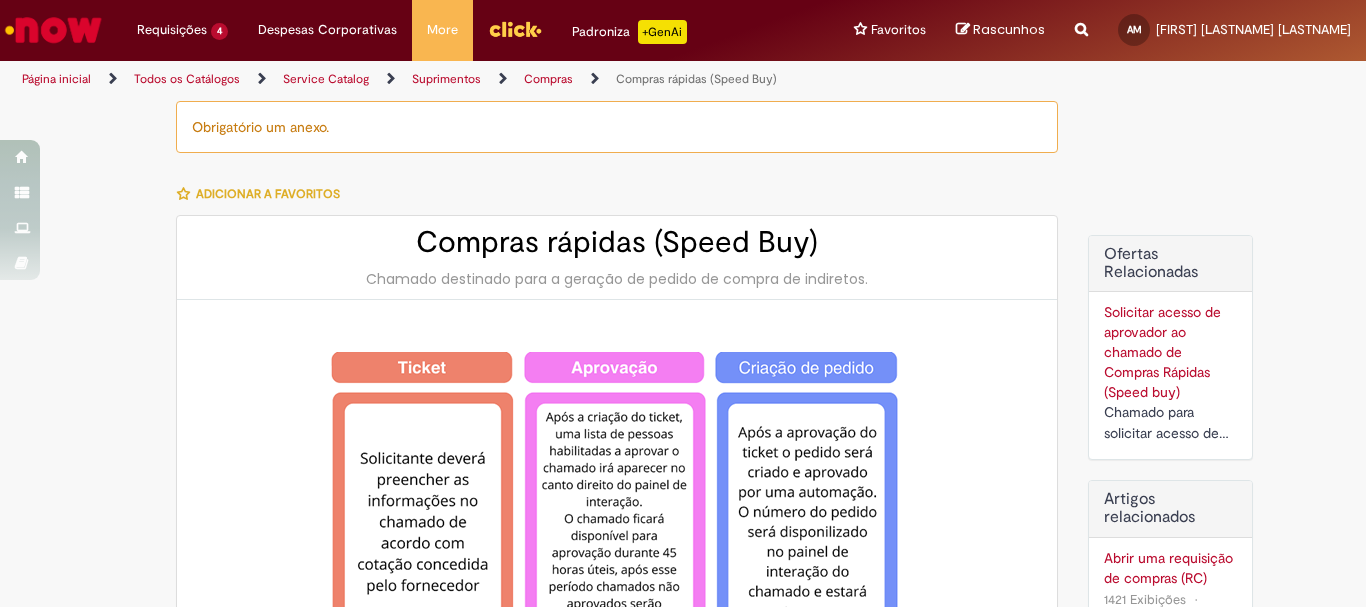 type on "********" 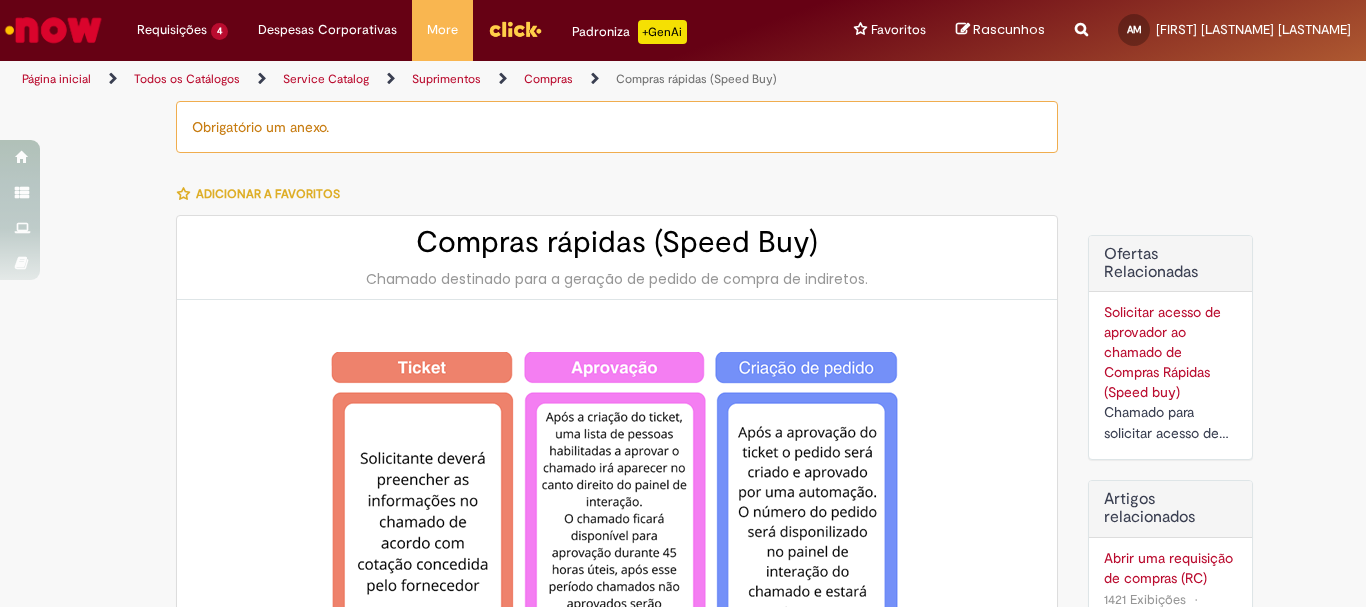 type on "**********" 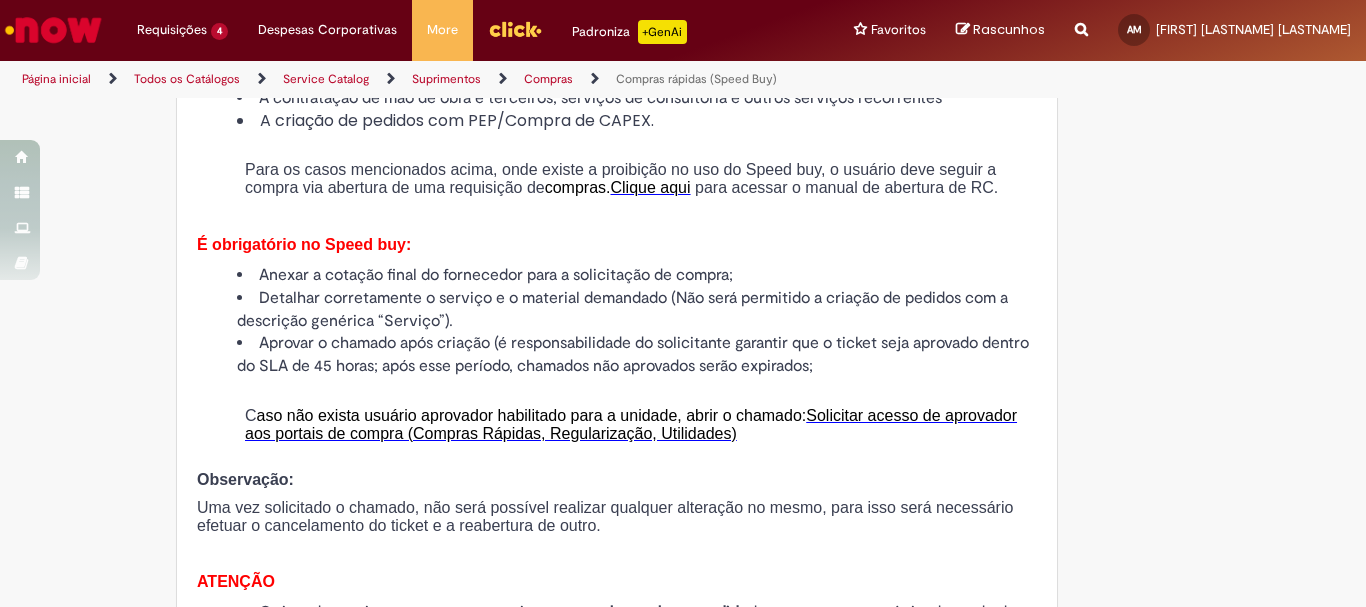 scroll, scrollTop: 2100, scrollLeft: 0, axis: vertical 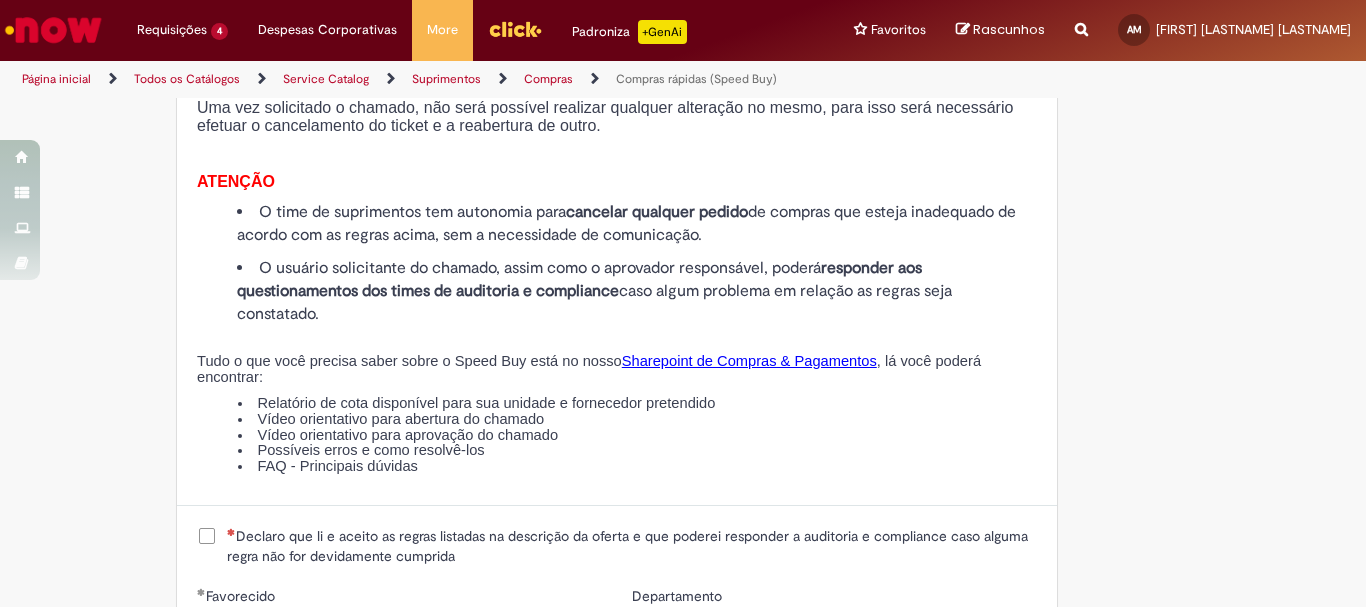 click on "Declaro que li e aceito as regras listadas na descrição da oferta e que poderei responder a auditoria e compliance caso alguma regra não for devidamente cumprida" at bounding box center [617, 546] 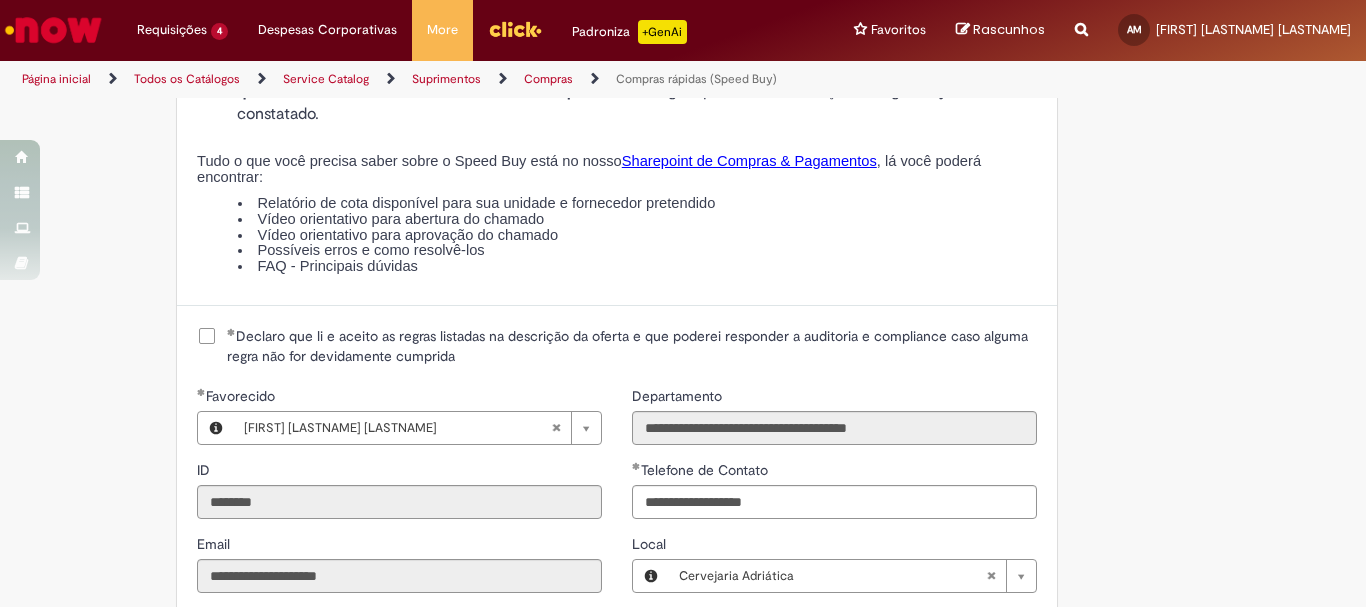 scroll, scrollTop: 2400, scrollLeft: 0, axis: vertical 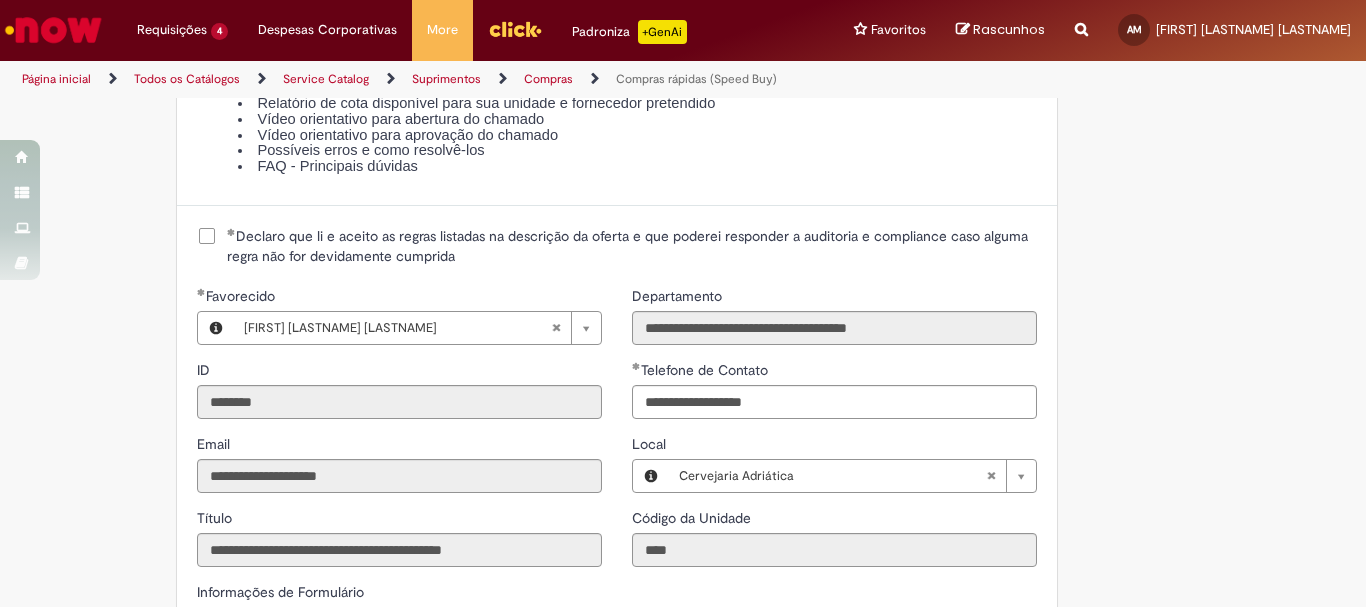 click on "Obrigatório um anexo.
Adicionar a Favoritos
Compras rápidas (Speed Buy)
Chamado destinado para a geração de pedido de compra de indiretos.
O Speed buy é a ferramenta oficial para a geração de pedidos de compra que atenda aos seguintes requisitos:
Compras de material e serviço indiretos
Compras inferiores a R$13.000 *
Compras com fornecedores nacionais
Compras de material sem contrato ativo no SAP para o centro solicitado
* Essa cota é referente ao tipo de solicitação padrão de Speed buy. Os chamados com cotas especiais podem possuir valores divergentes.
Regras de Utilização
No campo “Tipo de Solicitação” selecionar a opção correspondente a sua unidade de negócio.
Solicitação Padrão de Speed buy:
Fábricas, centros de Excelência e de Distribuição:  habilitado para todos usuários ambev
Ativos   de TI:" at bounding box center [683, -570] 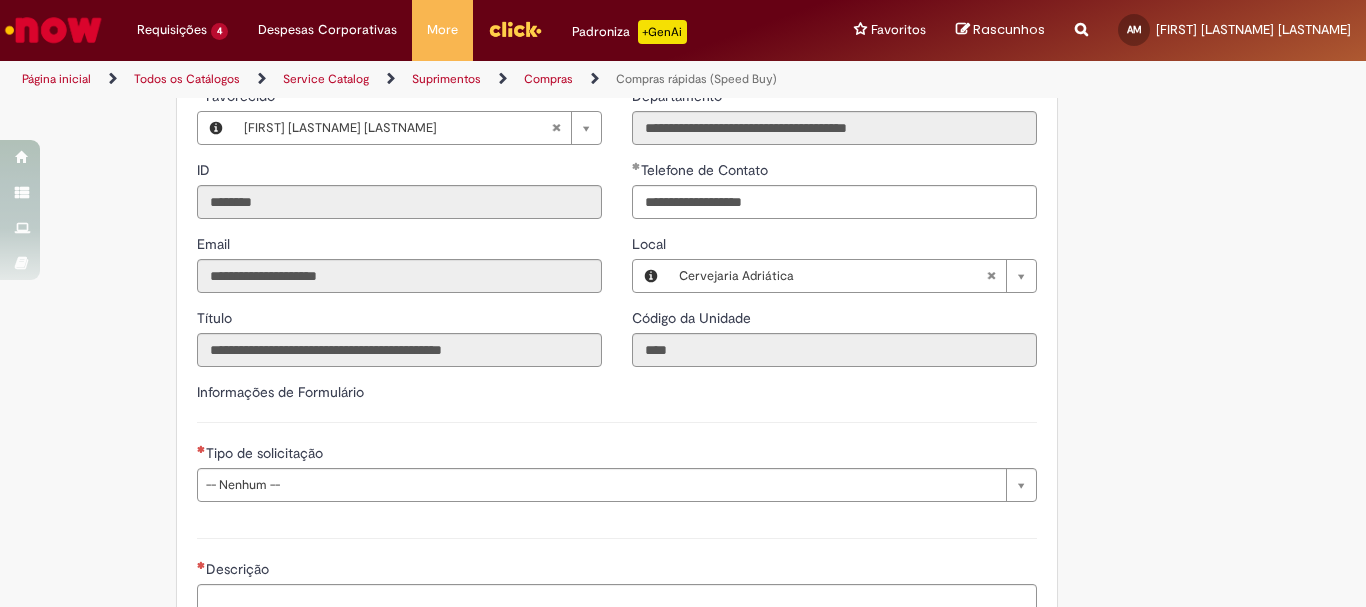scroll, scrollTop: 2700, scrollLeft: 0, axis: vertical 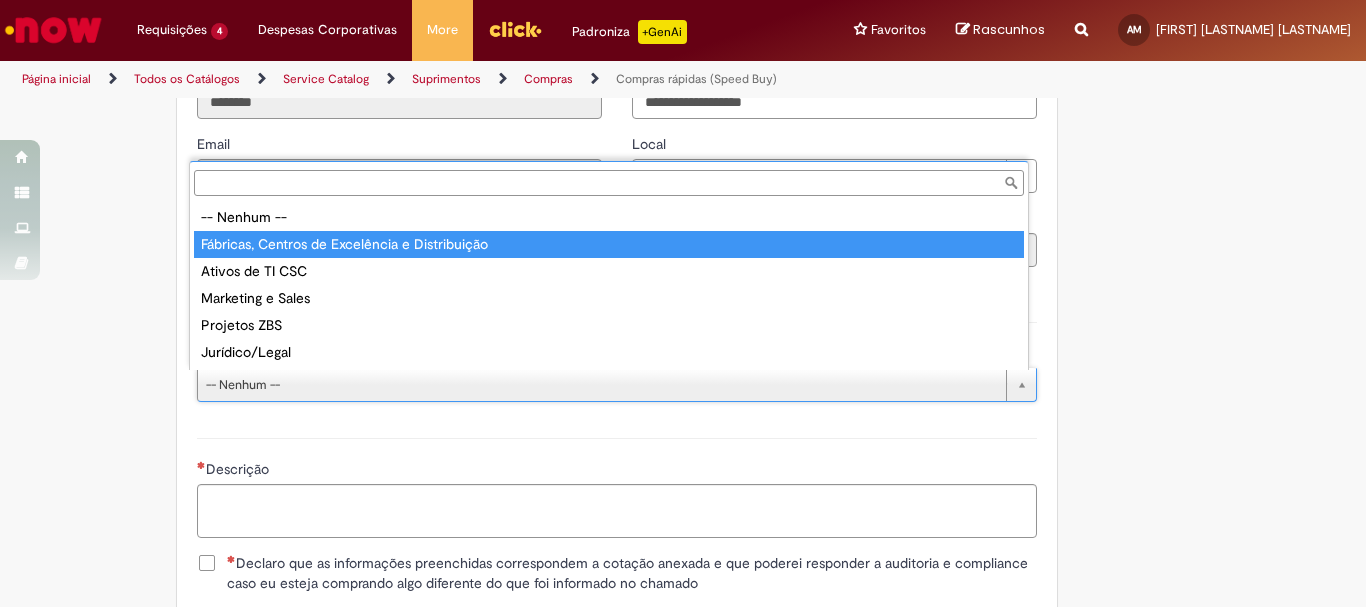 type on "**********" 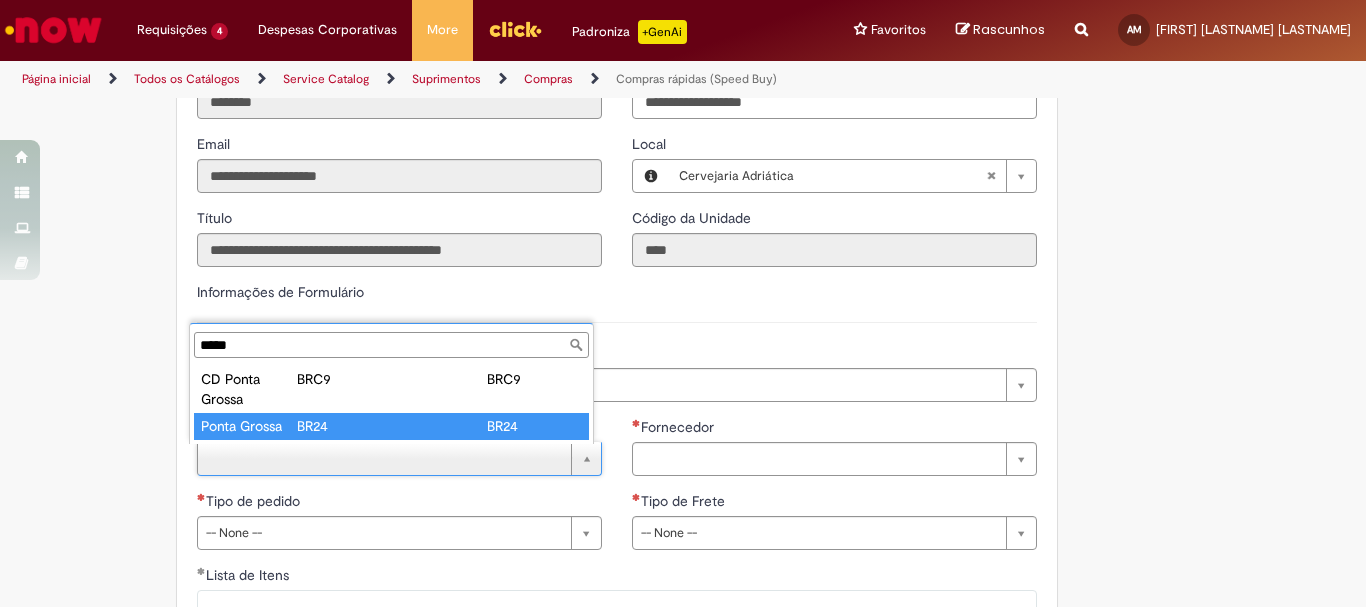 type on "*****" 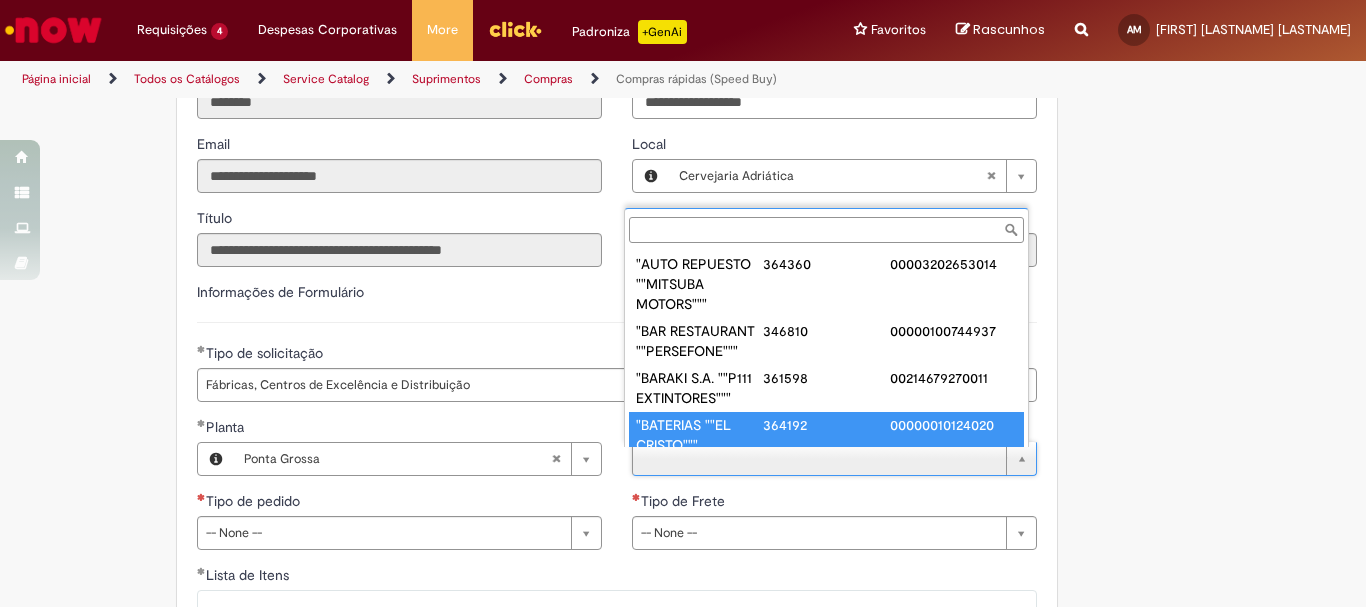 scroll, scrollTop: 8, scrollLeft: 0, axis: vertical 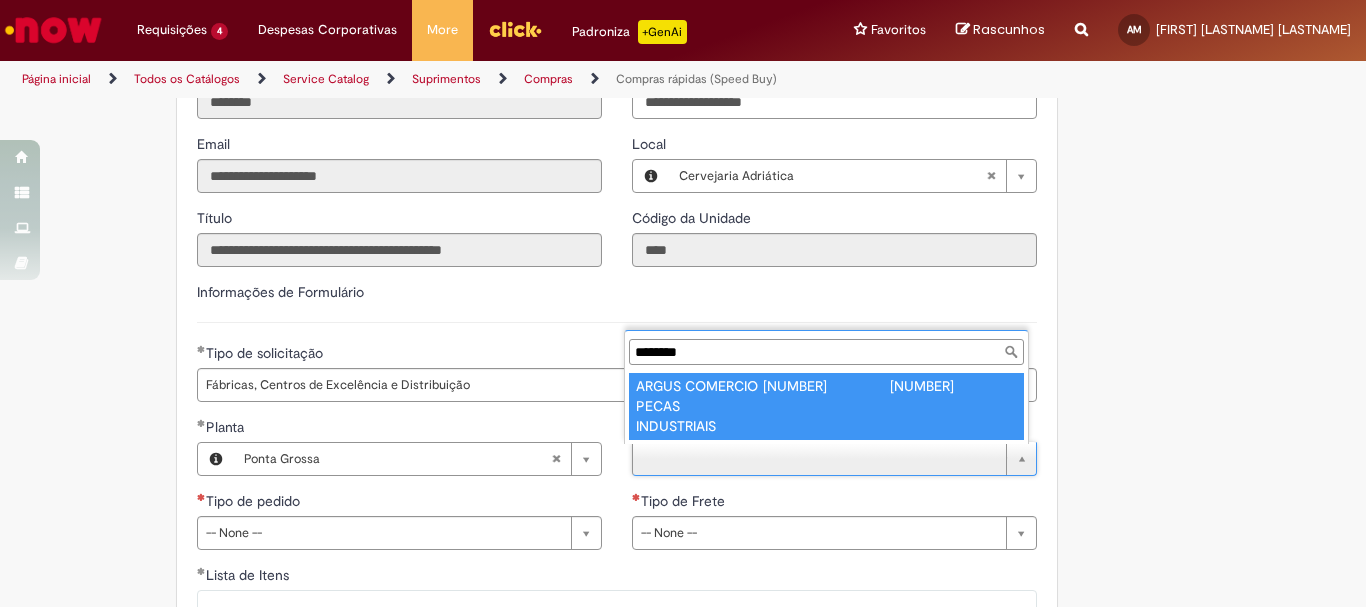 type on "********" 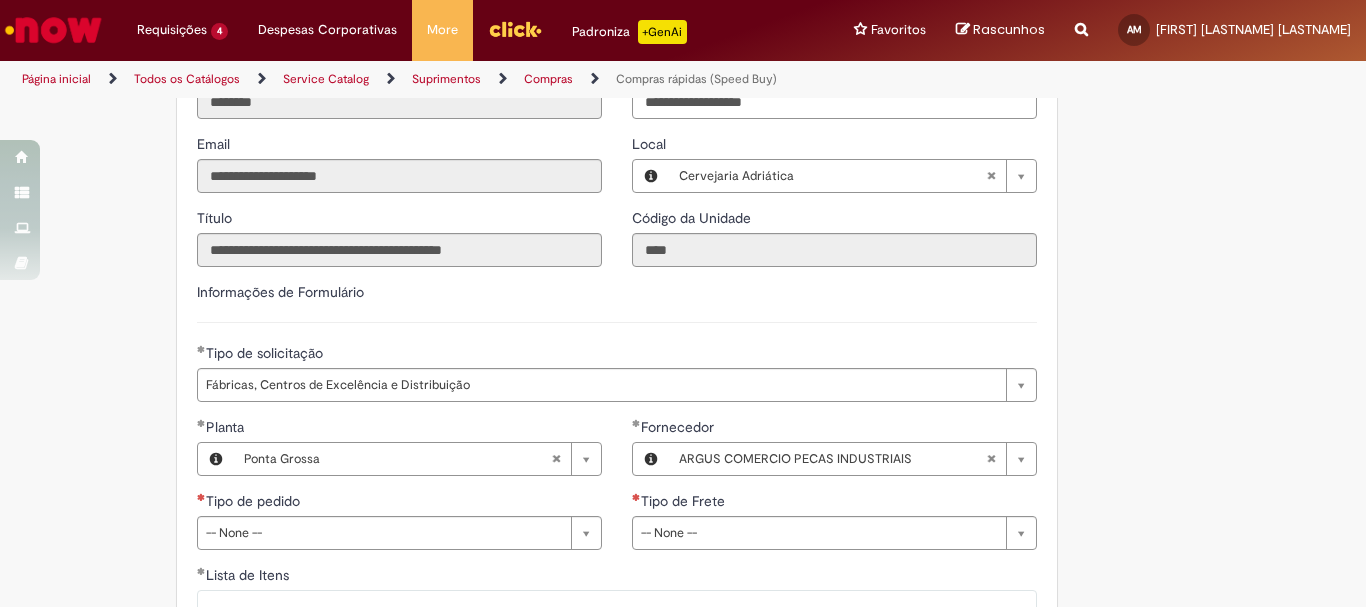 drag, startPoint x: 1202, startPoint y: 443, endPoint x: 1006, endPoint y: 461, distance: 196.8248 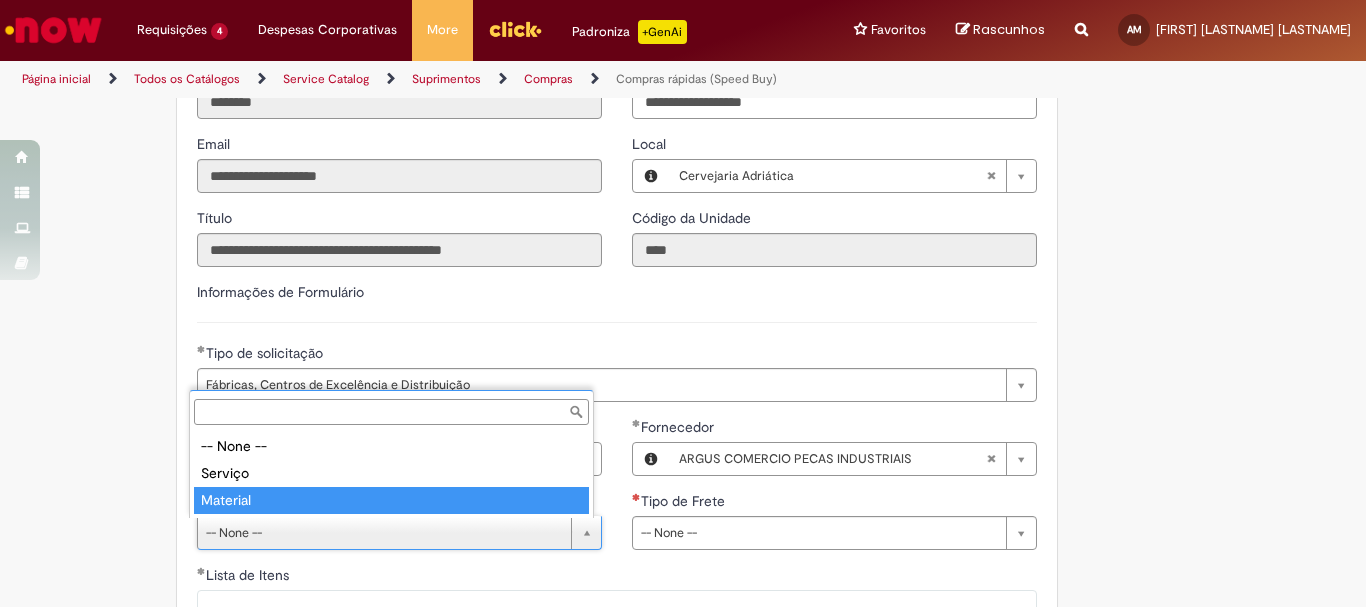 type on "********" 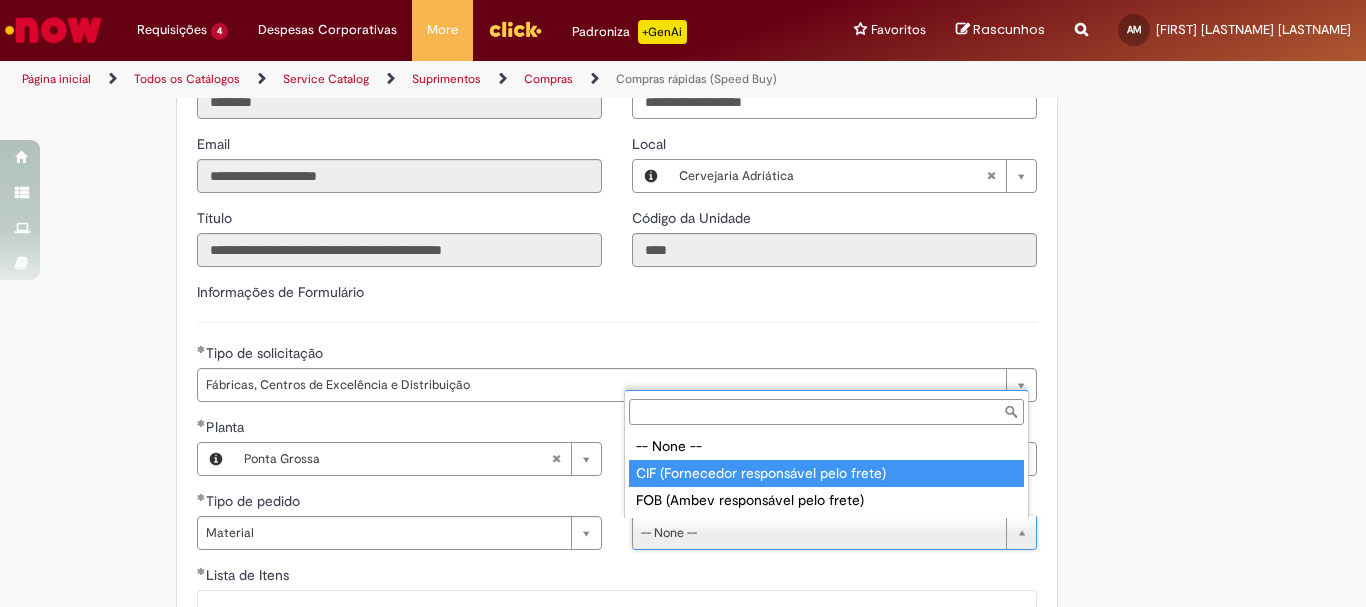 type on "**********" 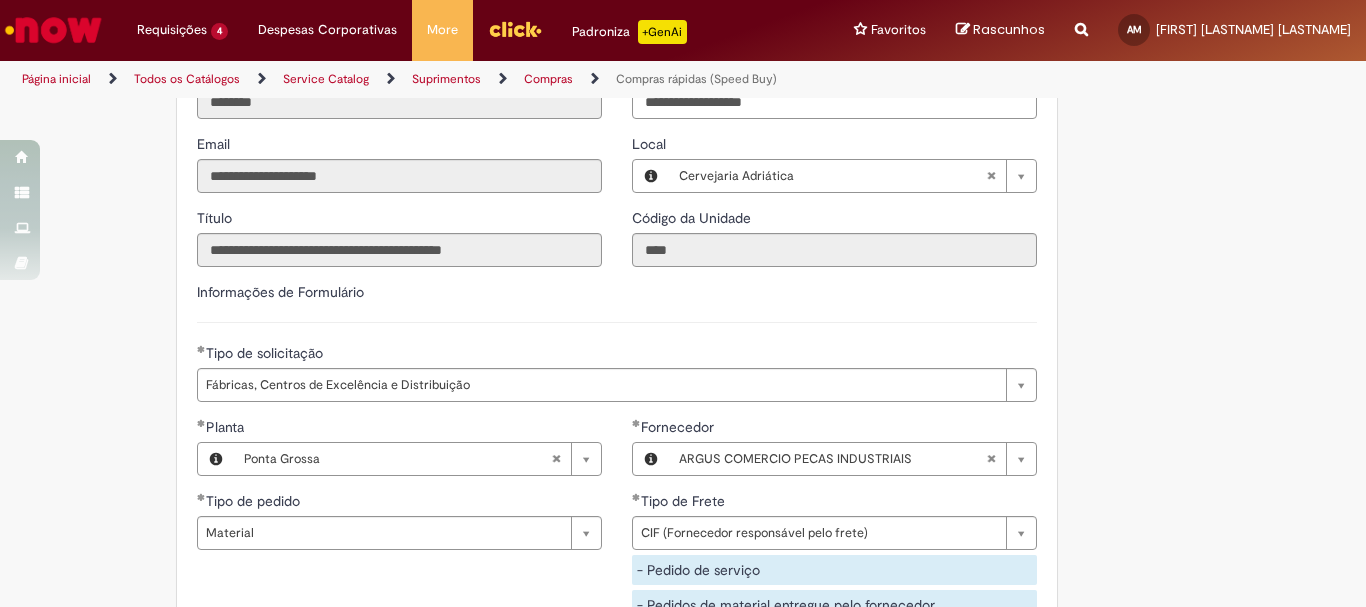 click on "Obrigatório um anexo.
Adicionar a Favoritos
Compras rápidas (Speed Buy)
Chamado destinado para a geração de pedido de compra de indiretos.
O Speed buy é a ferramenta oficial para a geração de pedidos de compra que atenda aos seguintes requisitos:
Compras de material e serviço indiretos
Compras inferiores a R$13.000 *
Compras com fornecedores nacionais
Compras de material sem contrato ativo no SAP para o centro solicitado
* Essa cota é referente ao tipo de solicitação padrão de Speed buy. Os chamados com cotas especiais podem possuir valores divergentes.
Regras de Utilização
No campo “Tipo de Solicitação” selecionar a opção correspondente a sua unidade de negócio.
Solicitação Padrão de Speed buy:
Fábricas, centros de Excelência e de Distribuição:  habilitado para todos usuários ambev
Ativos   de TI:" at bounding box center [683, -554] 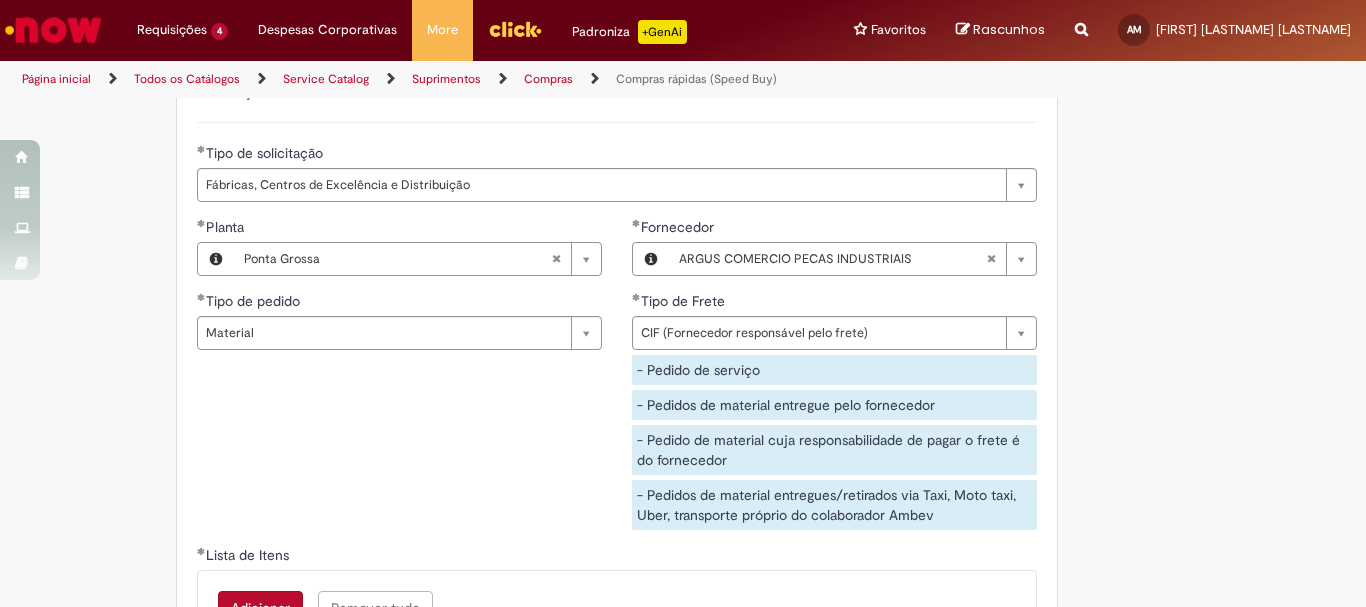 scroll, scrollTop: 3200, scrollLeft: 0, axis: vertical 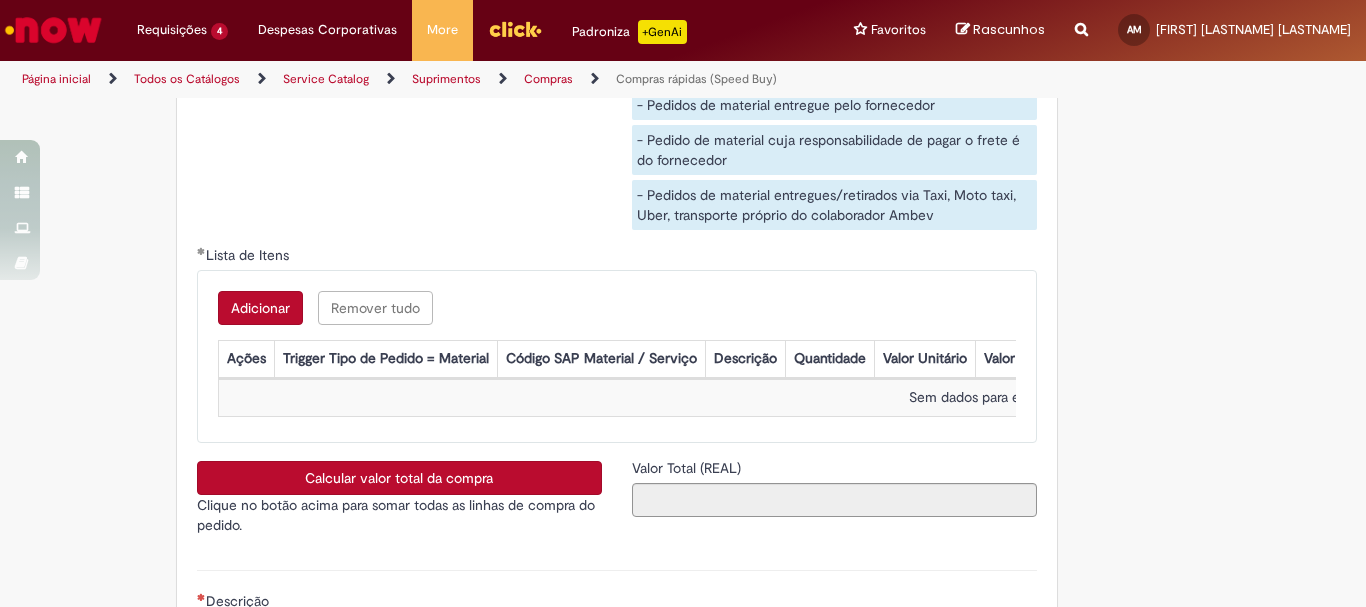 click on "Adicionar" at bounding box center (260, 308) 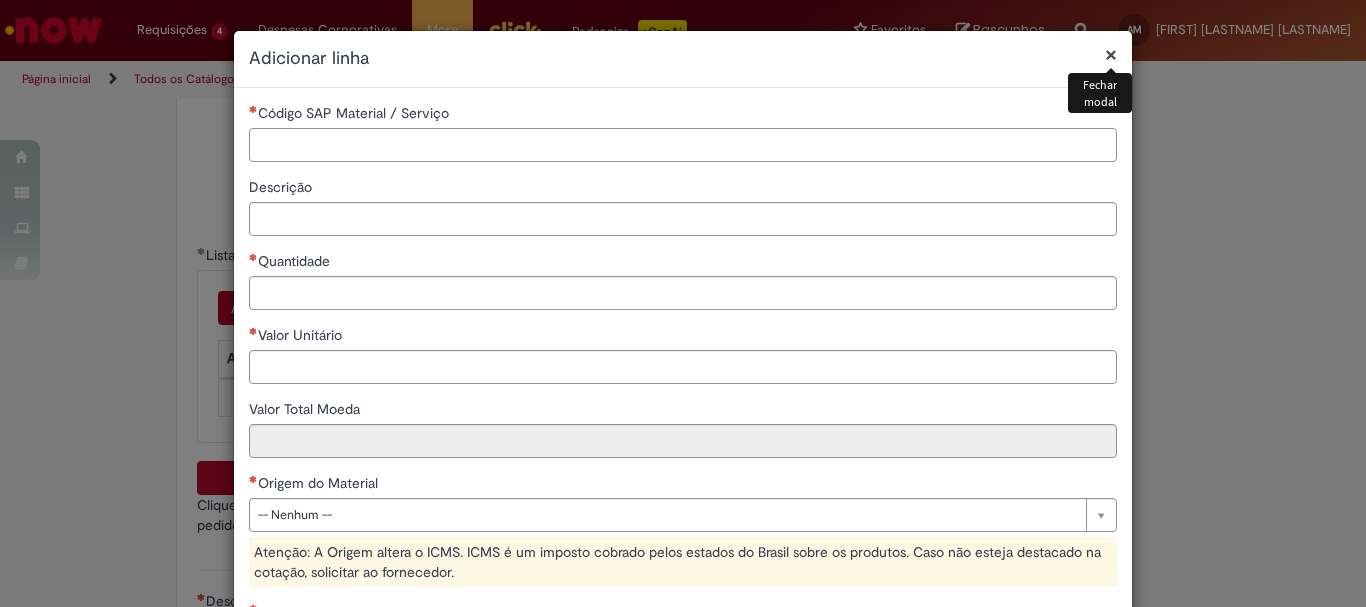 click on "Código SAP Material / Serviço" at bounding box center [683, 145] 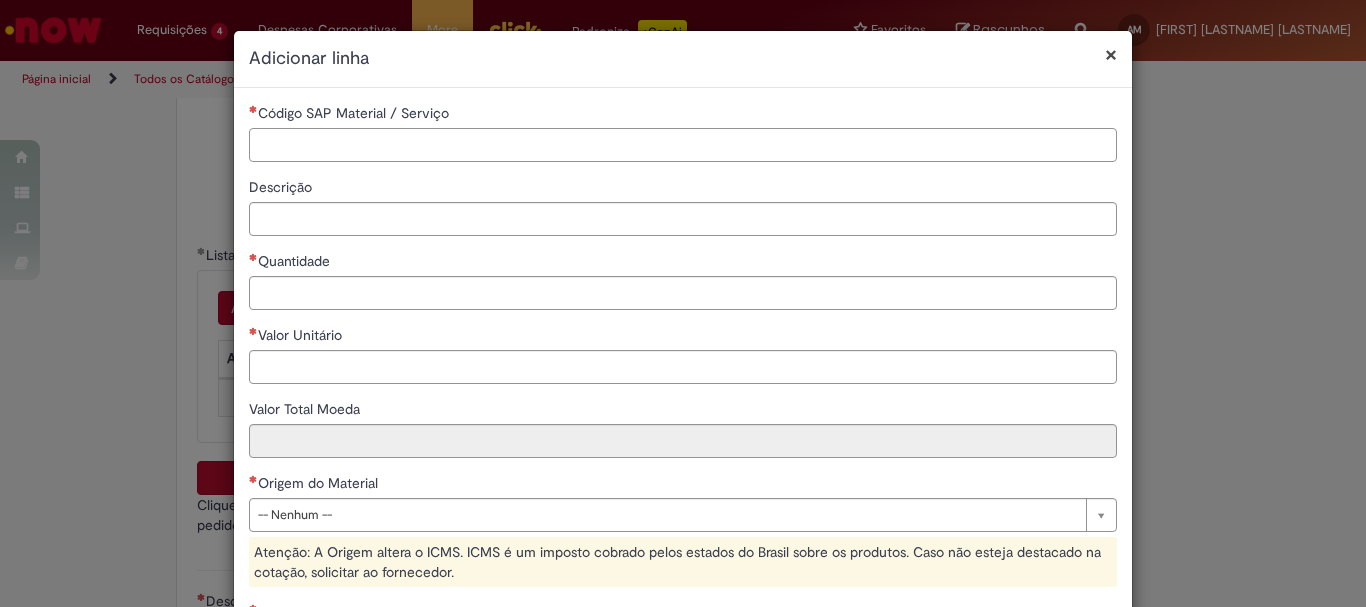 paste on "********" 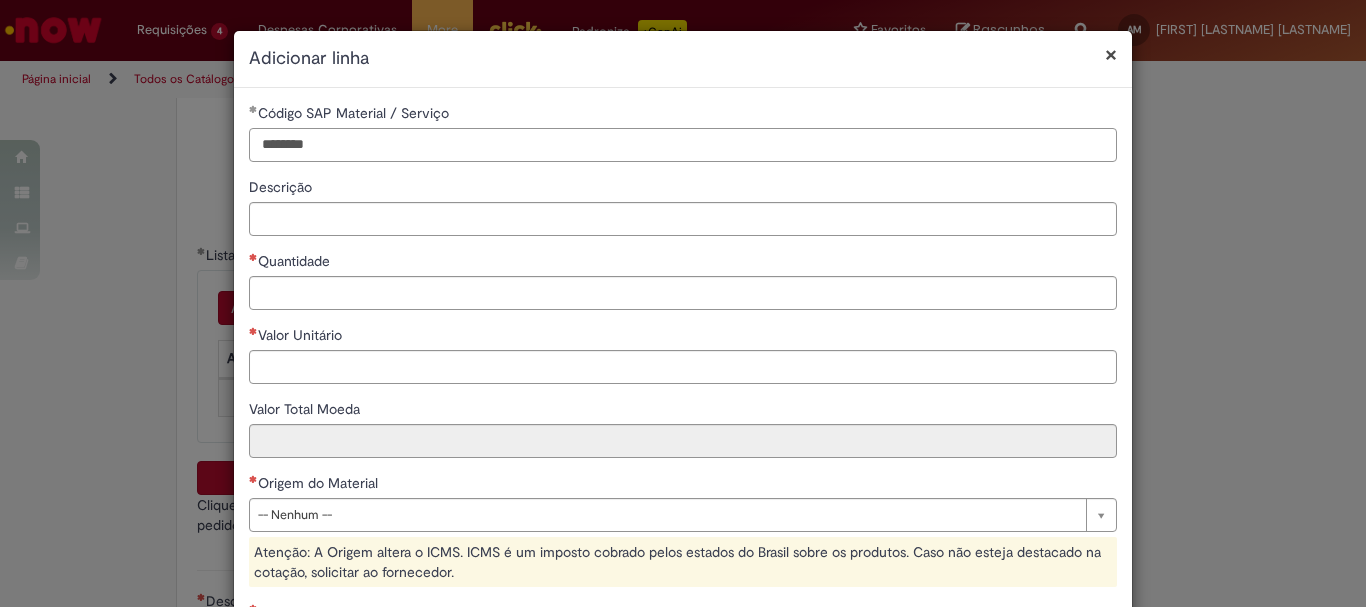 type on "********" 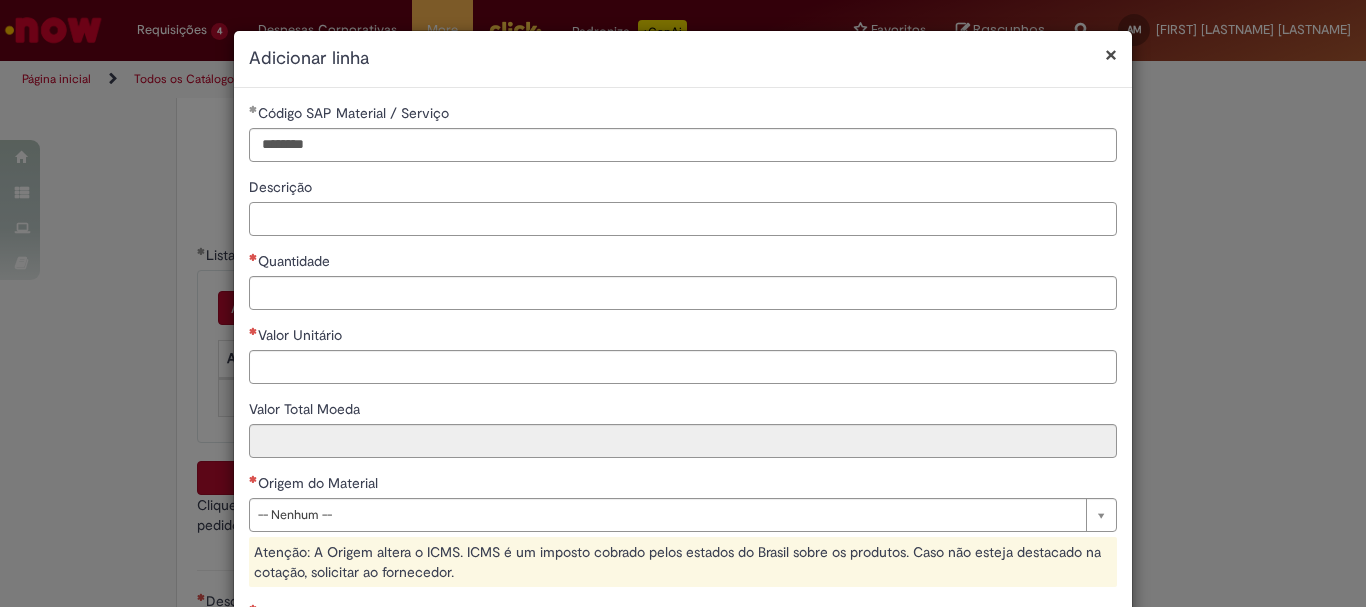click on "Descrição" at bounding box center (683, 219) 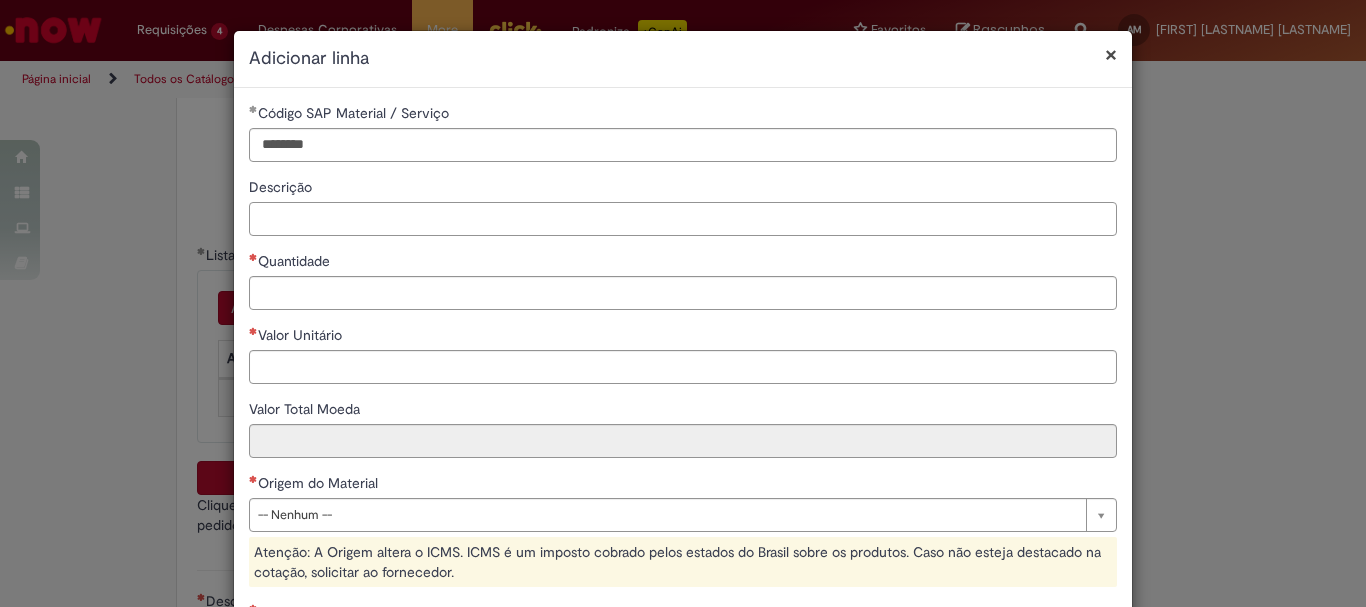 click on "Descrição" at bounding box center (683, 219) 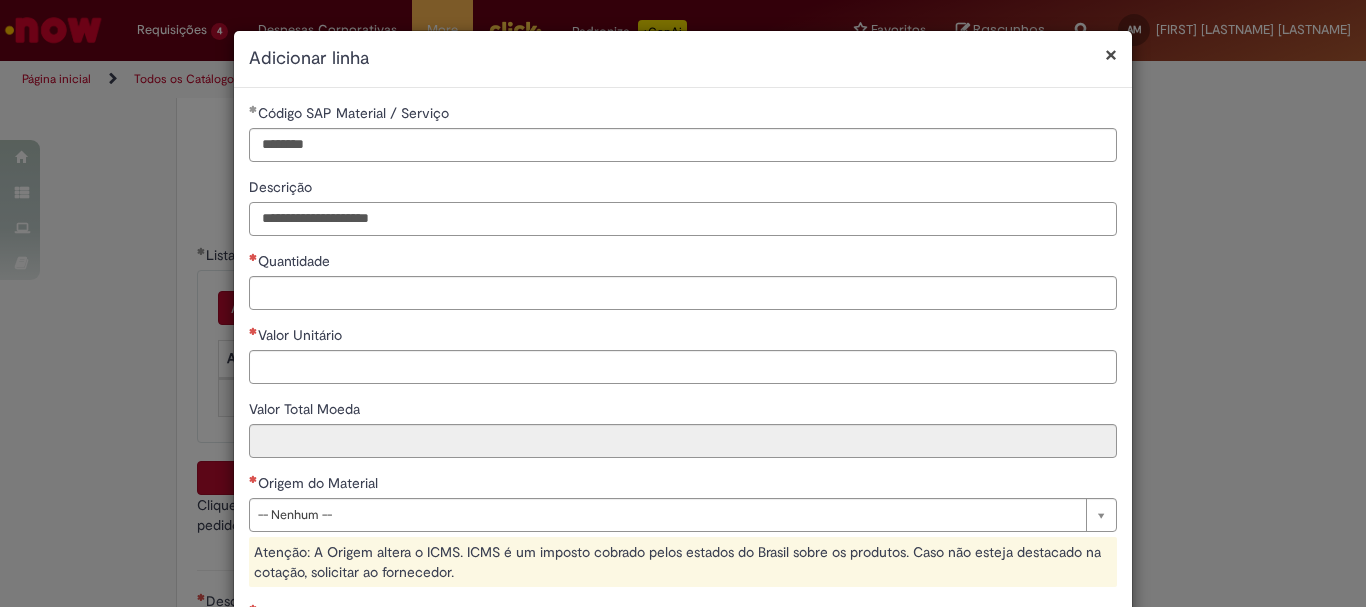 type on "**********" 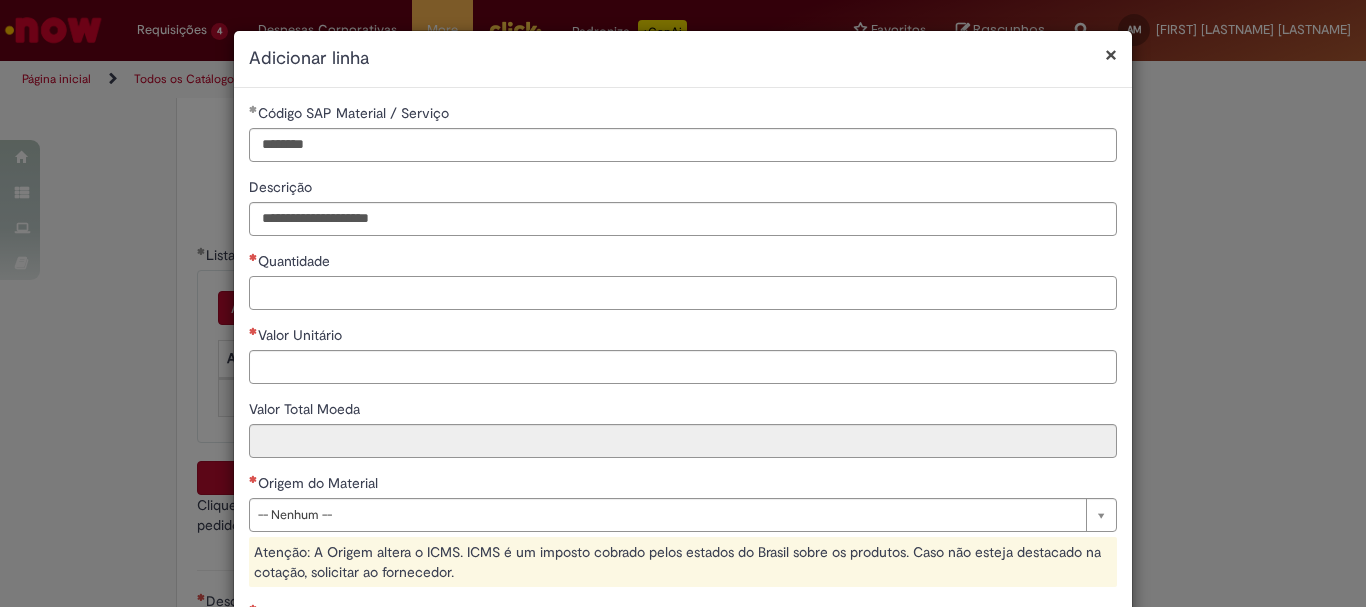 click on "Quantidade" at bounding box center [683, 293] 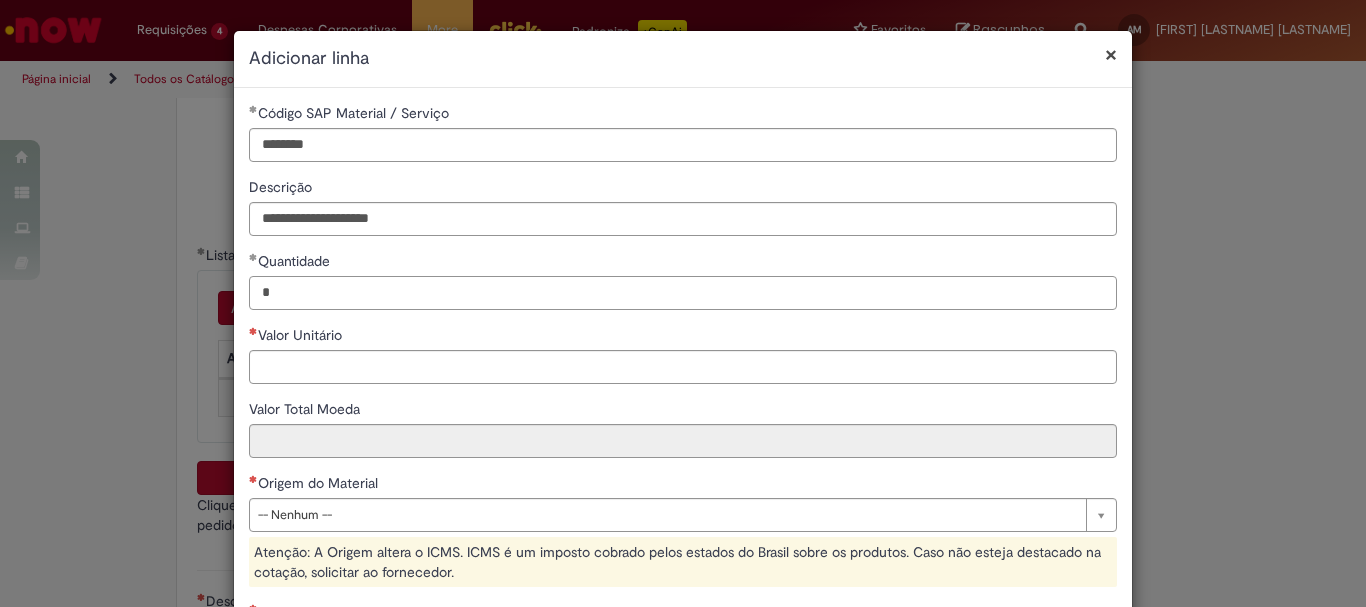 type on "*" 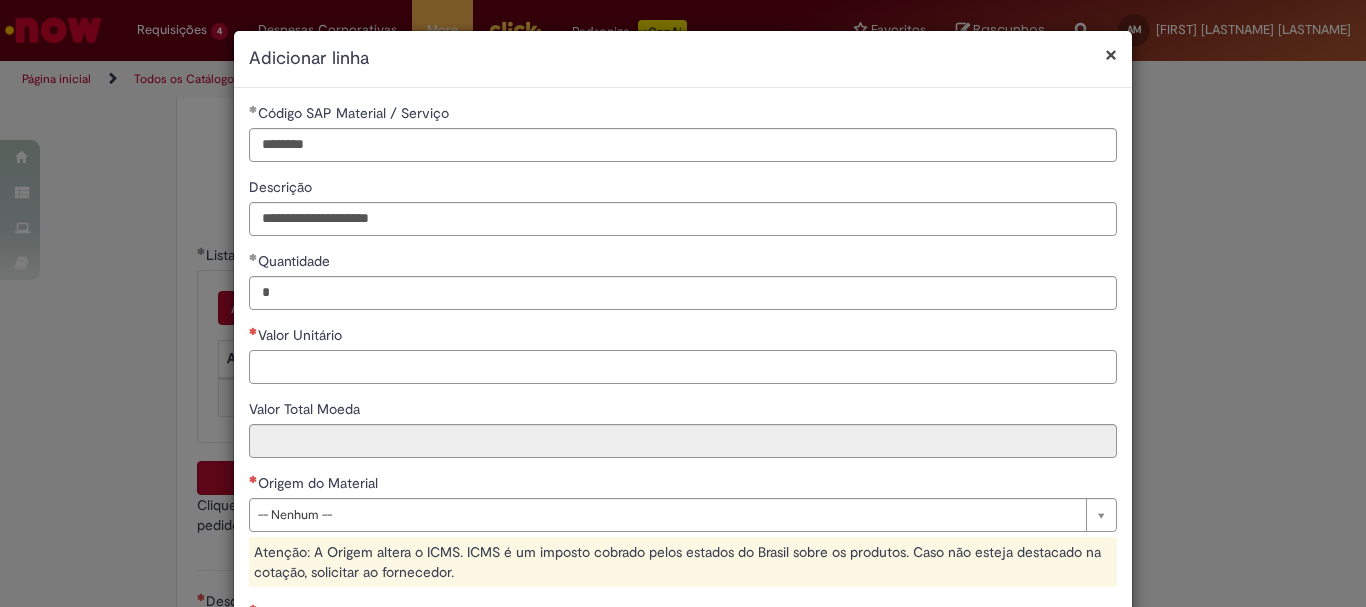 click on "Valor Unitário" at bounding box center [683, 367] 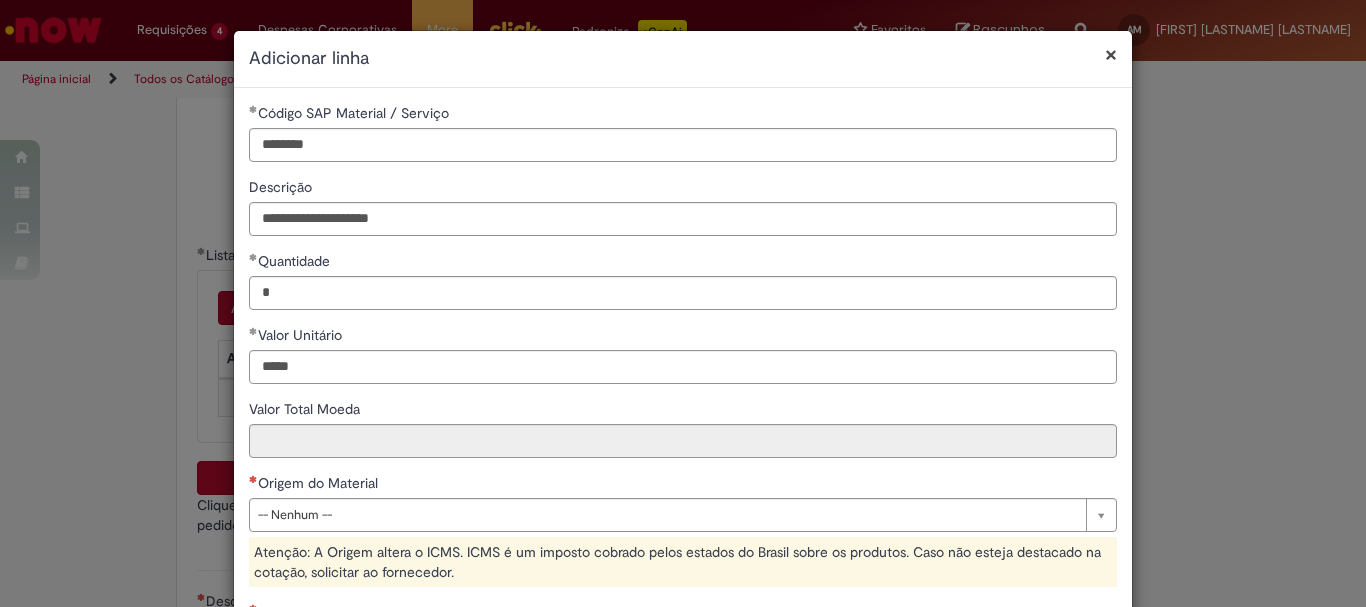 type on "******" 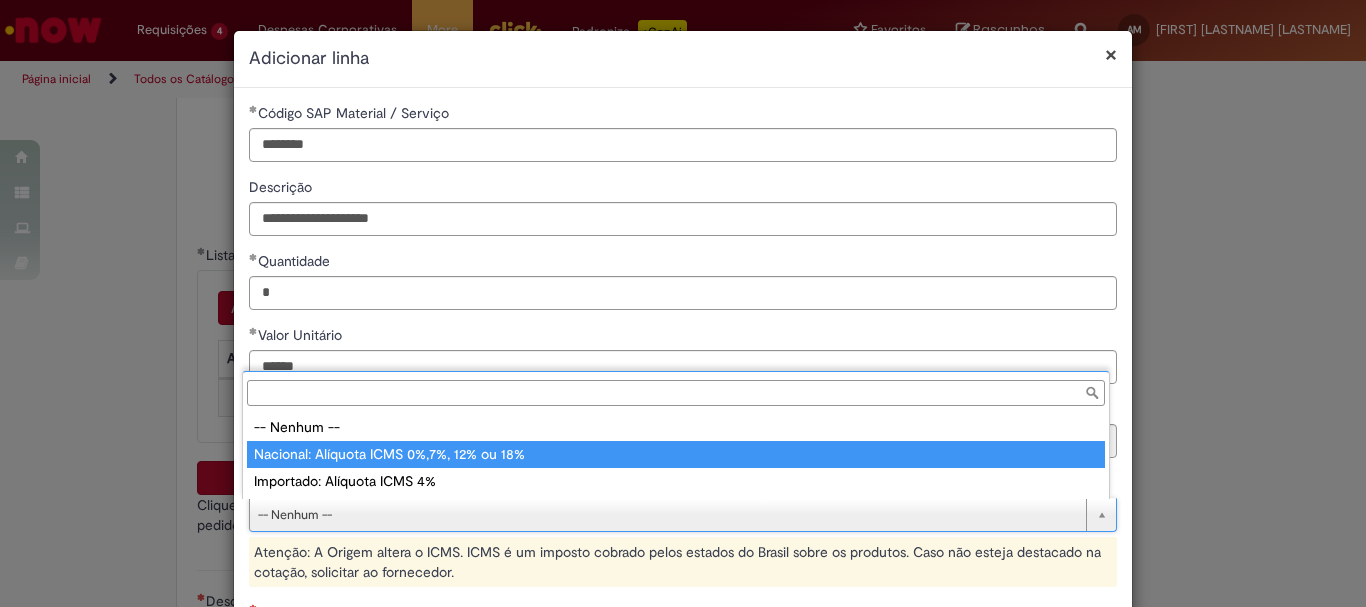 type on "**********" 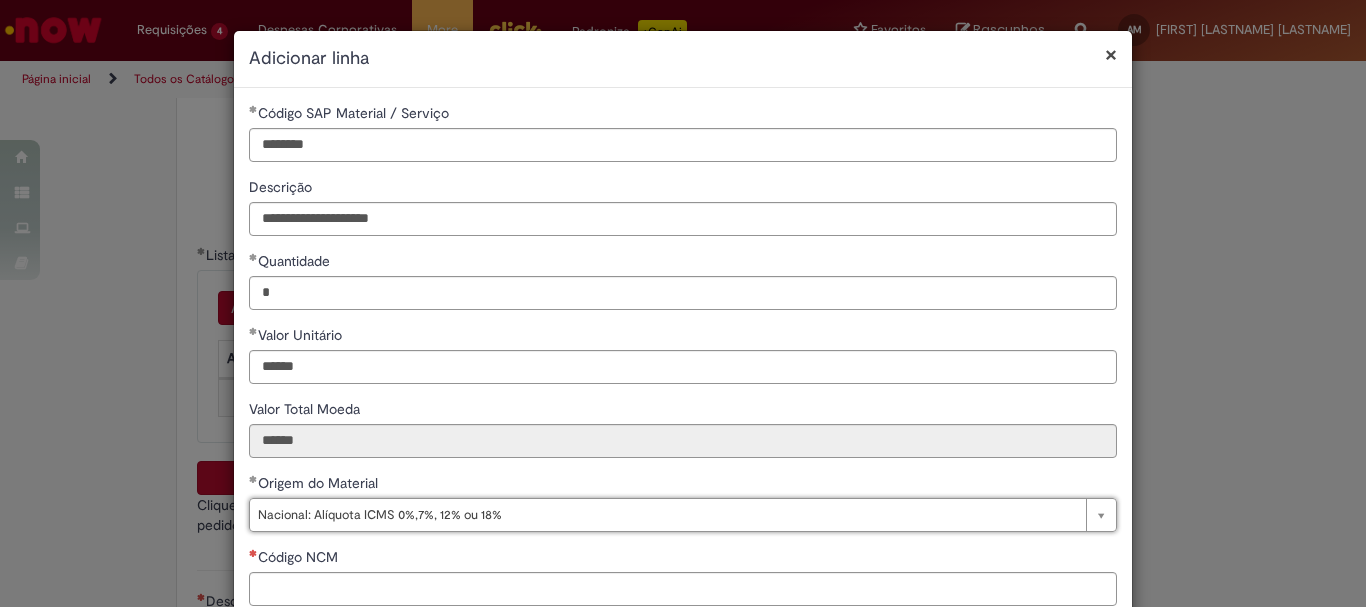 scroll, scrollTop: 100, scrollLeft: 0, axis: vertical 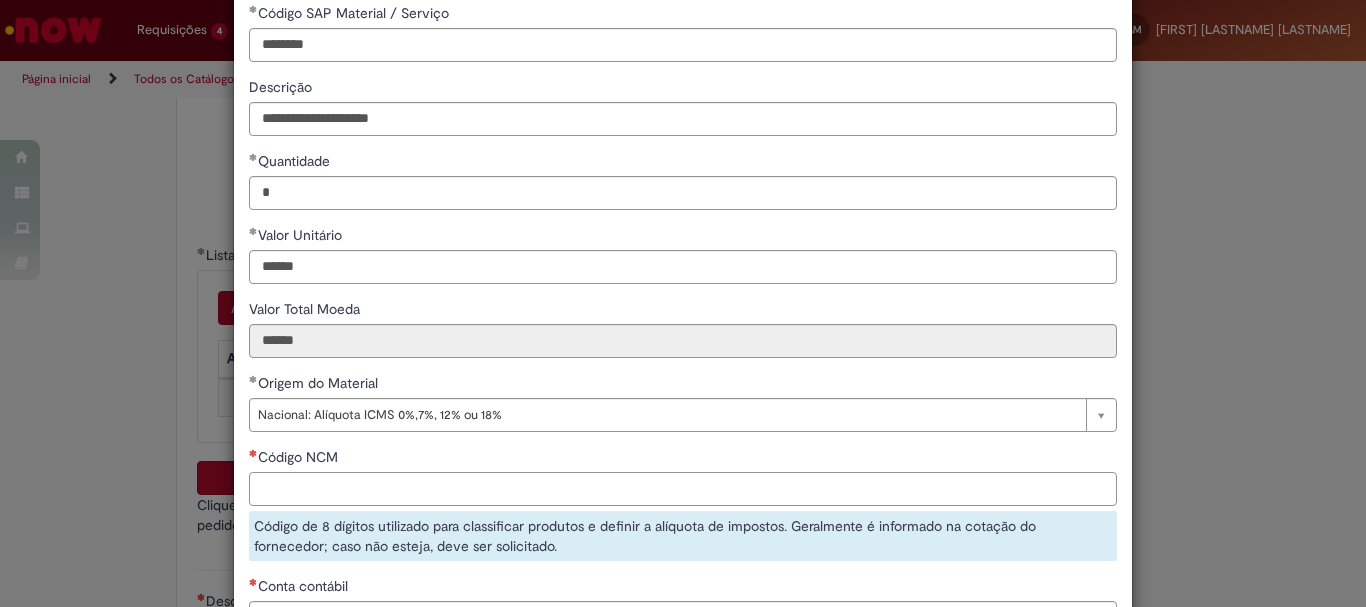 click on "Código NCM" at bounding box center [683, 489] 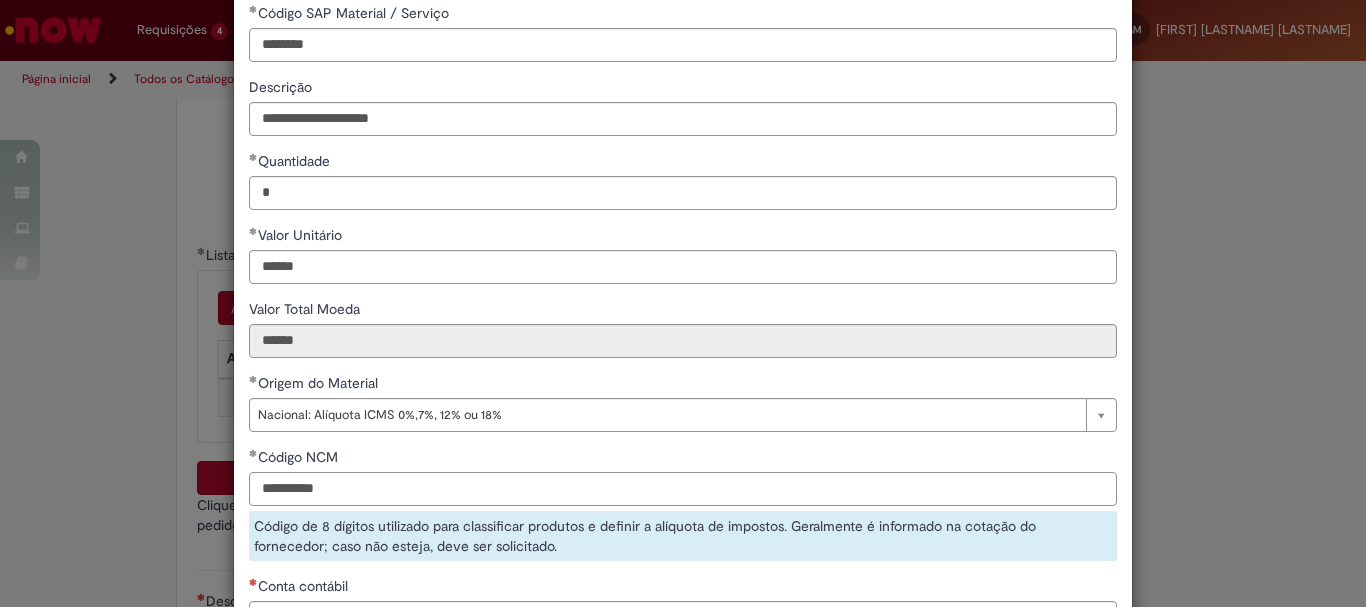 click on "**********" at bounding box center [683, 489] 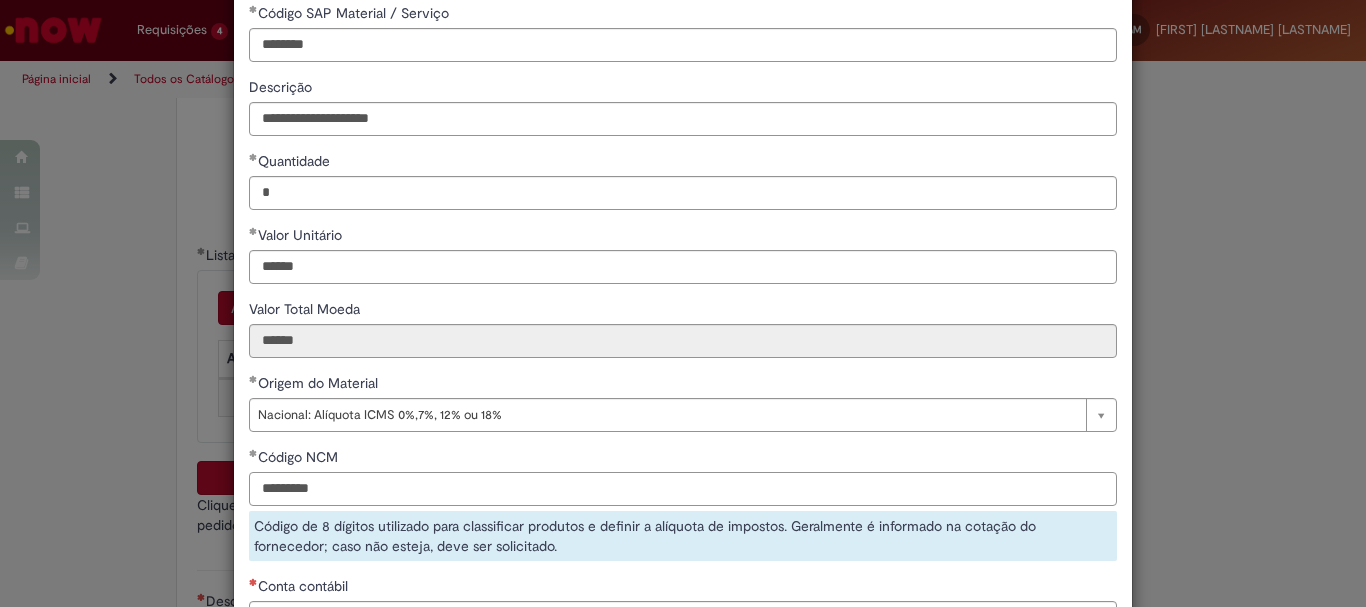 click on "*********" at bounding box center (683, 489) 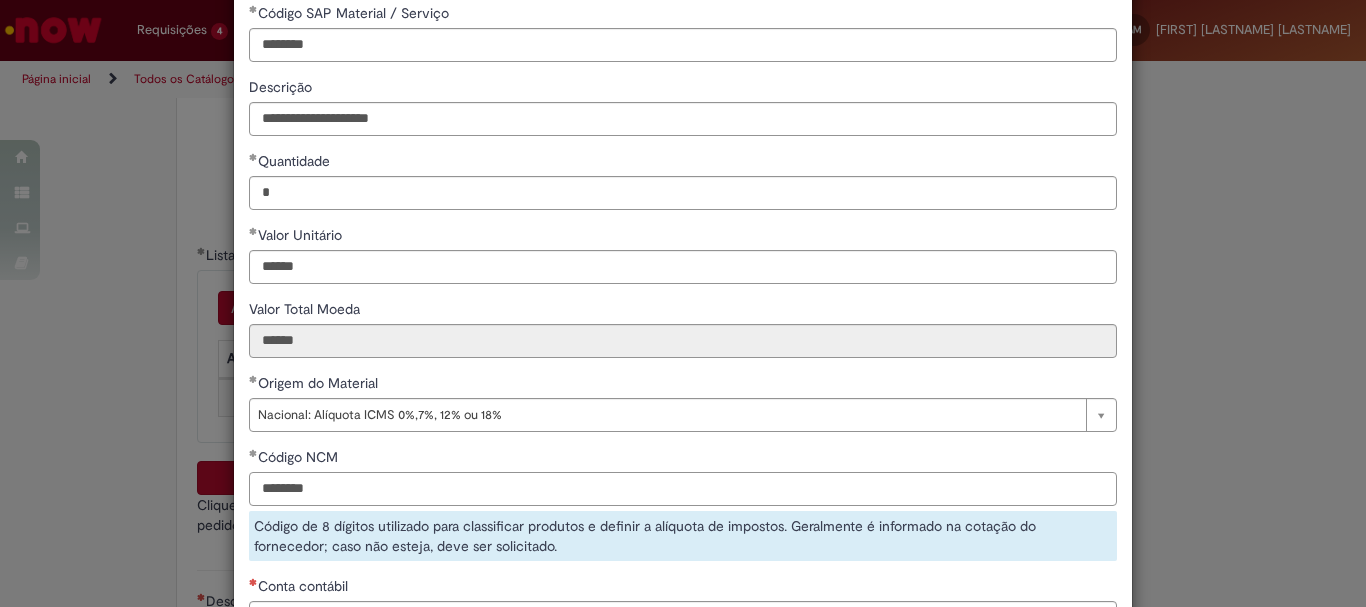 drag, startPoint x: 304, startPoint y: 488, endPoint x: 168, endPoint y: 488, distance: 136 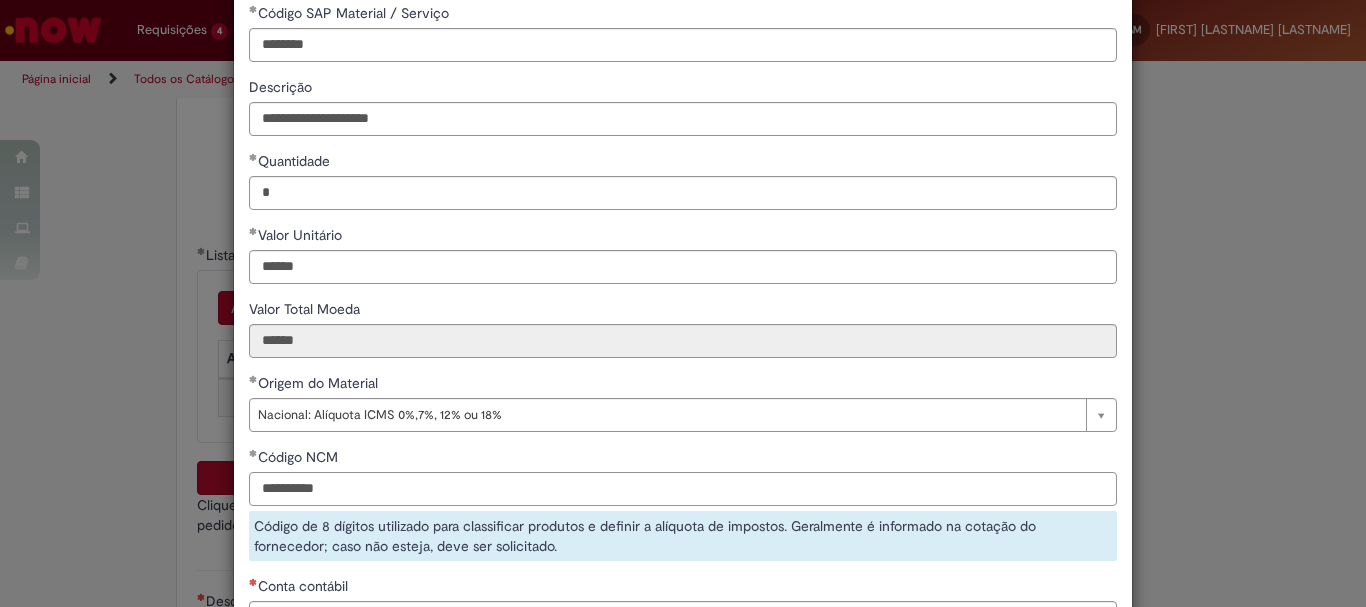 click on "**********" at bounding box center [683, 489] 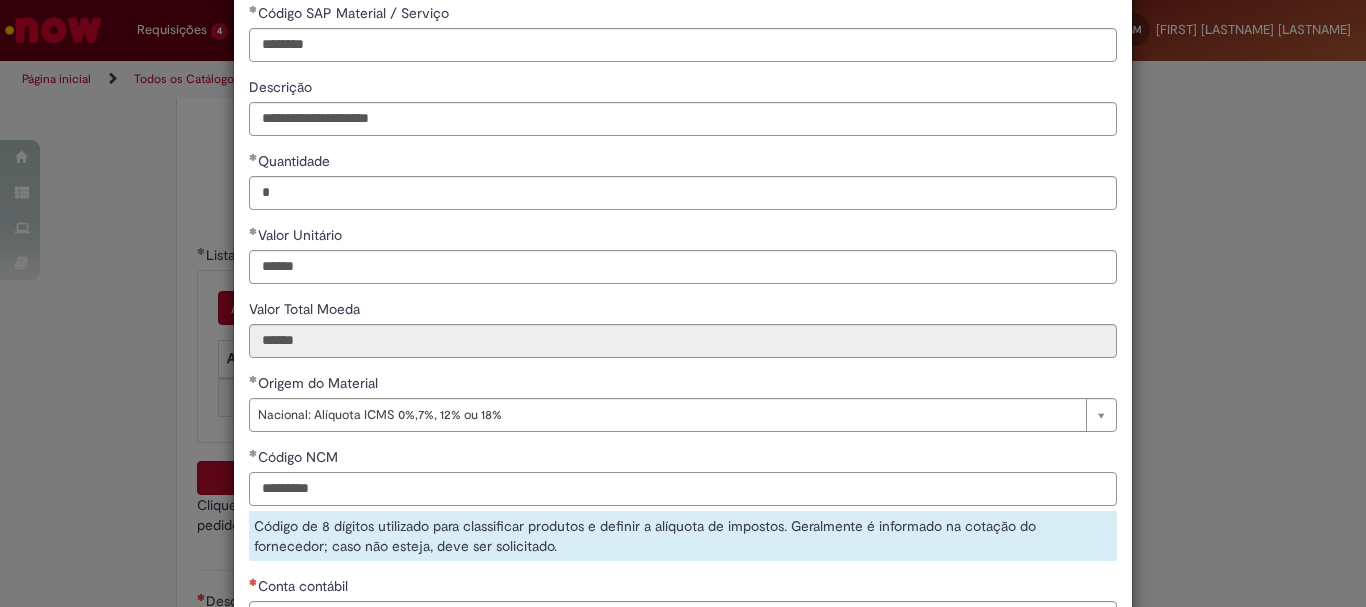 click on "*********" at bounding box center [683, 489] 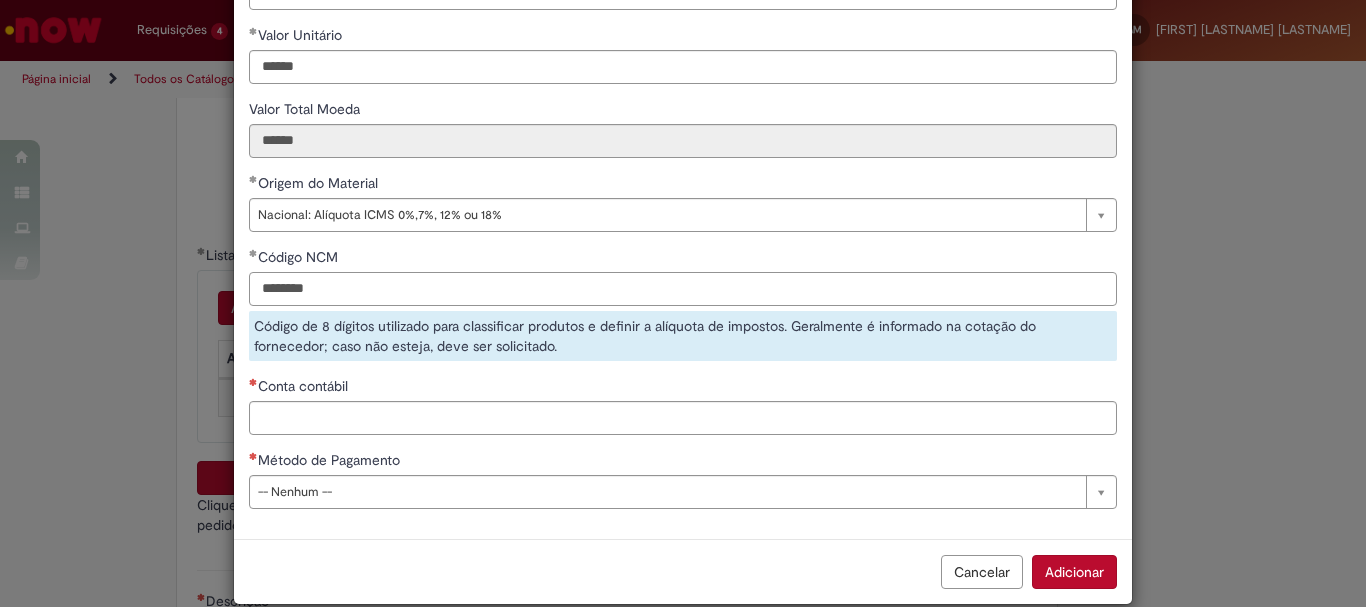 type on "********" 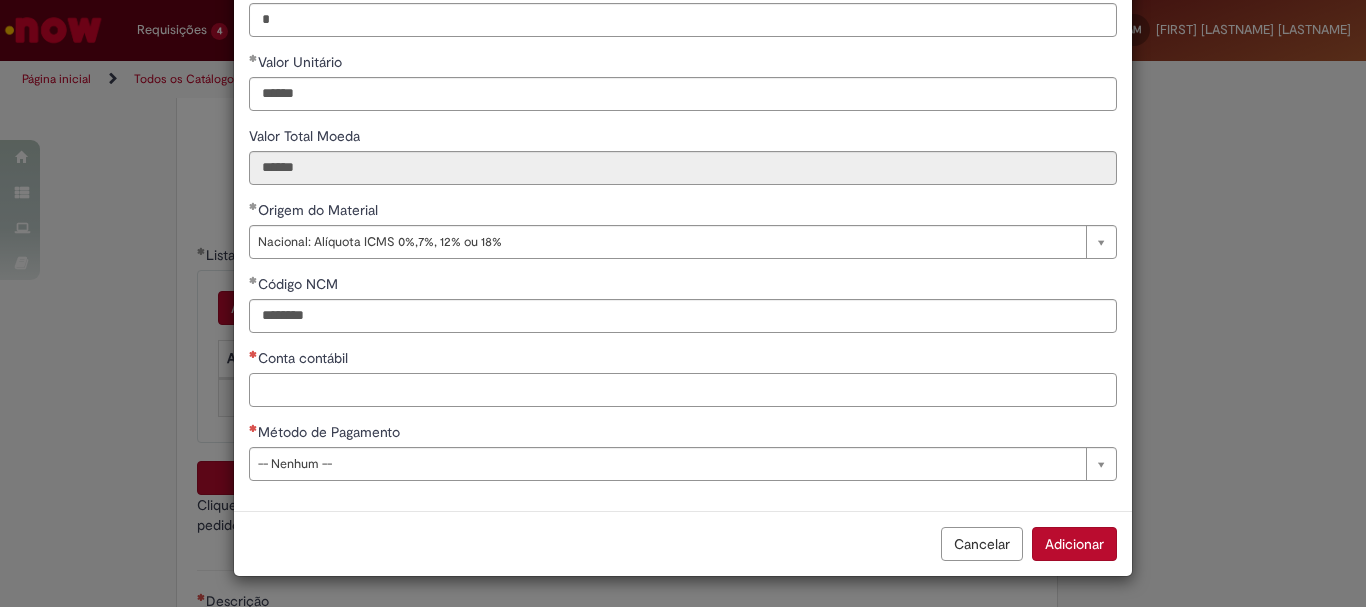 click on "**********" at bounding box center [683, 163] 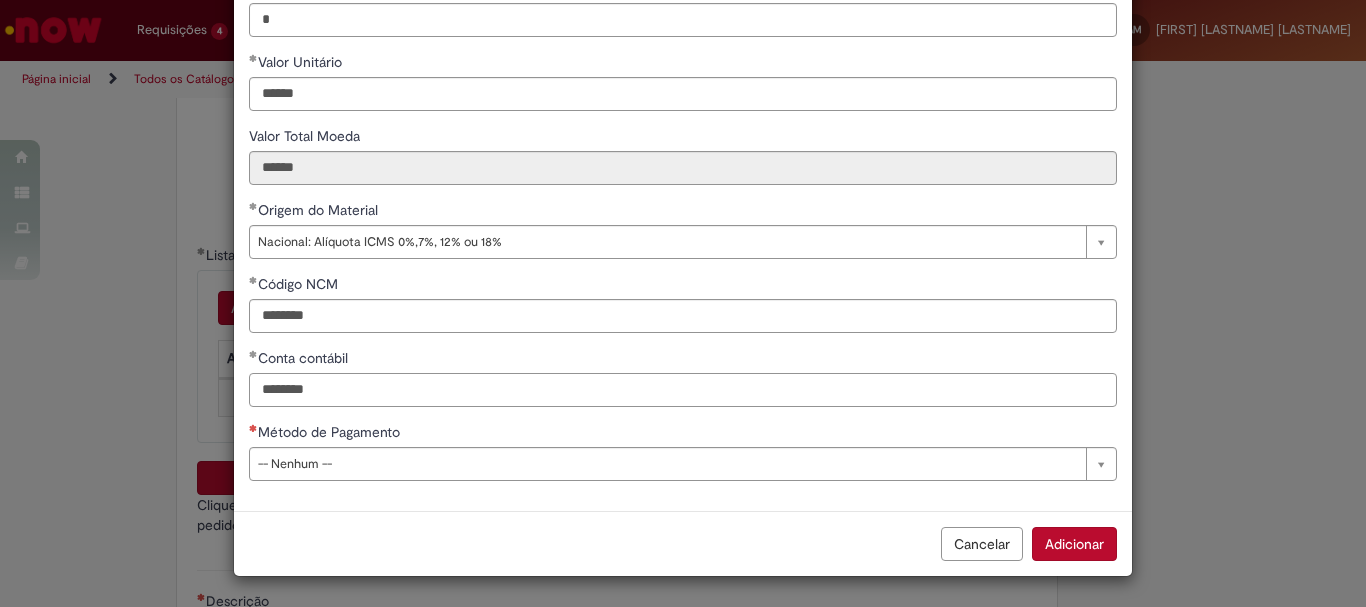type on "********" 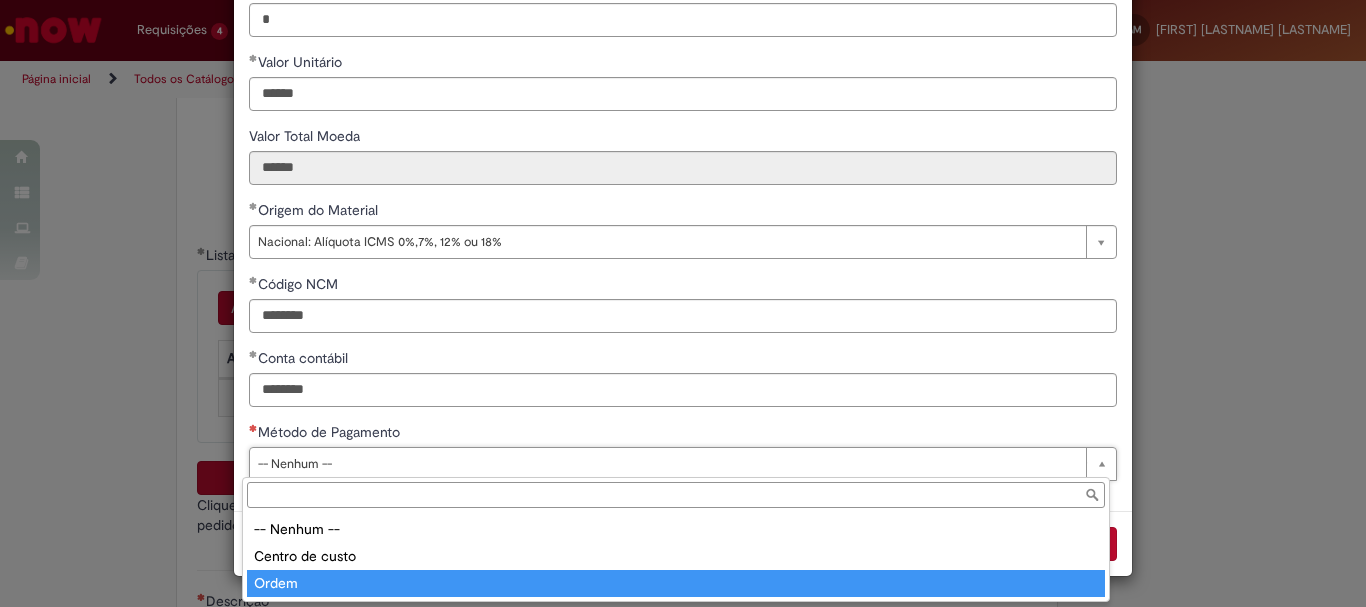 type on "*****" 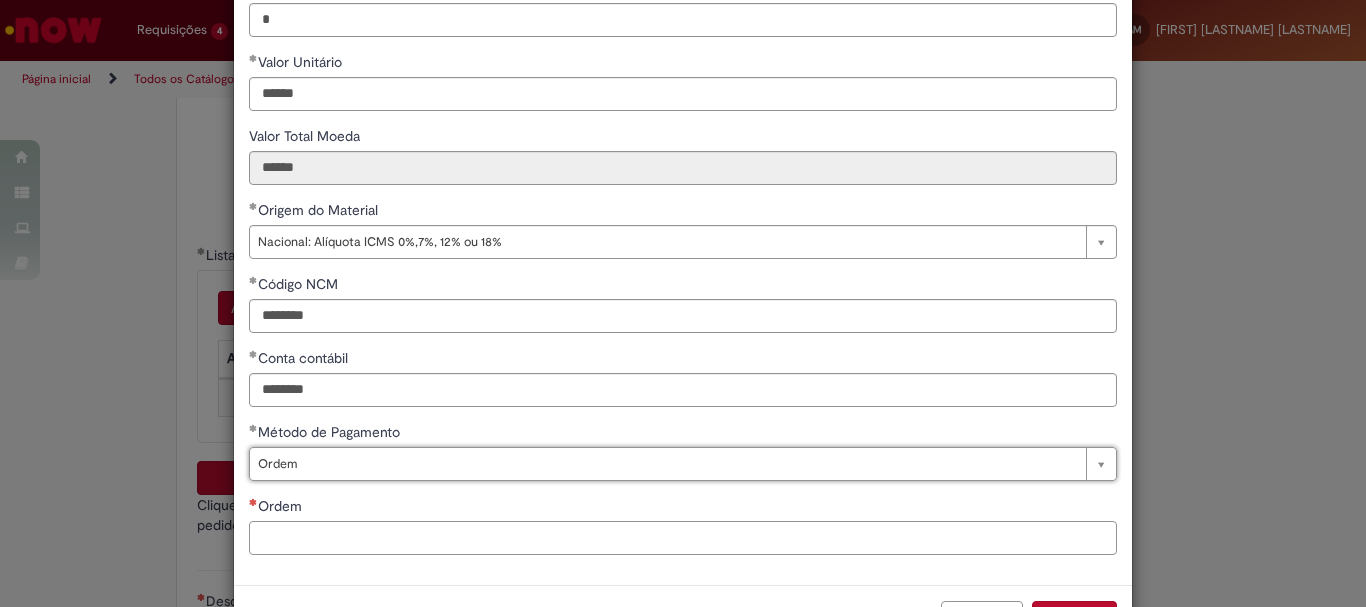 click on "Ordem" at bounding box center [683, 538] 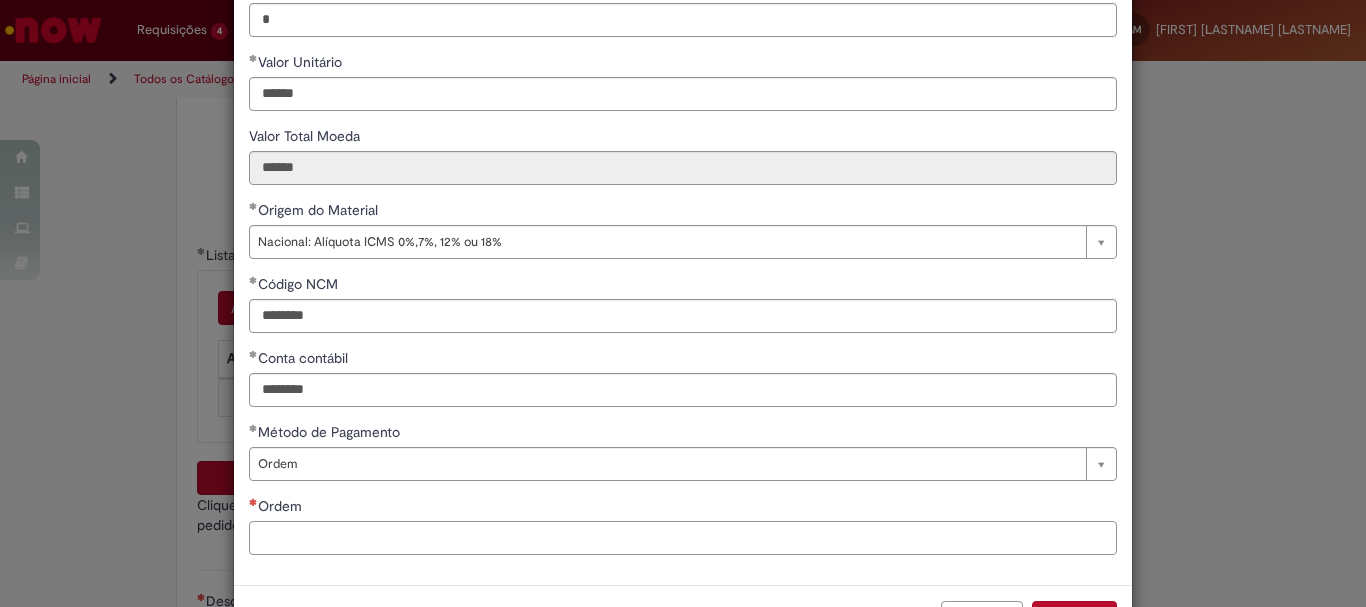 click on "Ordem" at bounding box center (683, 538) 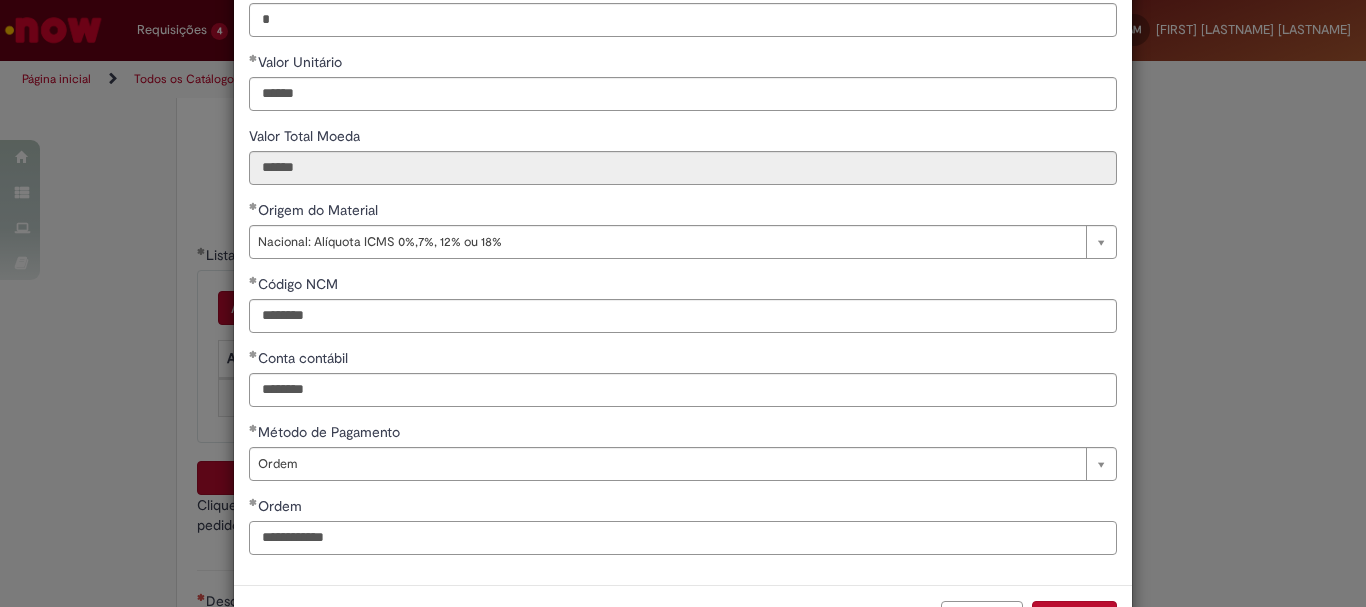 scroll, scrollTop: 347, scrollLeft: 0, axis: vertical 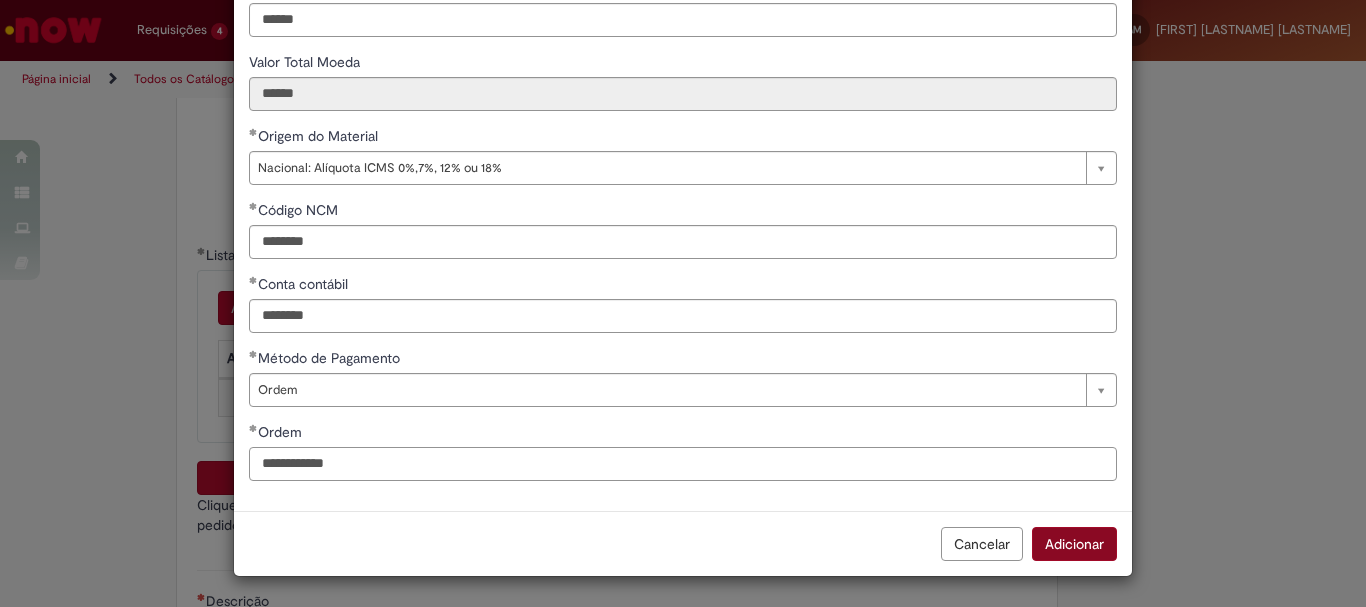 type on "**********" 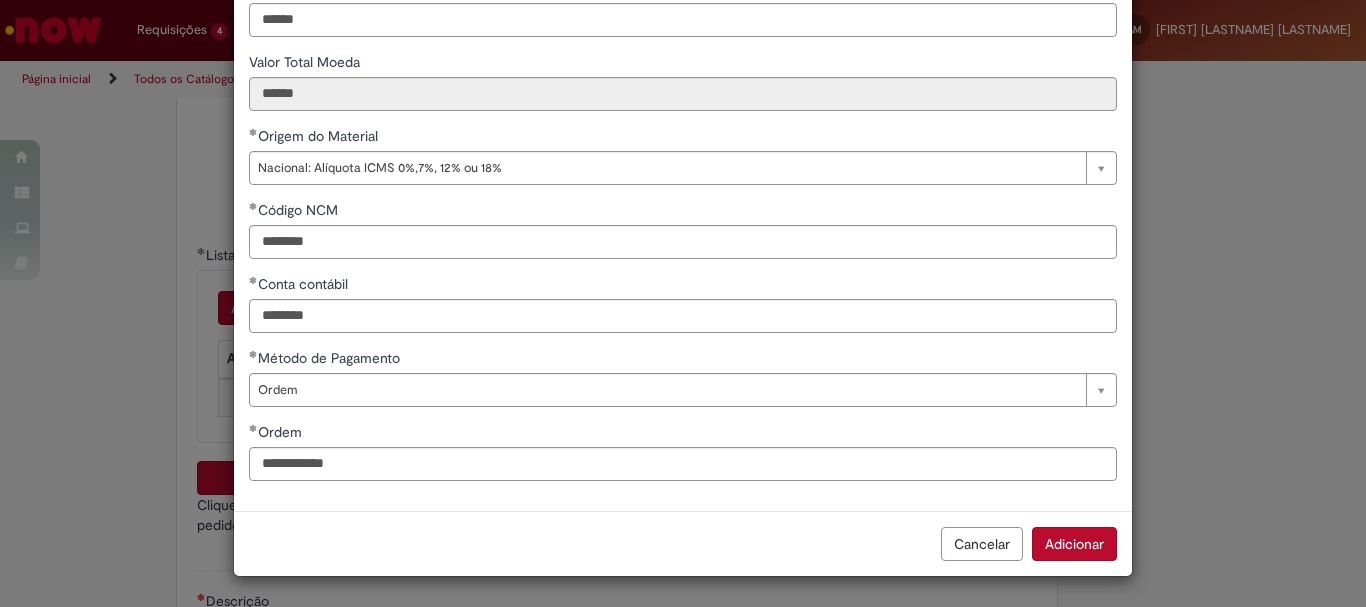 click on "Adicionar" at bounding box center (1074, 544) 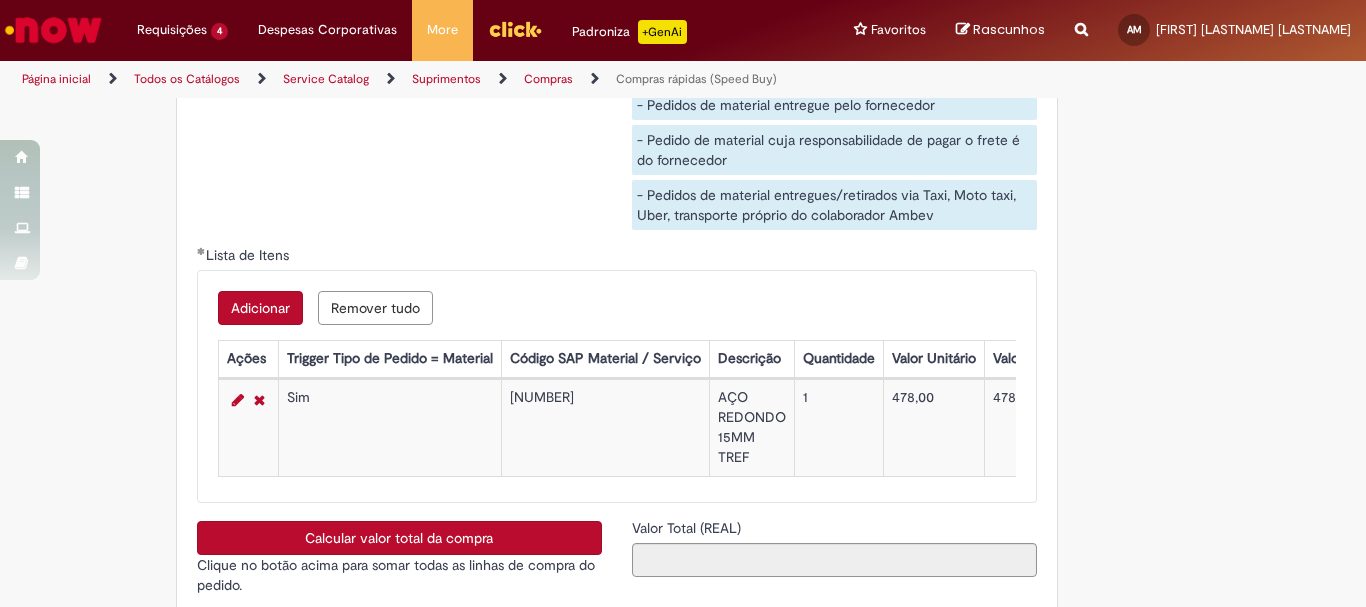 click on "Calcular valor total da compra" at bounding box center [399, 538] 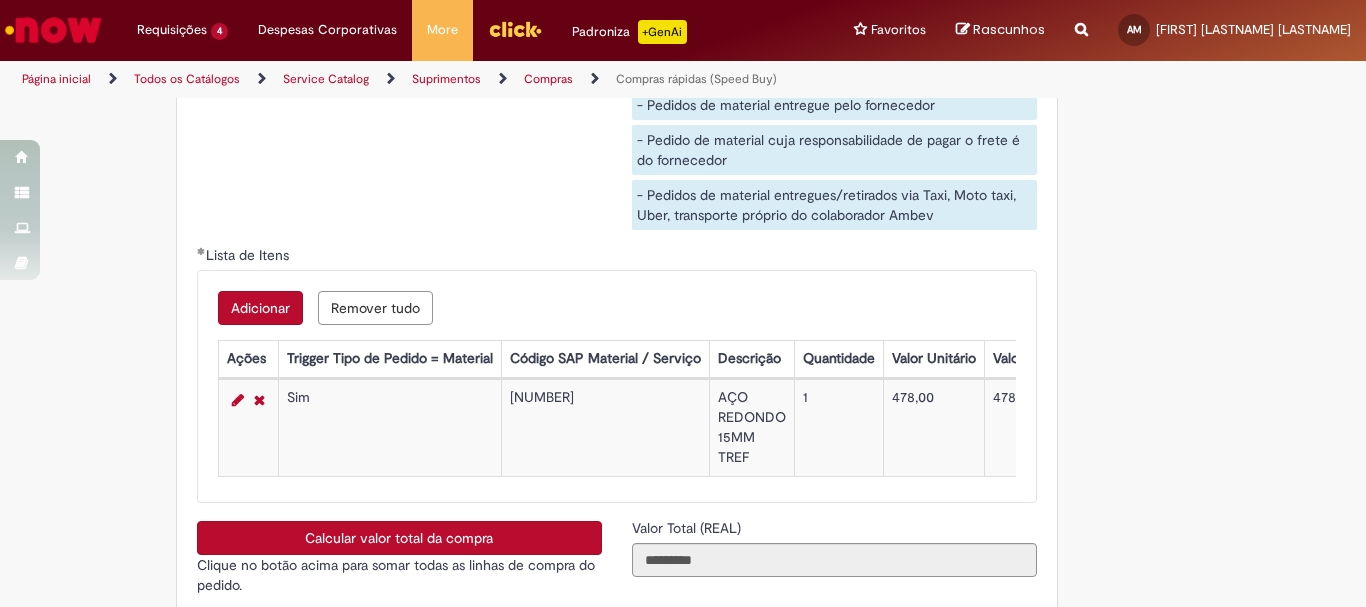 click on "Adicionar" at bounding box center (260, 308) 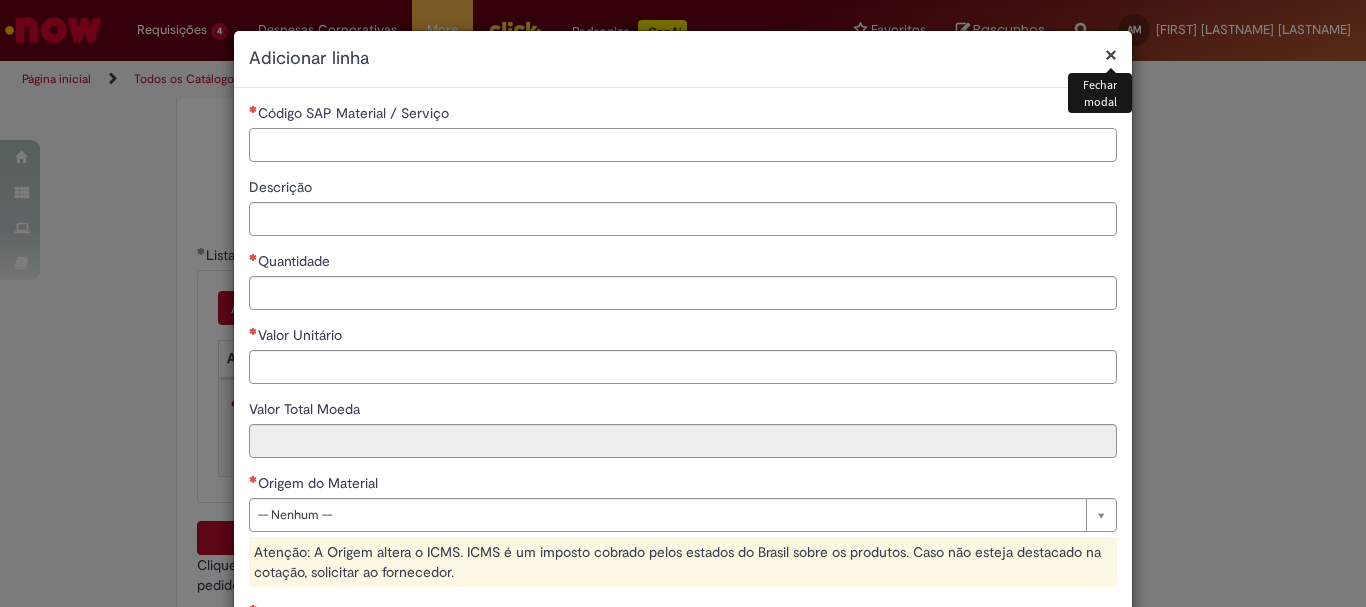 click on "Código SAP Material / Serviço" at bounding box center (683, 145) 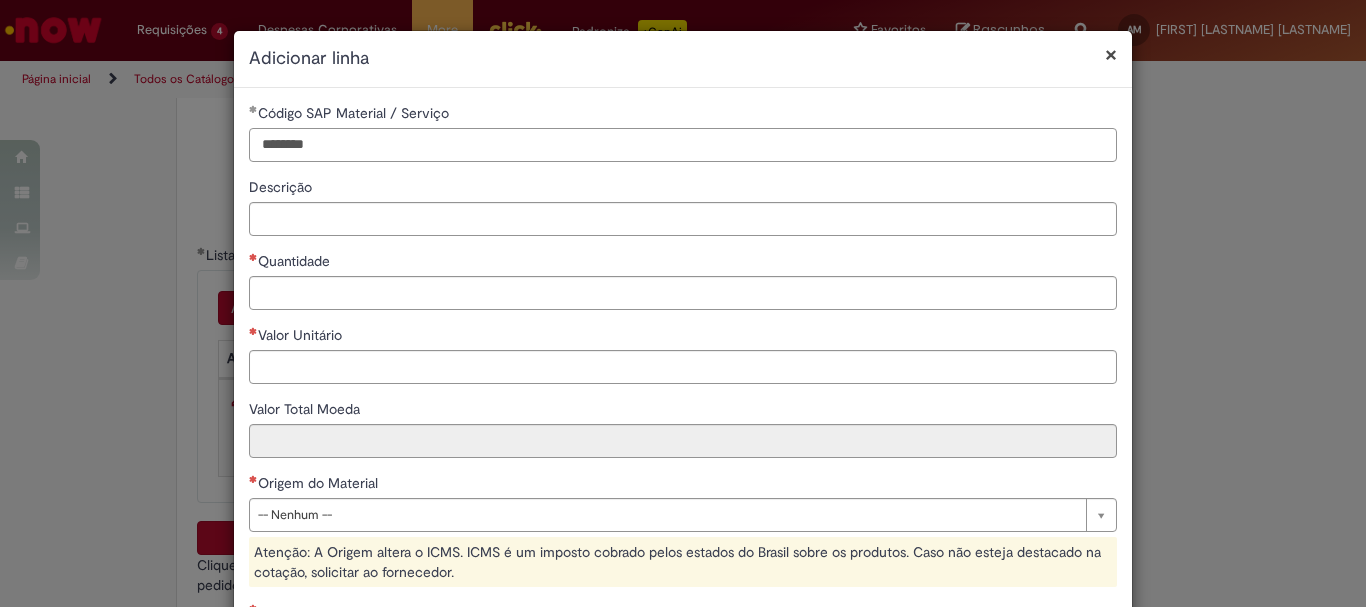 drag, startPoint x: 330, startPoint y: 155, endPoint x: 112, endPoint y: 131, distance: 219.31712 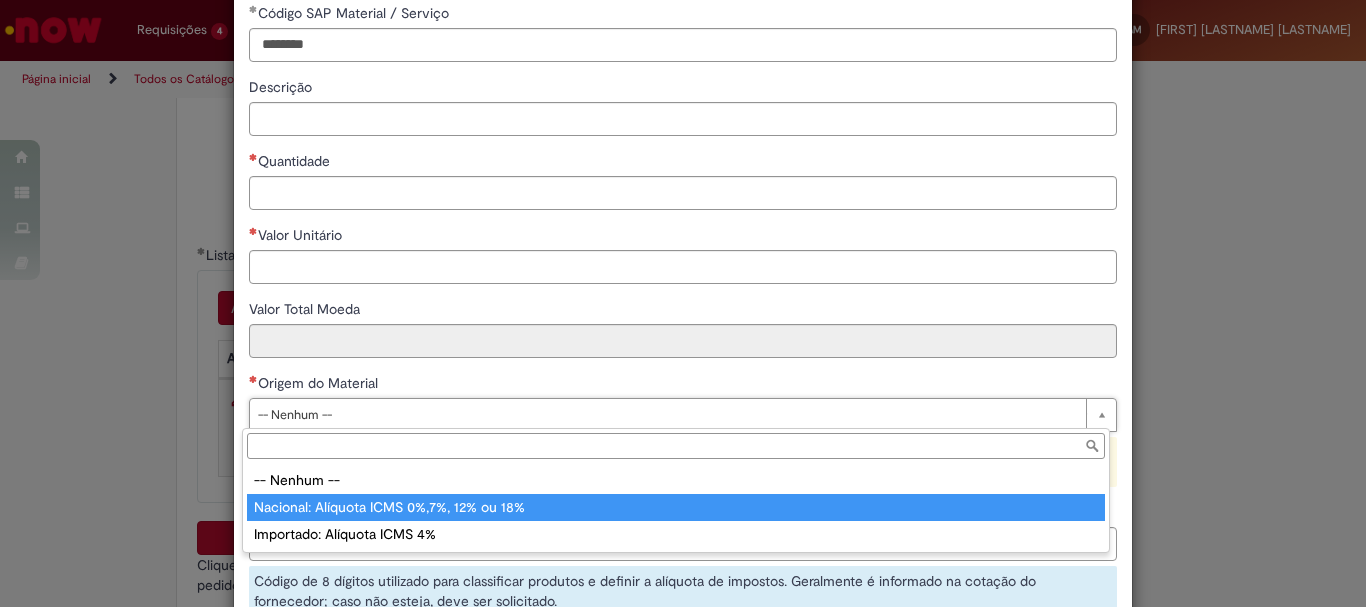 type on "**********" 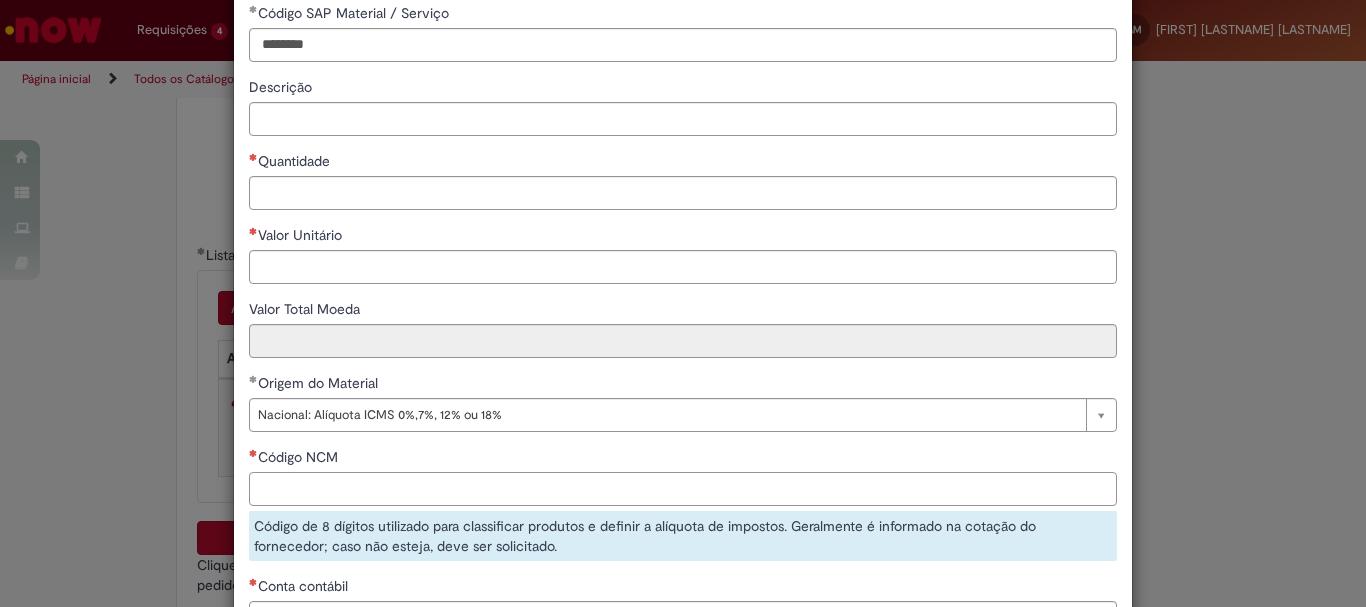 click on "Código NCM" at bounding box center [683, 489] 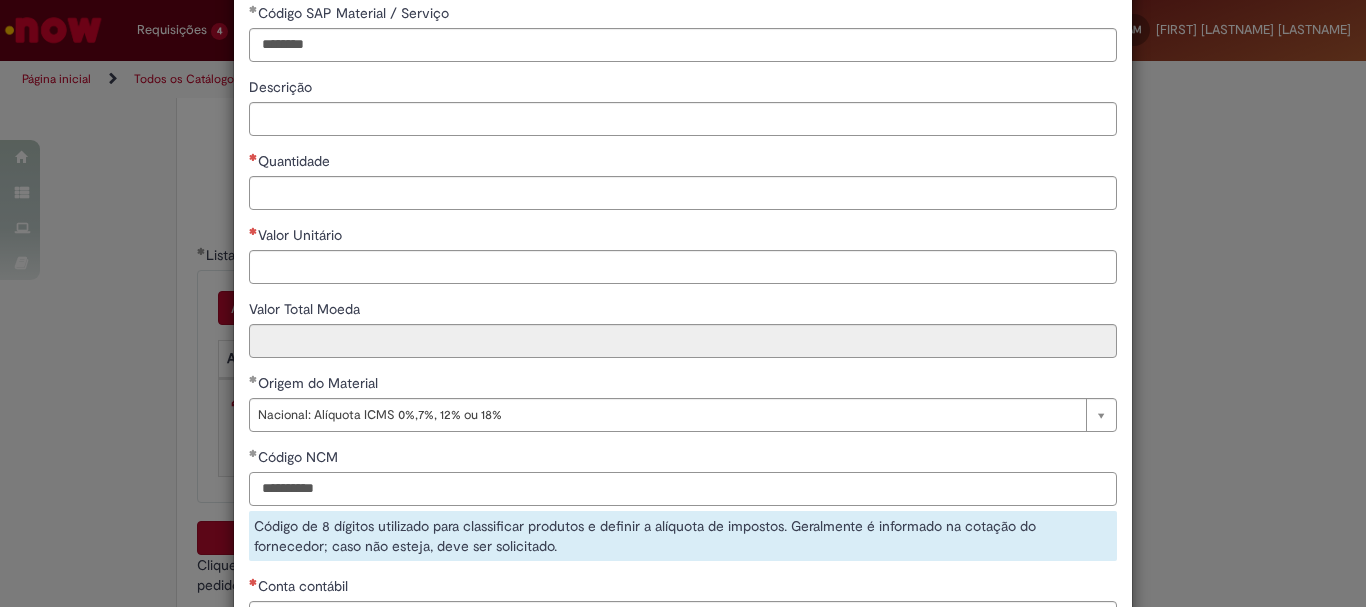 click on "**********" at bounding box center (683, 489) 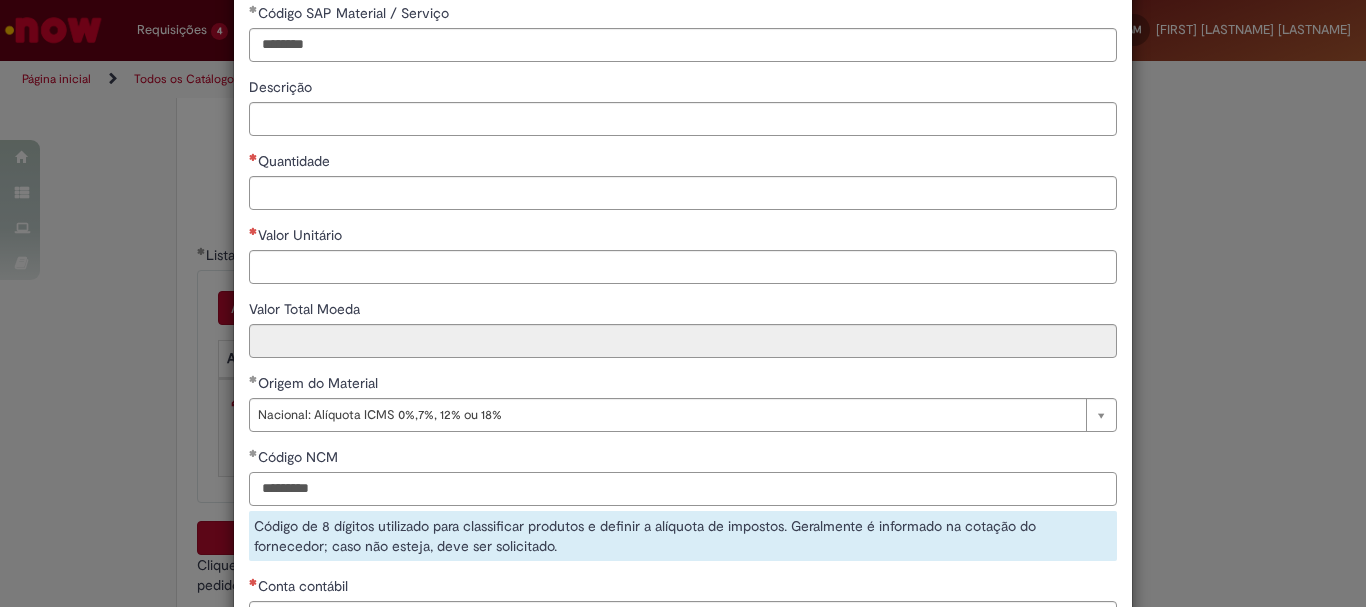 click on "*********" at bounding box center [683, 489] 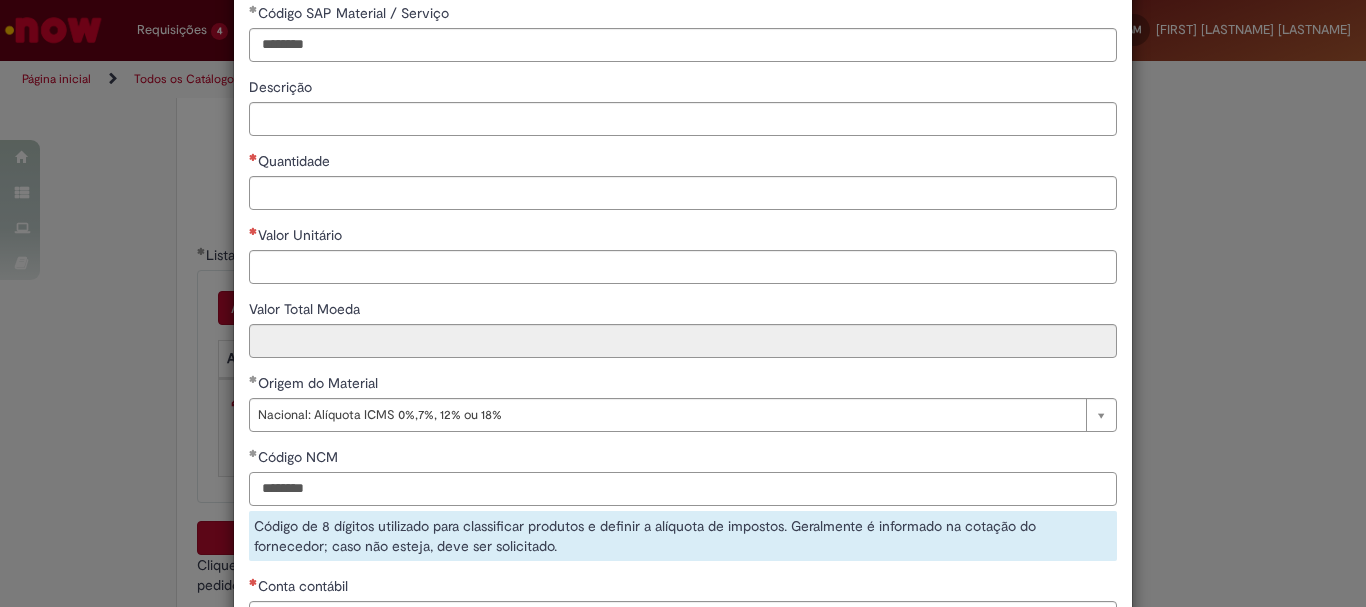 type on "********" 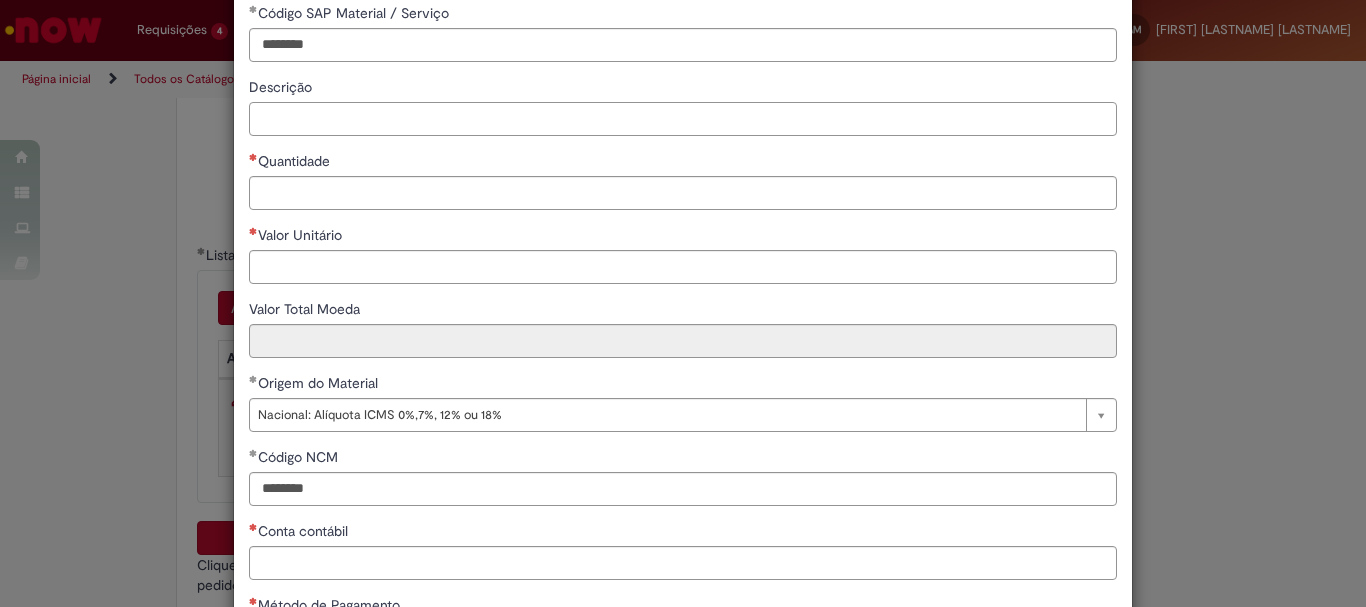 click on "Descrição" at bounding box center [683, 119] 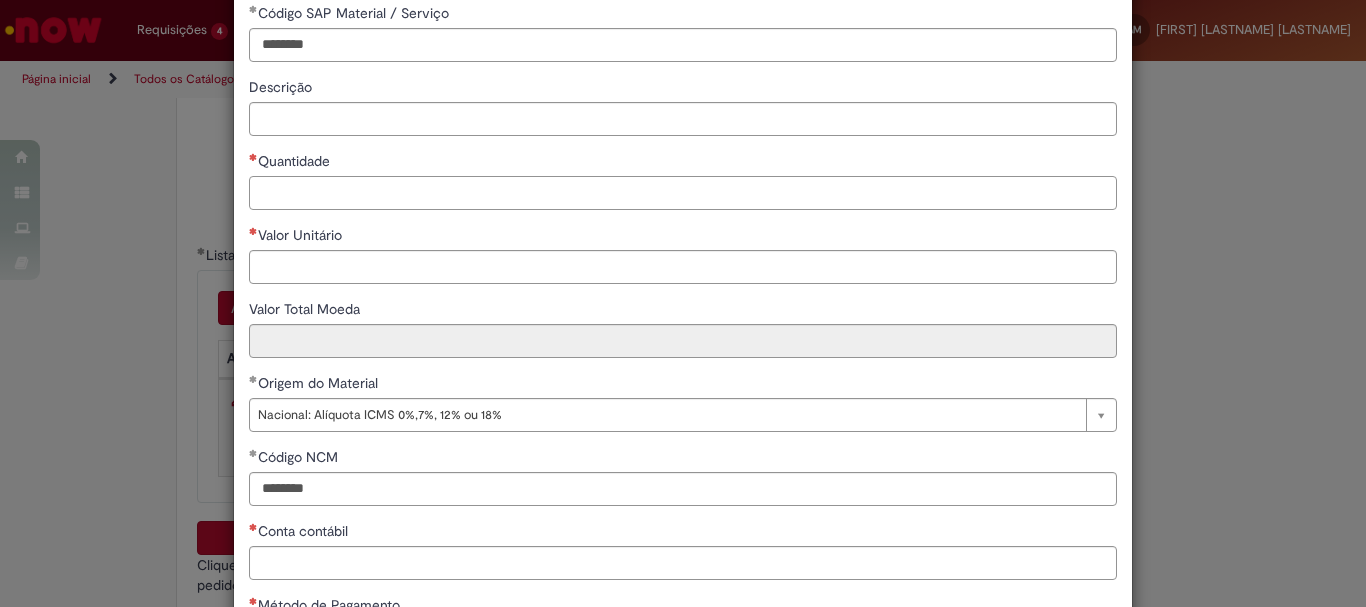 click on "Quantidade" at bounding box center [683, 193] 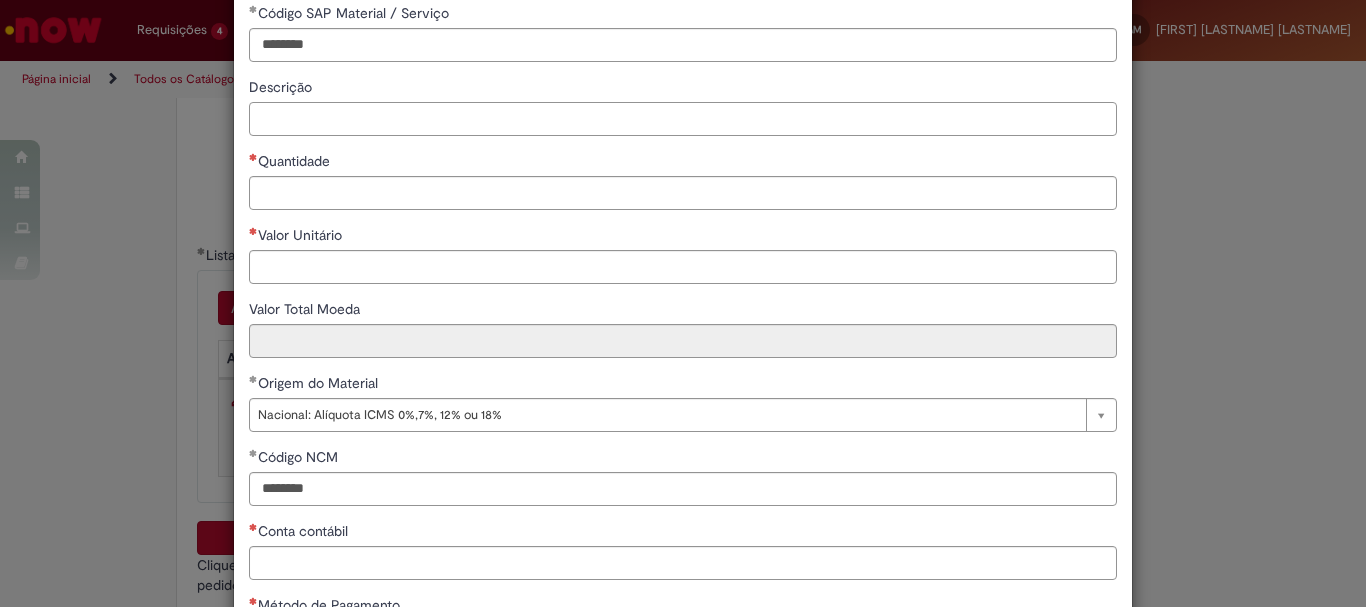 click on "Descrição" at bounding box center (683, 119) 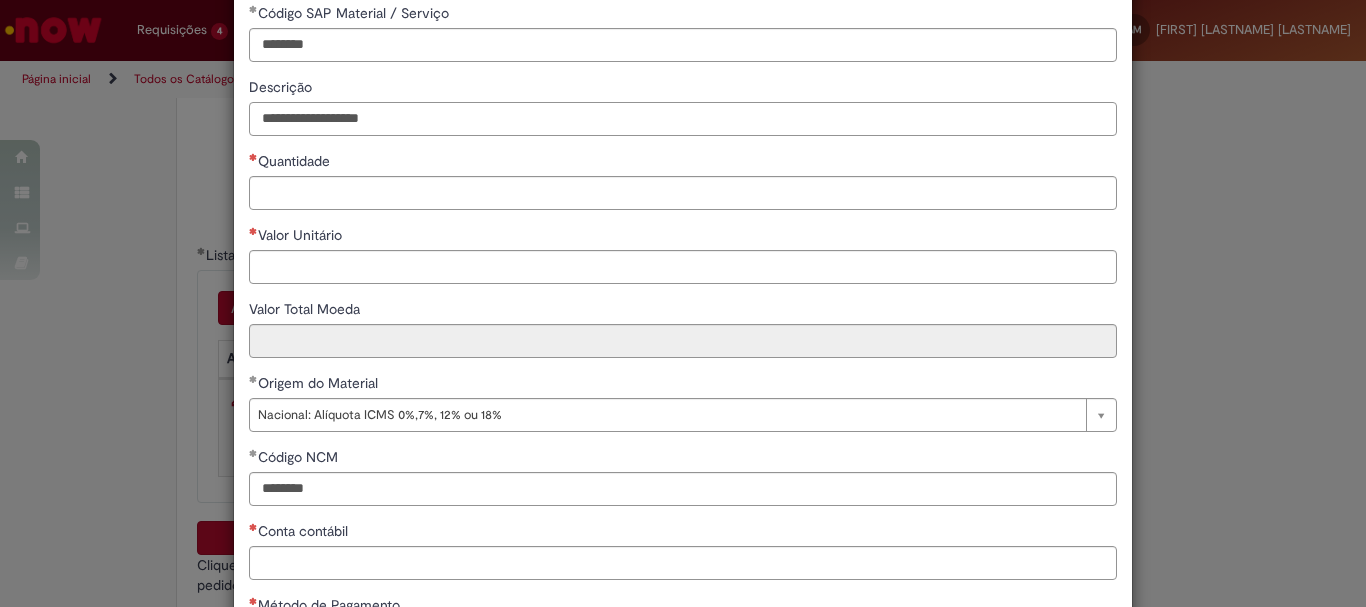 type on "**********" 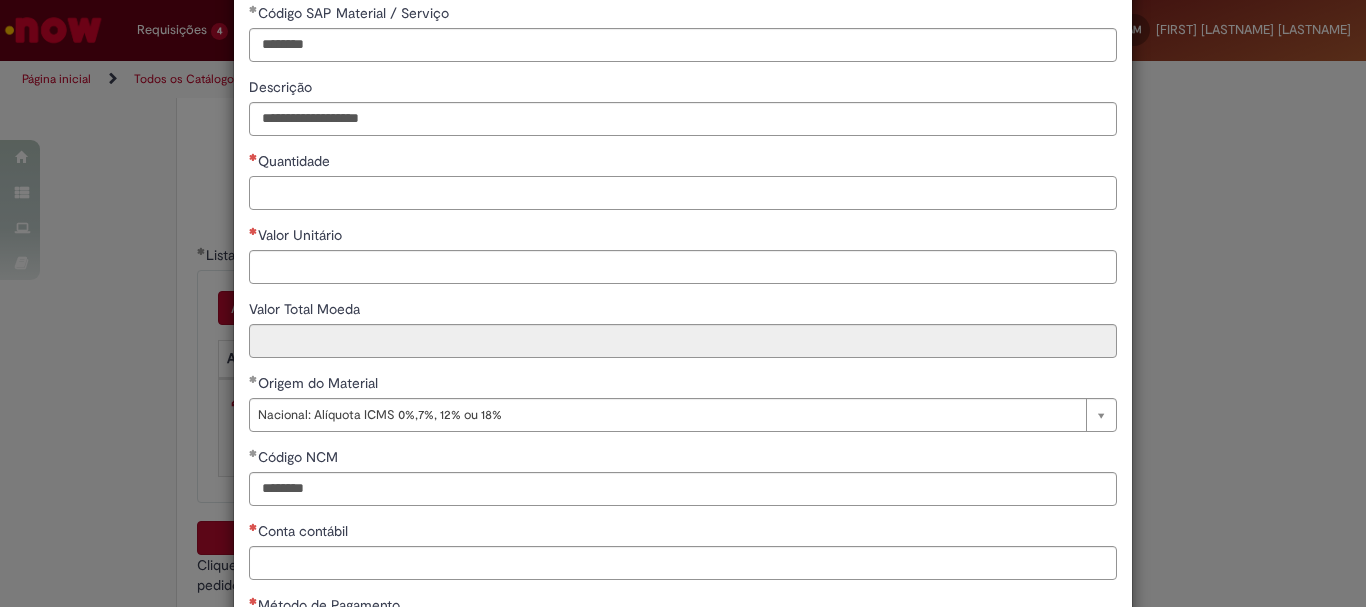 click on "Quantidade" at bounding box center (683, 193) 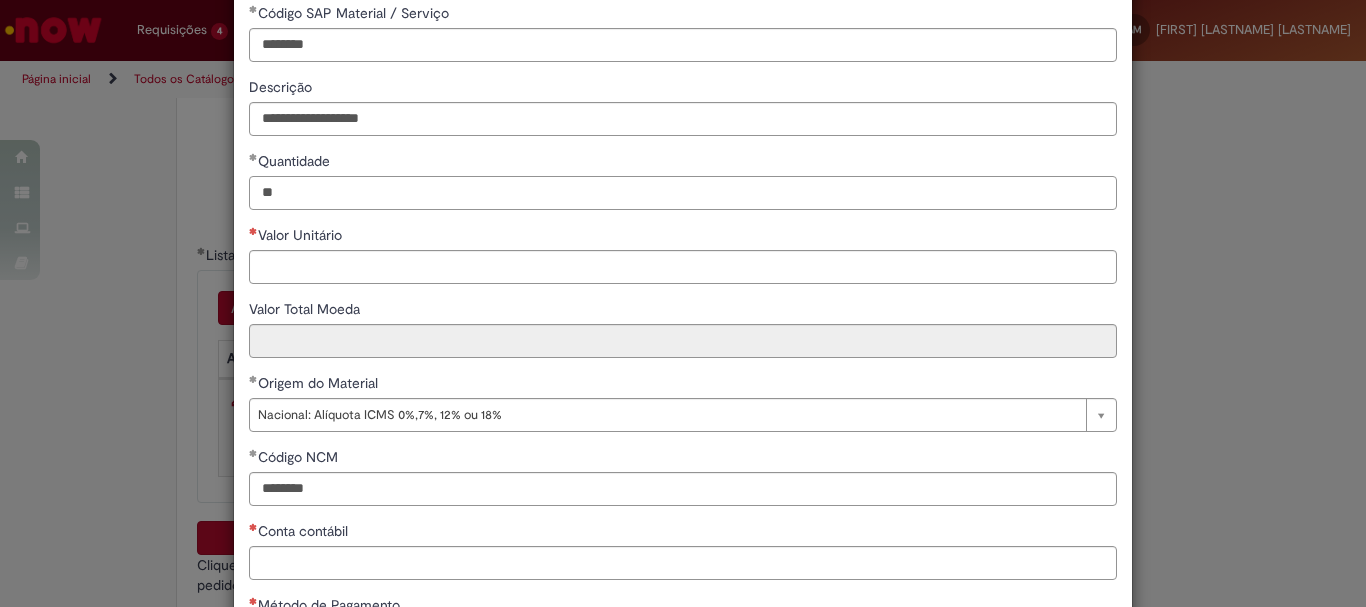 type on "**" 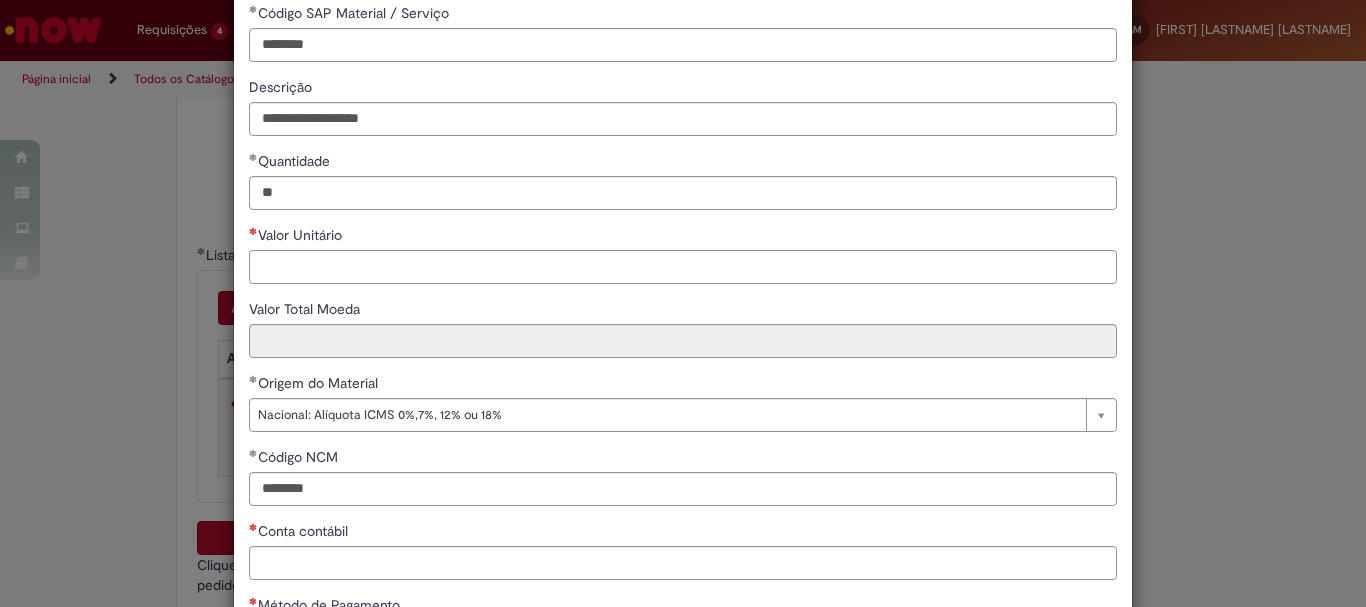 click on "Valor Unitário" at bounding box center (683, 267) 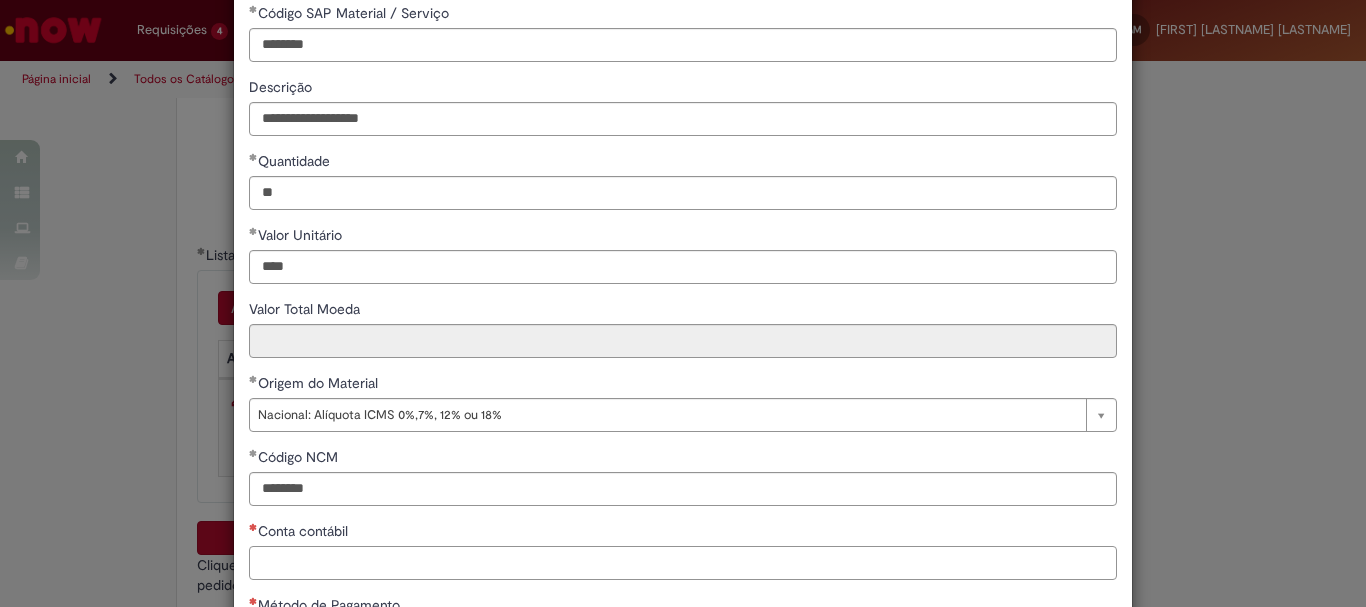type on "*****" 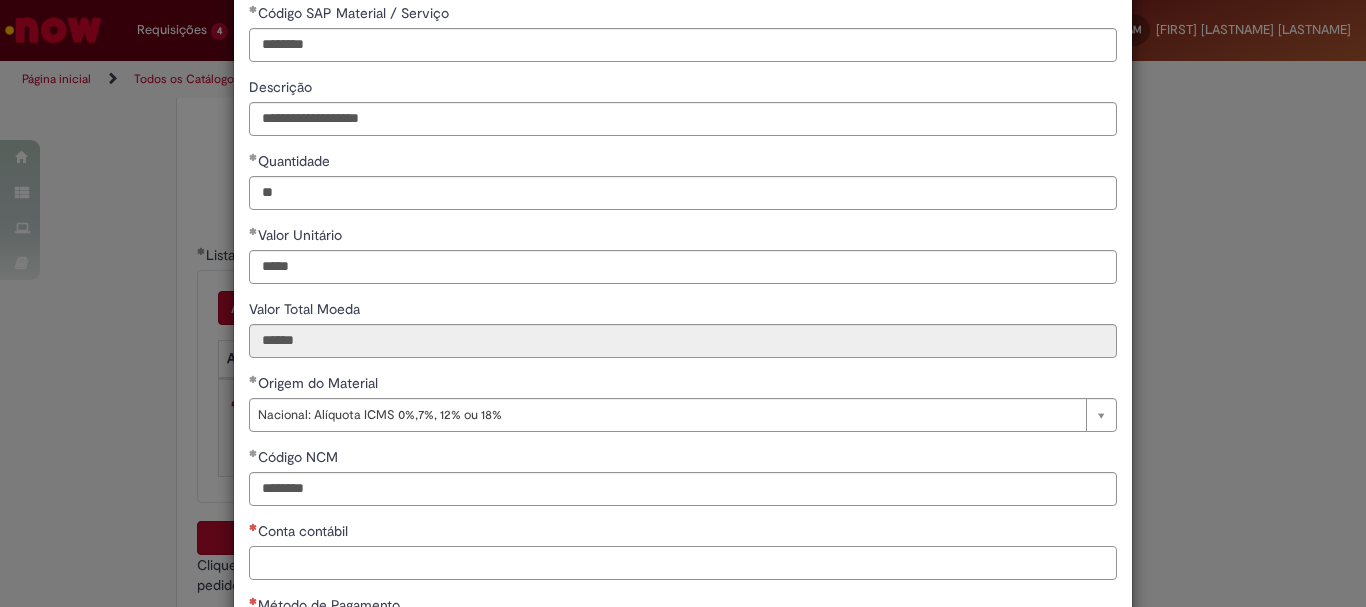 click on "Conta contábil" at bounding box center [683, 563] 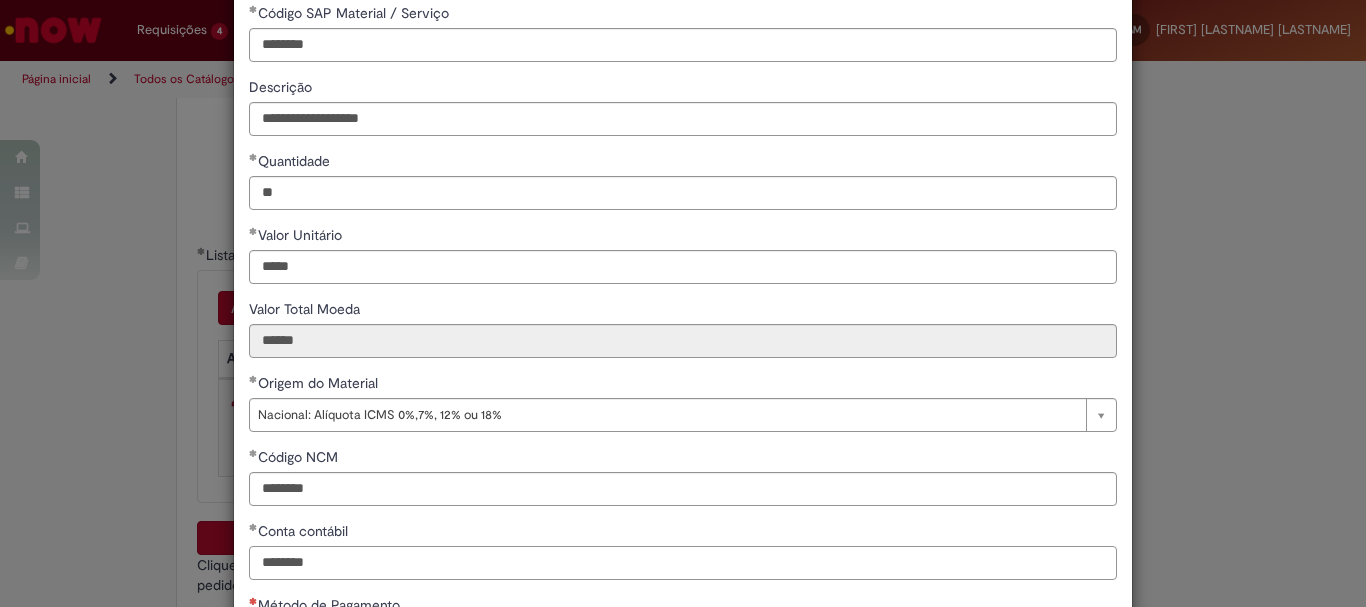 scroll, scrollTop: 273, scrollLeft: 0, axis: vertical 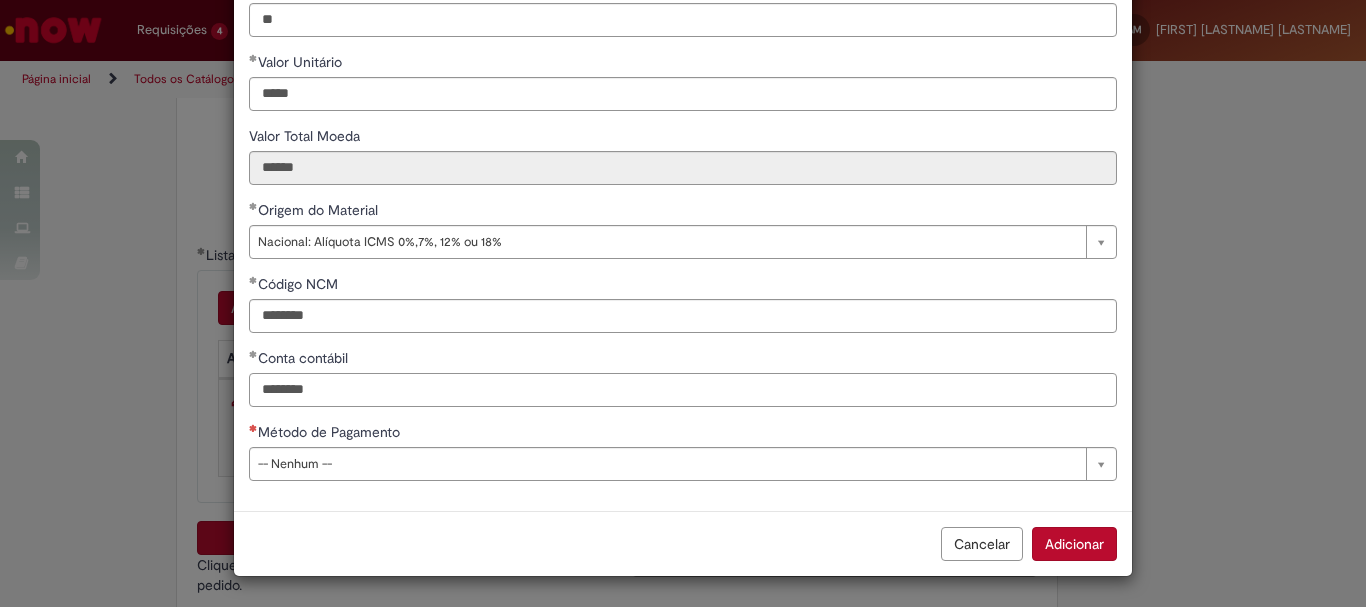 type on "********" 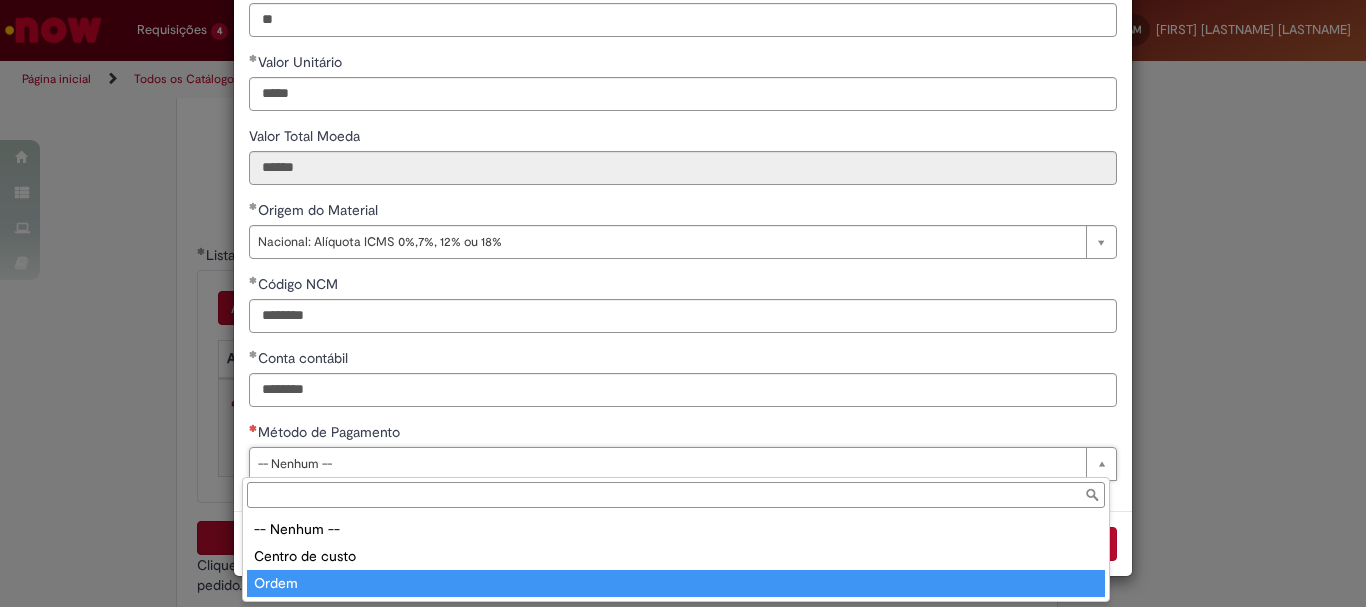 type on "*****" 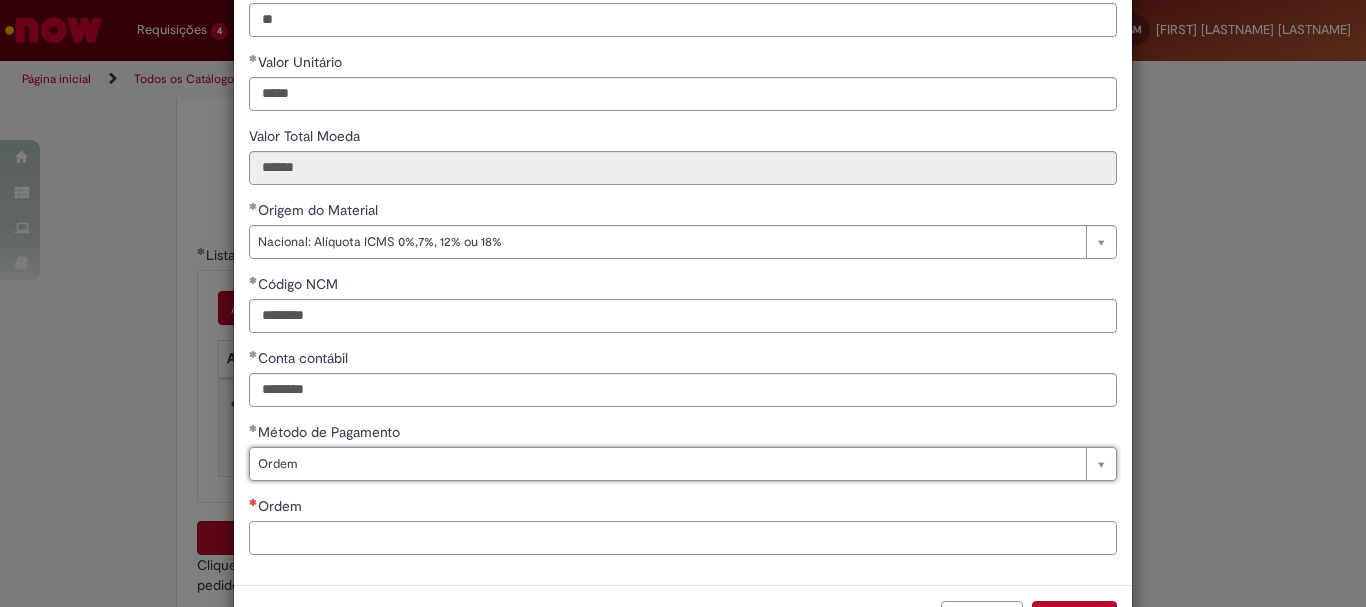 click on "Ordem" at bounding box center [683, 538] 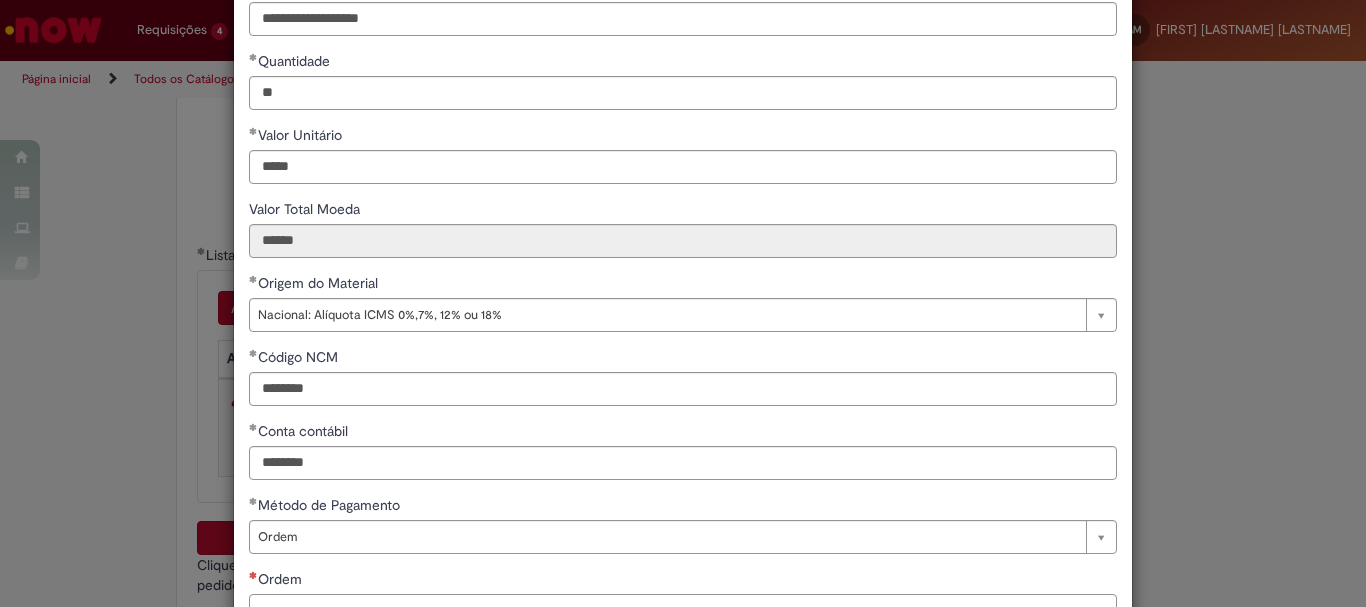 scroll, scrollTop: 300, scrollLeft: 0, axis: vertical 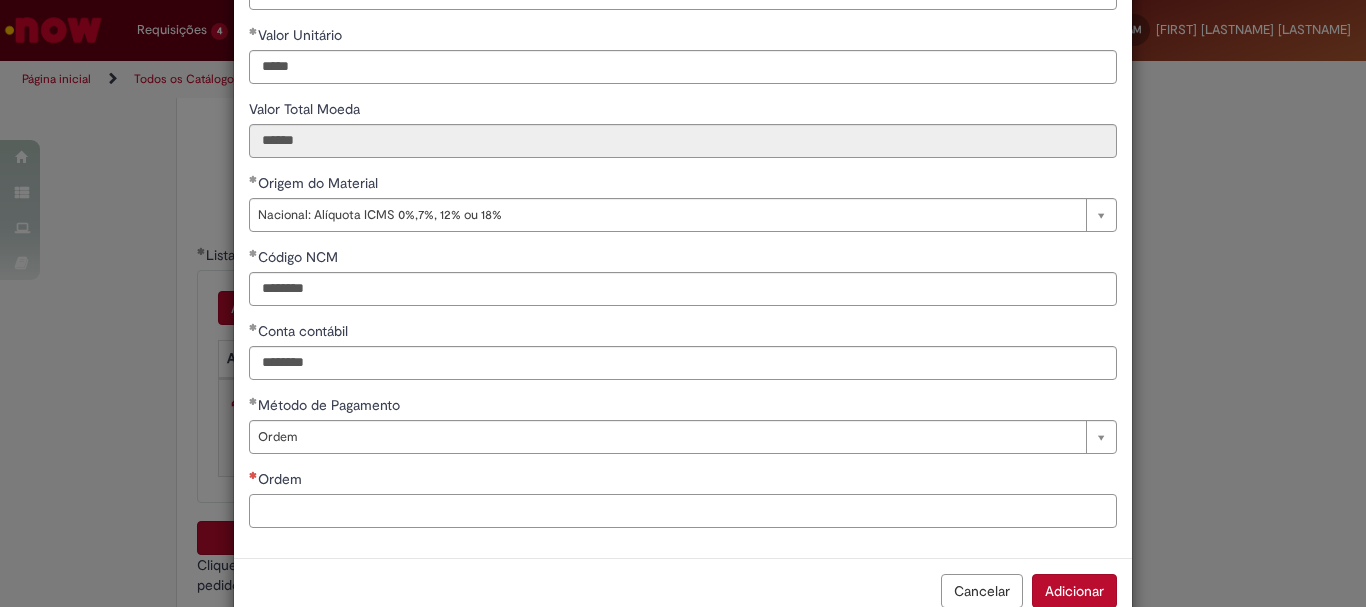 click on "Ordem" at bounding box center (683, 511) 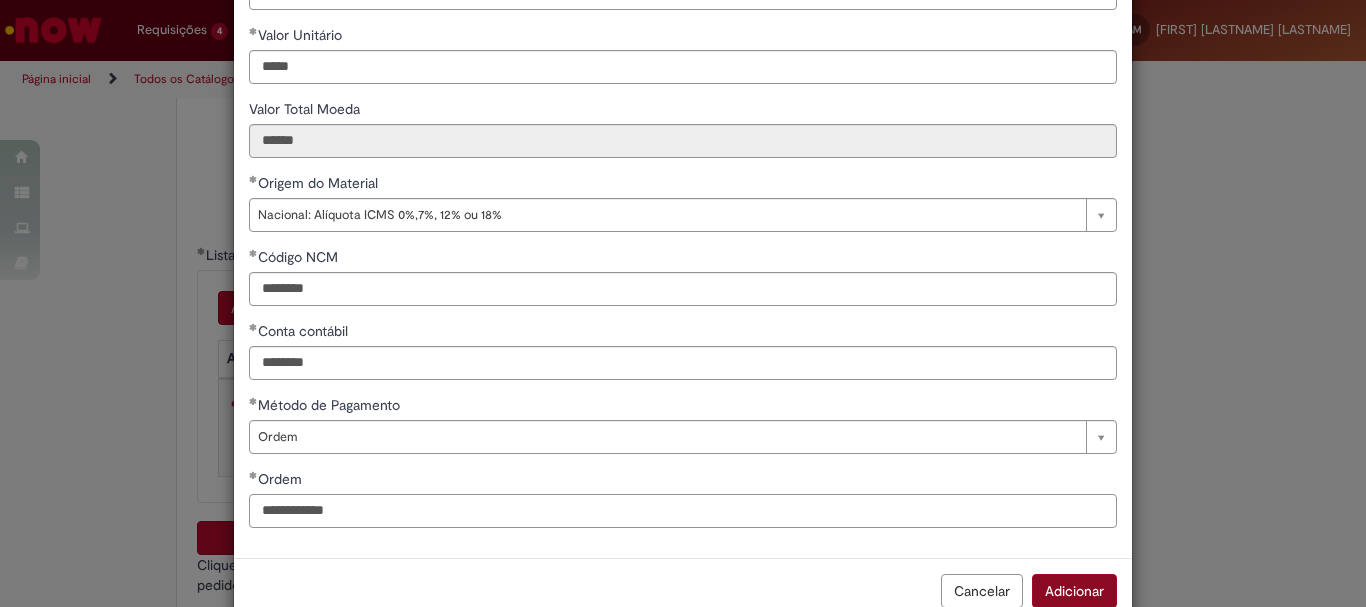 type on "**********" 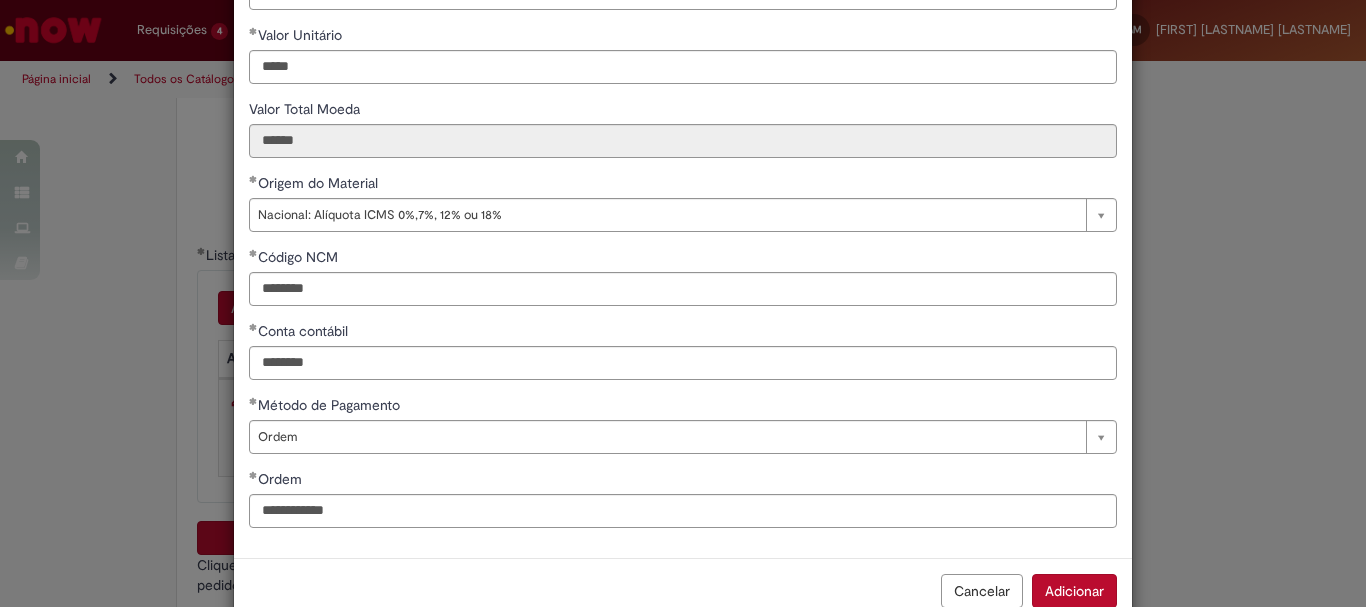 click on "Adicionar" at bounding box center [1074, 591] 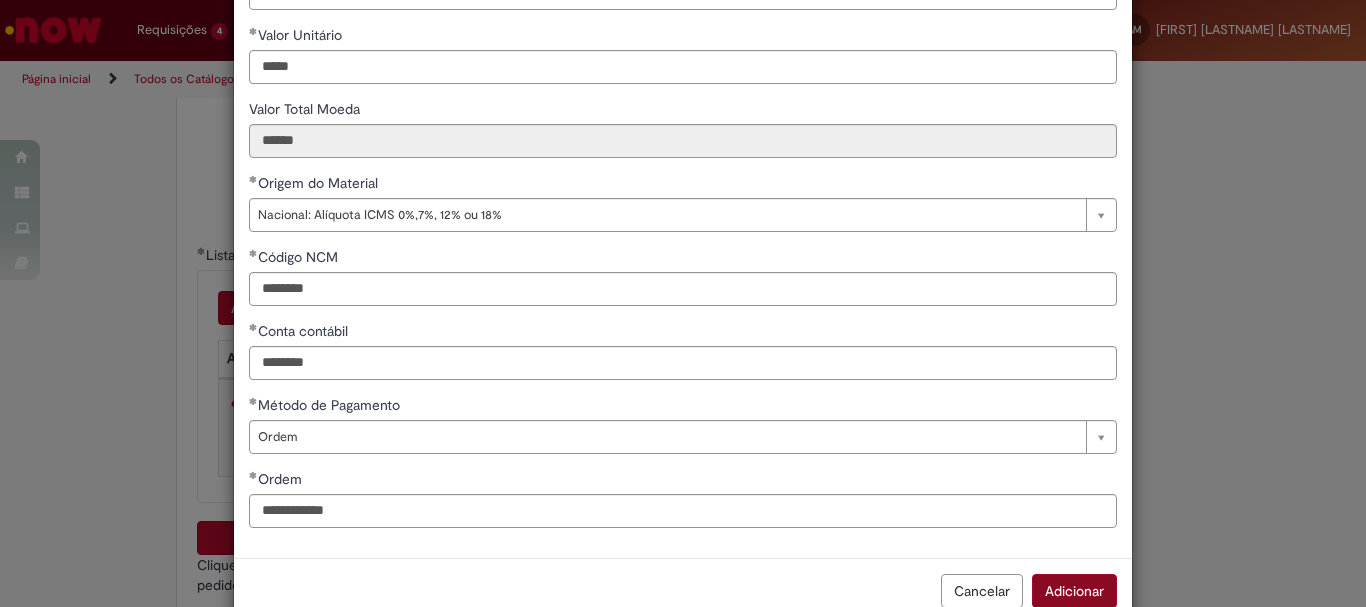 scroll, scrollTop: 301, scrollLeft: 0, axis: vertical 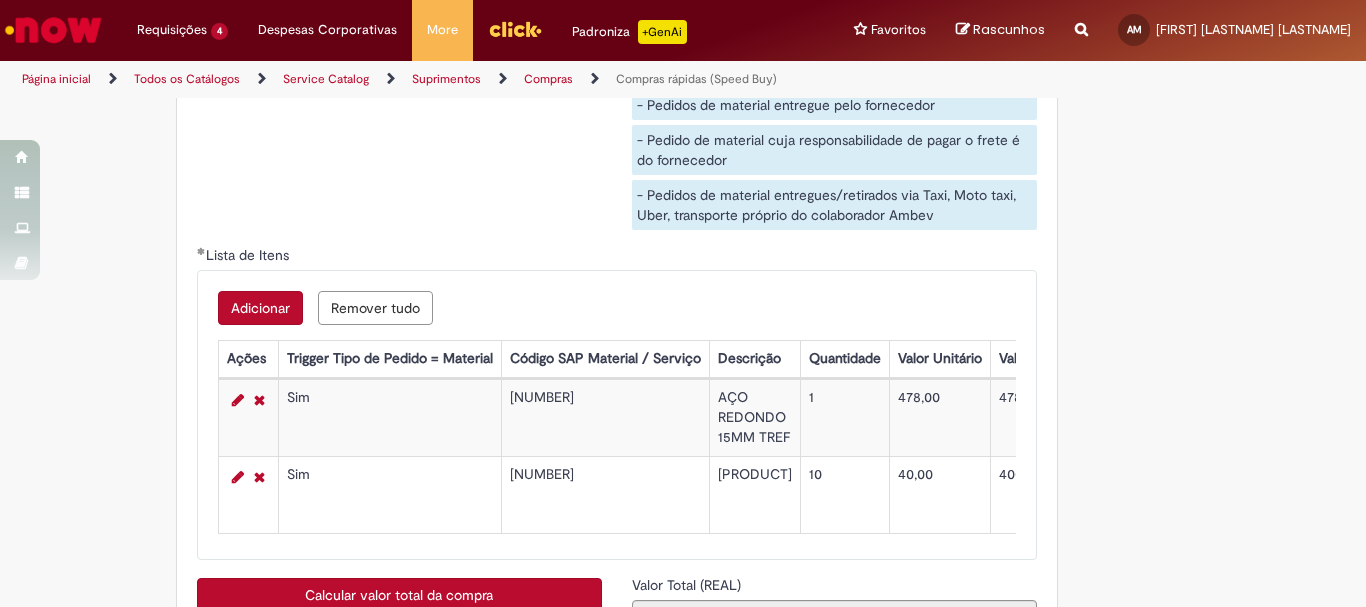 drag, startPoint x: 181, startPoint y: 24, endPoint x: 63, endPoint y: 411, distance: 404.5899 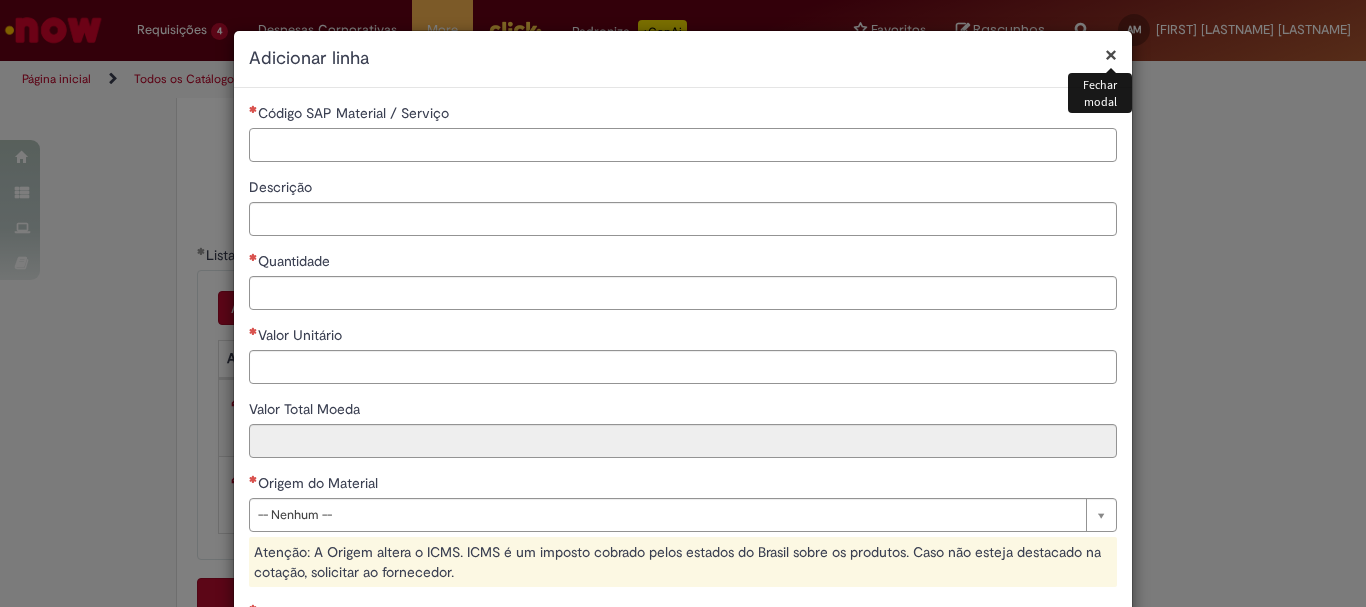 click on "Código SAP Material / Serviço" at bounding box center (683, 145) 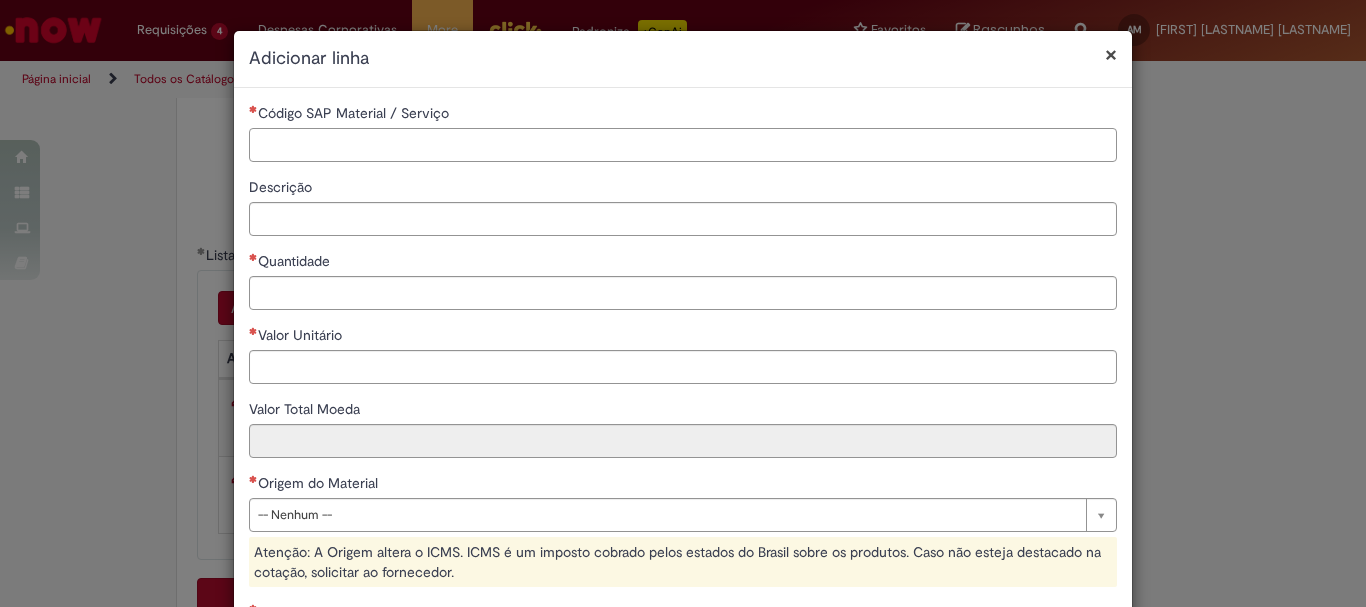paste on "********" 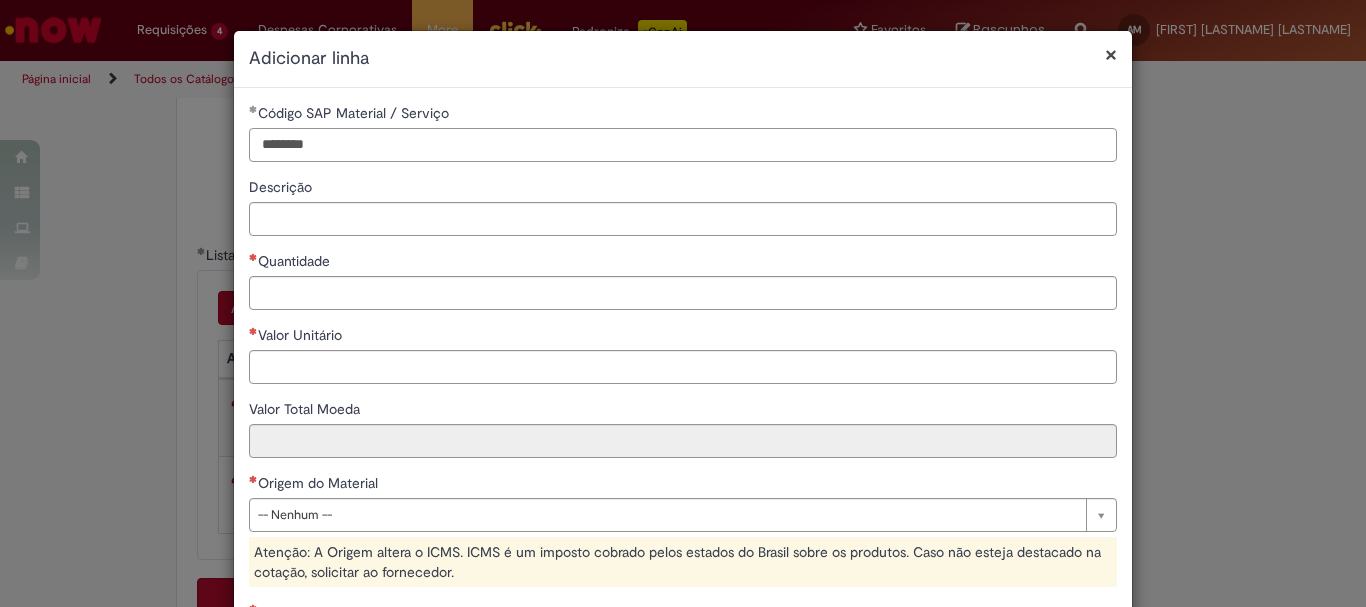 type on "********" 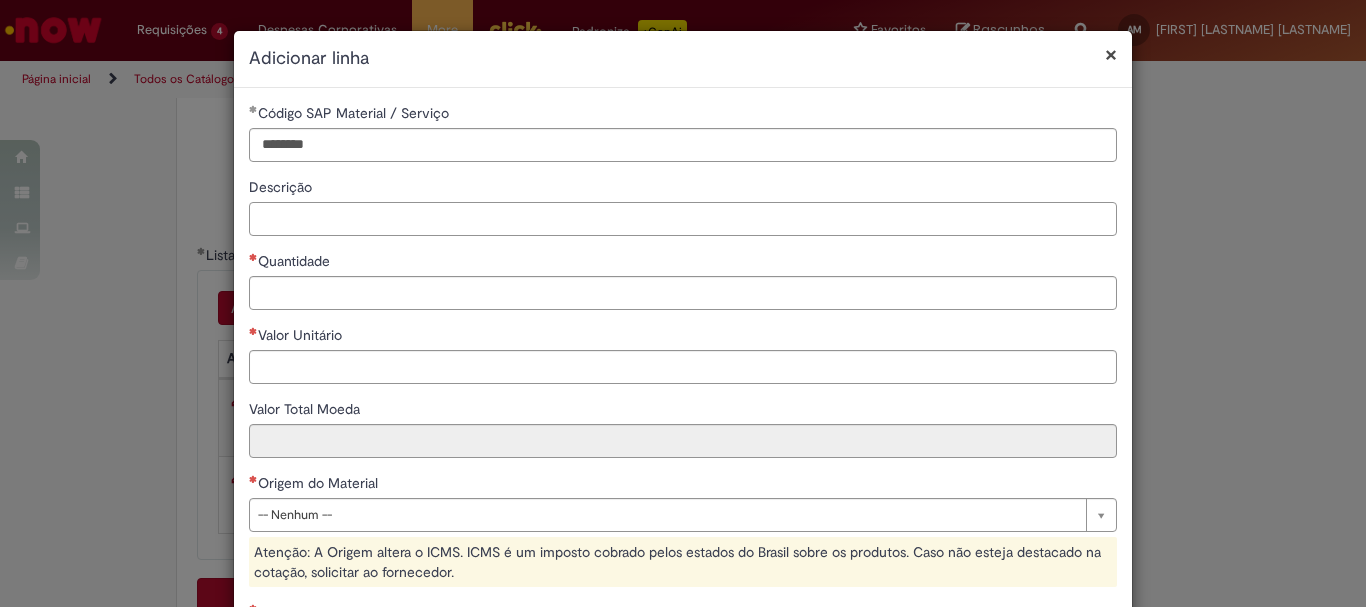click on "Descrição" at bounding box center [683, 219] 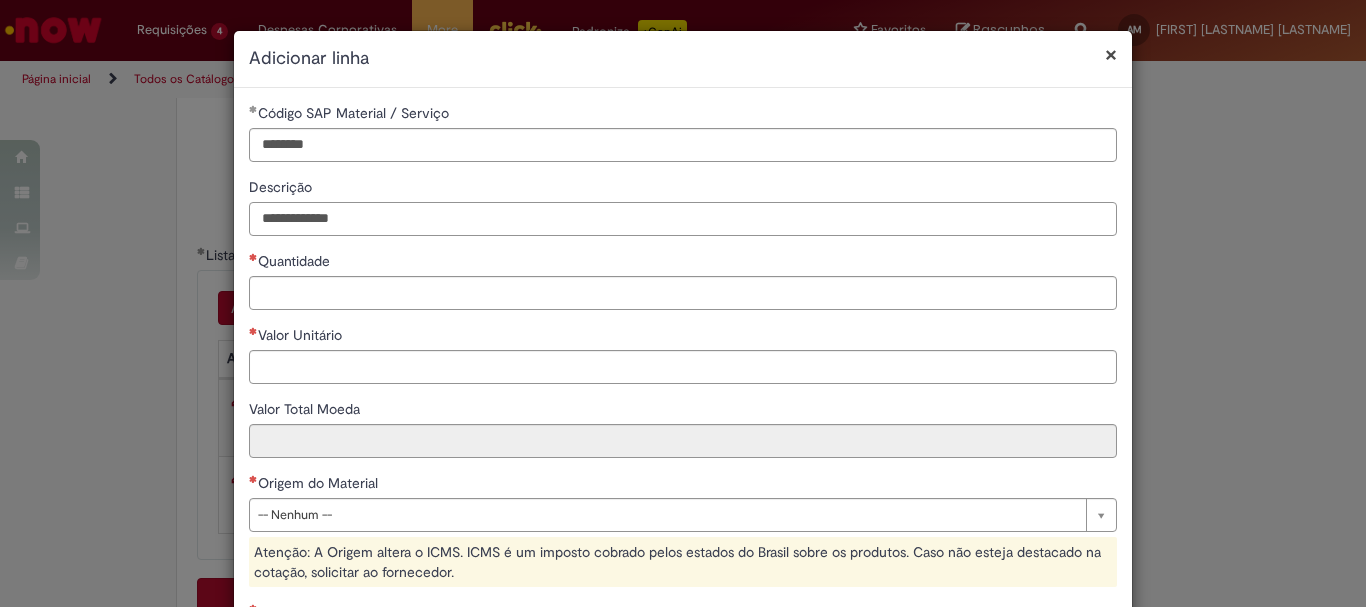 type on "**********" 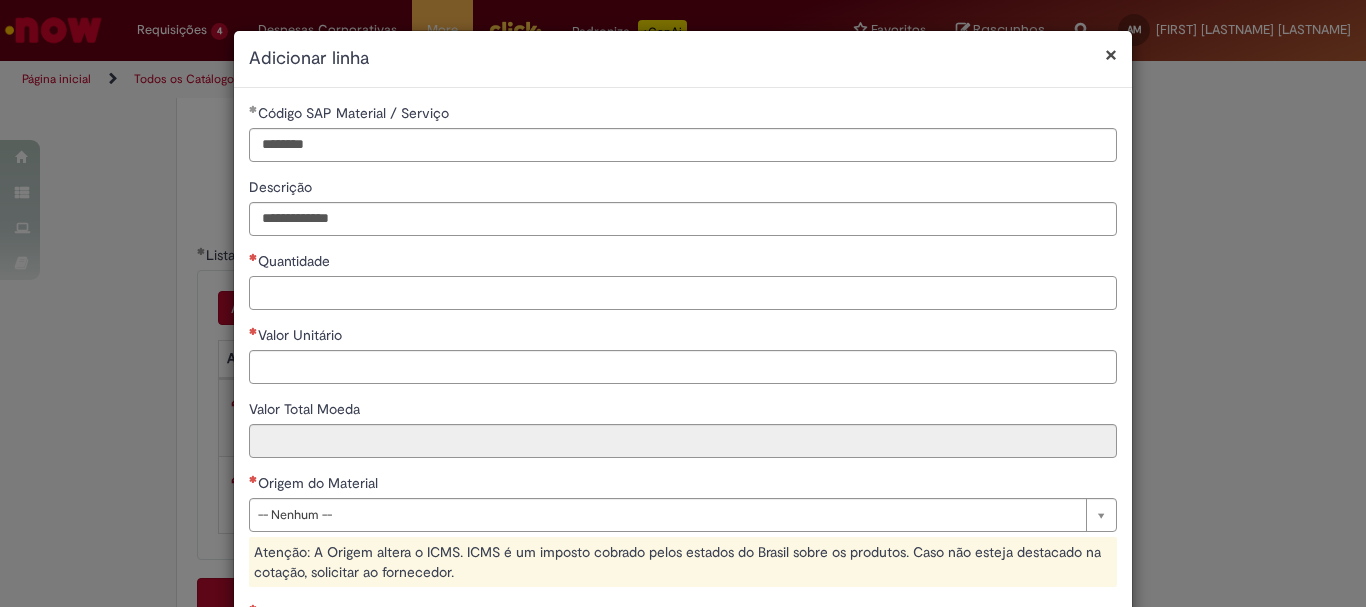 click on "Quantidade" at bounding box center [683, 293] 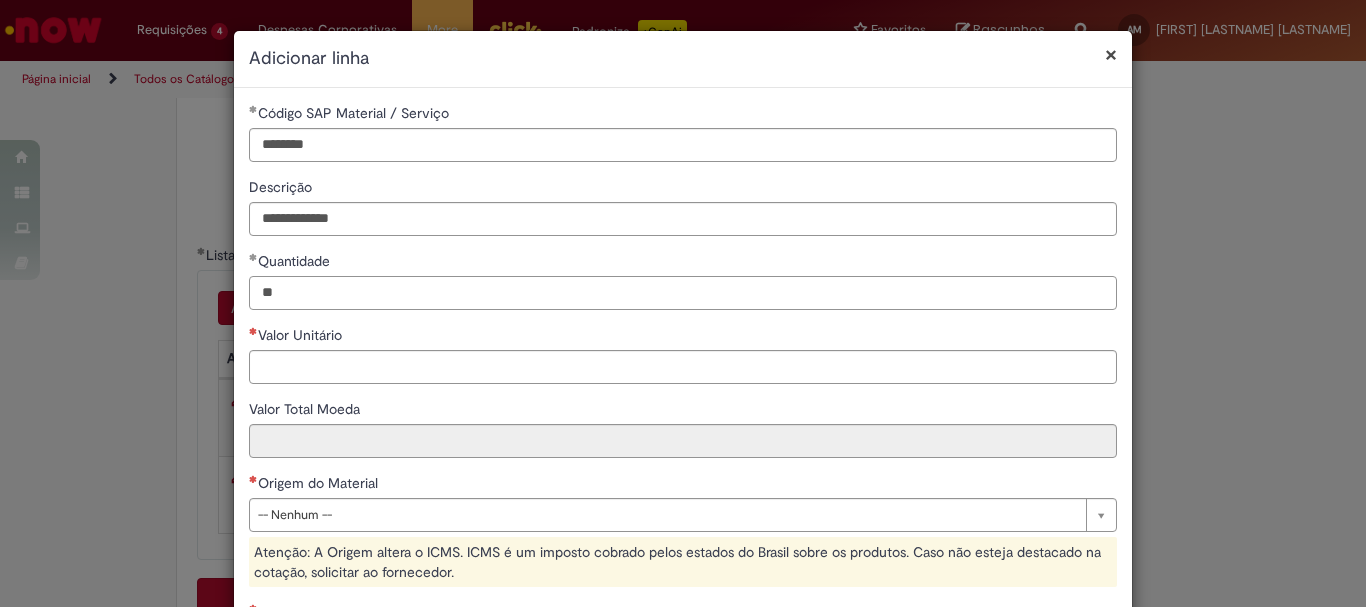 type on "**" 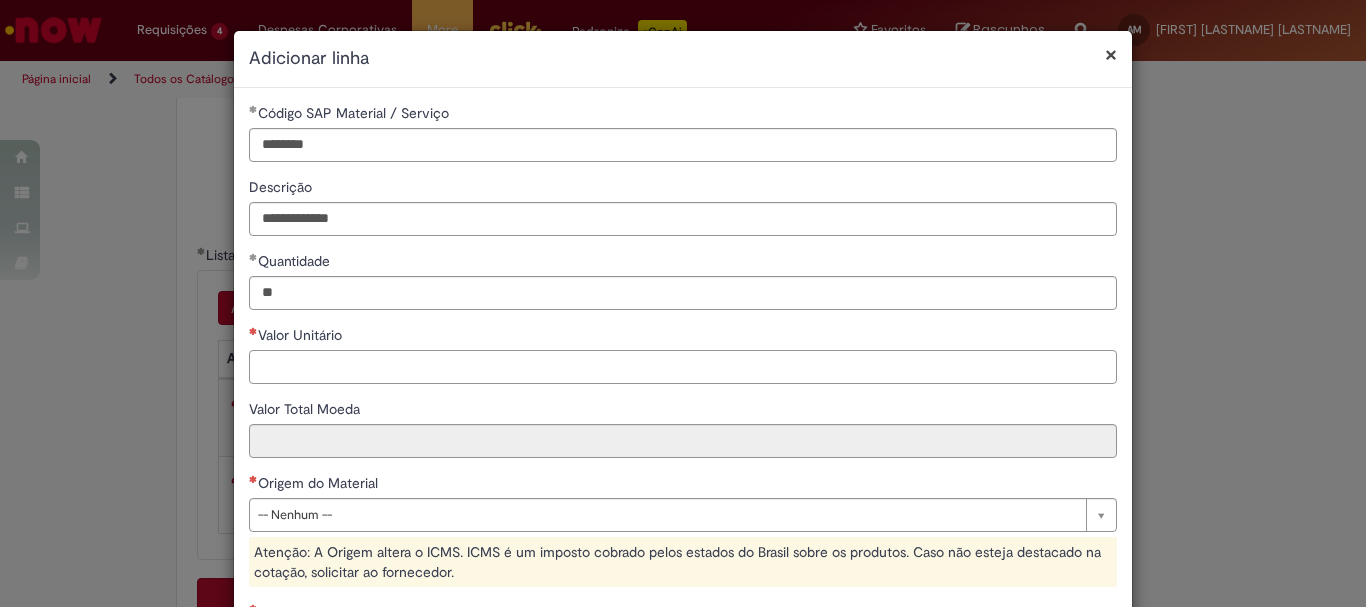 click on "Valor Unitário" at bounding box center [683, 367] 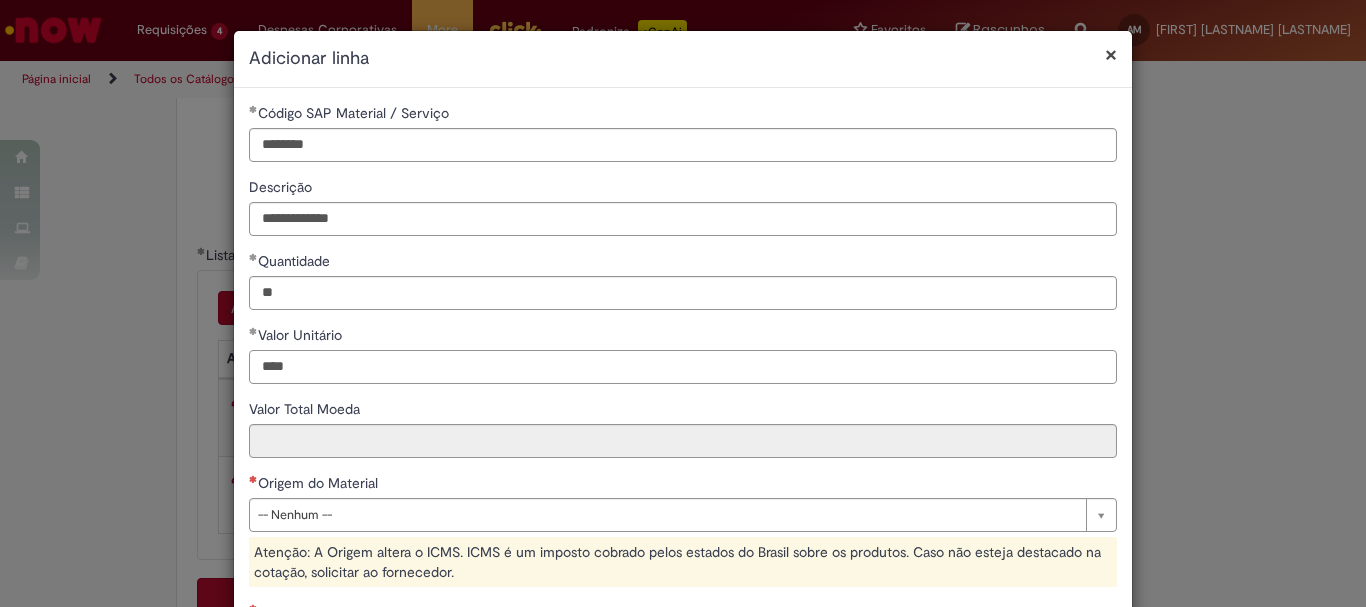 type on "****" 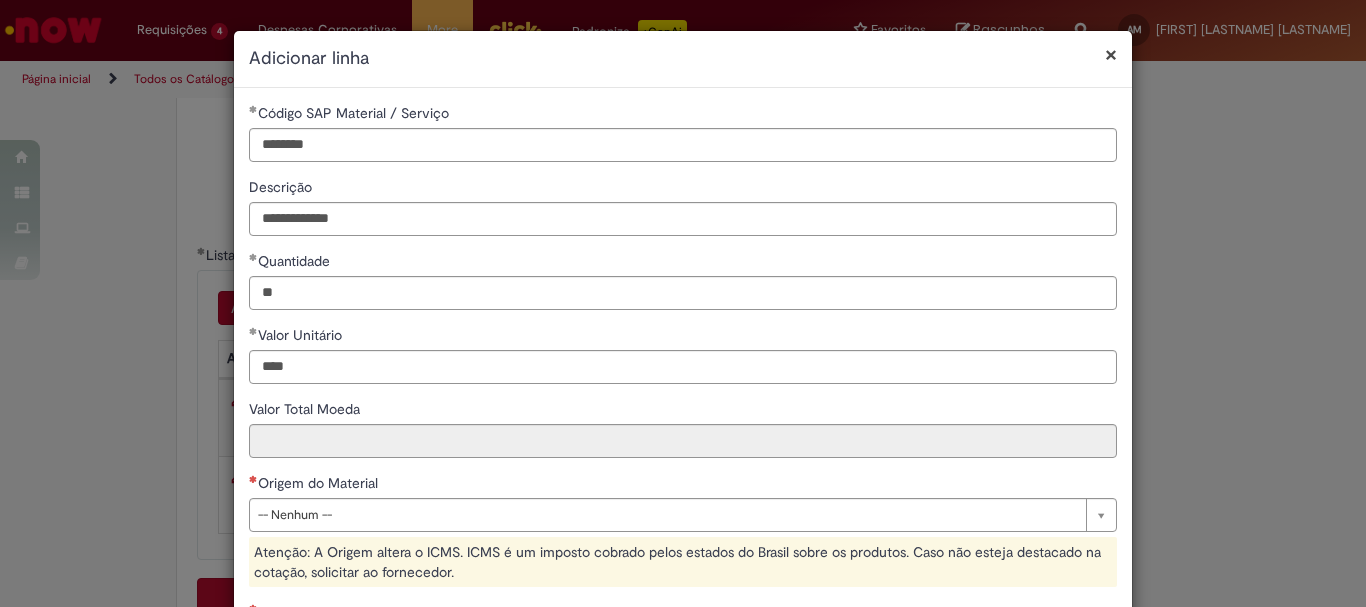type on "*****" 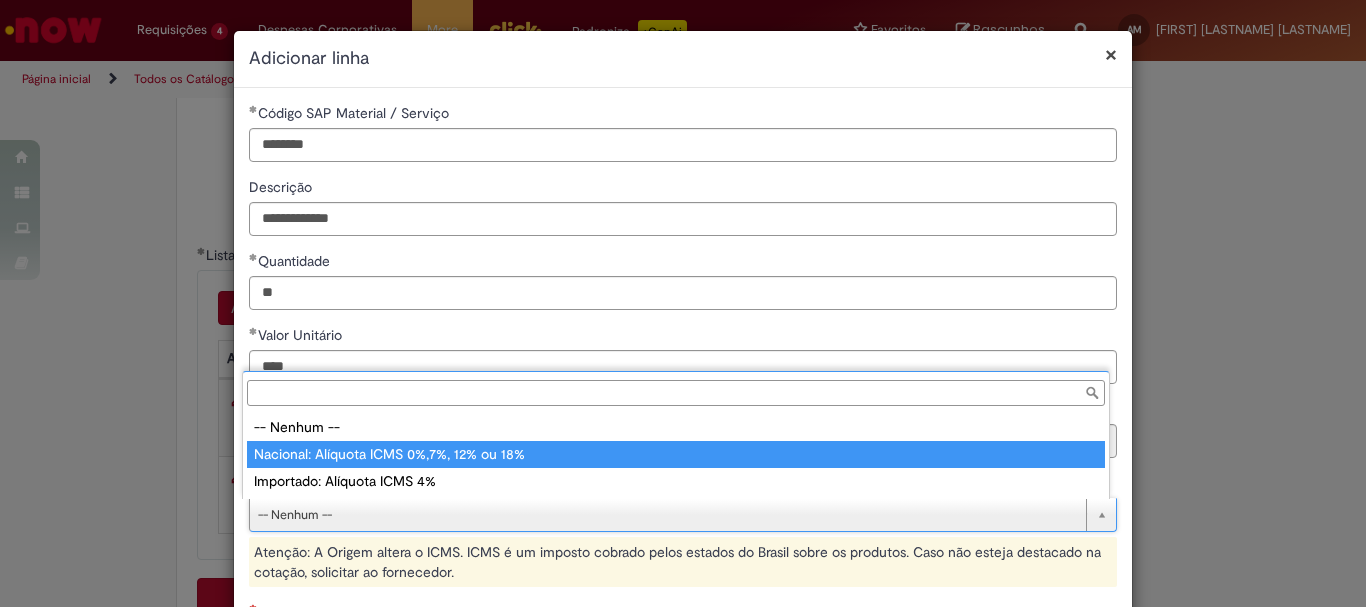 type on "**********" 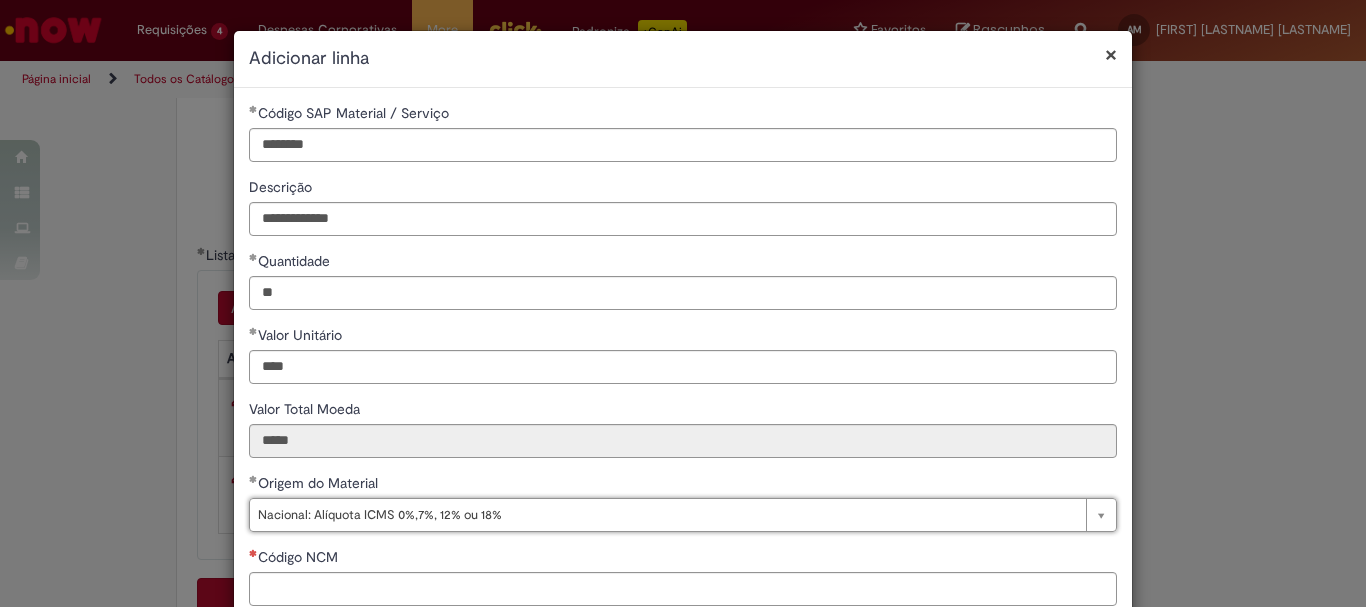 click on "**********" at bounding box center (683, 303) 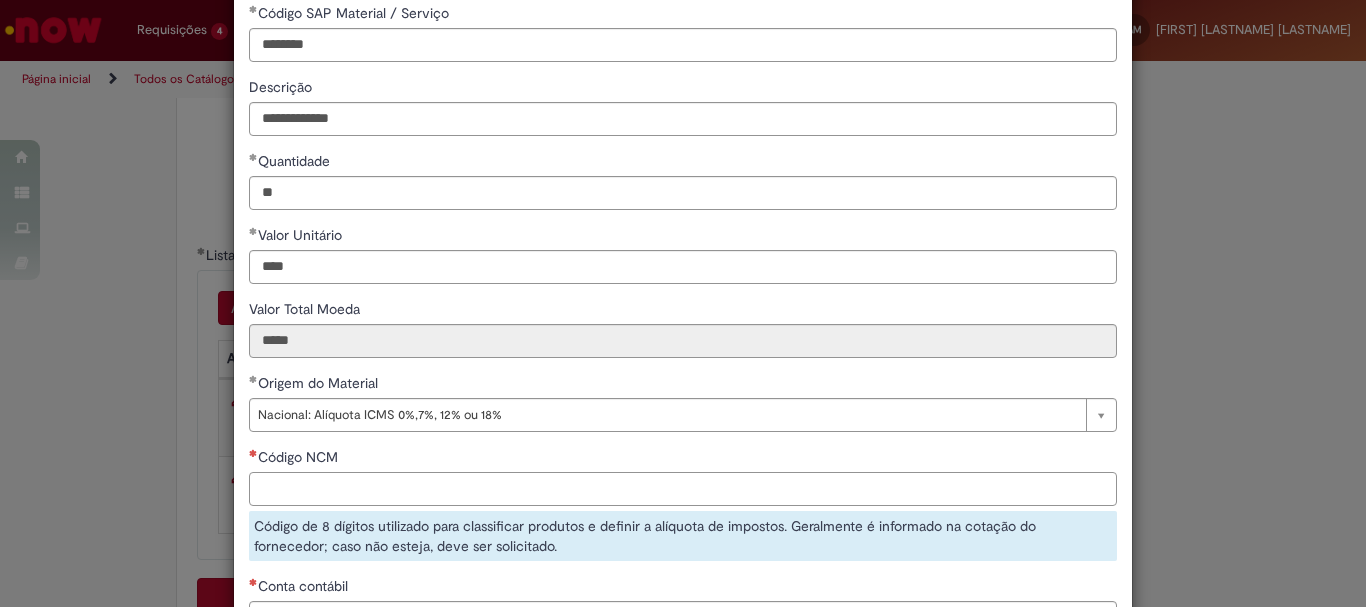 scroll, scrollTop: 99, scrollLeft: 0, axis: vertical 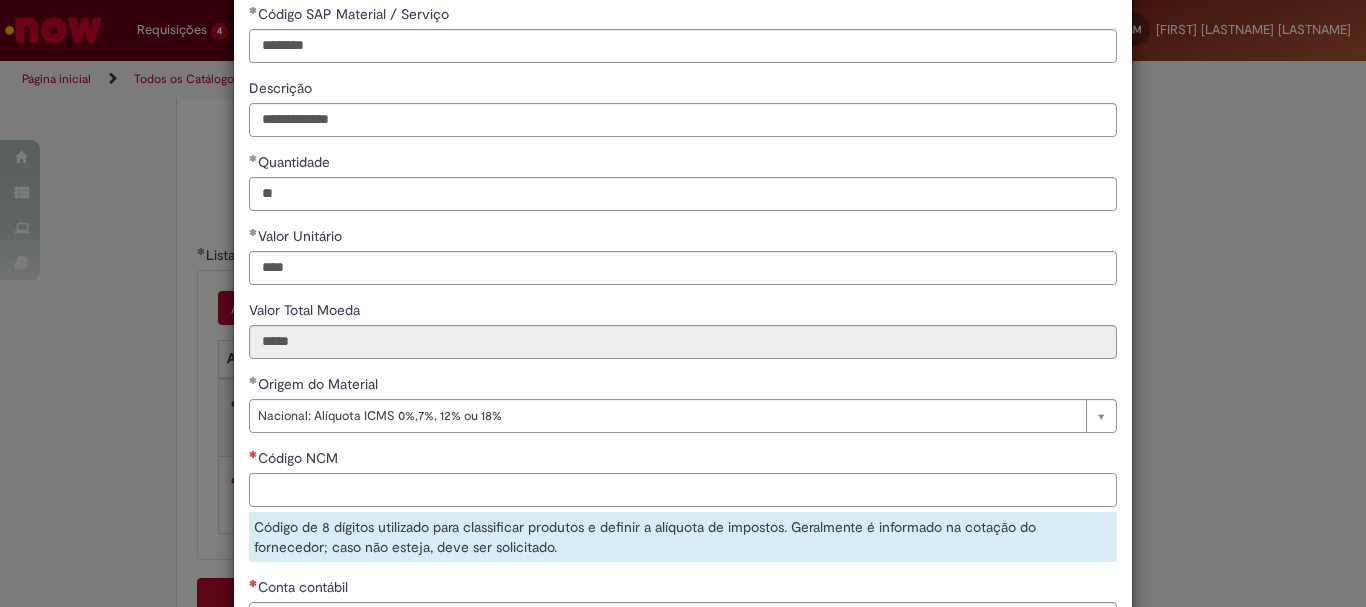 click on "Código NCM" at bounding box center [683, 490] 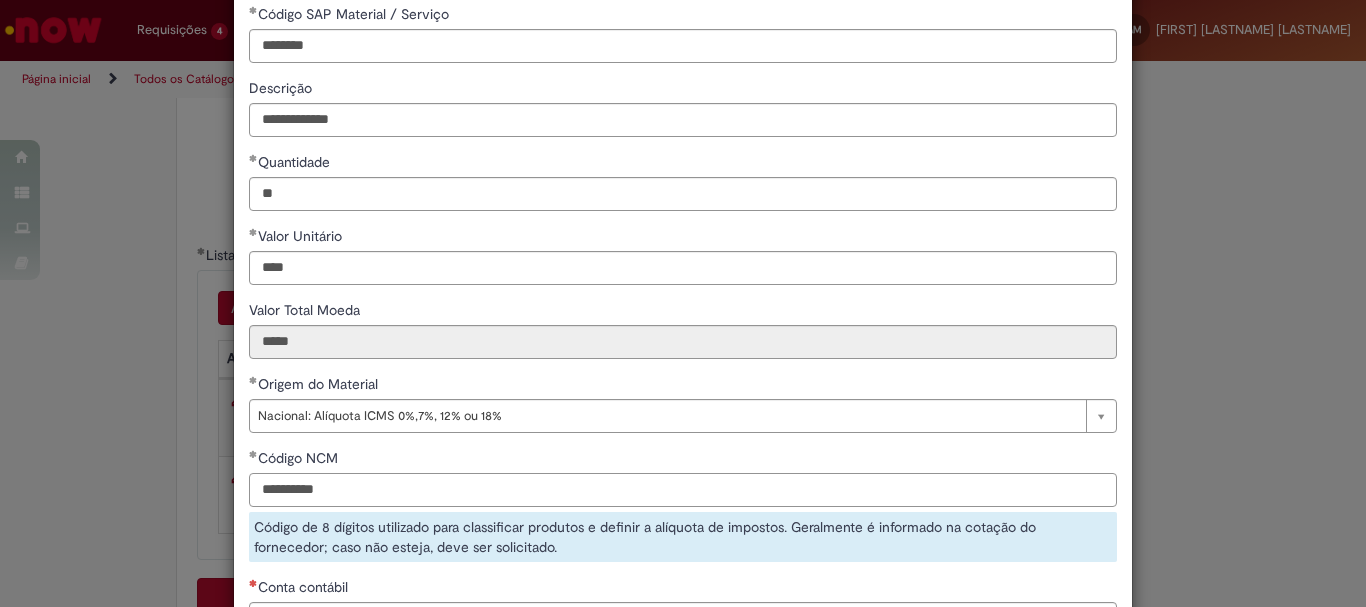 click on "**********" at bounding box center [683, 490] 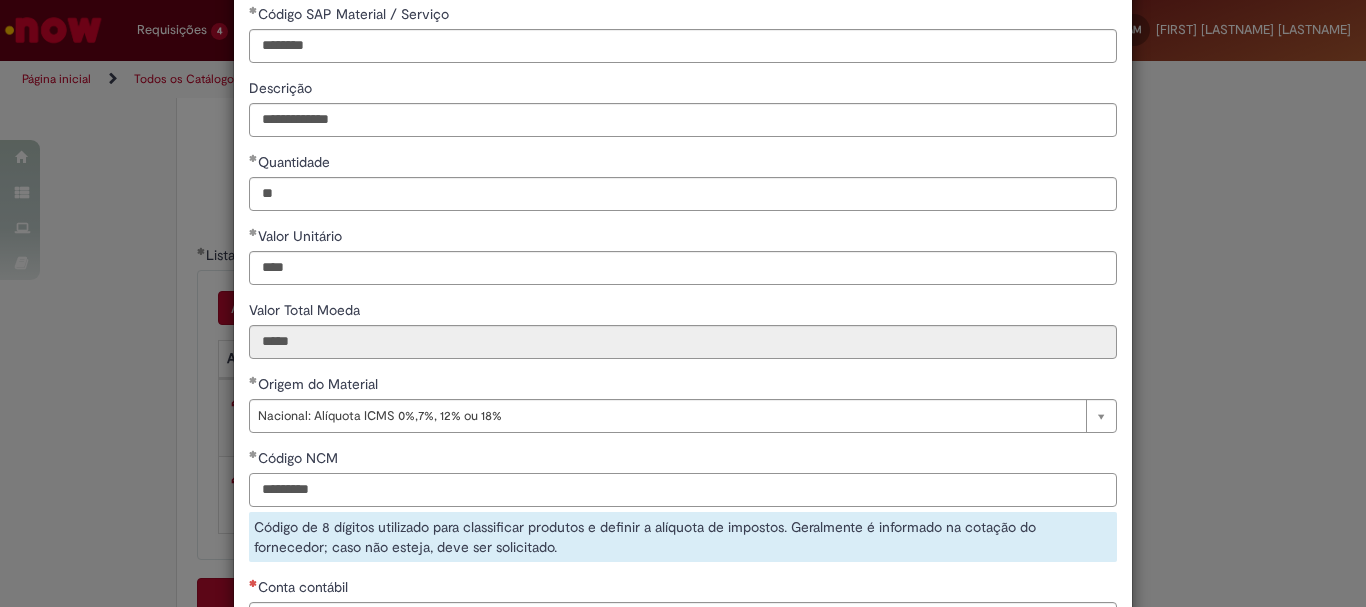 click on "*********" at bounding box center (683, 490) 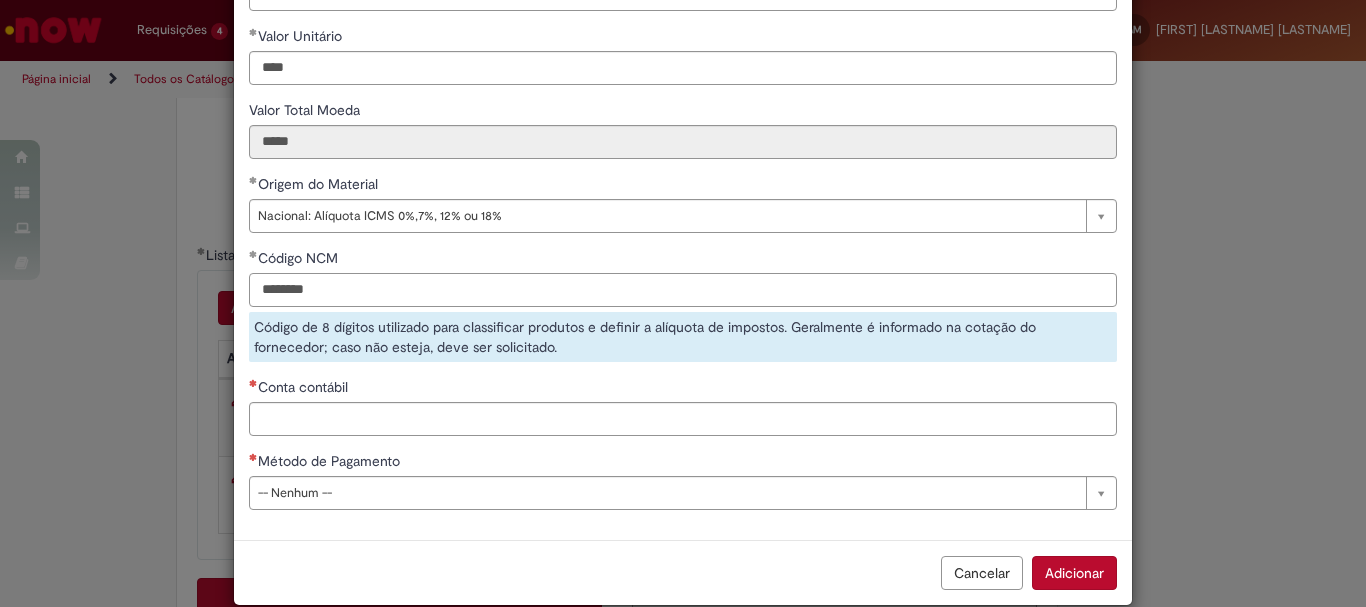 type on "********" 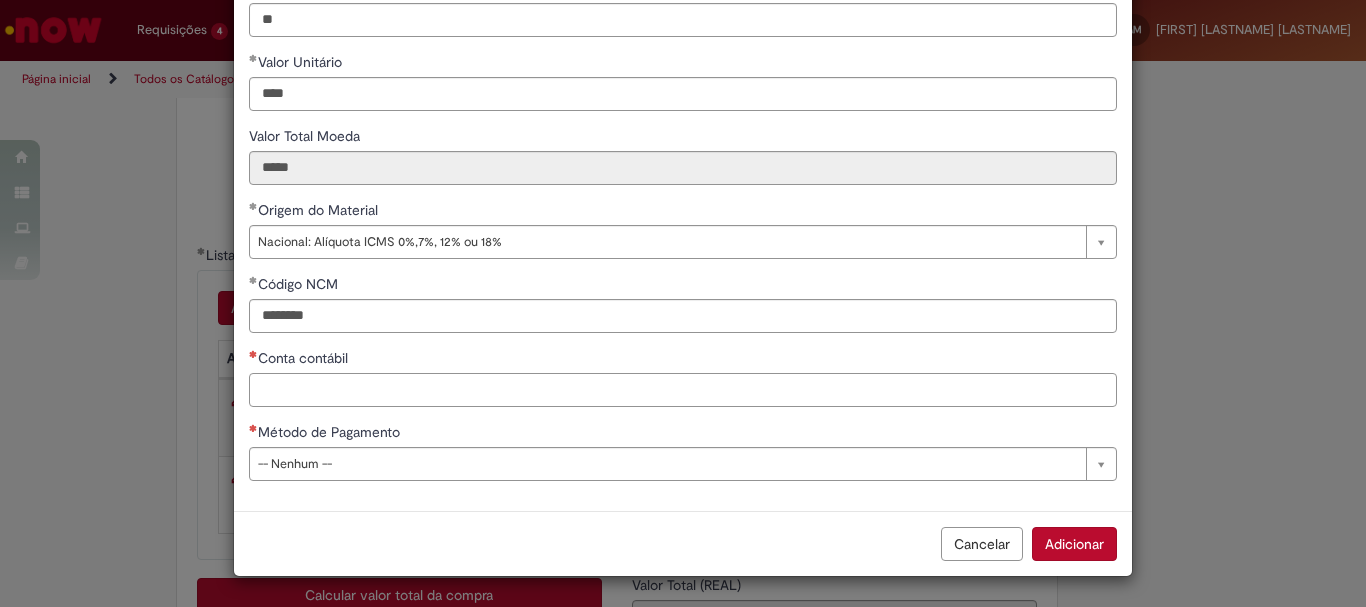 click on "**********" at bounding box center [683, 163] 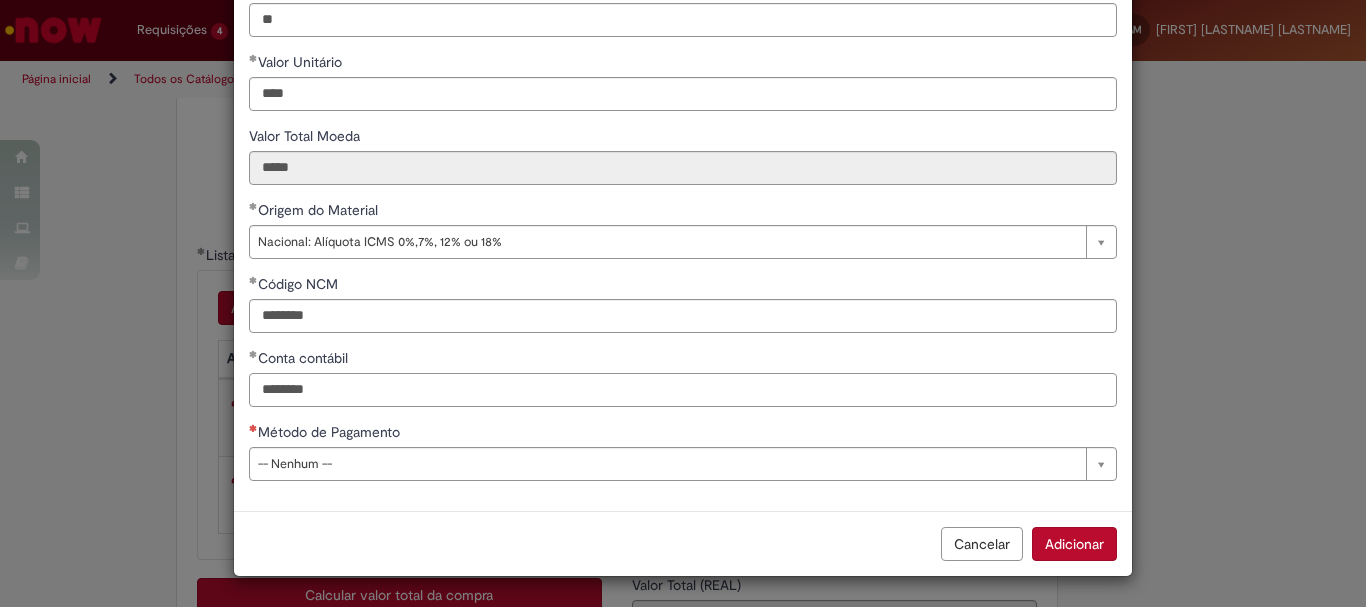 type on "********" 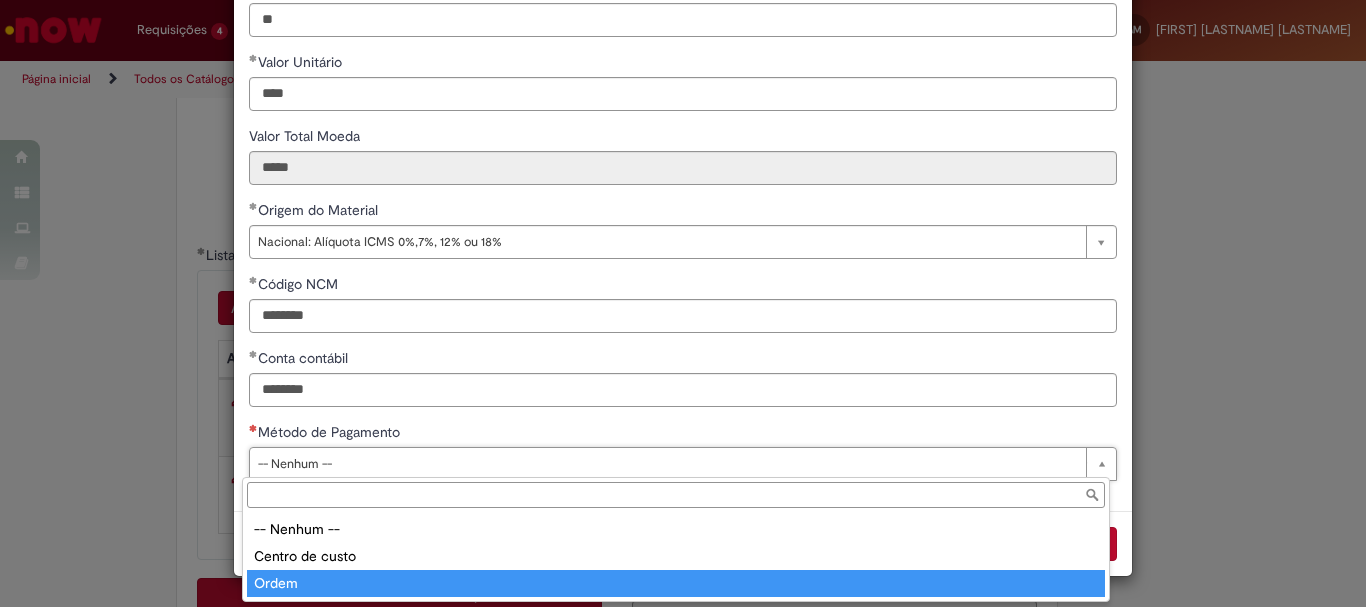 type on "*****" 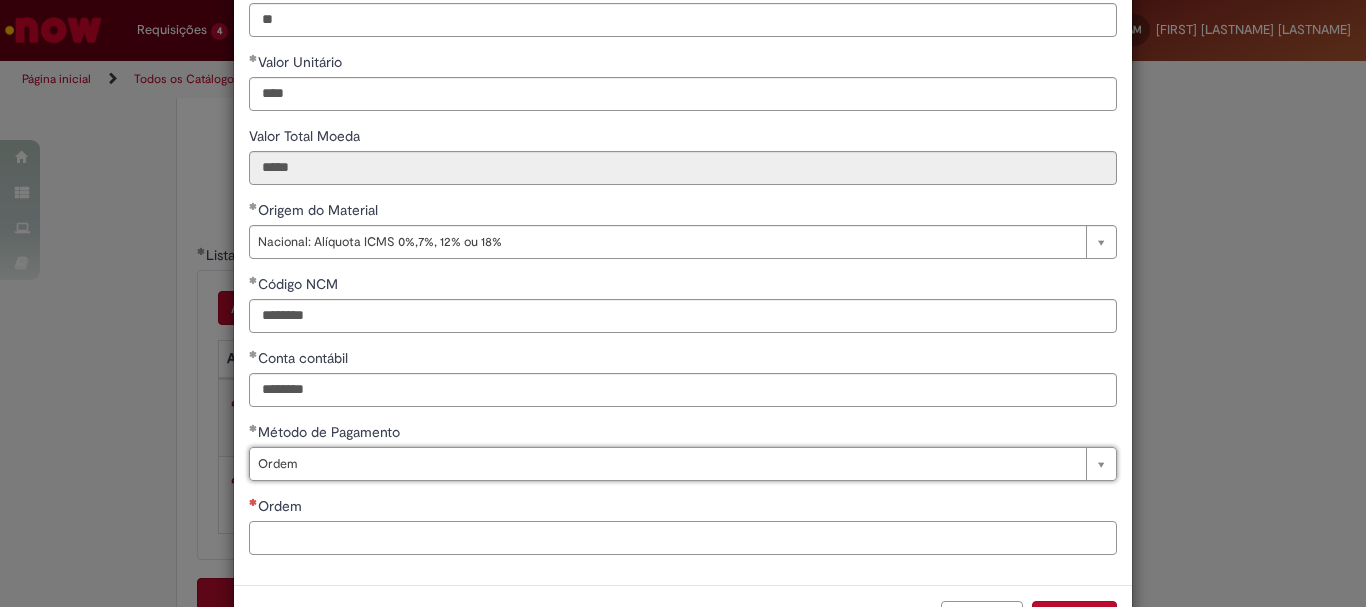 click on "Ordem" at bounding box center [683, 538] 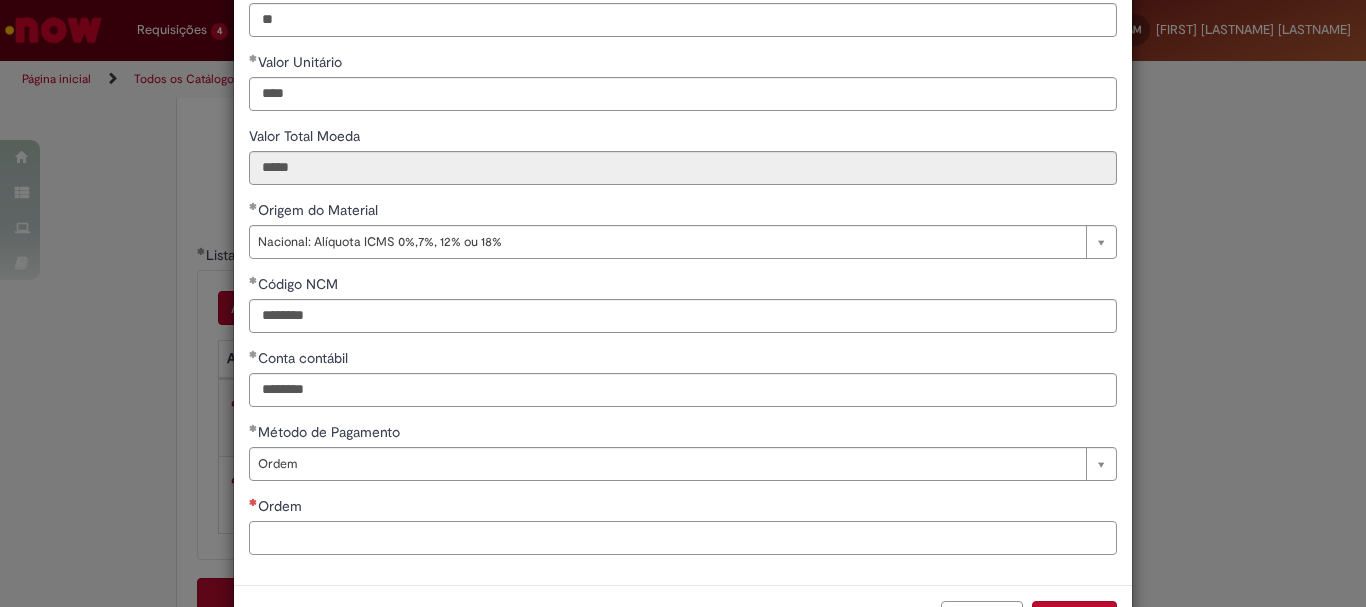 click on "Ordem" at bounding box center (683, 538) 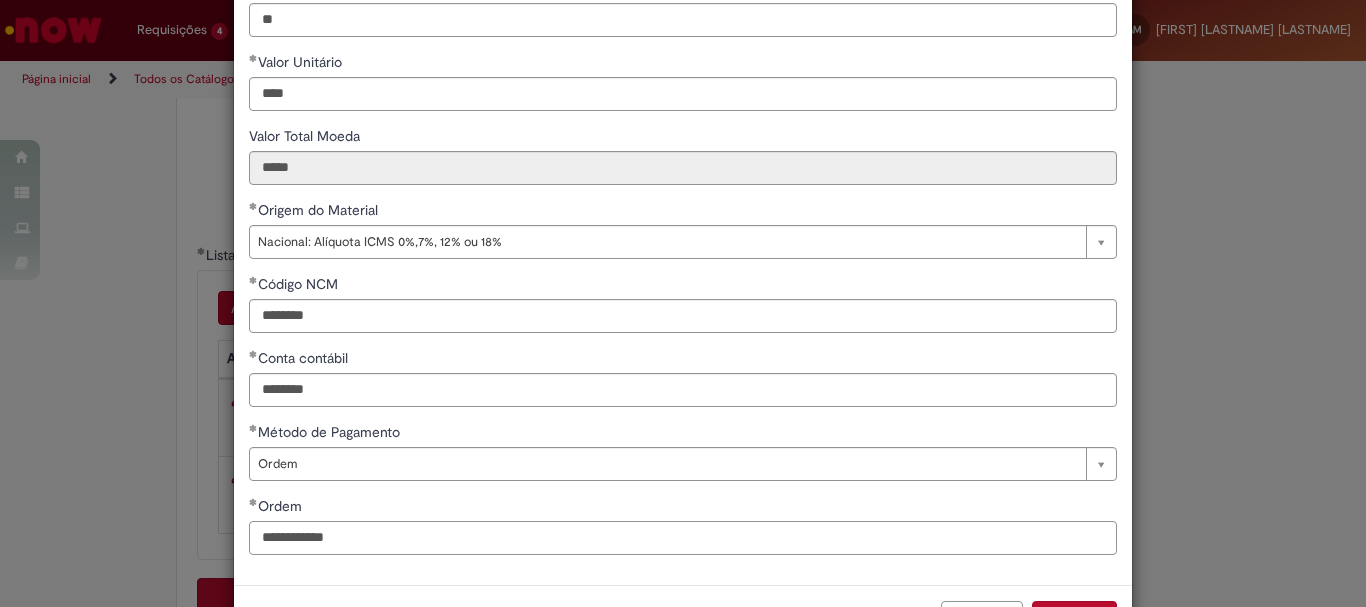 scroll, scrollTop: 347, scrollLeft: 0, axis: vertical 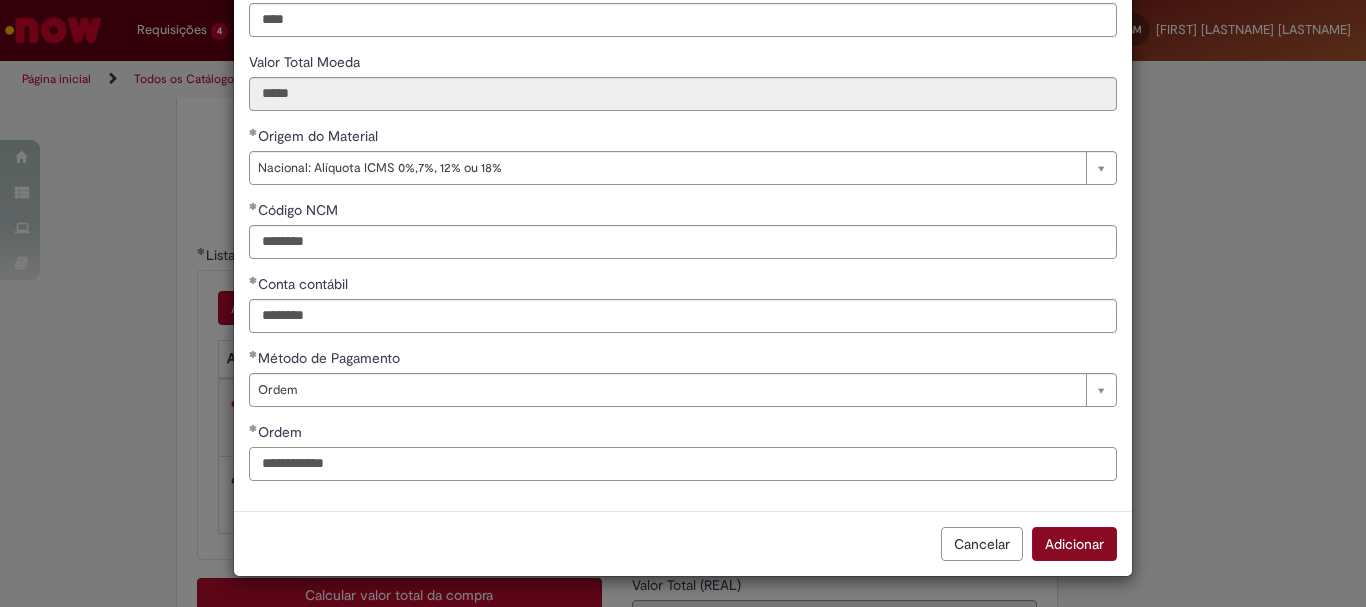 type on "**********" 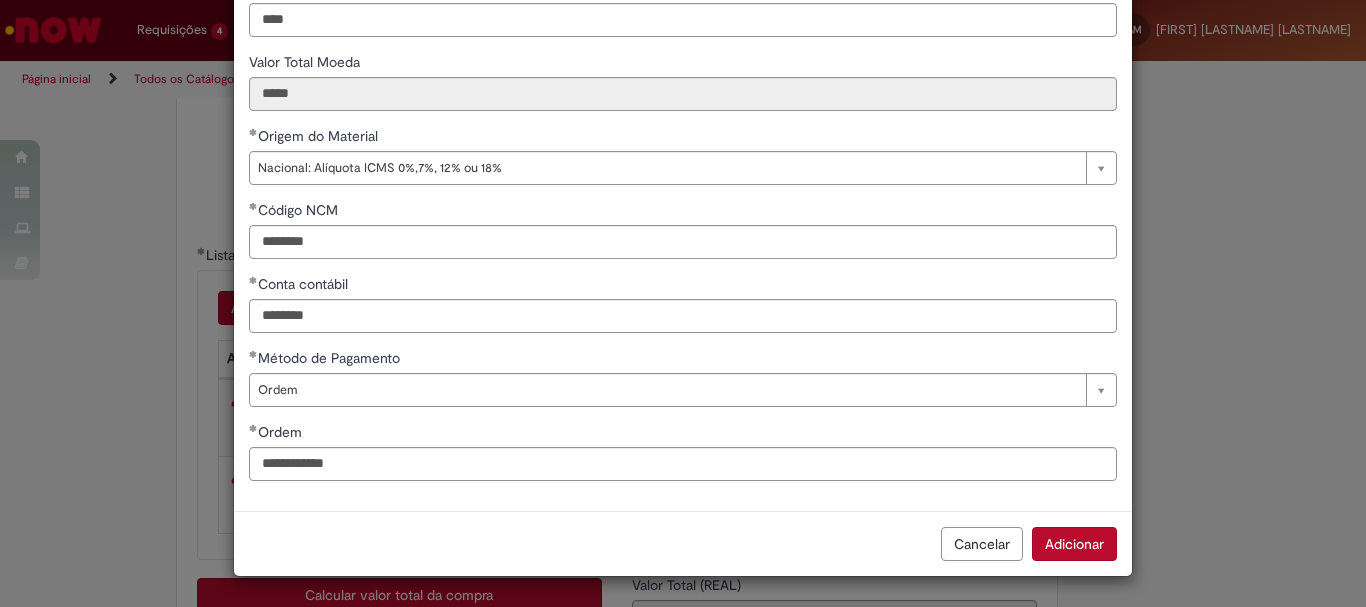 click on "Adicionar" at bounding box center (1074, 544) 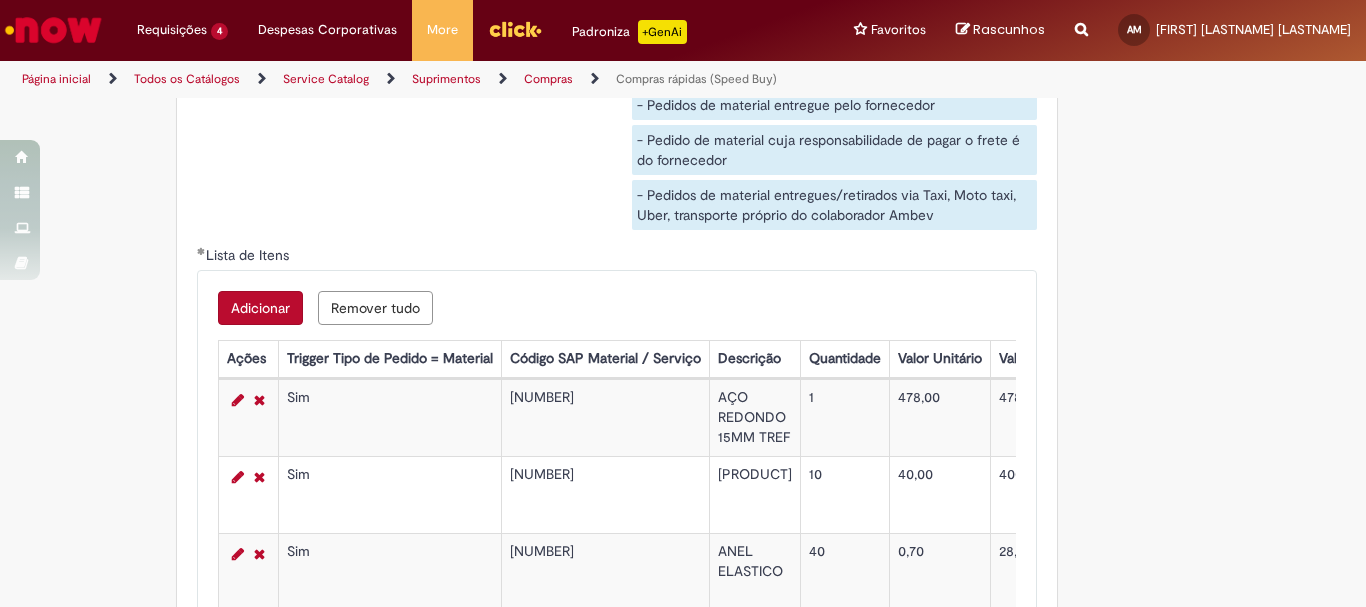click on "Adicionar" at bounding box center [260, 308] 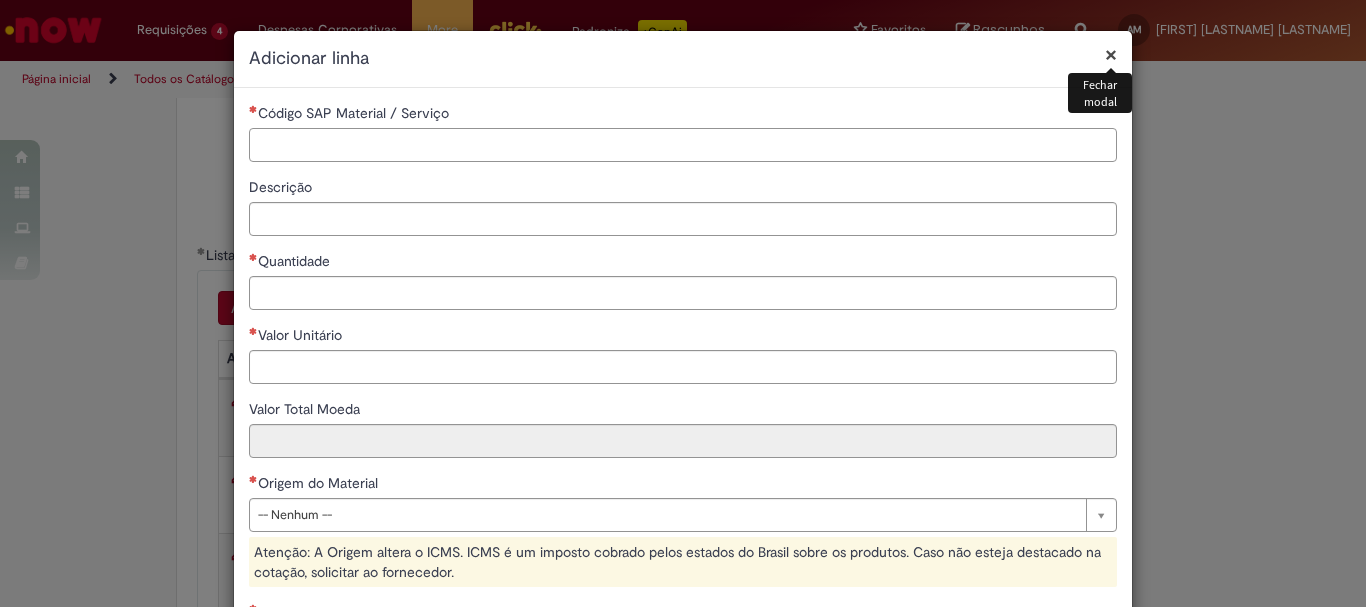 click on "Código SAP Material / Serviço" at bounding box center (683, 145) 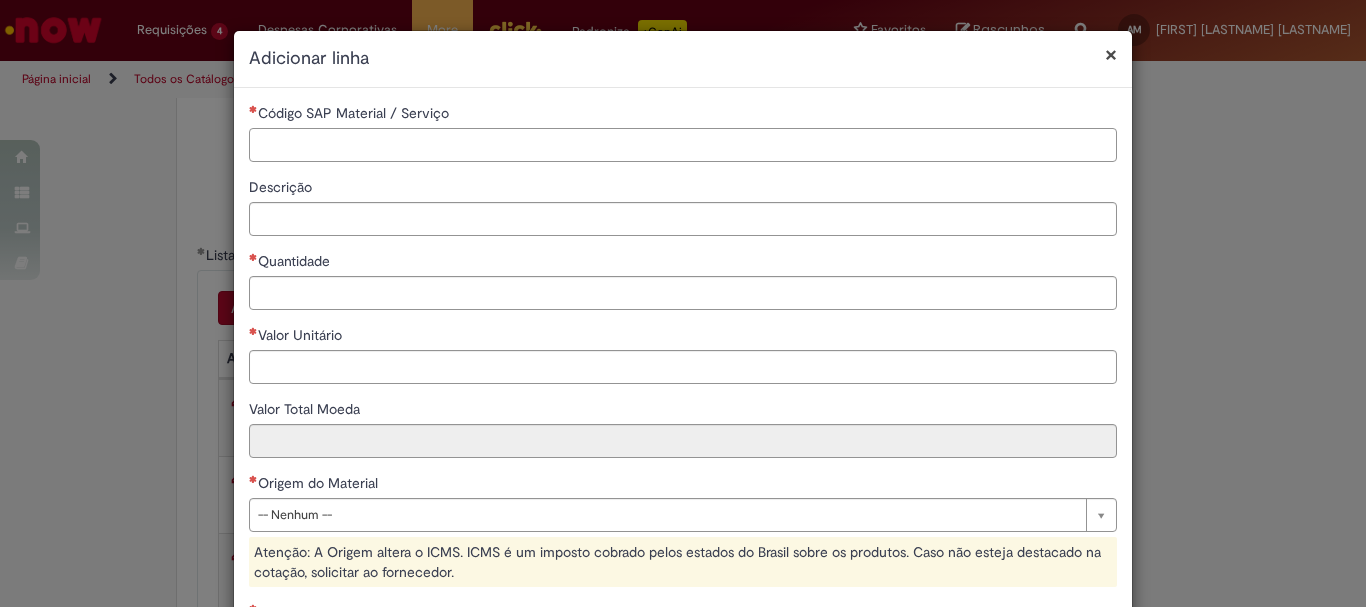 paste on "********" 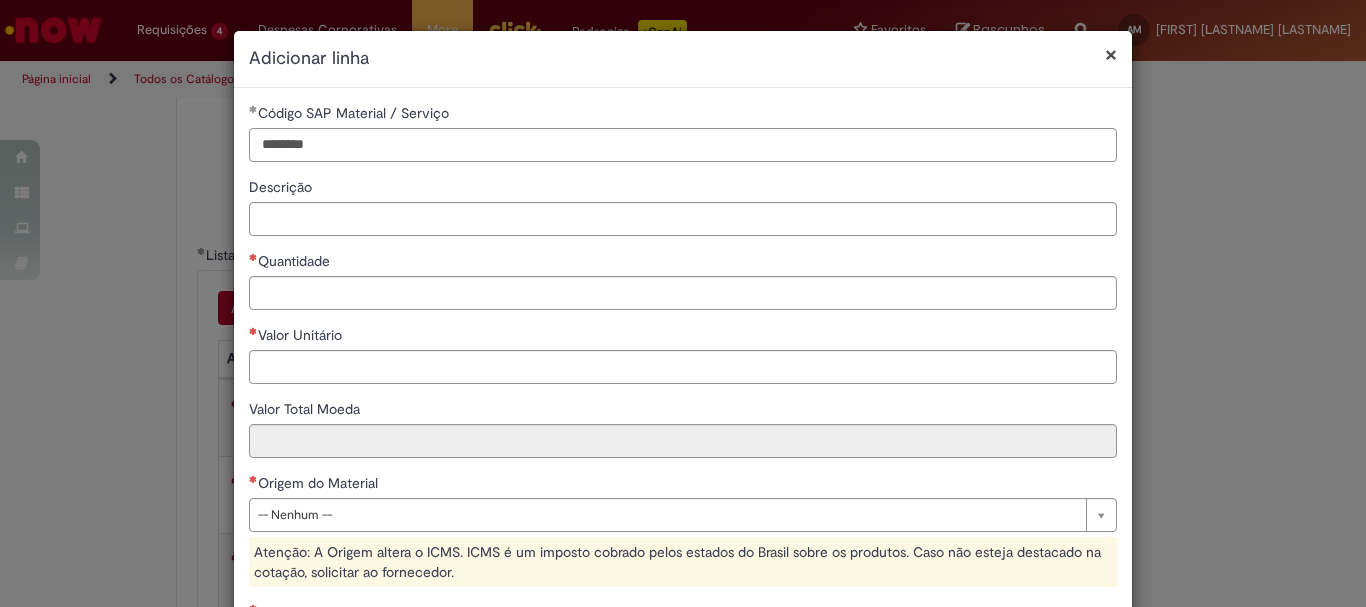 type on "********" 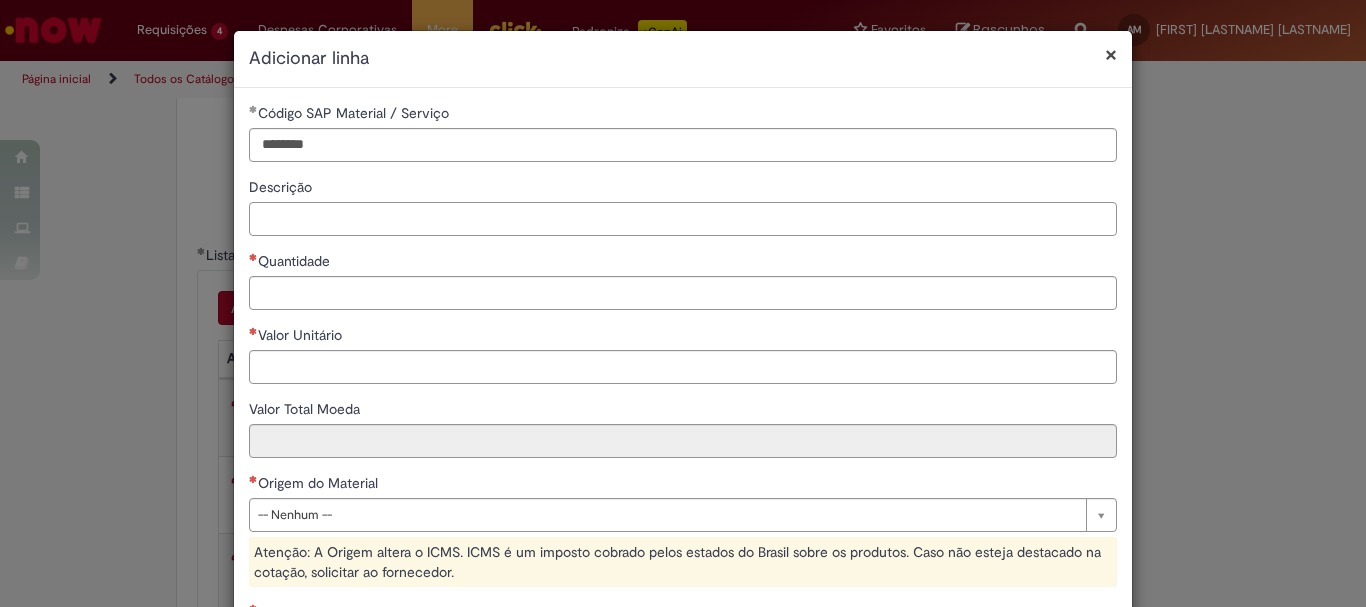click on "Descrição" at bounding box center (683, 219) 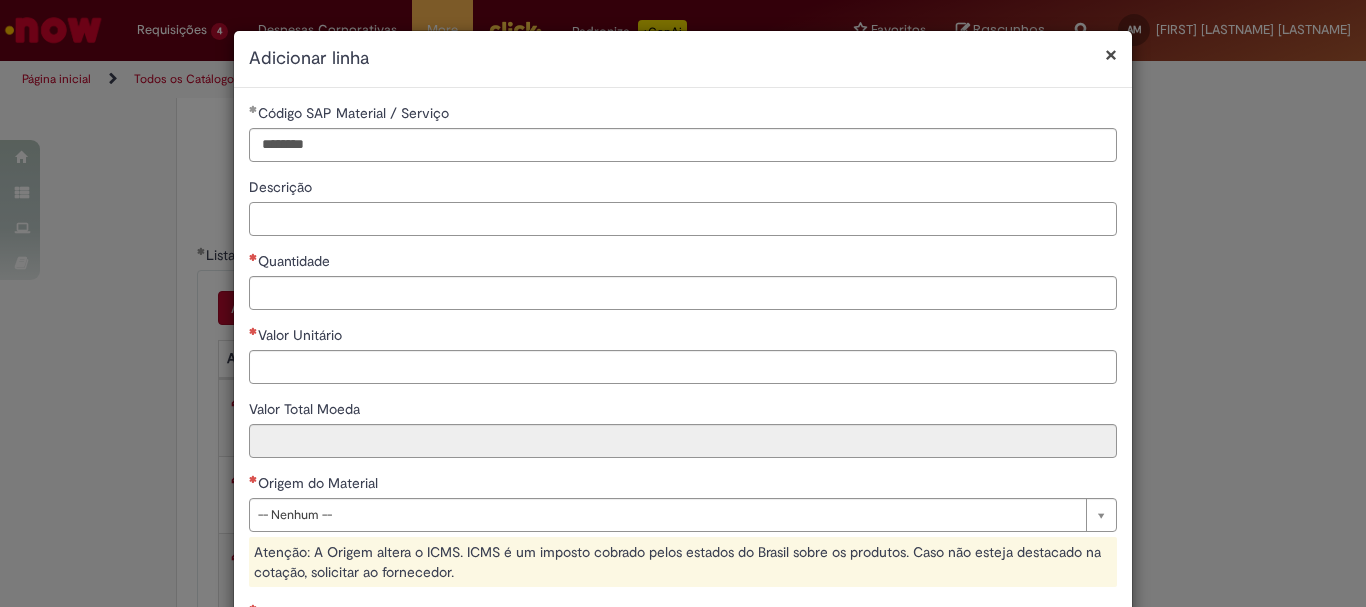 click on "Descrição" at bounding box center [683, 219] 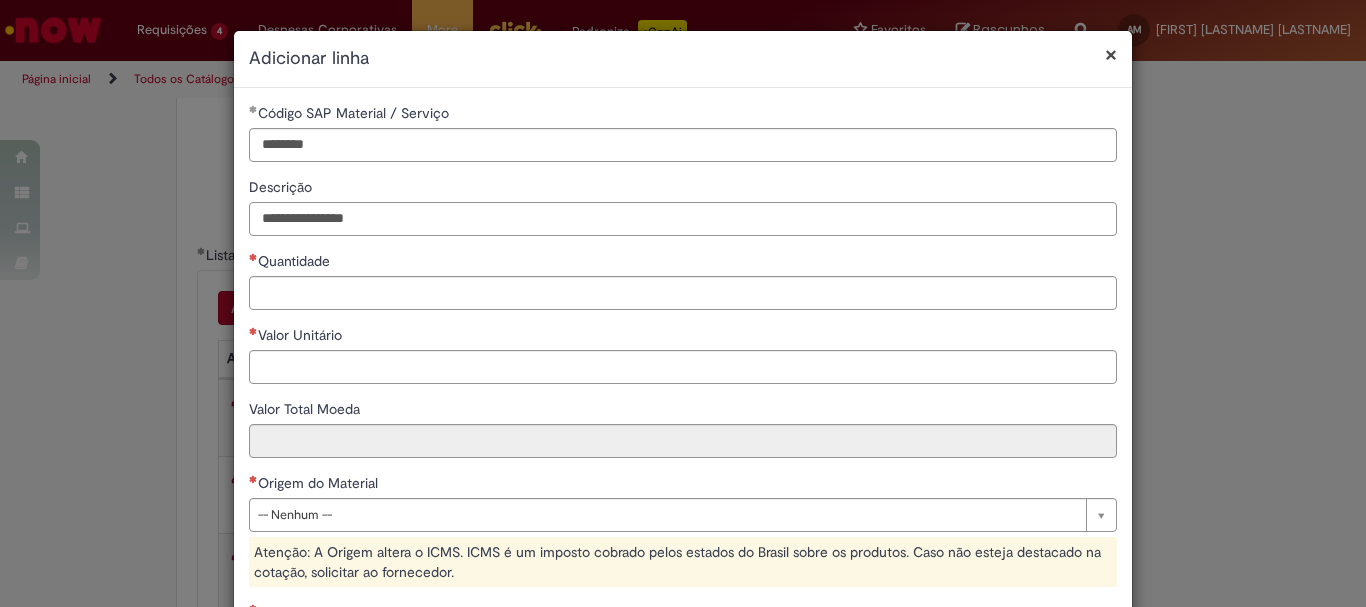 type on "**********" 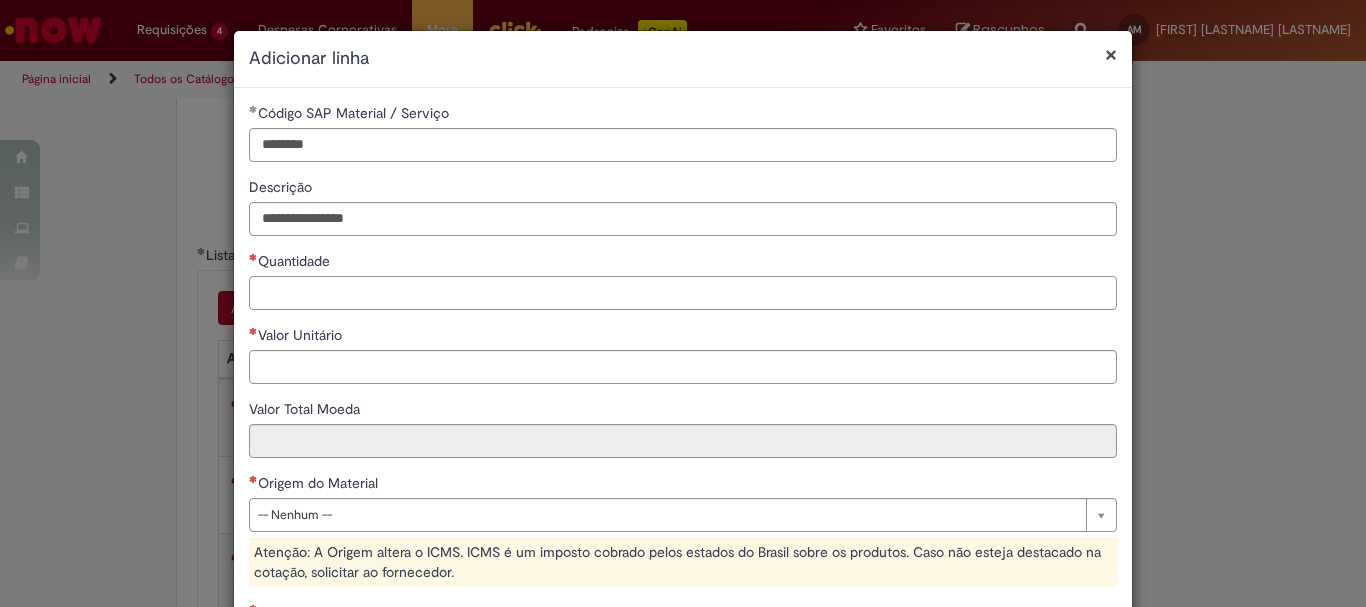 click on "Quantidade" at bounding box center (683, 293) 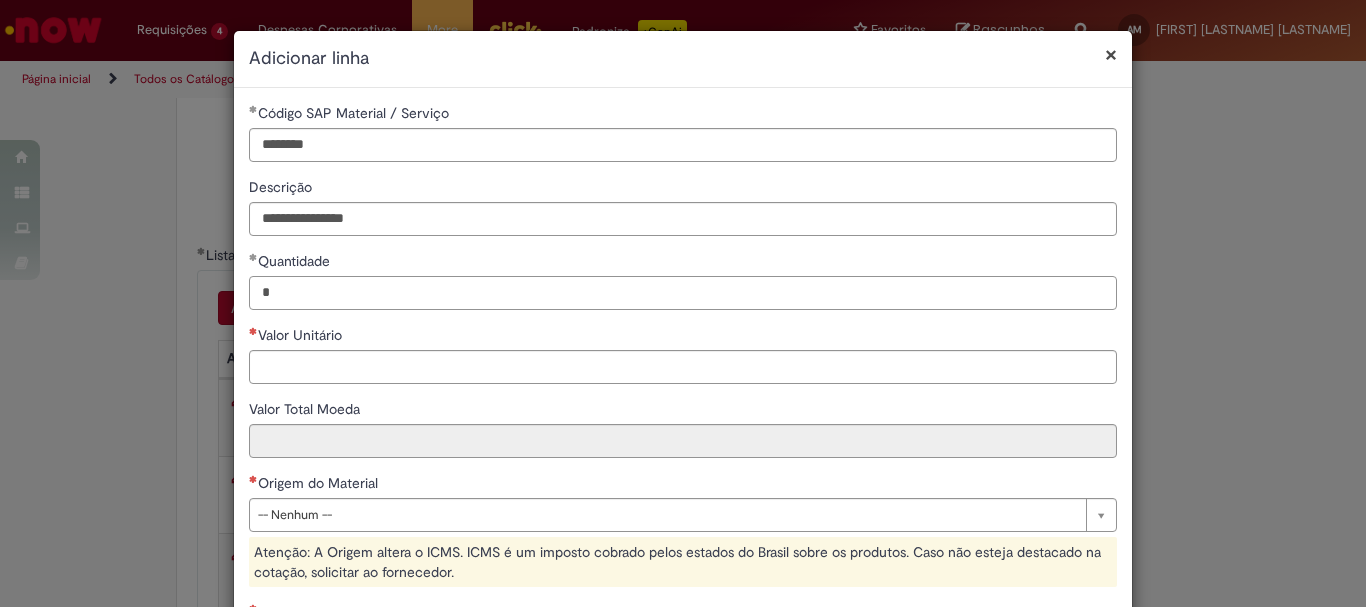 type on "*" 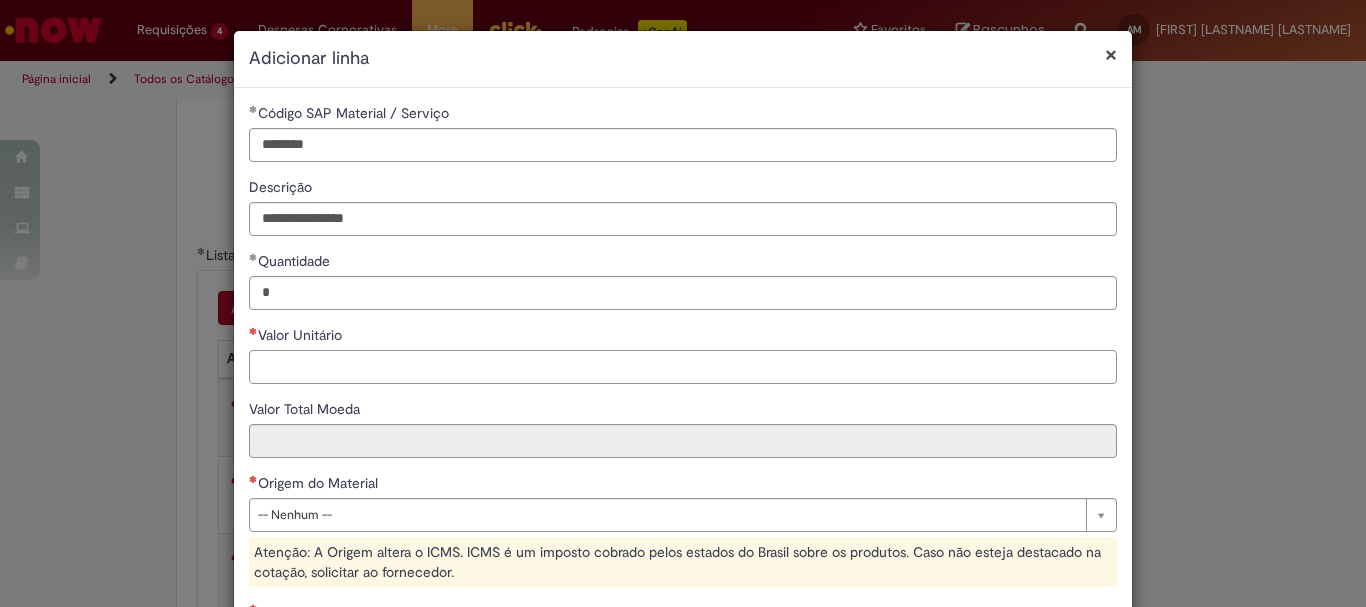 click on "Valor Unitário" at bounding box center (683, 367) 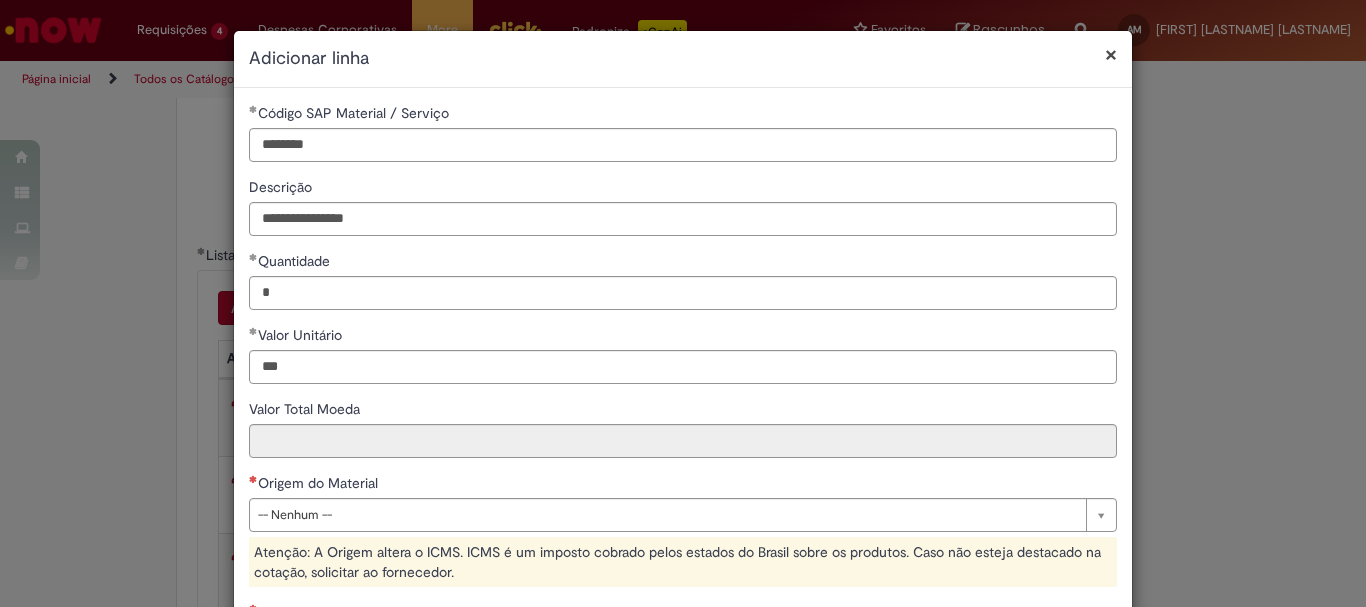type on "****" 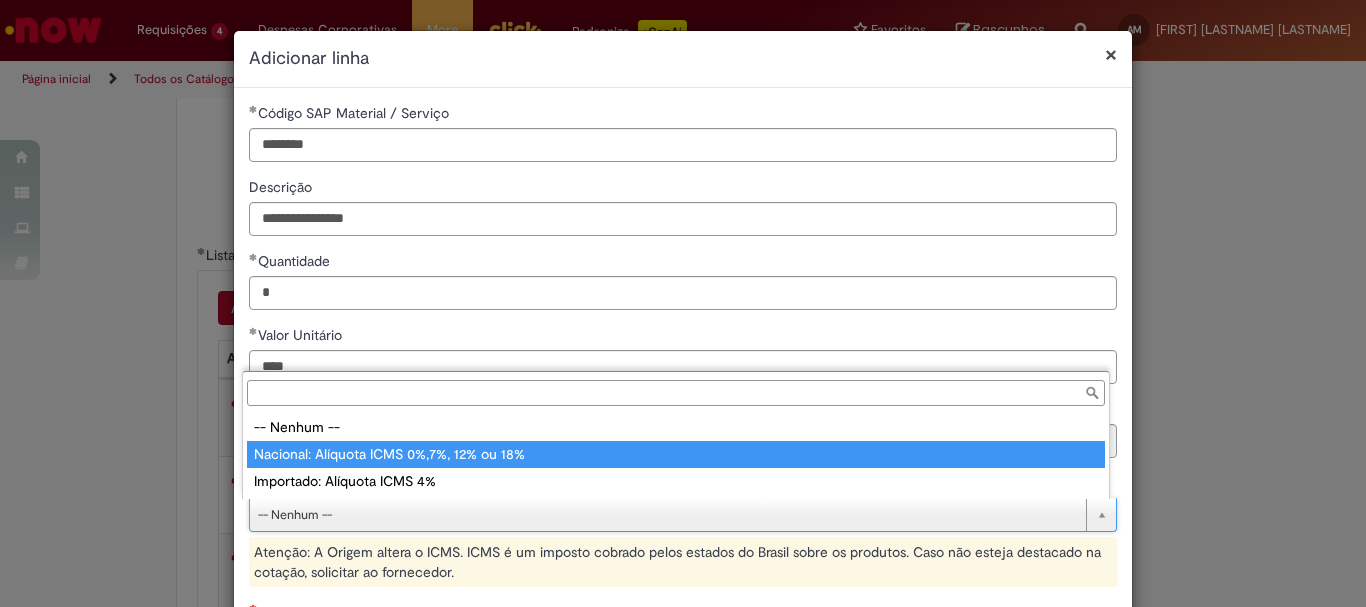 type on "**********" 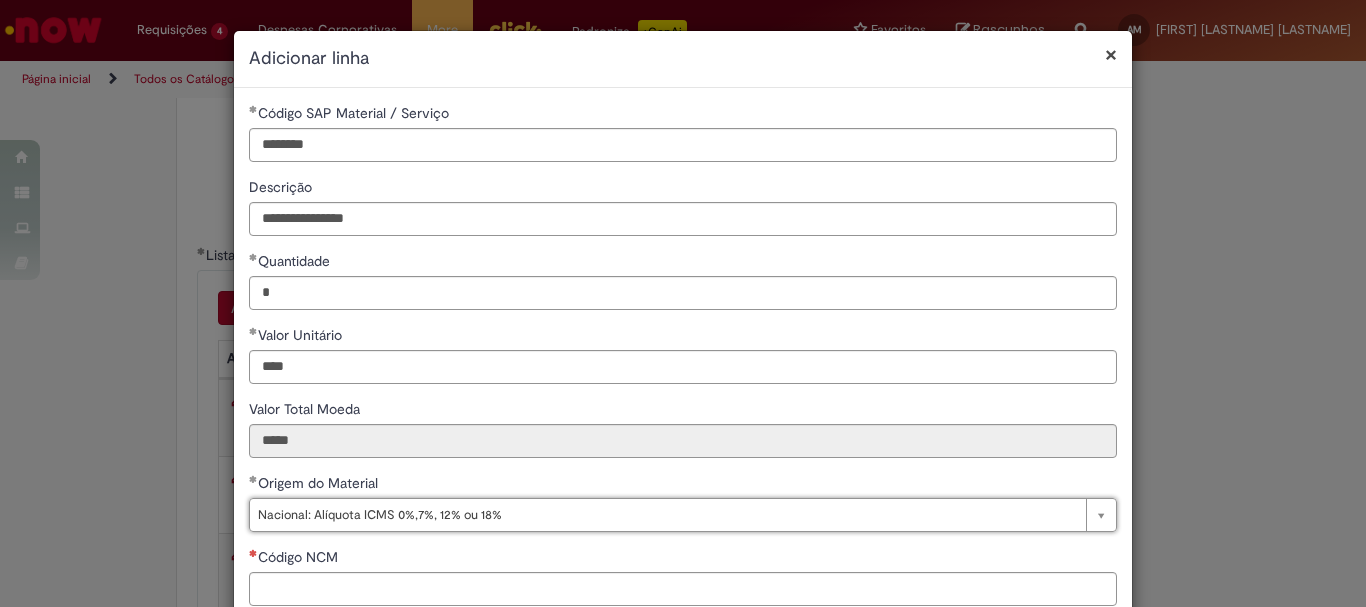 scroll, scrollTop: 100, scrollLeft: 0, axis: vertical 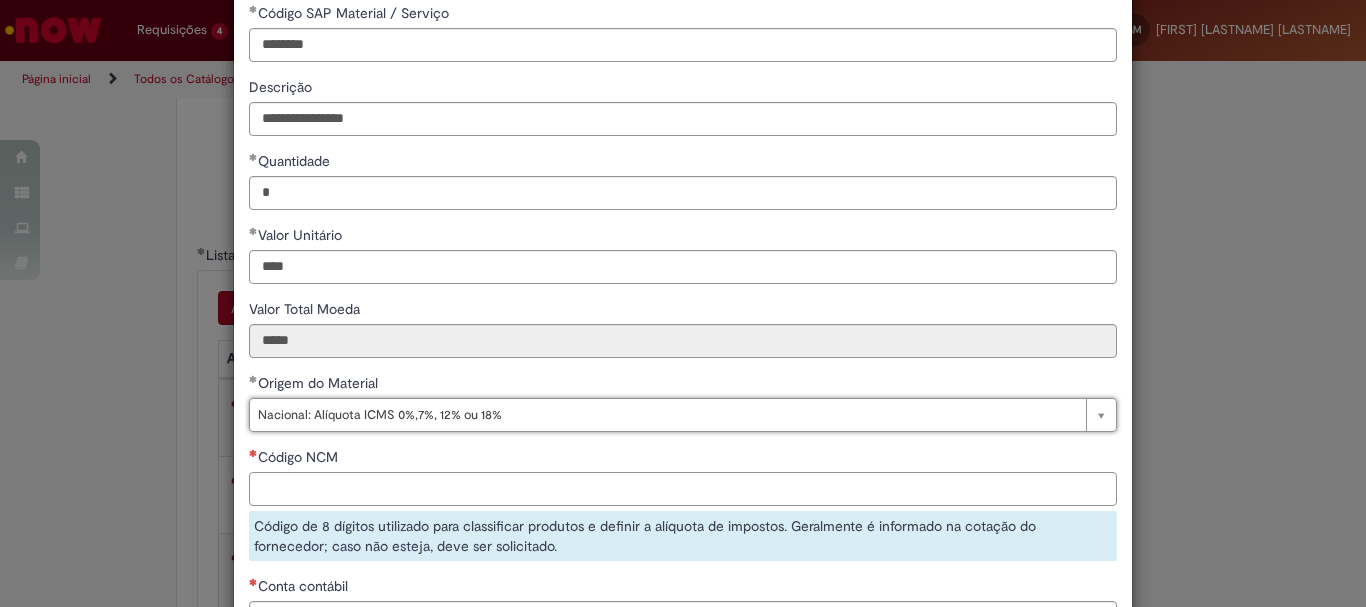 click on "Código NCM" at bounding box center [683, 489] 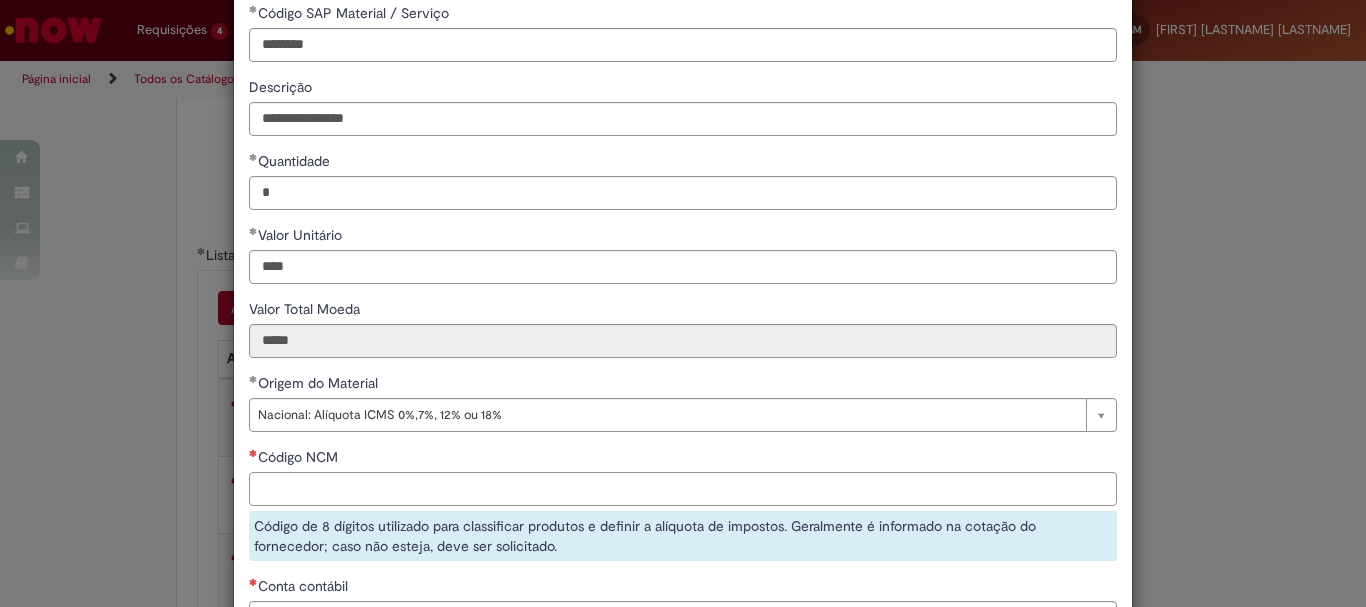 click on "Código NCM" at bounding box center (683, 489) 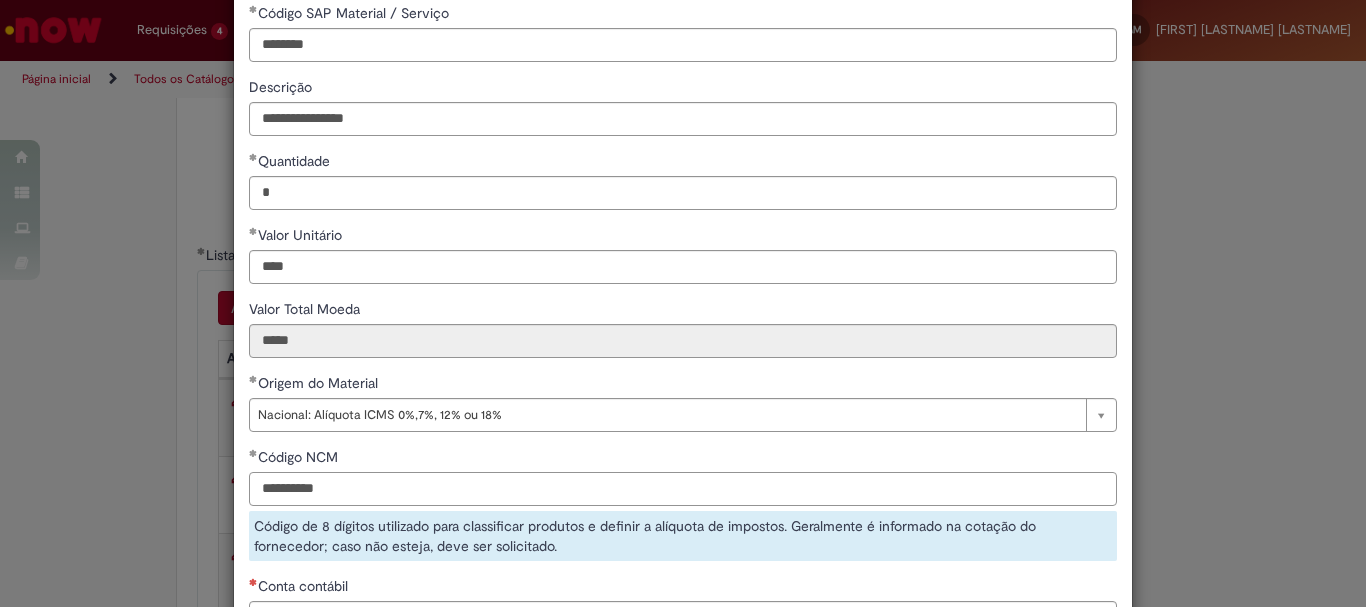 click on "**********" at bounding box center (683, 489) 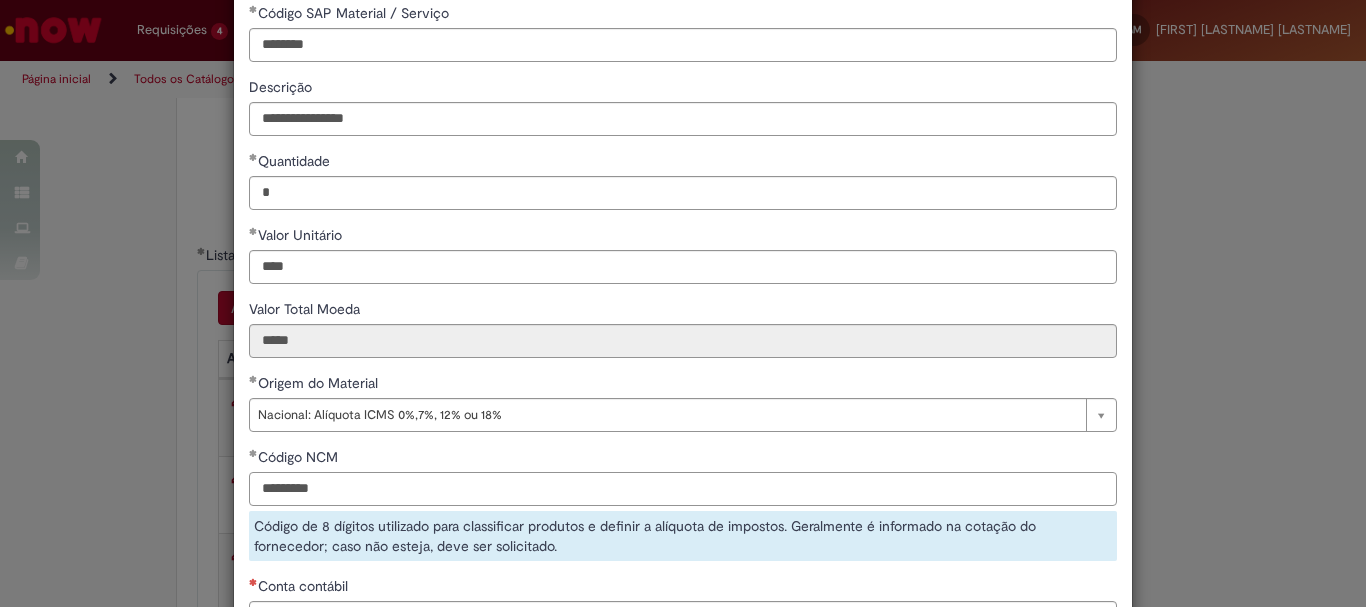 click on "*********" at bounding box center [683, 489] 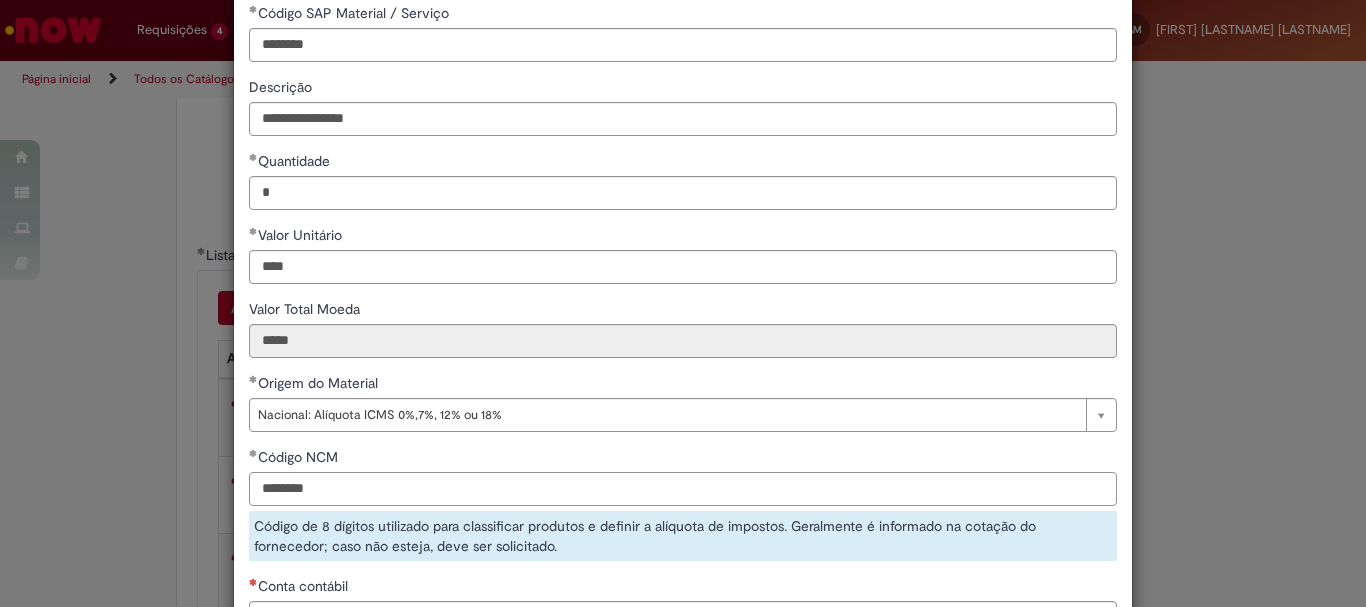 type on "********" 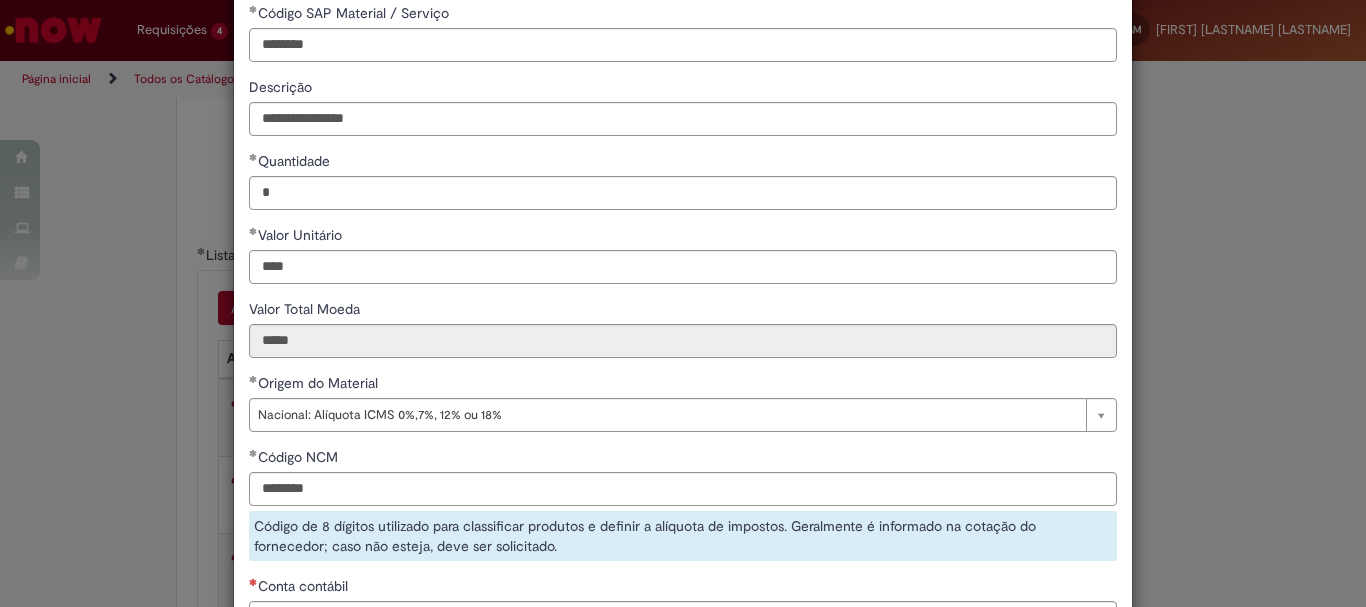 click on "**********" at bounding box center (683, 303) 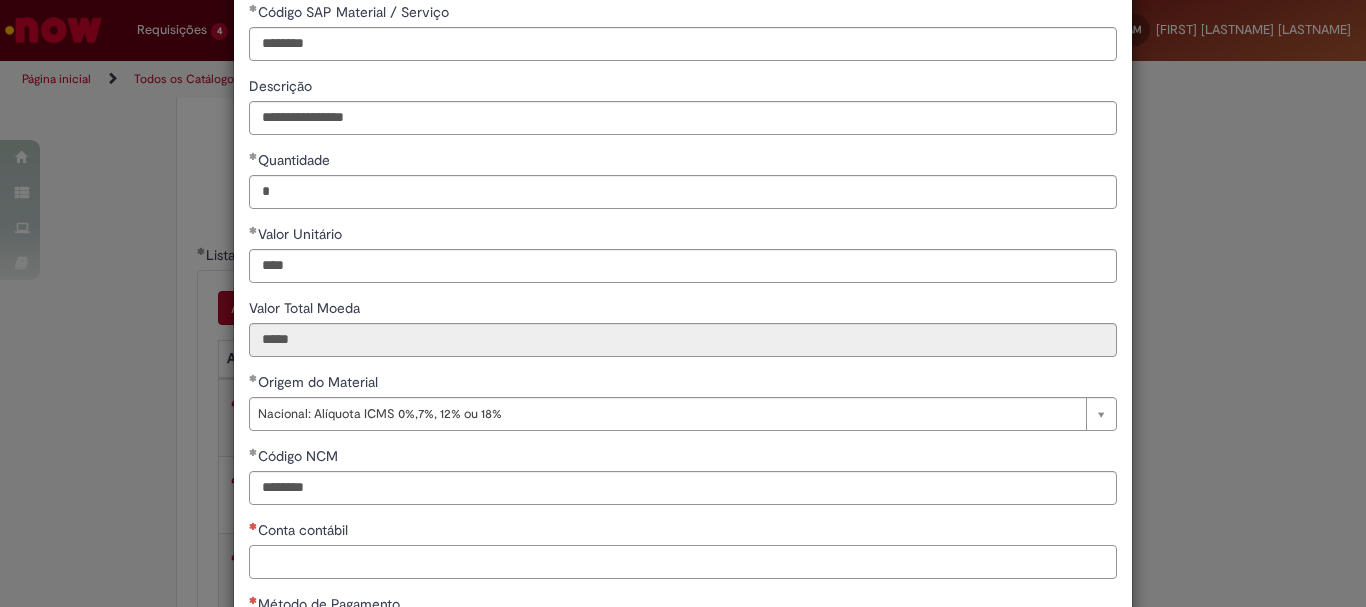click on "Conta contábil" at bounding box center [683, 562] 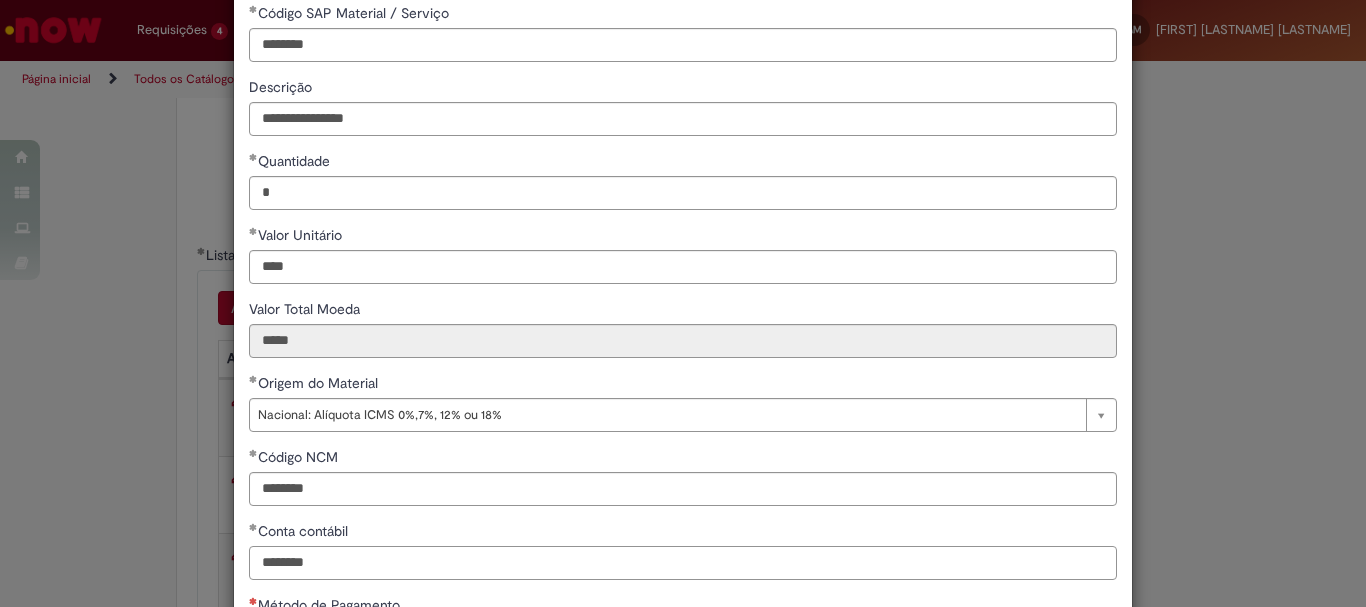 type on "********" 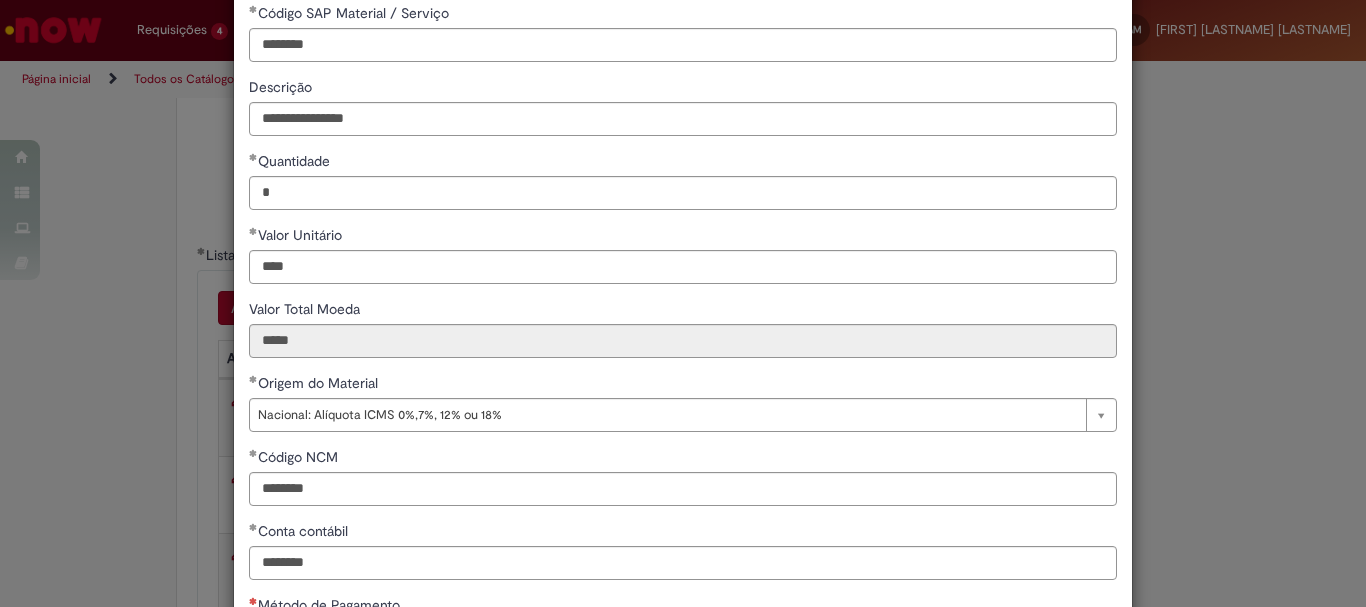 click on "**********" at bounding box center (683, 303) 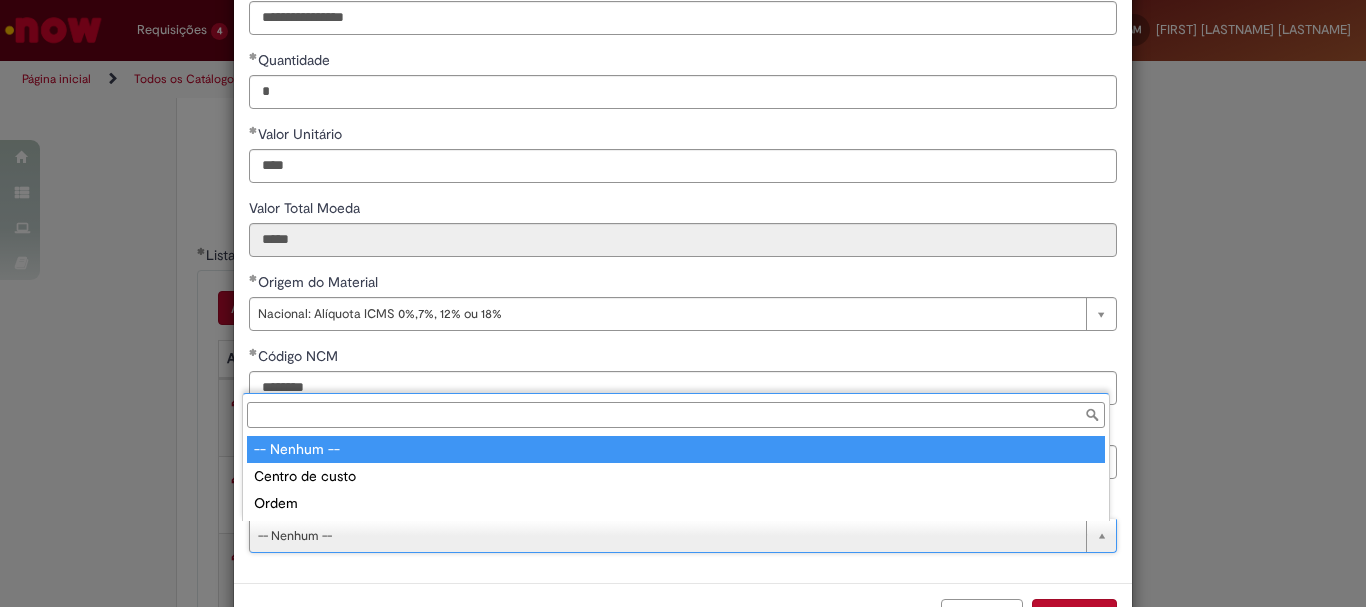 scroll, scrollTop: 200, scrollLeft: 0, axis: vertical 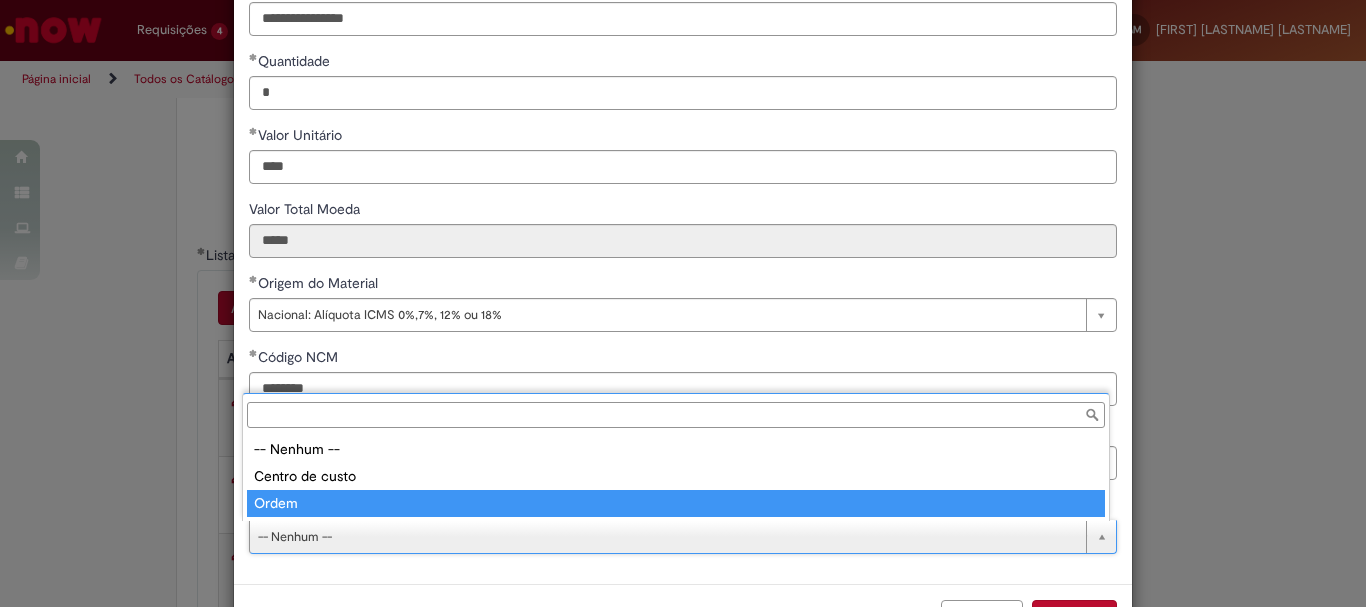 type on "*****" 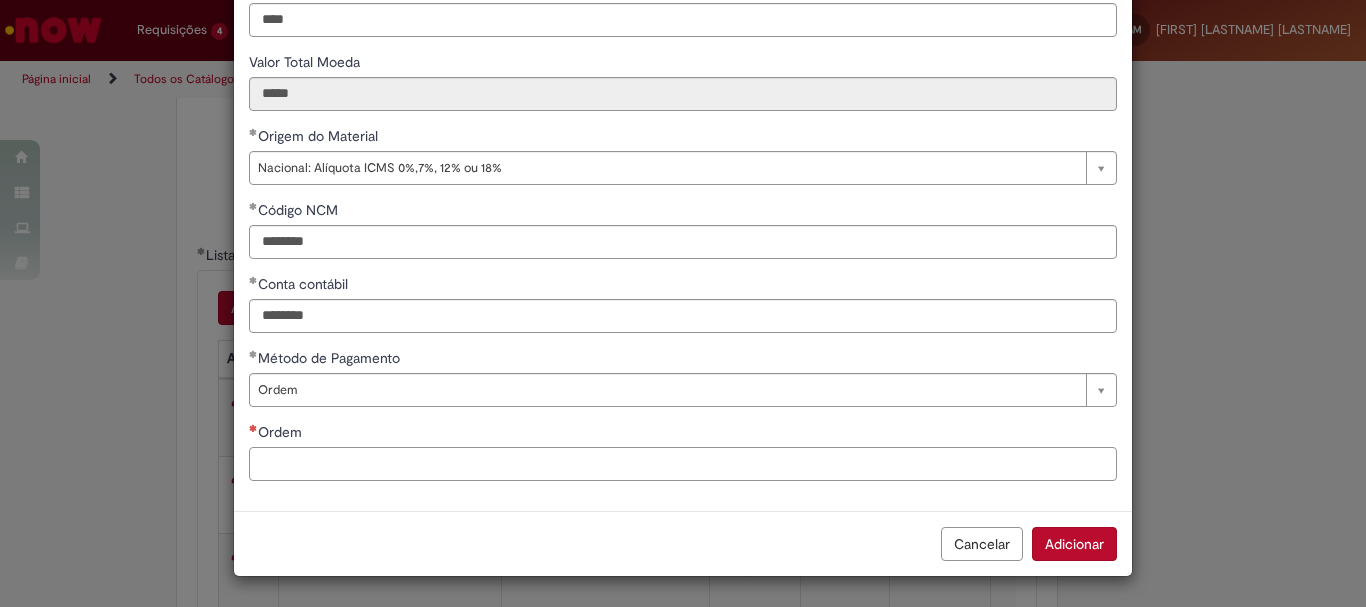 click on "Ordem" at bounding box center [683, 464] 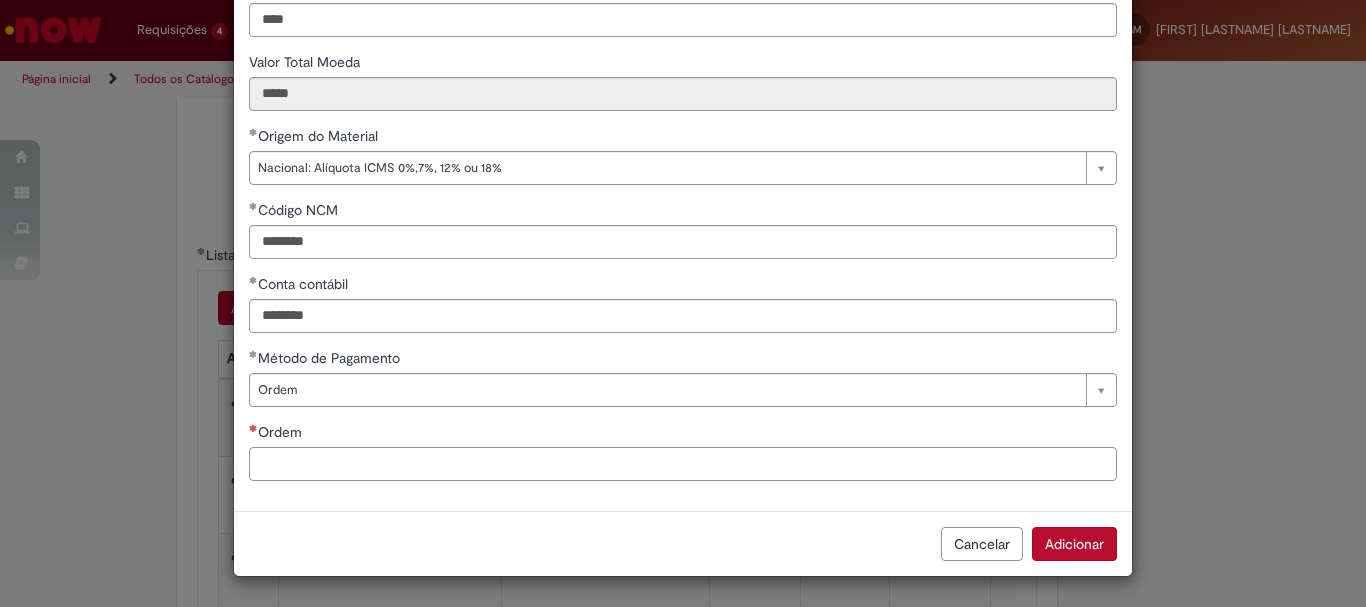 click on "Ordem" at bounding box center [683, 464] 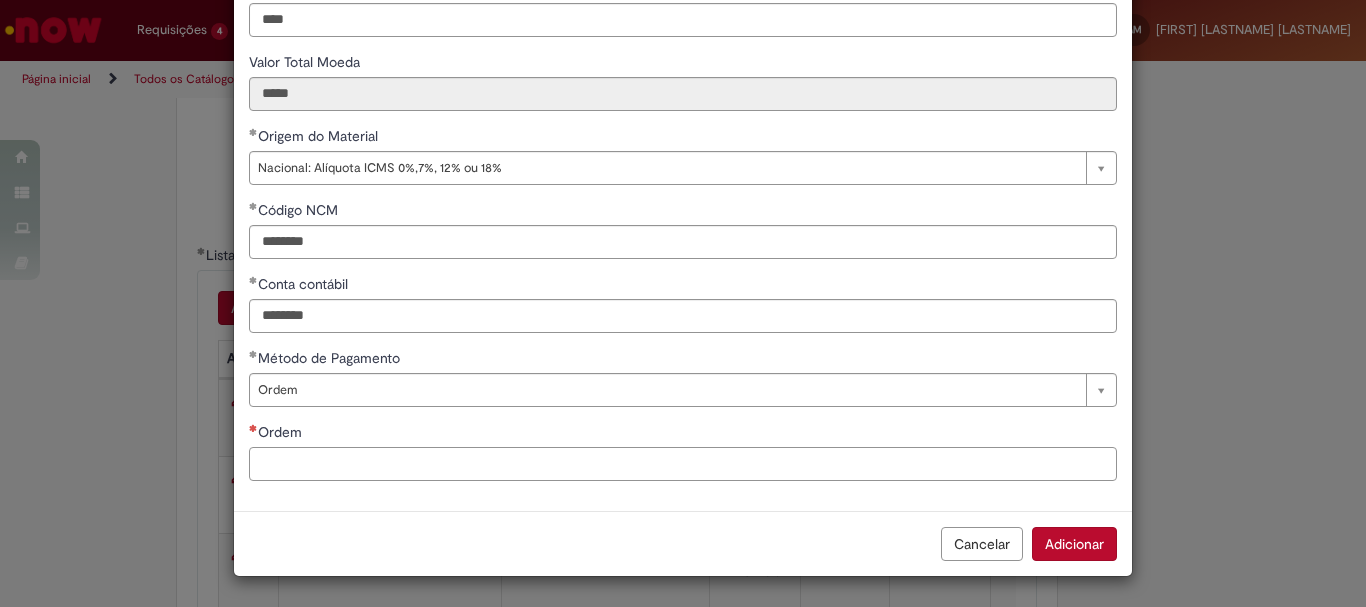 paste on "**********" 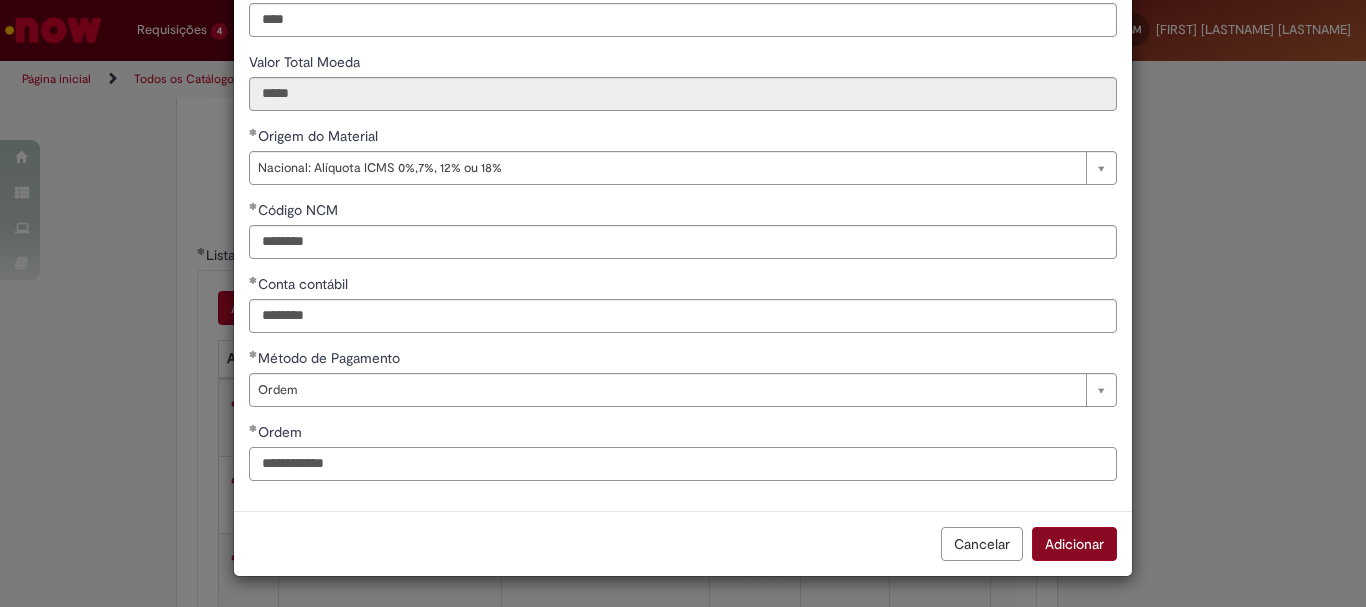 type on "**********" 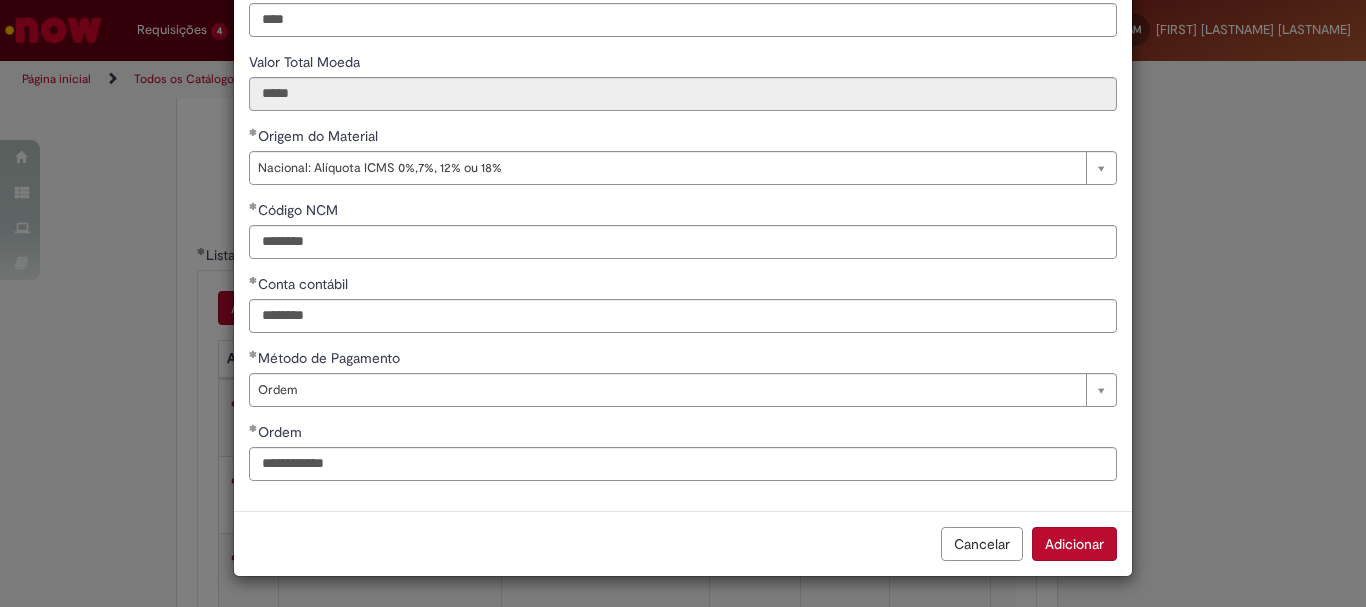 click on "Adicionar" at bounding box center [1074, 544] 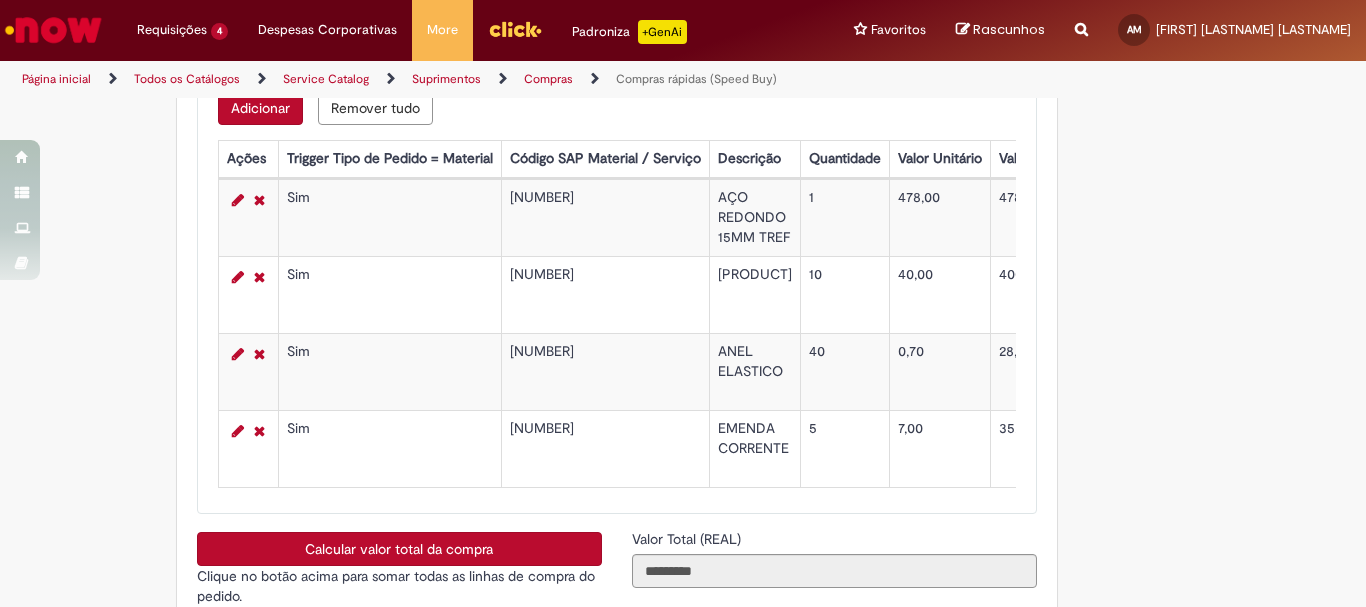 scroll, scrollTop: 3500, scrollLeft: 0, axis: vertical 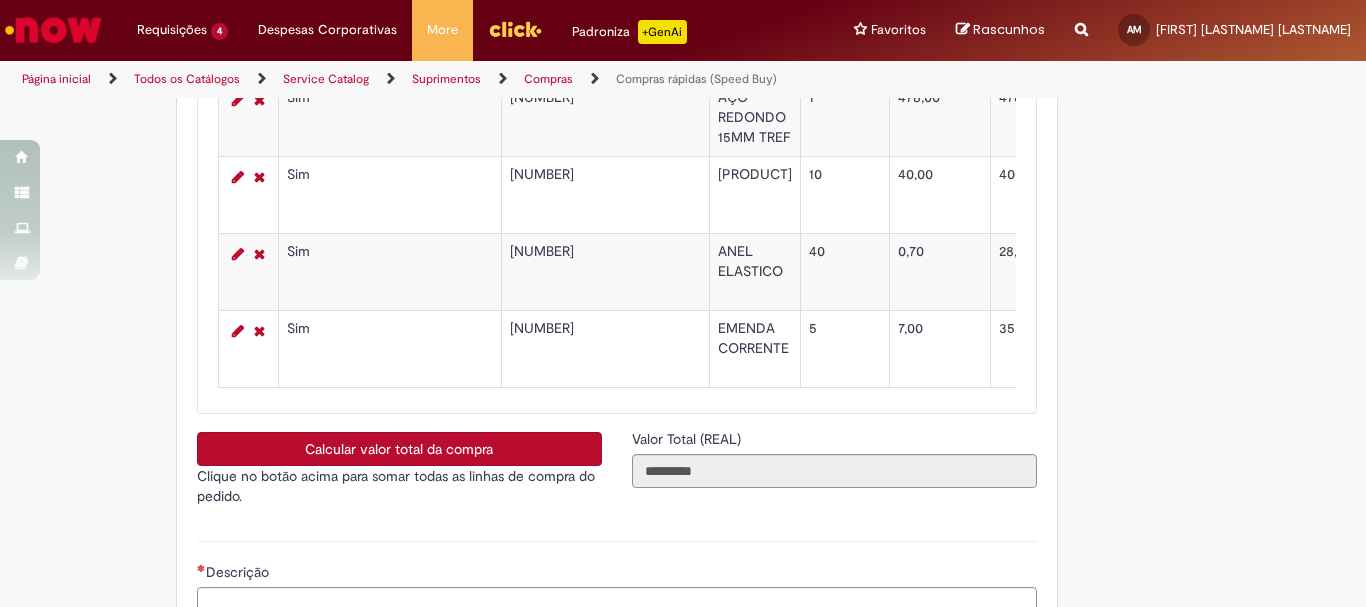 click on "Calcular valor total da compra" at bounding box center [399, 449] 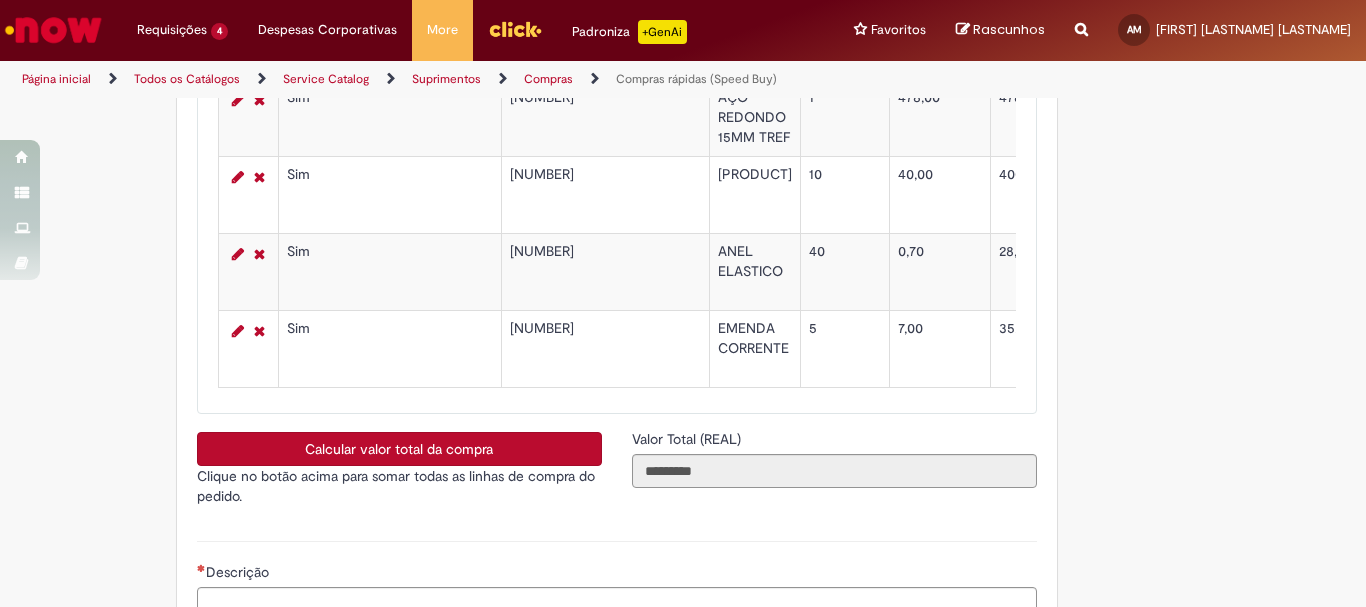 scroll, scrollTop: 3600, scrollLeft: 0, axis: vertical 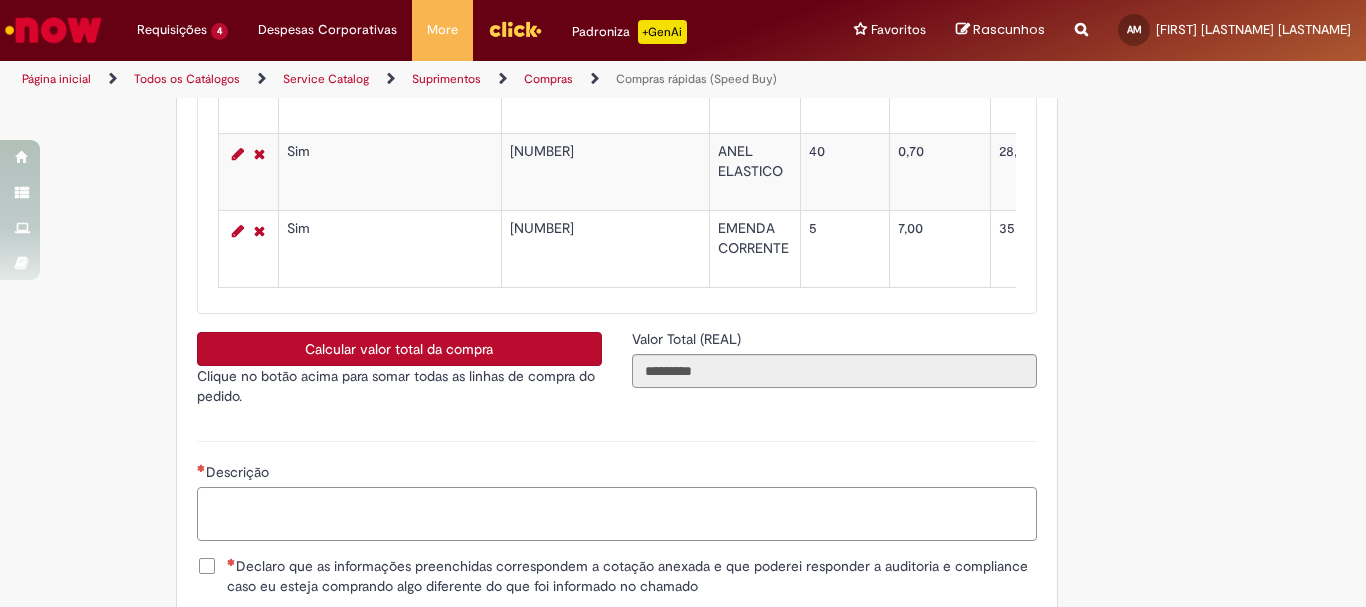 click on "Descrição" at bounding box center (617, 514) 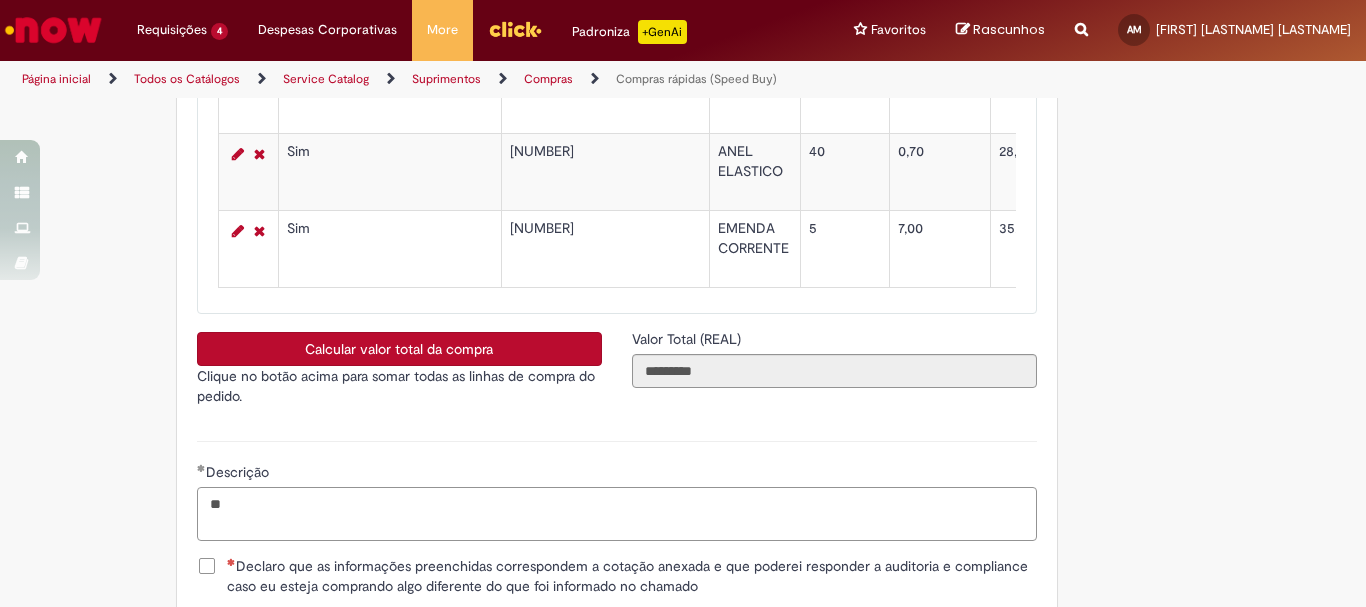 type on "*" 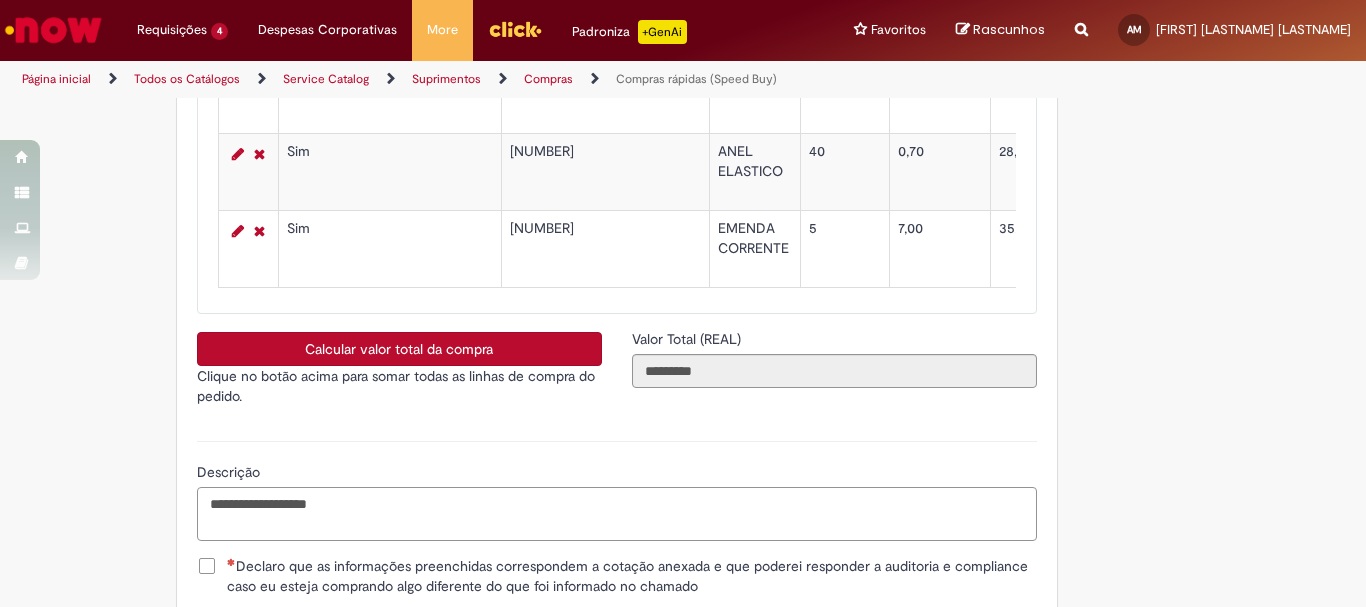 click on "**********" at bounding box center (617, 514) 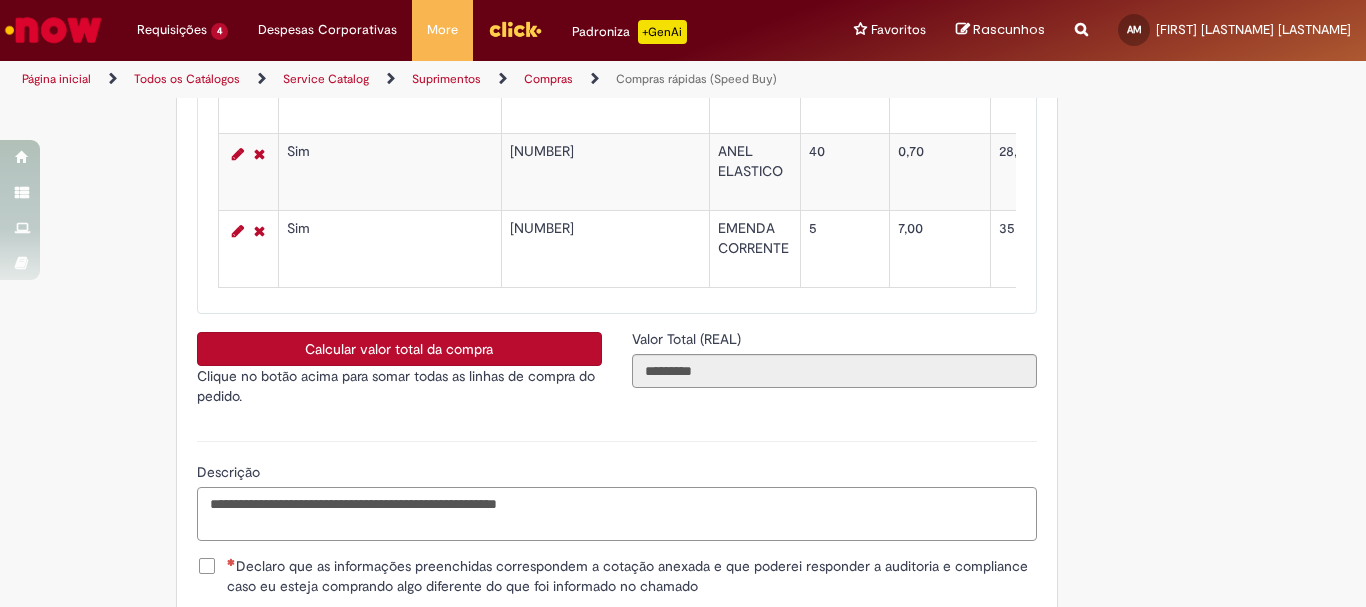 scroll, scrollTop: 3700, scrollLeft: 0, axis: vertical 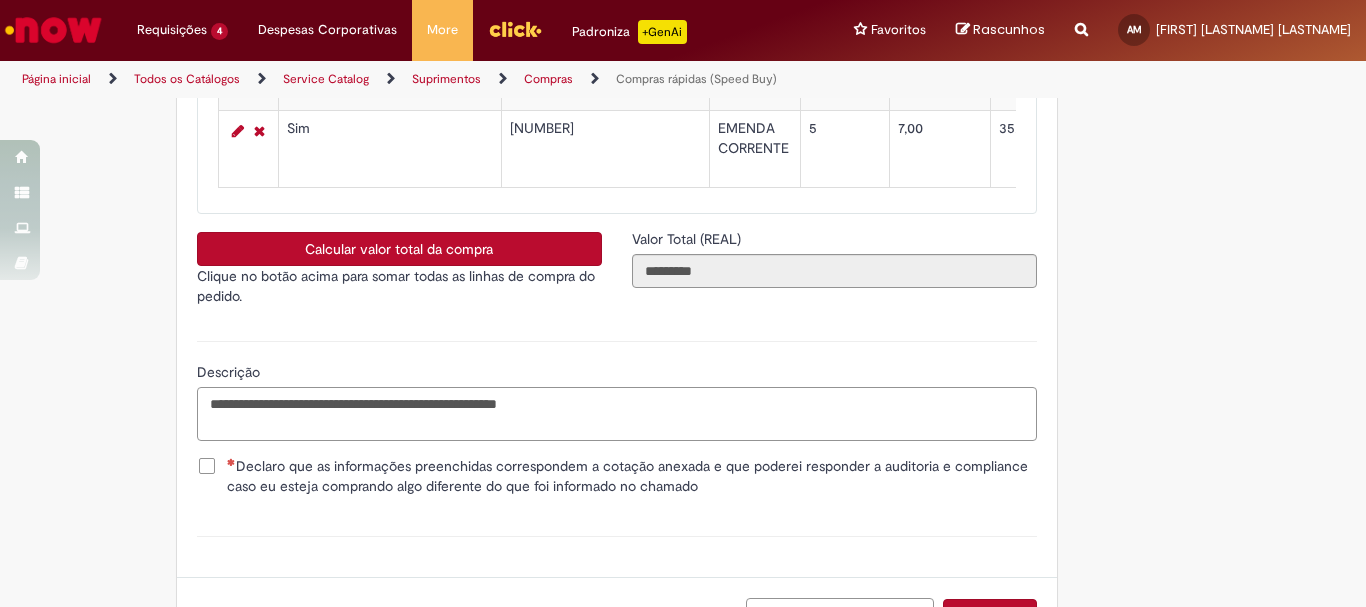 type on "**********" 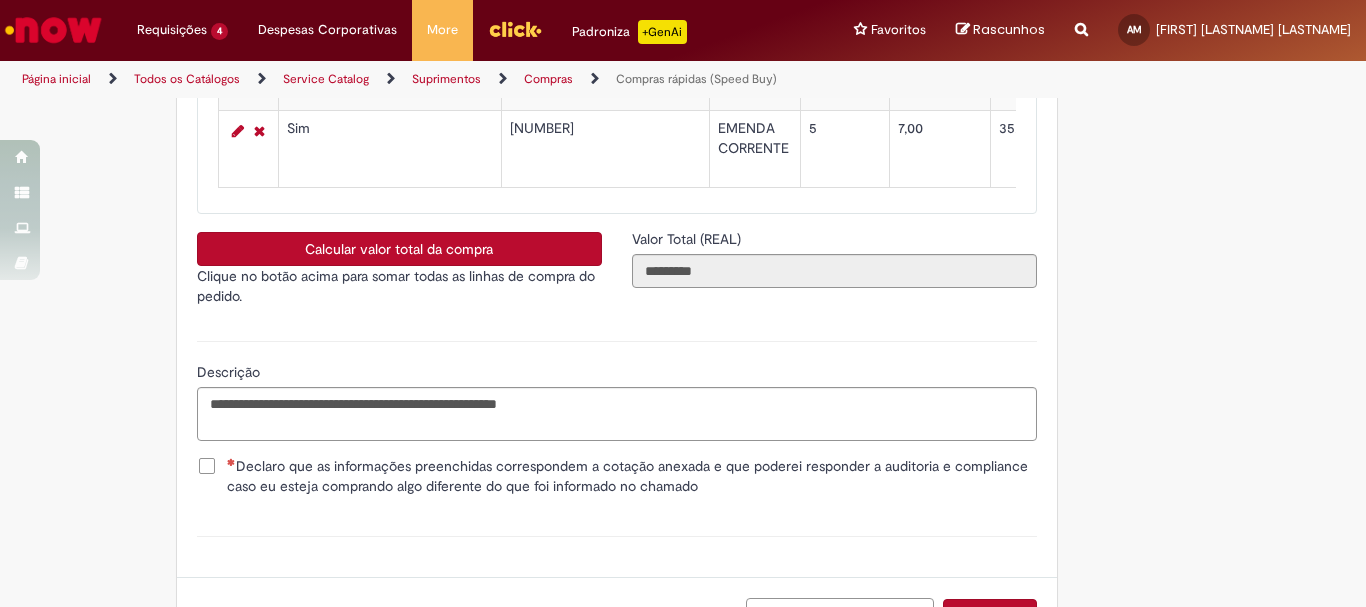 click on "Declaro que as informações preenchidas correspondem a cotação anexada e que poderei responder a auditoria e compliance caso eu esteja comprando algo diferente do que foi informado no chamado" at bounding box center (617, 476) 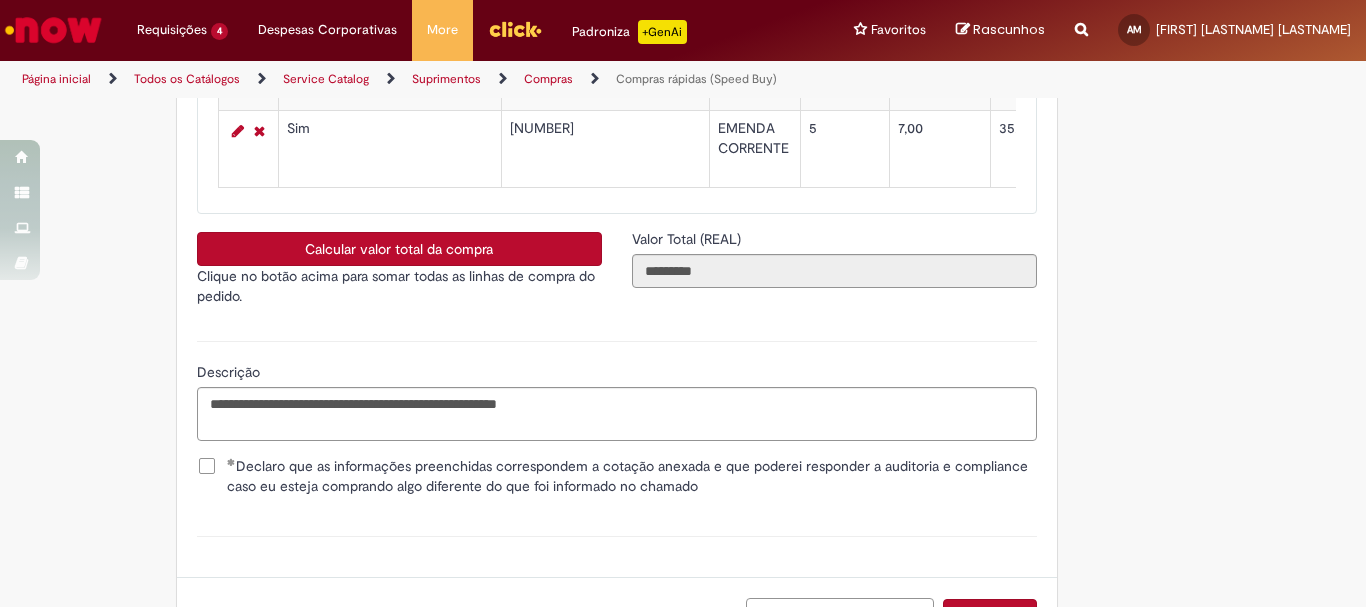 scroll, scrollTop: 3892, scrollLeft: 0, axis: vertical 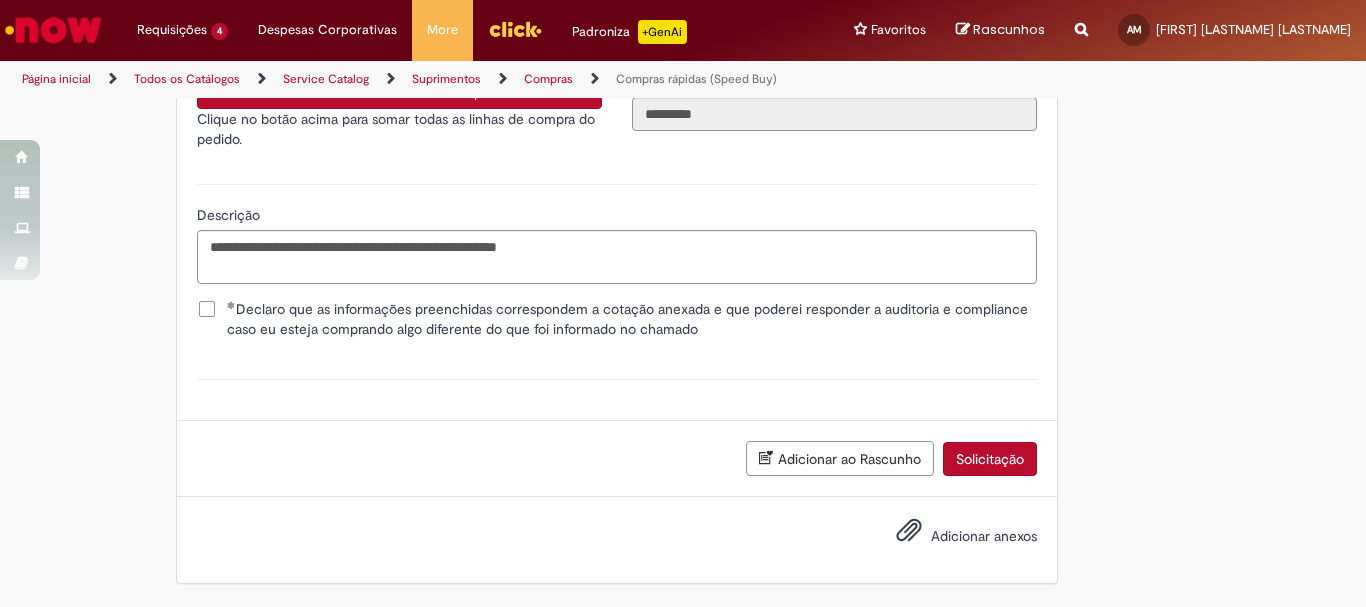 click on "Adicionar anexos" at bounding box center (984, 536) 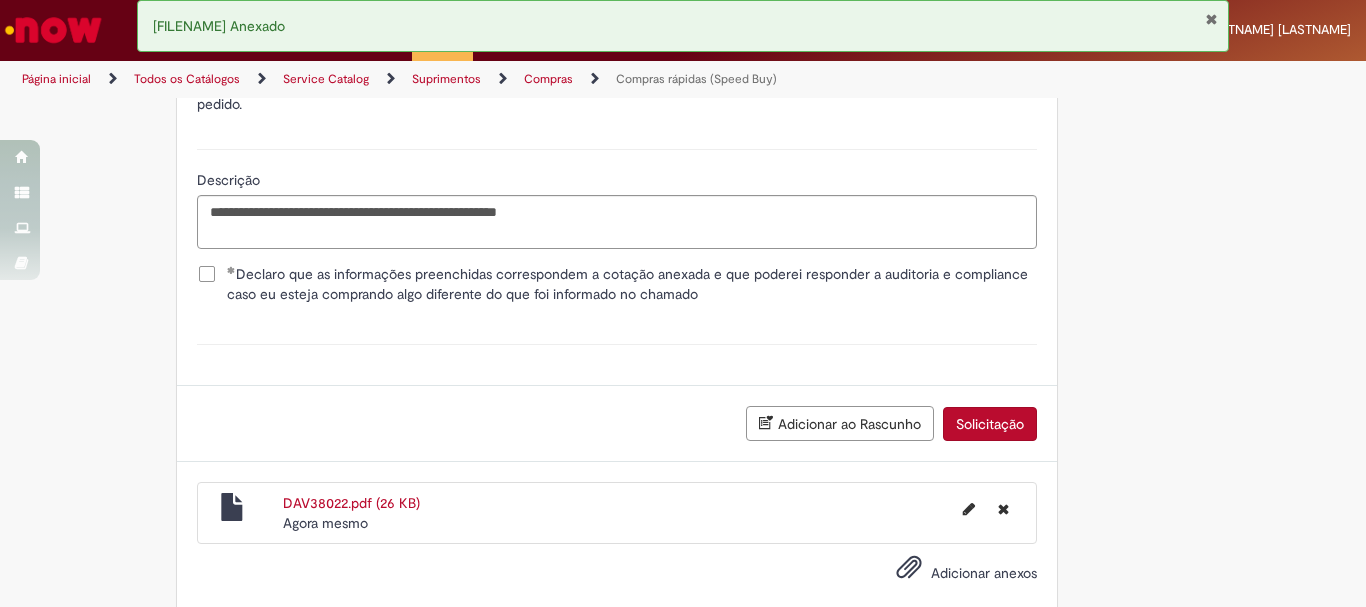 scroll, scrollTop: 3964, scrollLeft: 0, axis: vertical 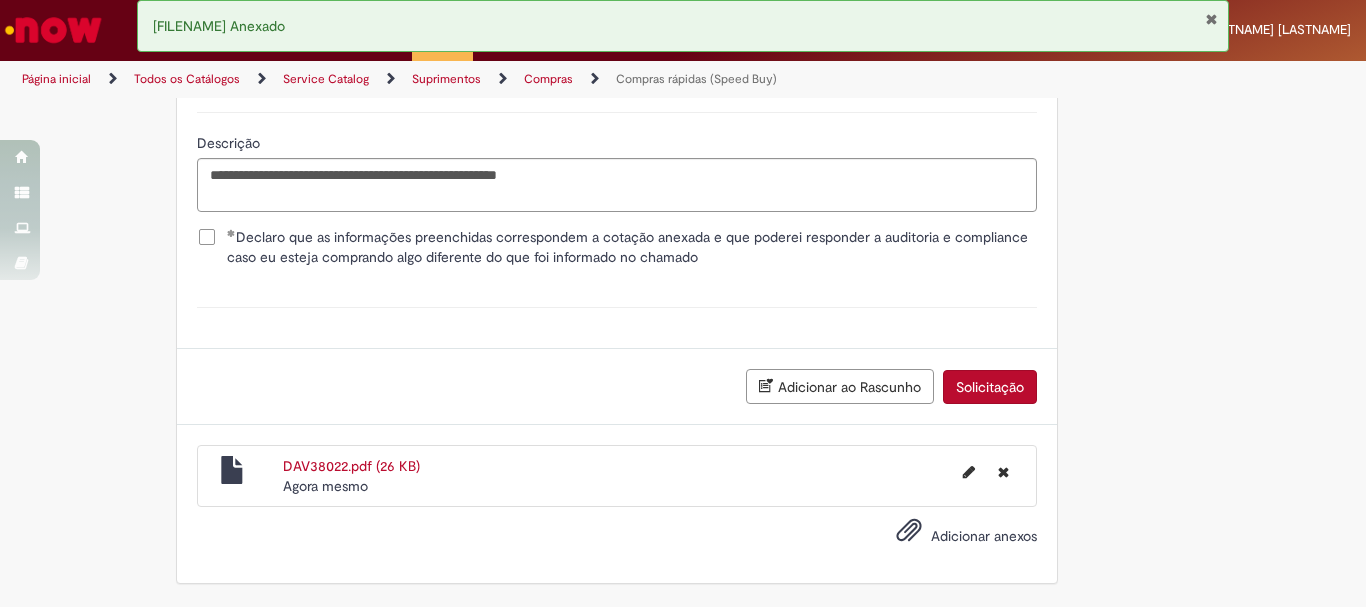 click on "Solicitação" at bounding box center [990, 387] 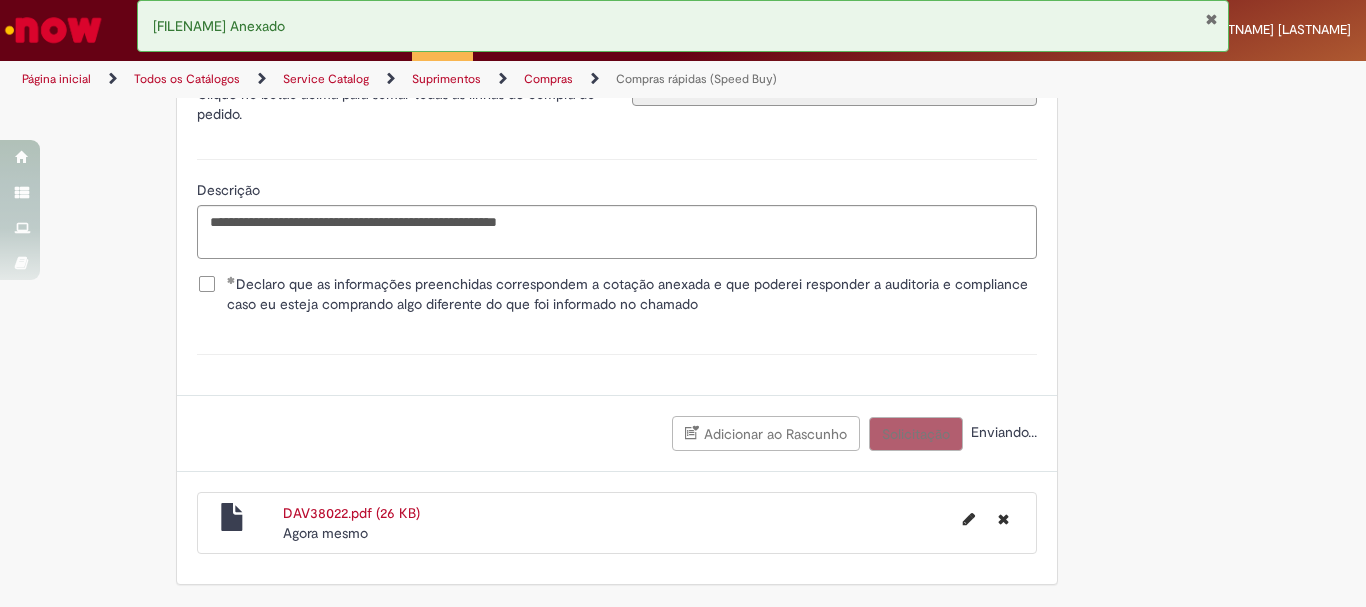 scroll, scrollTop: 3918, scrollLeft: 0, axis: vertical 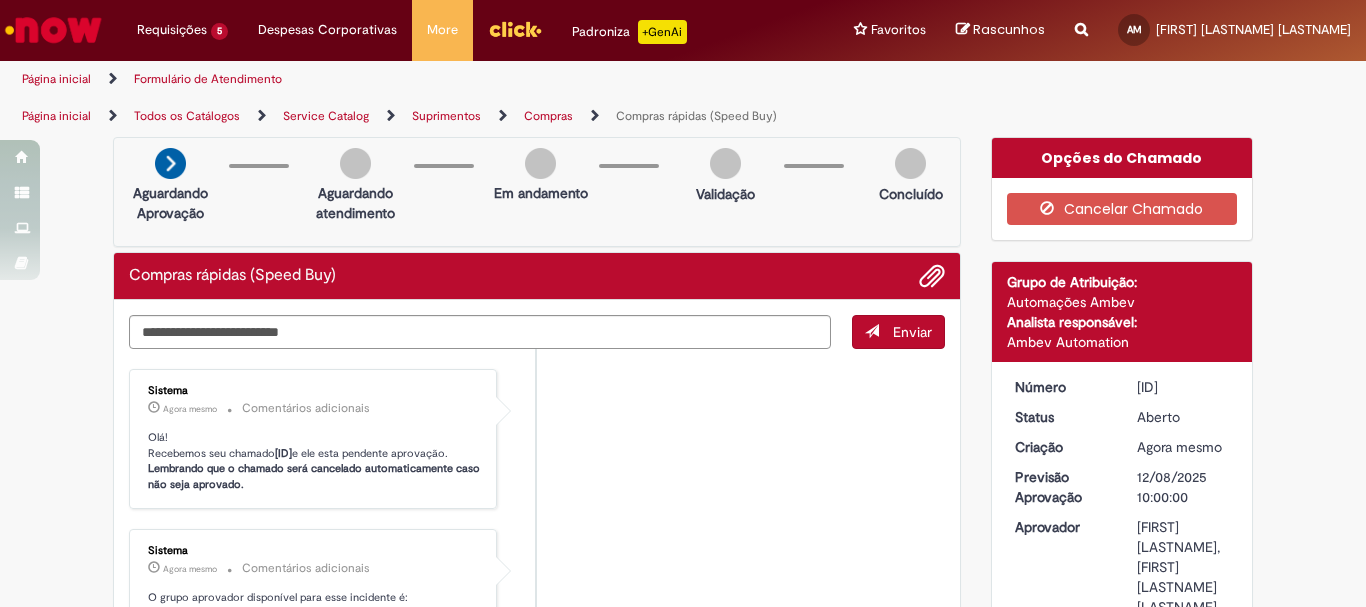 drag, startPoint x: 1215, startPoint y: 387, endPoint x: 1129, endPoint y: 377, distance: 86.579445 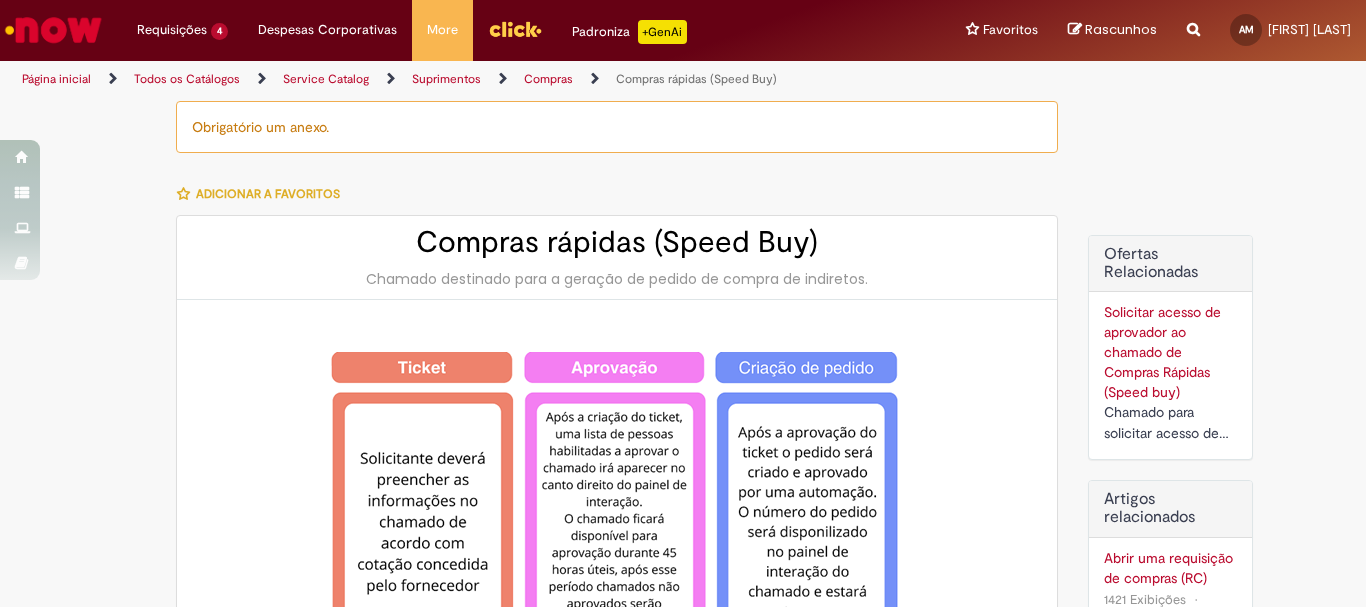 type on "********" 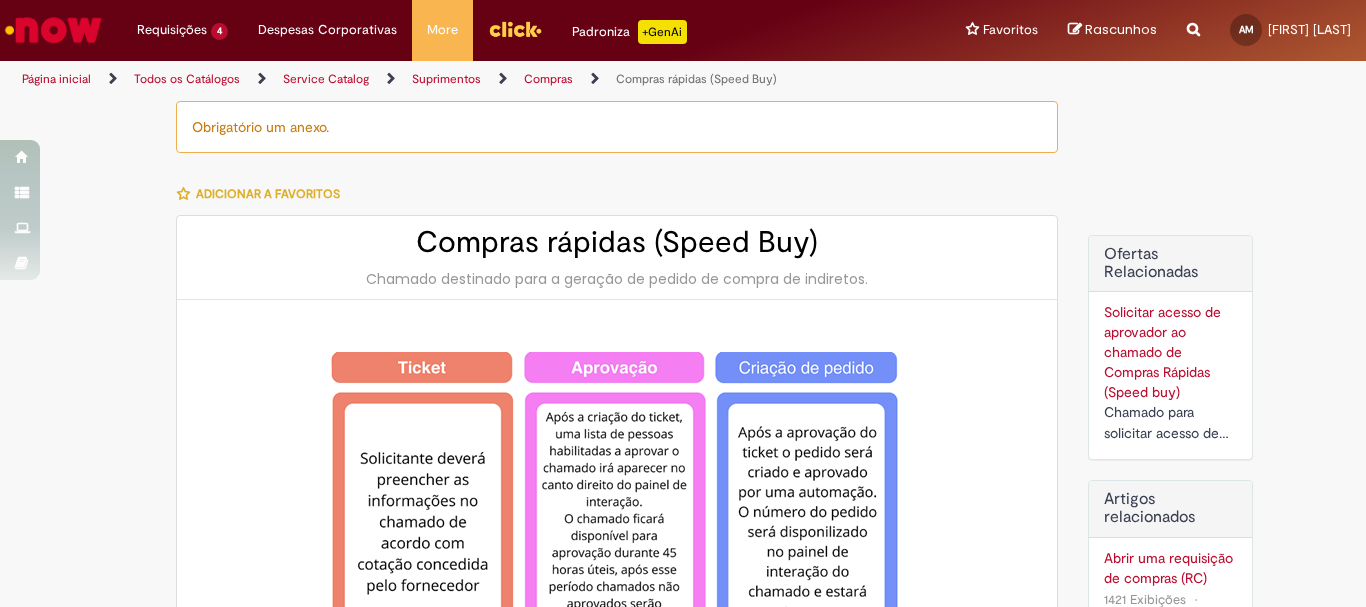 type on "**********" 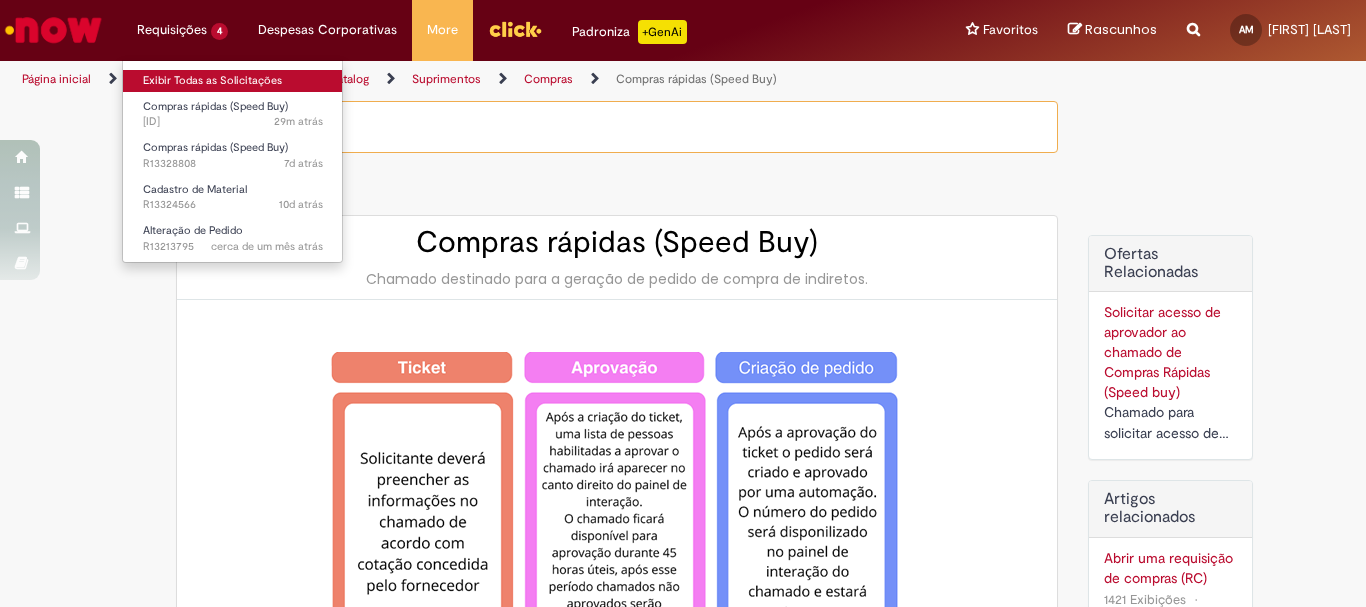 click on "Exibir Todas as Solicitações" at bounding box center [233, 81] 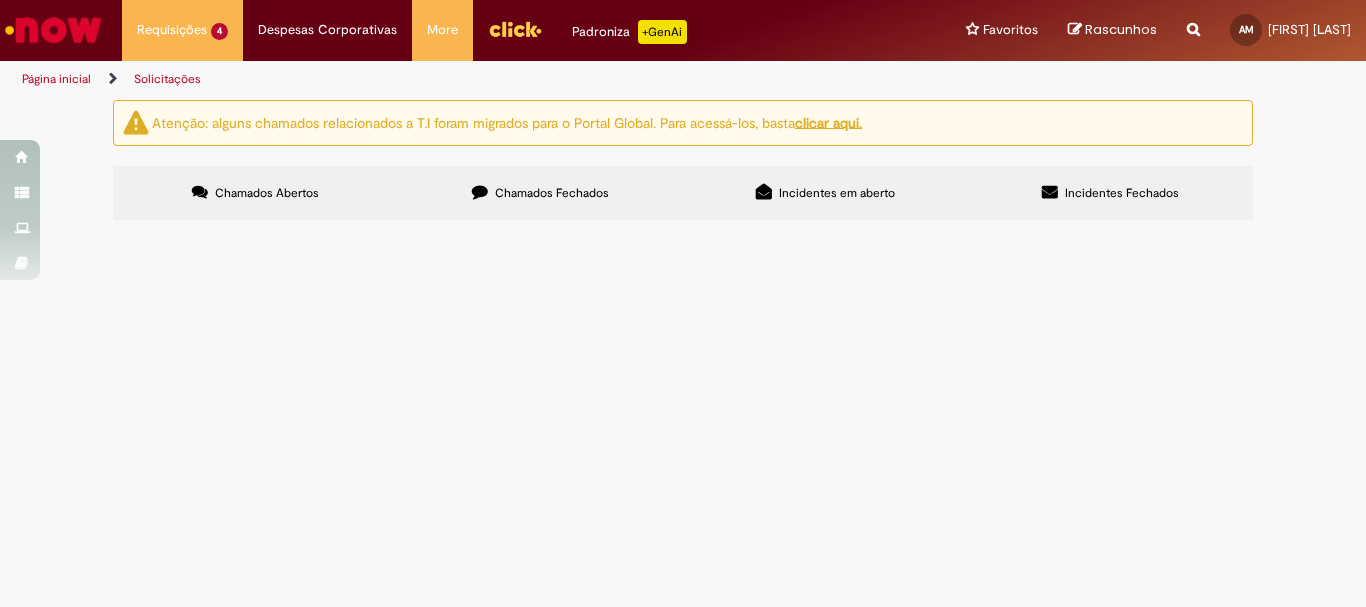 click on "Chamados Fechados" at bounding box center [552, 193] 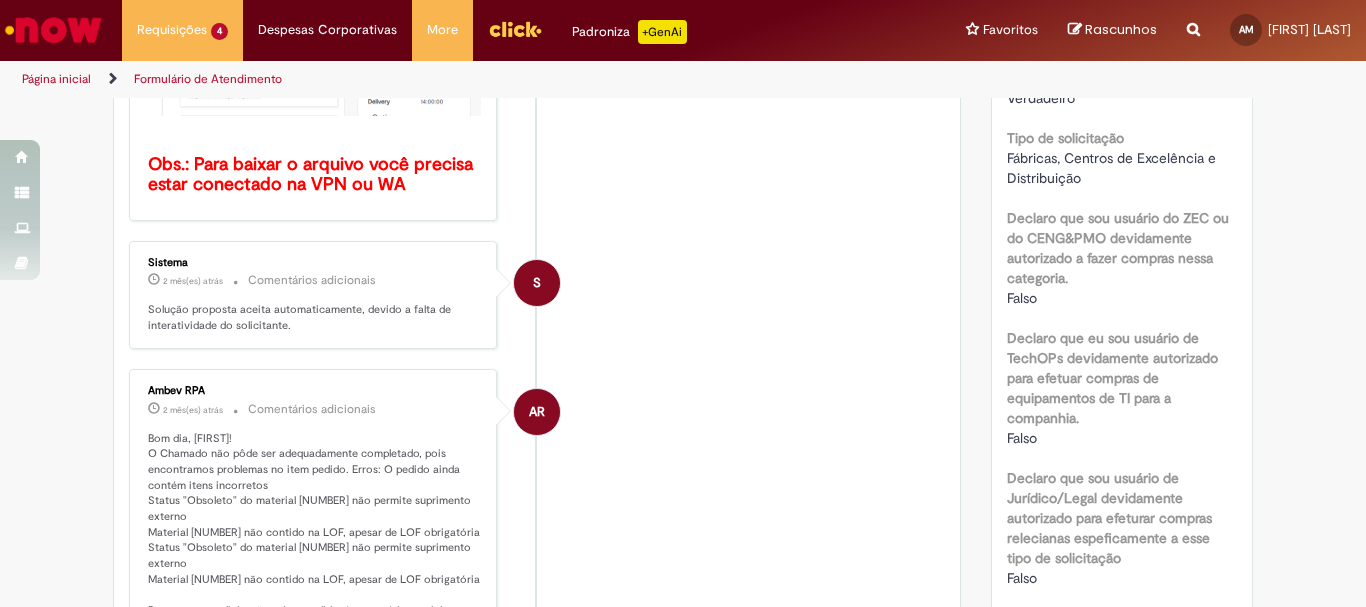 scroll, scrollTop: 800, scrollLeft: 0, axis: vertical 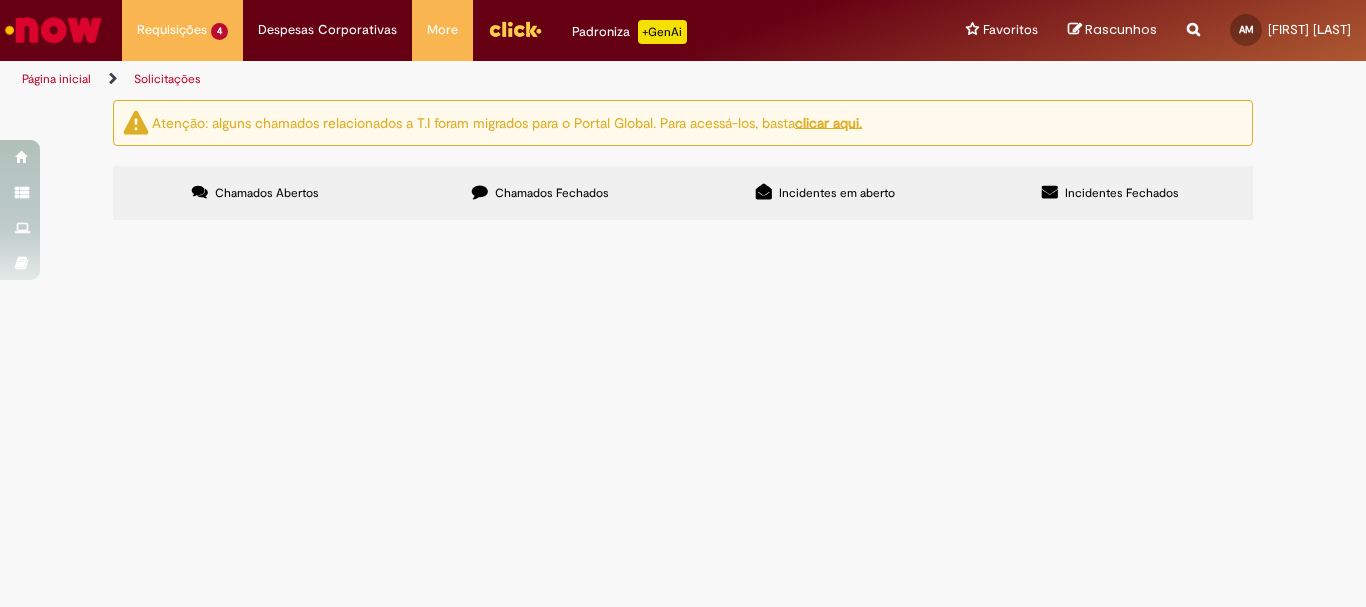 click on "Chamados Fechados" at bounding box center [552, 193] 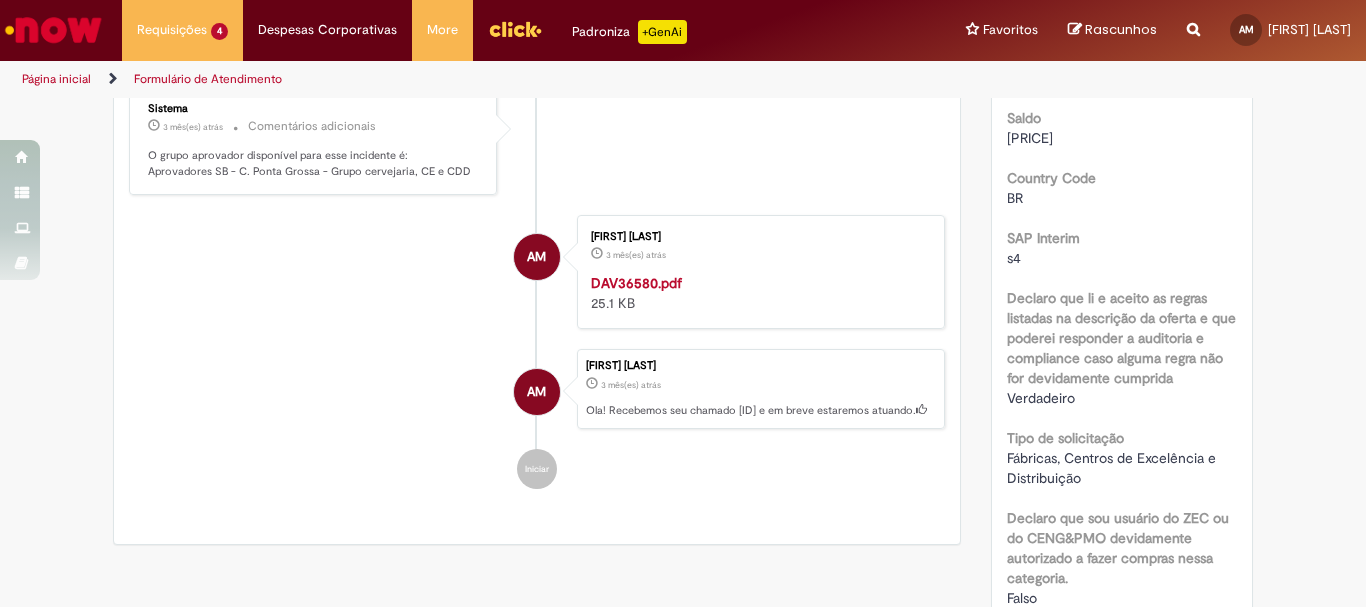 scroll, scrollTop: 0, scrollLeft: 0, axis: both 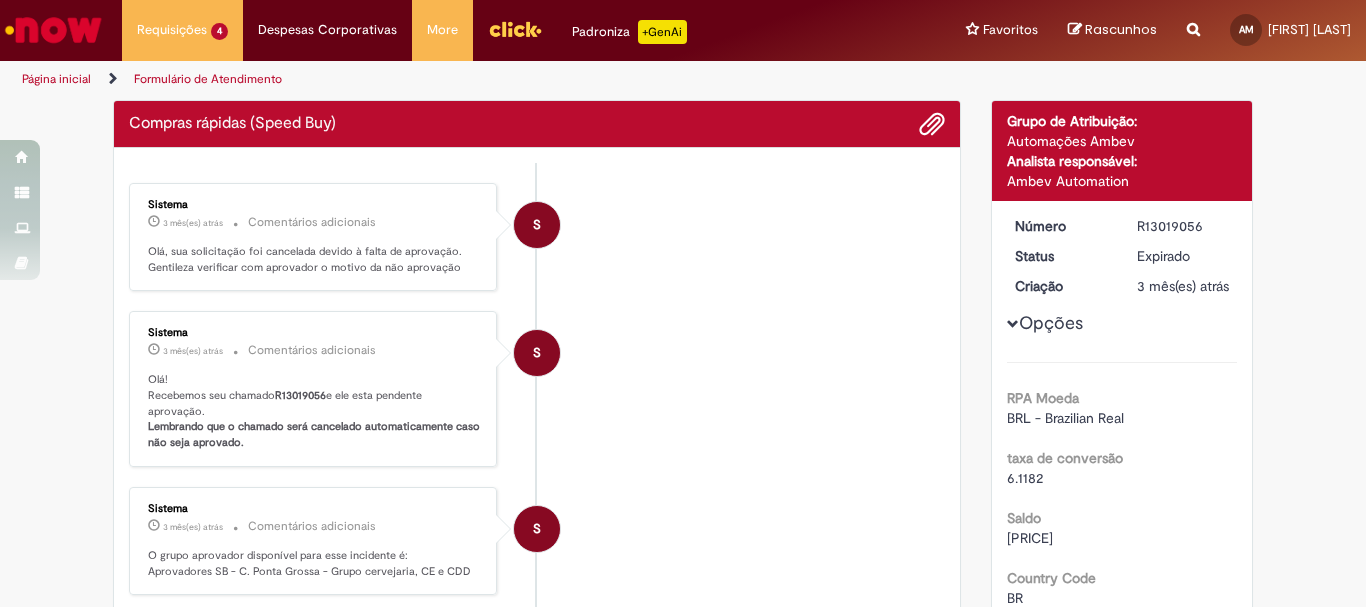 click on "3 mês(es) atrás 3 meses atrás     Comentários adicionais" at bounding box center [314, 526] 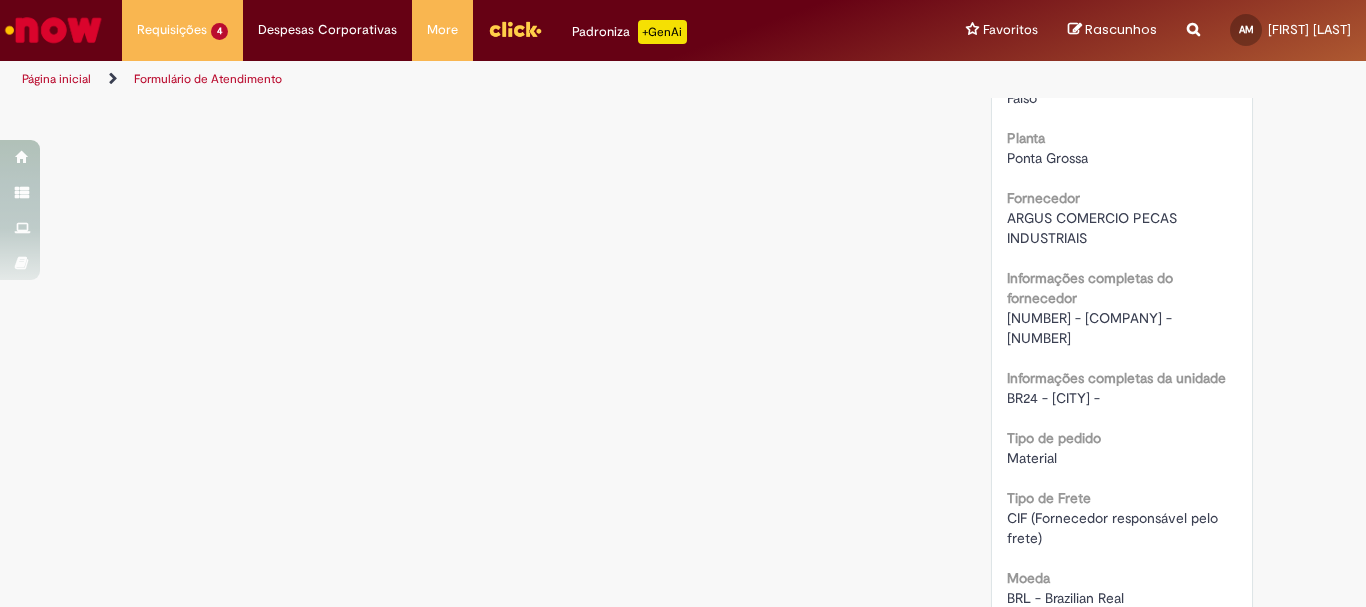 scroll, scrollTop: 1500, scrollLeft: 0, axis: vertical 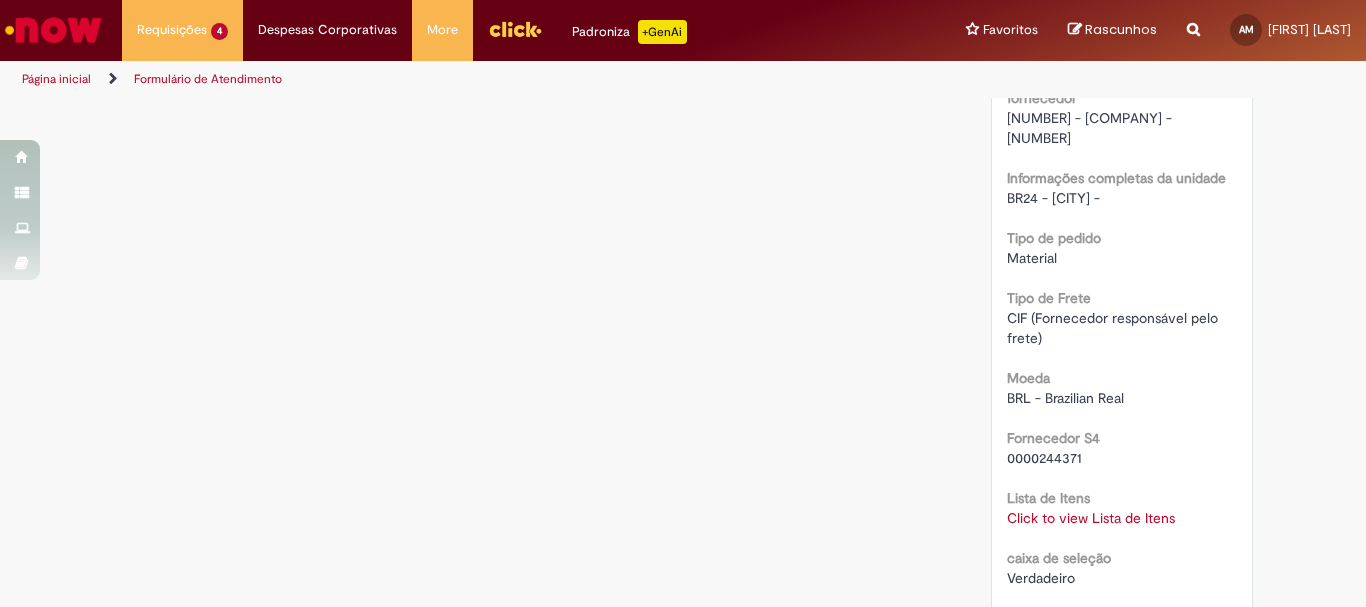 click on "Click to view Lista de Itens" at bounding box center [1091, 518] 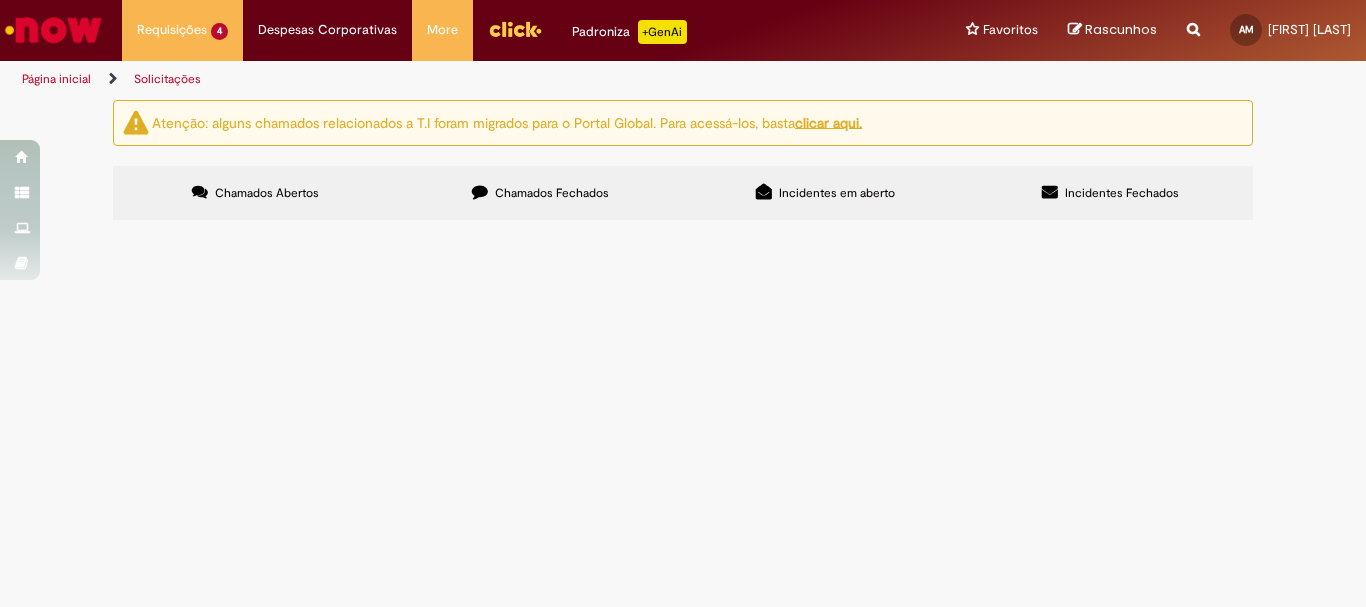 scroll, scrollTop: 0, scrollLeft: 0, axis: both 